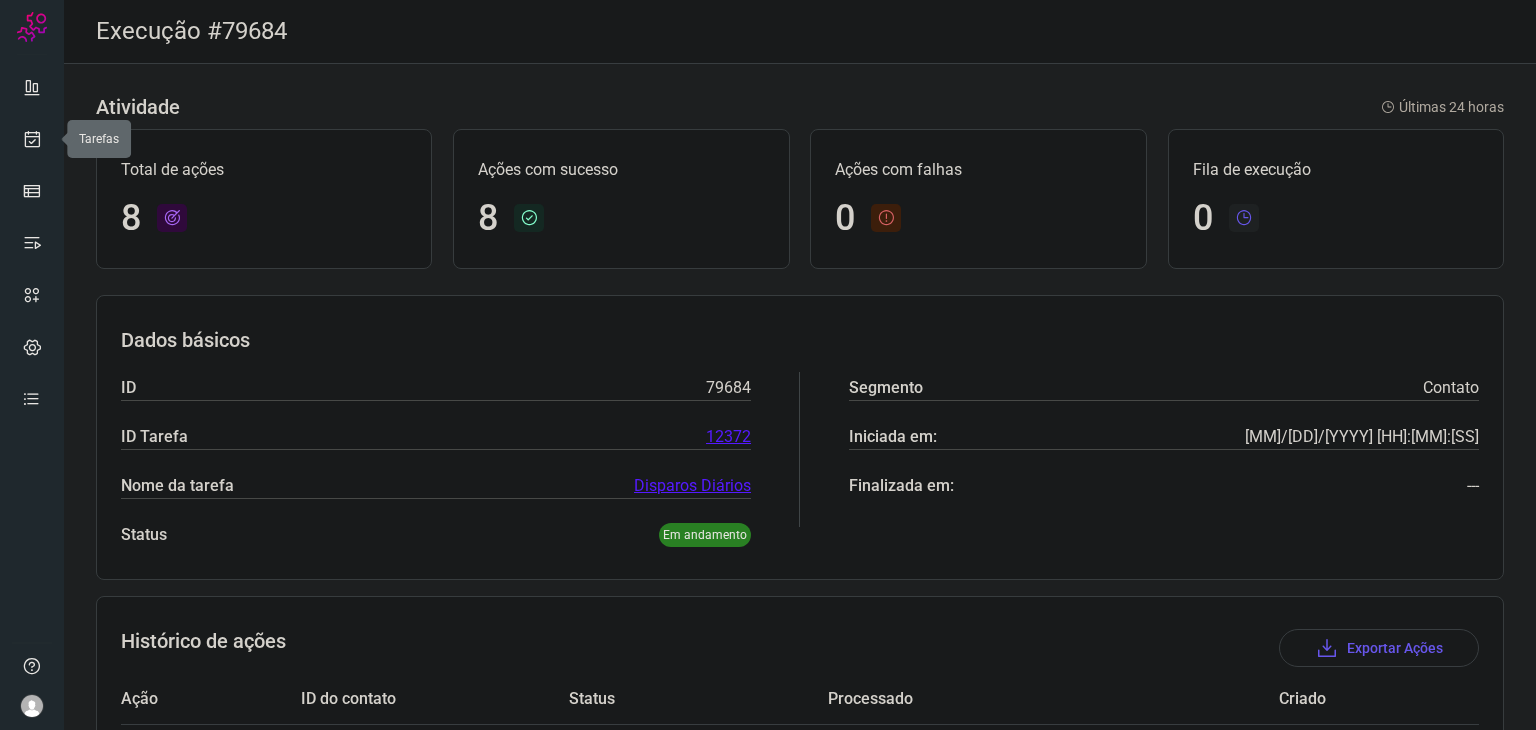 click at bounding box center (32, 249) 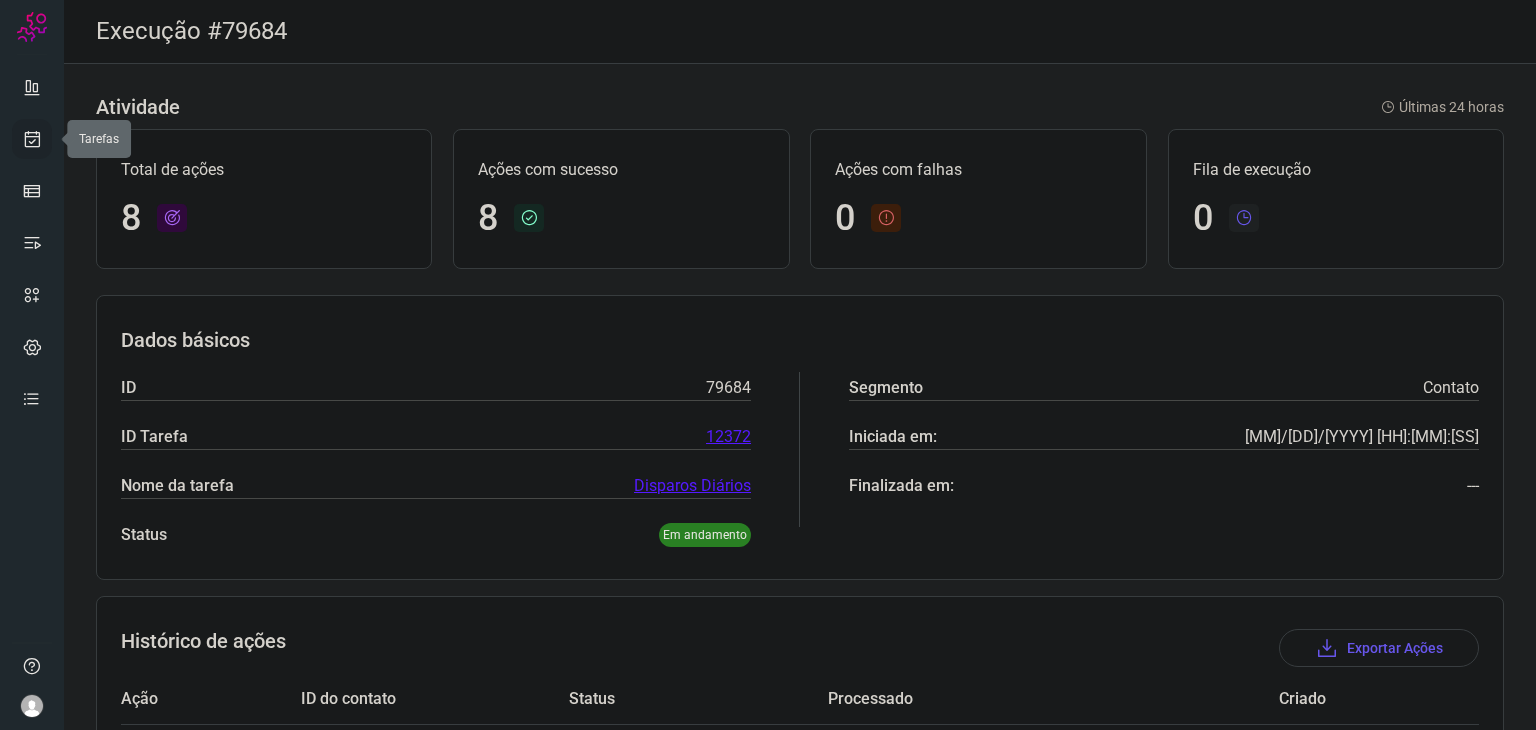 scroll, scrollTop: 786, scrollLeft: 0, axis: vertical 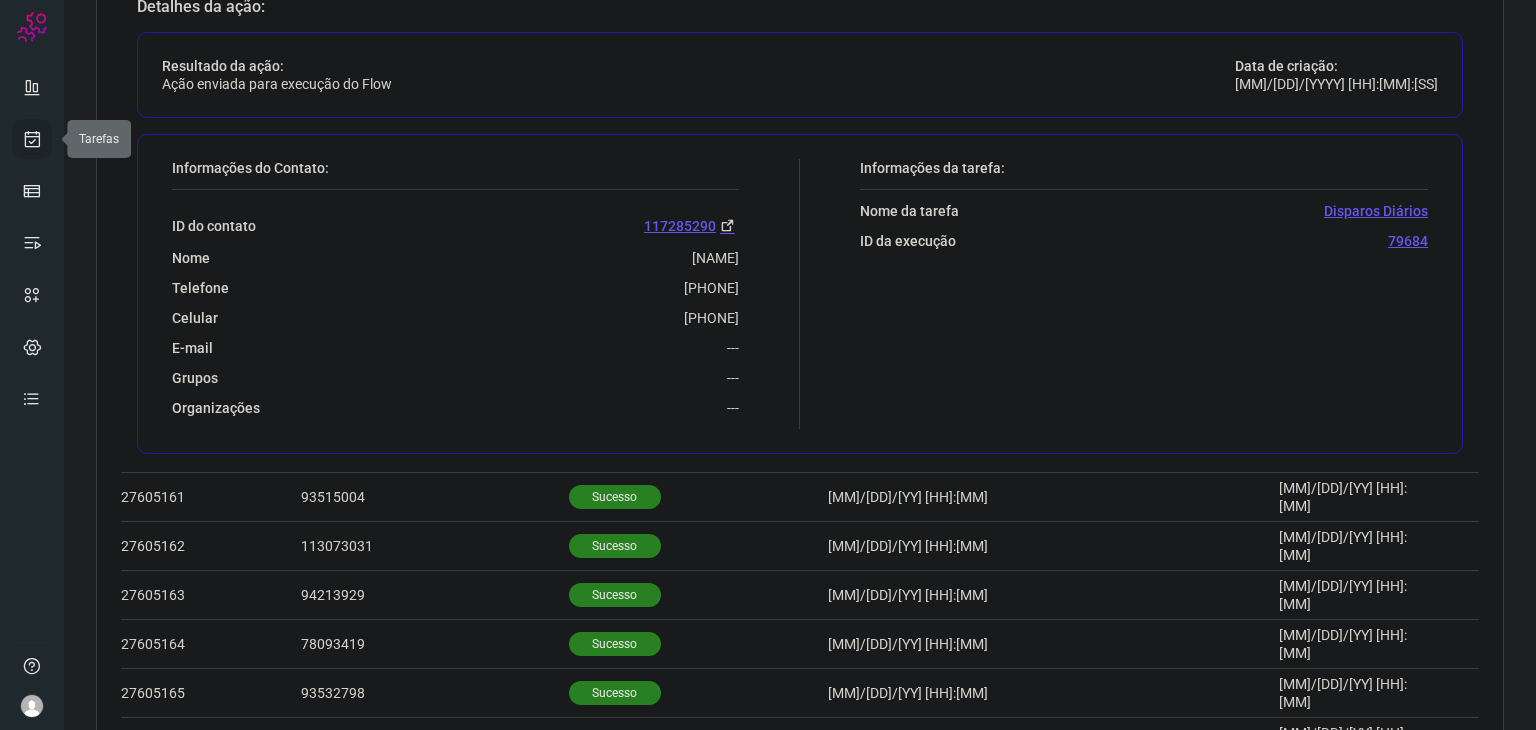 click at bounding box center (32, 139) 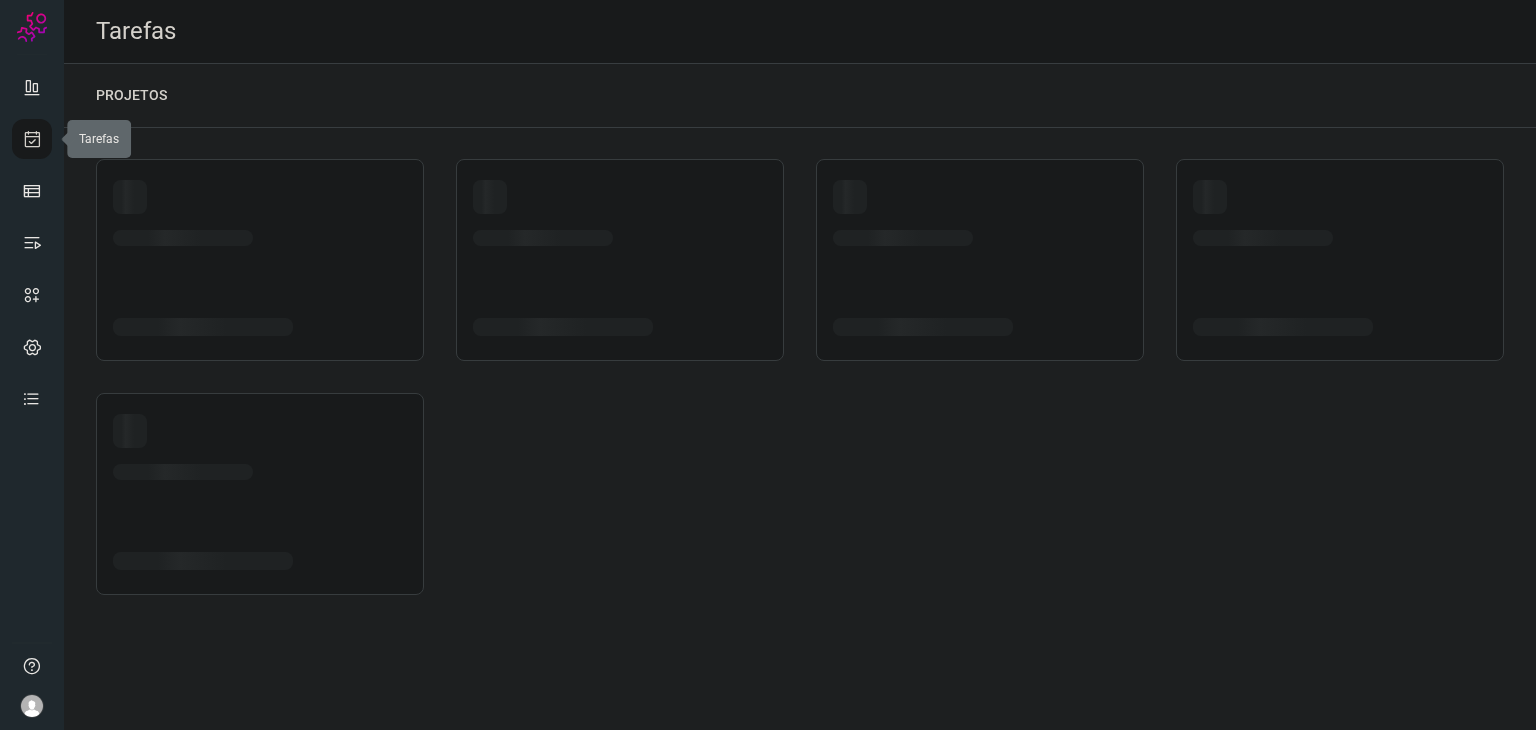 scroll, scrollTop: 0, scrollLeft: 0, axis: both 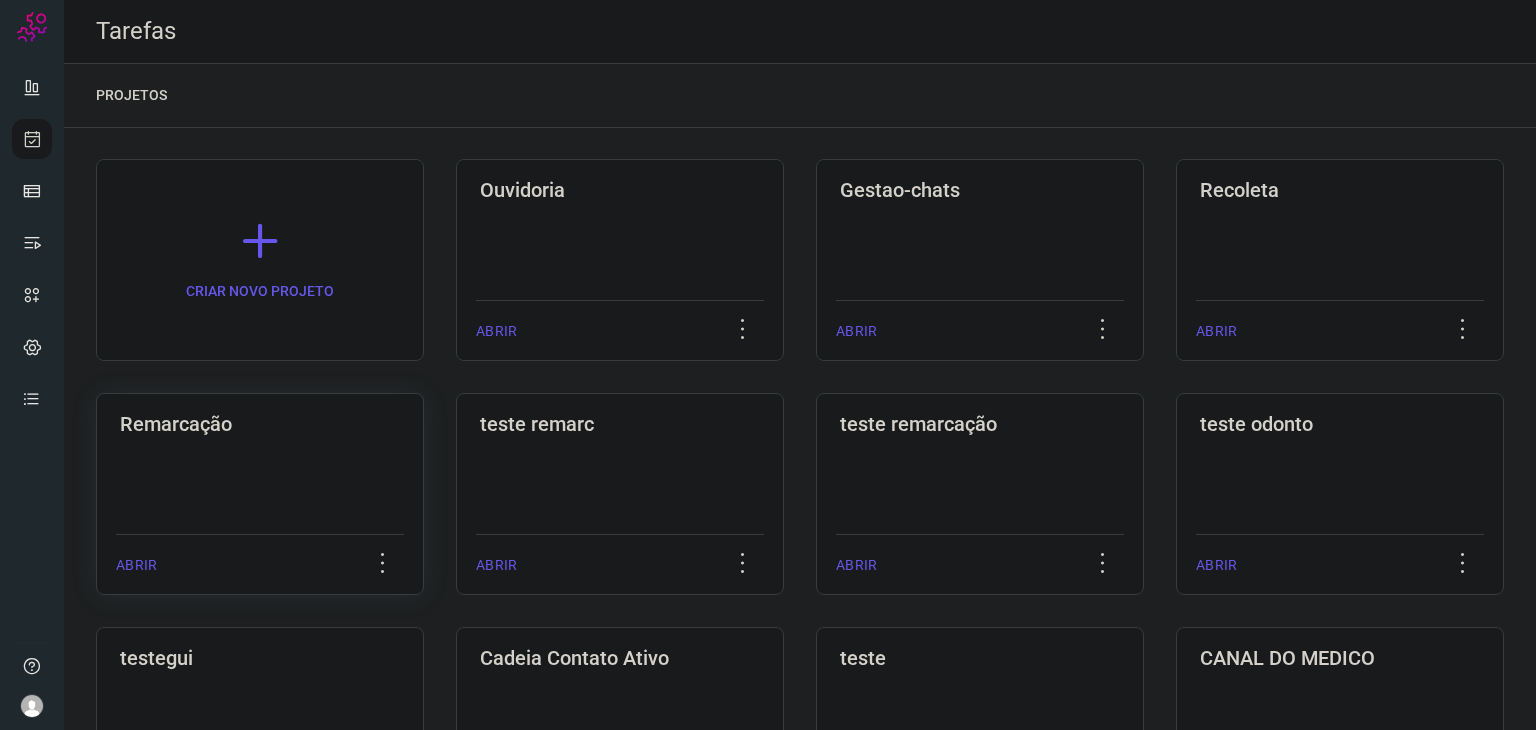 click on "Remarcação  ABRIR" 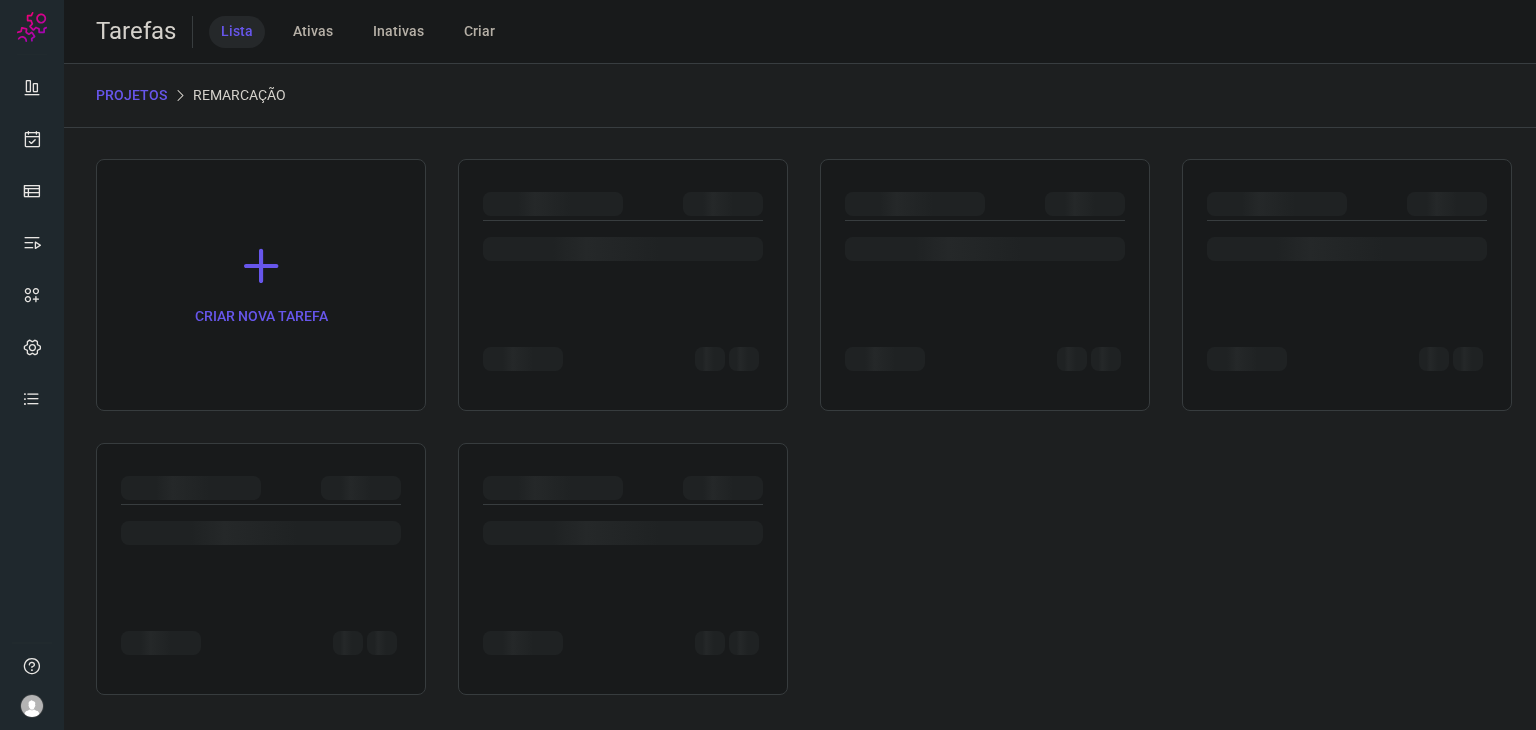 click 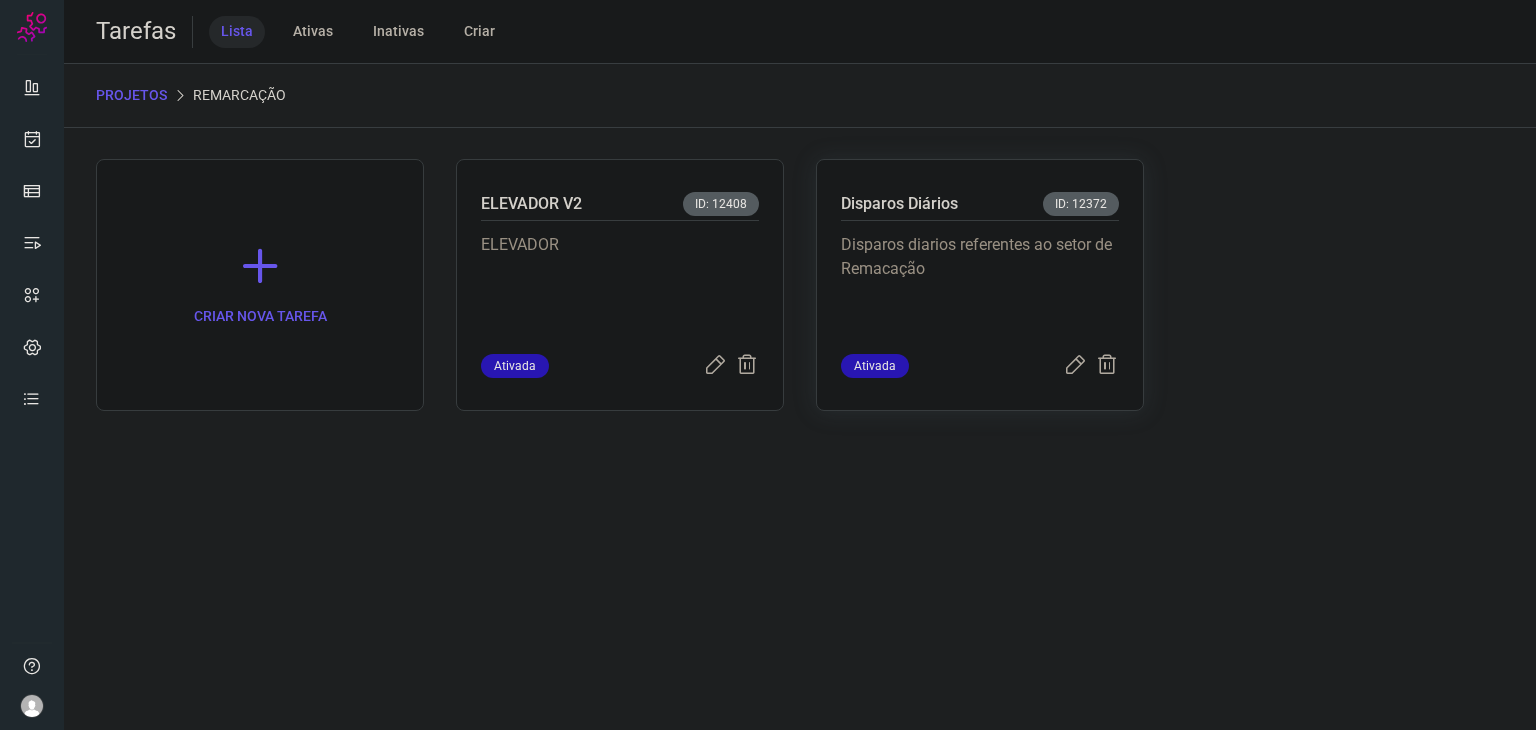 click on "Disparos diarios referentes ao setor de Remacação" at bounding box center [980, 283] 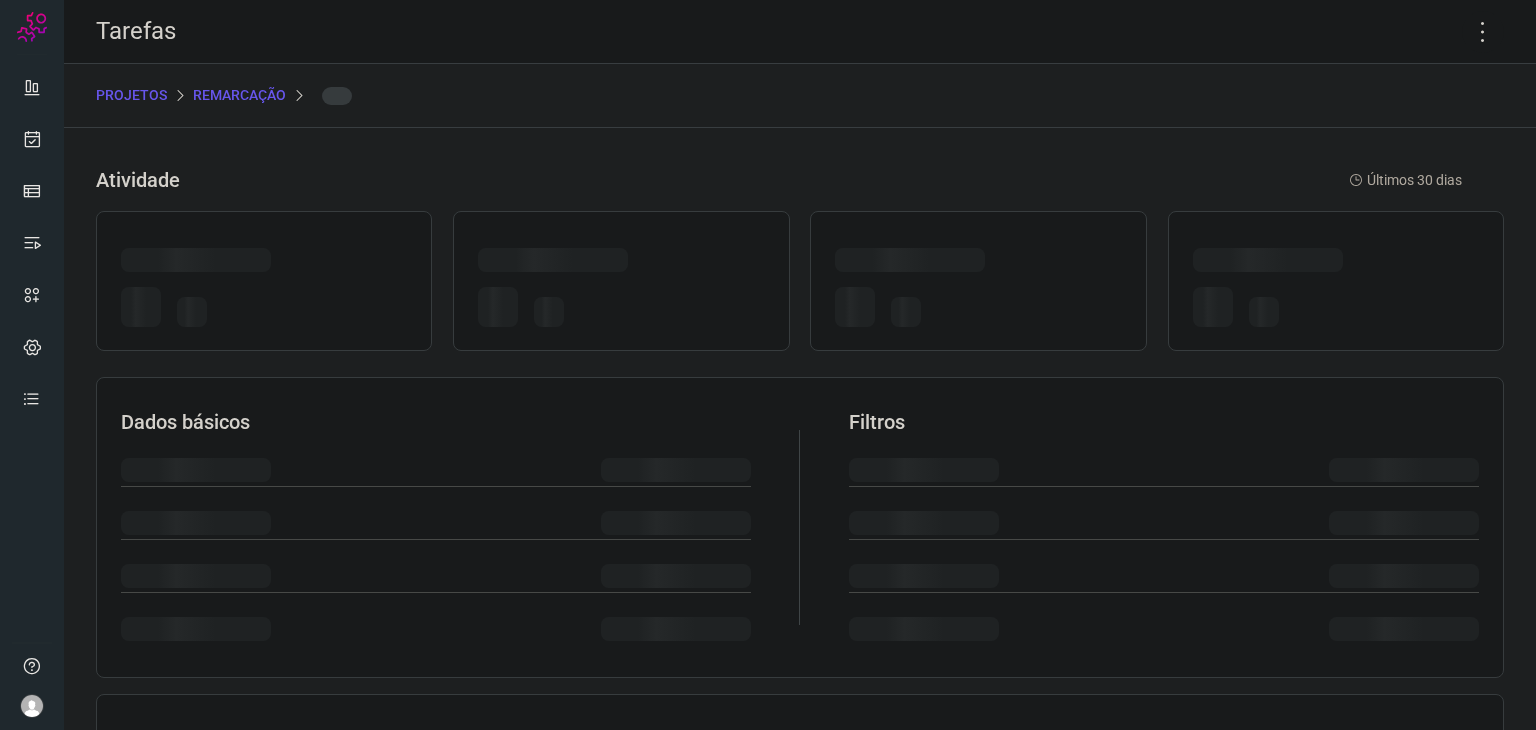 click 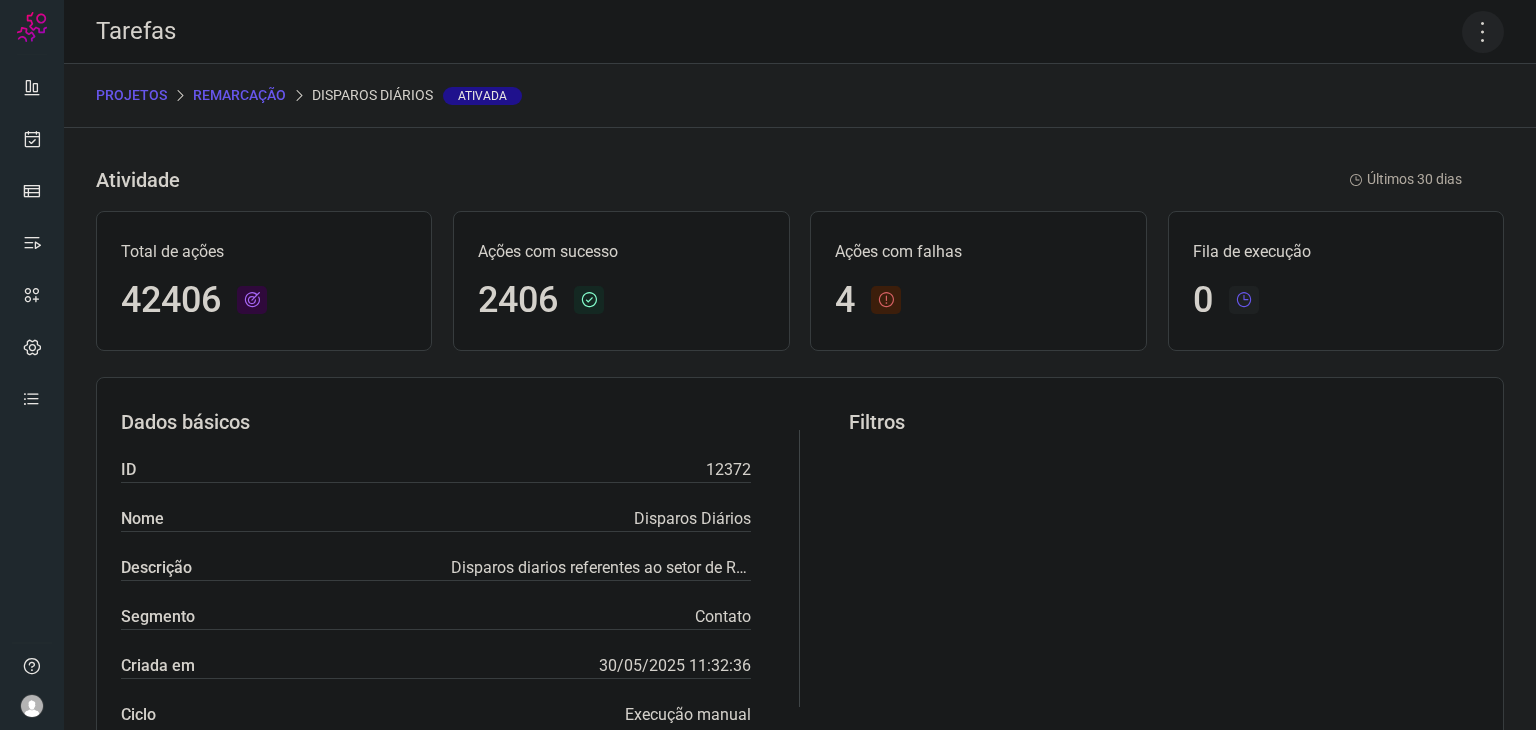click 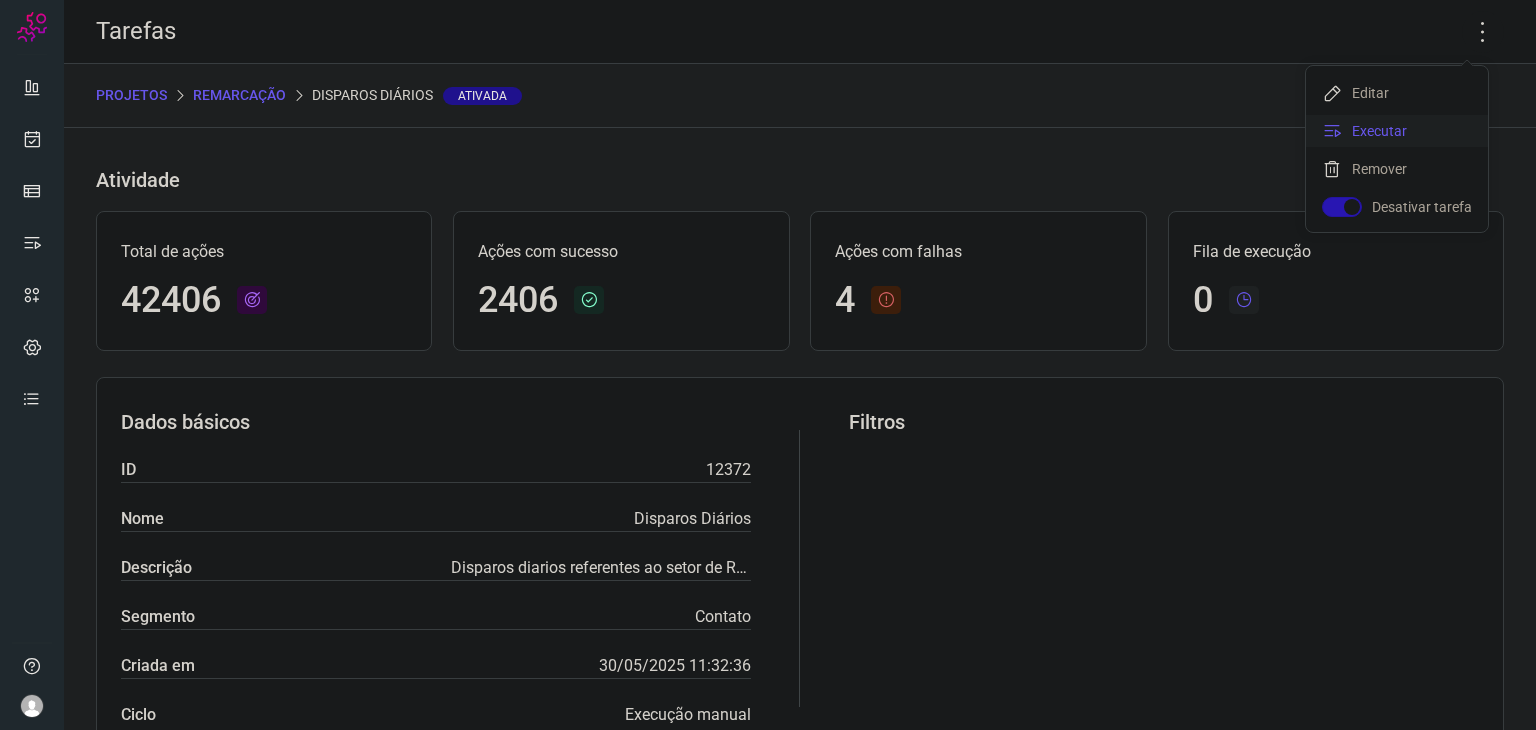 click on "Executar" 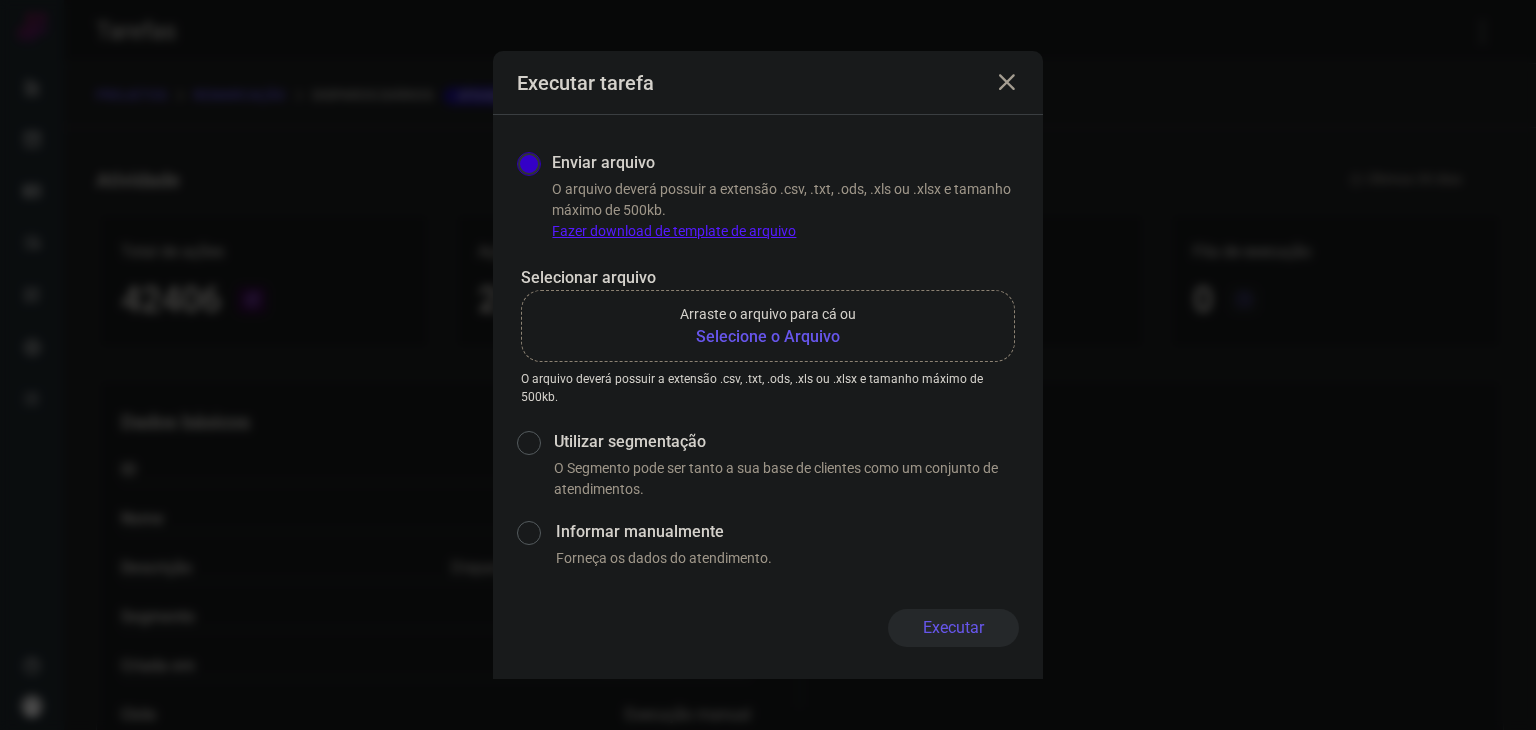 click on "Selecione o Arquivo" at bounding box center (768, 337) 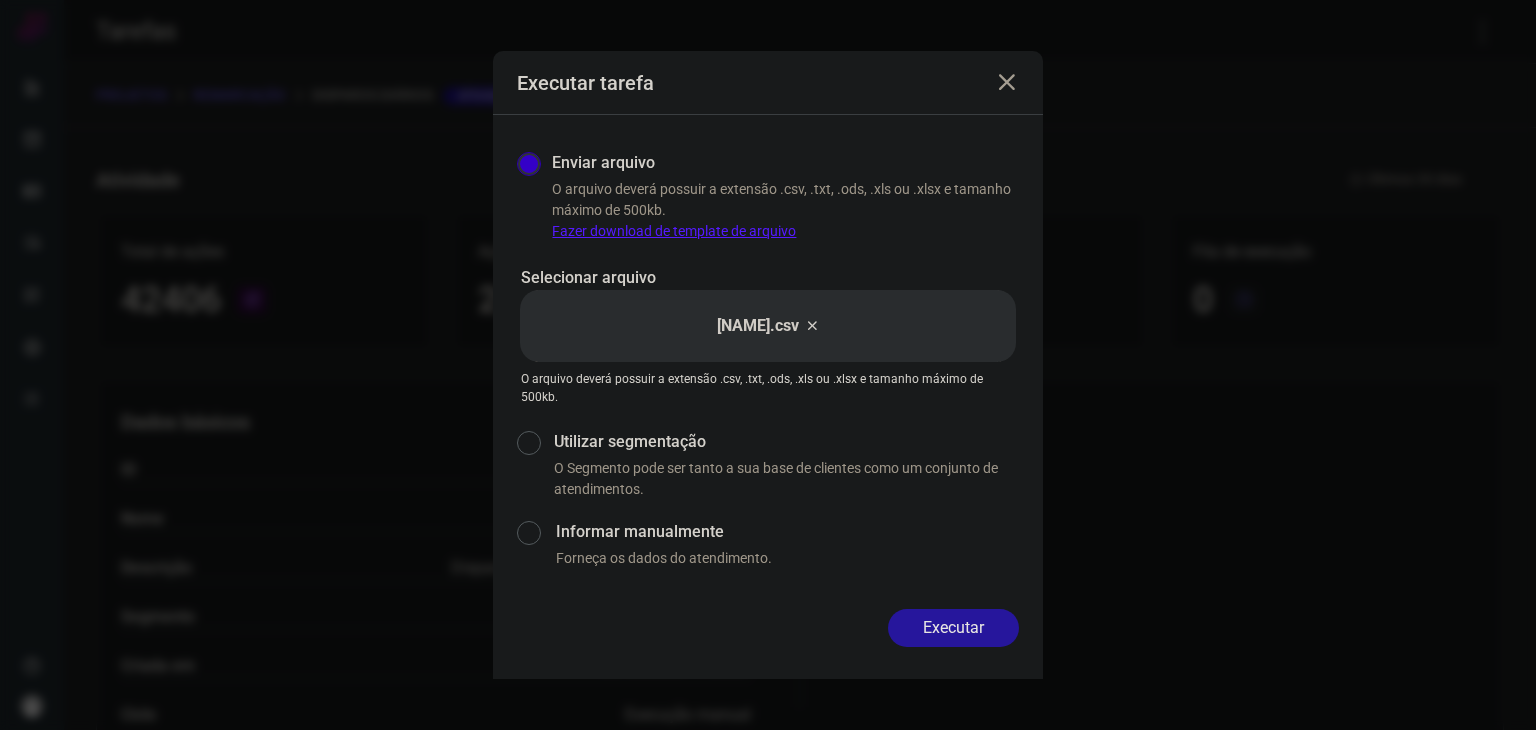 click on "Executar" at bounding box center [953, 628] 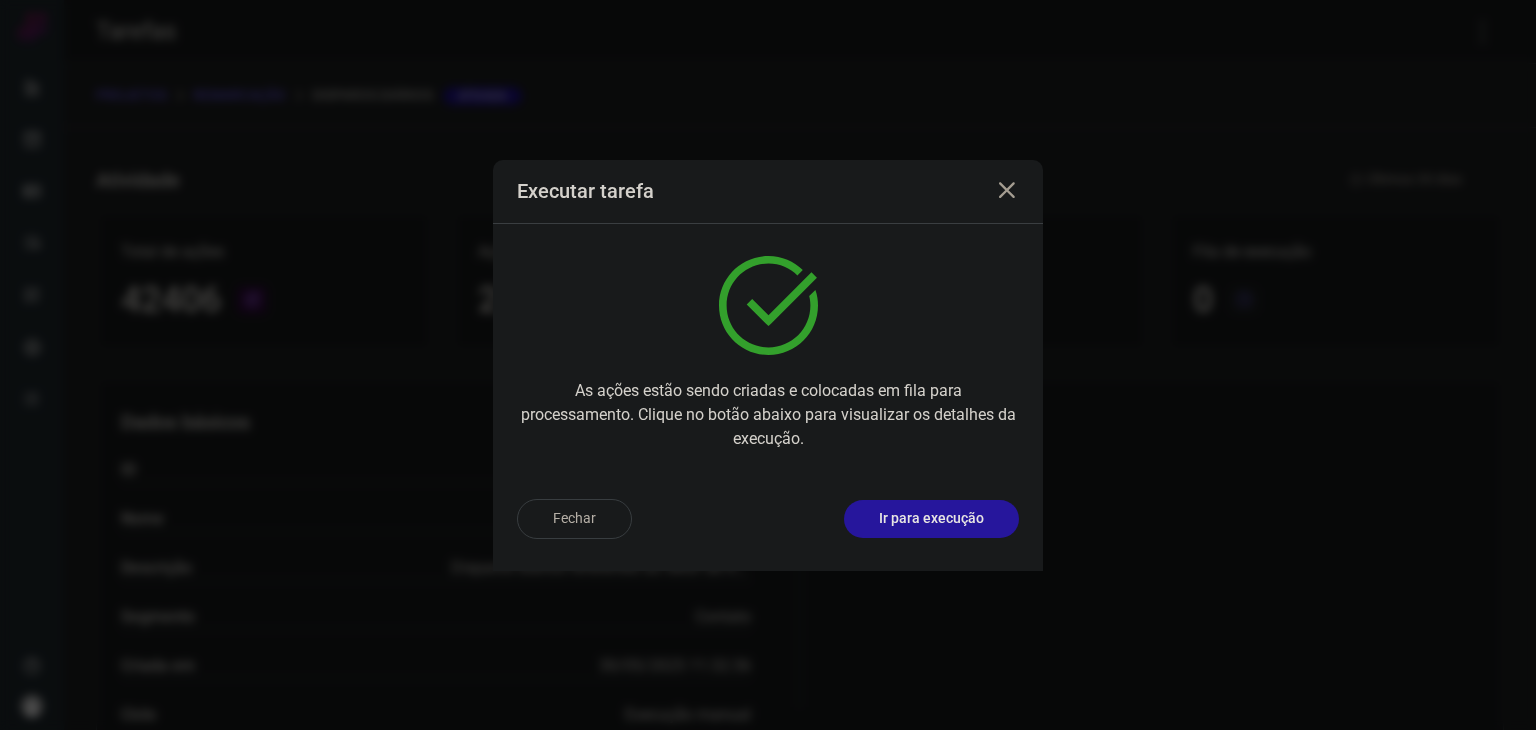 click on "Ir para execução" at bounding box center (931, 519) 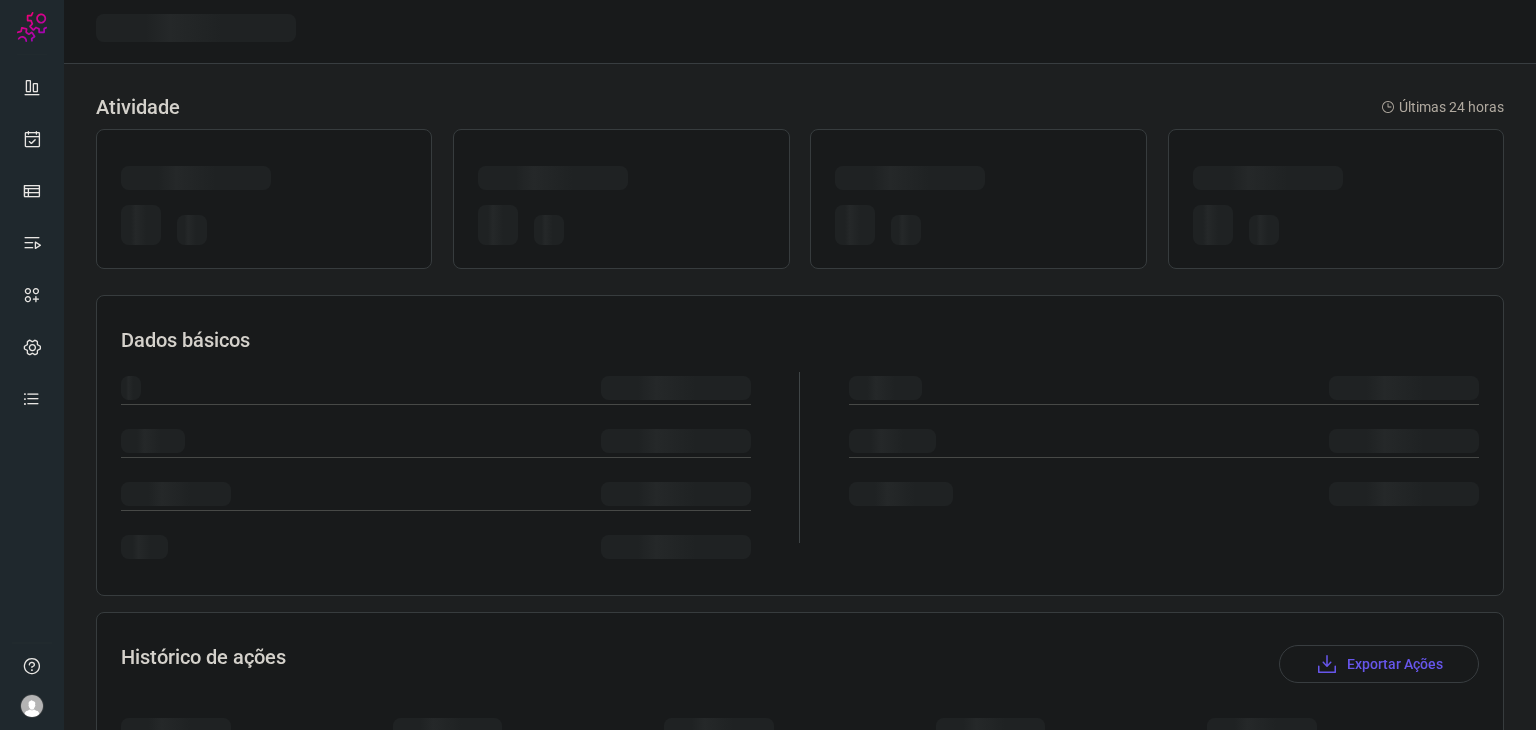 scroll, scrollTop: 0, scrollLeft: 0, axis: both 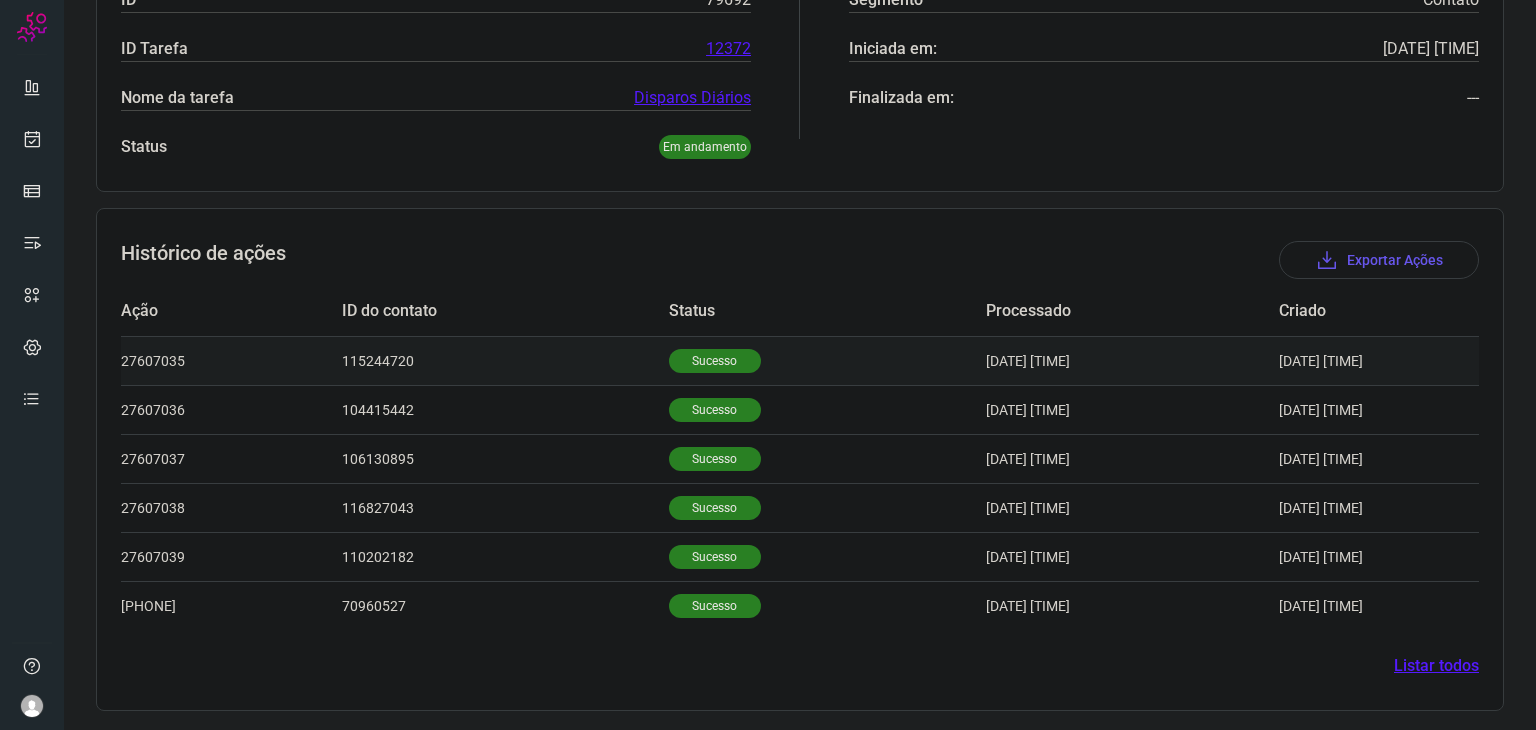 click on "Sucesso" at bounding box center [715, 361] 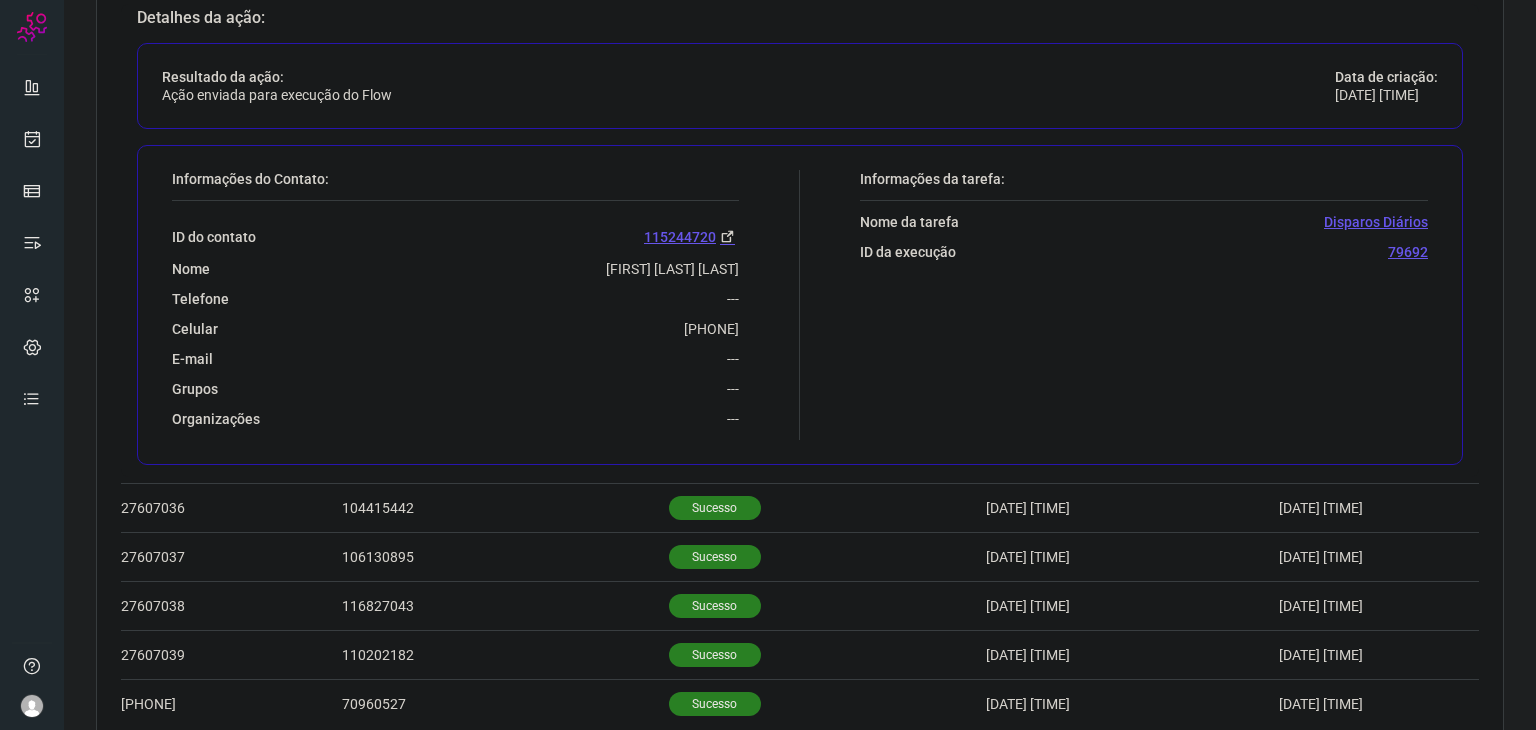 scroll, scrollTop: 788, scrollLeft: 0, axis: vertical 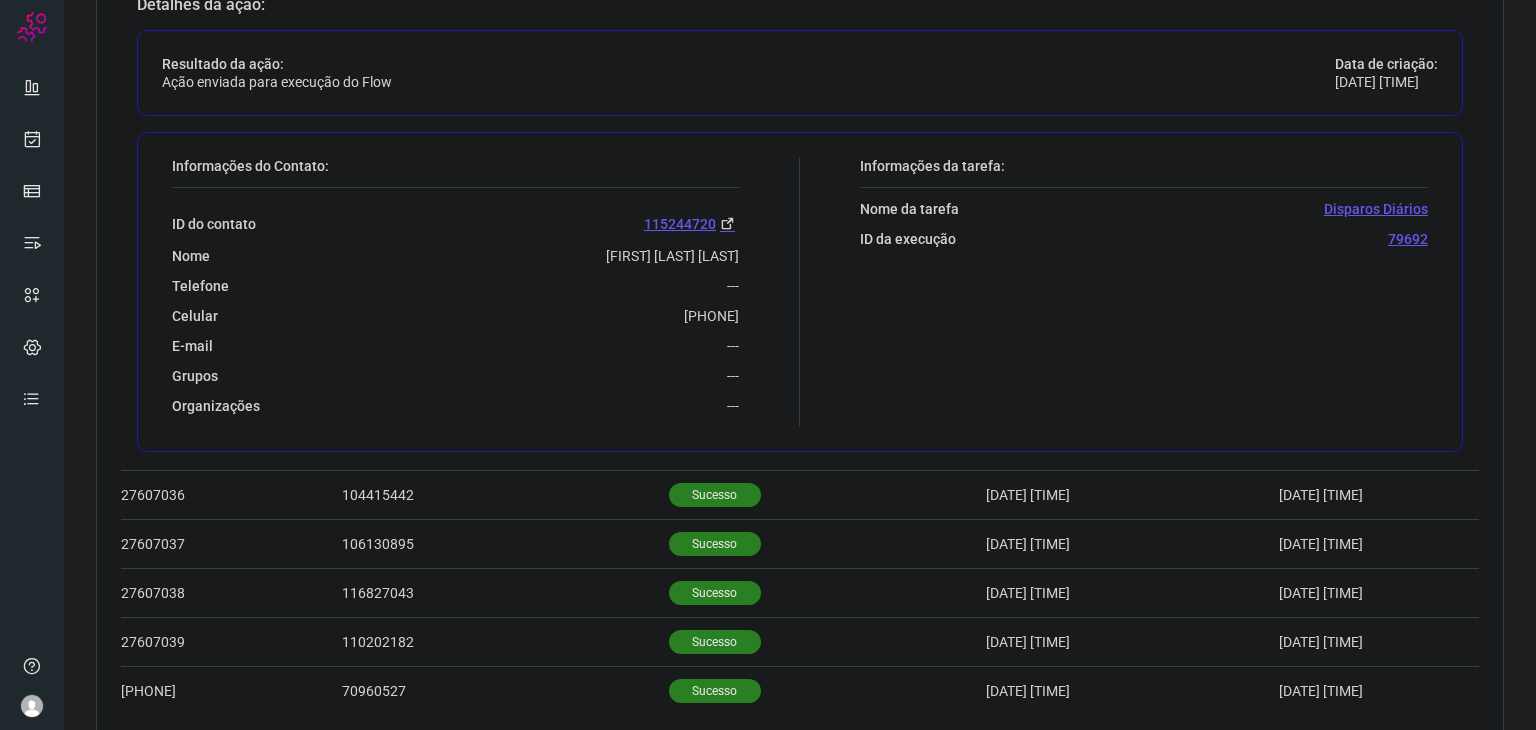drag, startPoint x: 624, startPoint y: 313, endPoint x: 734, endPoint y: 313, distance: 110 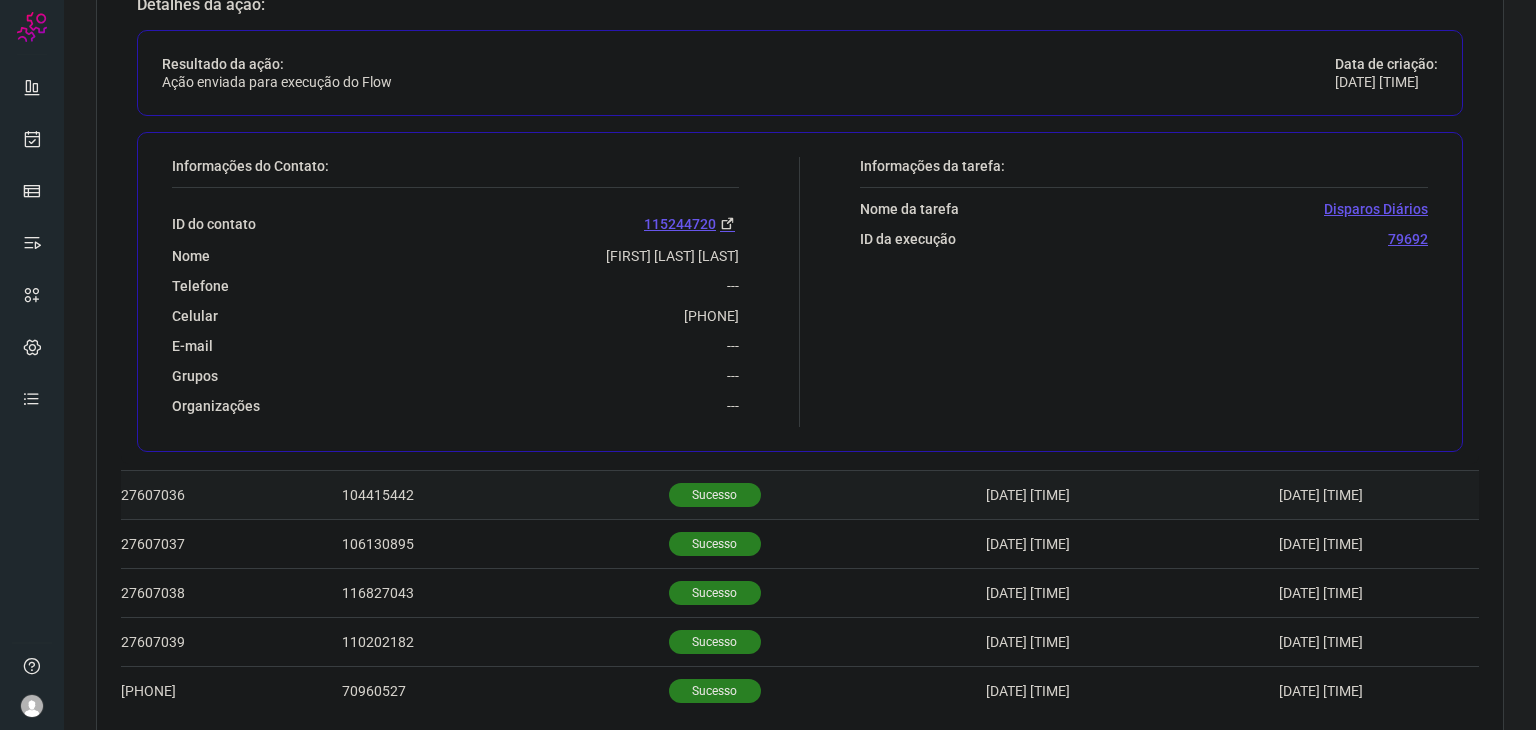 click on "Sucesso" at bounding box center [715, 495] 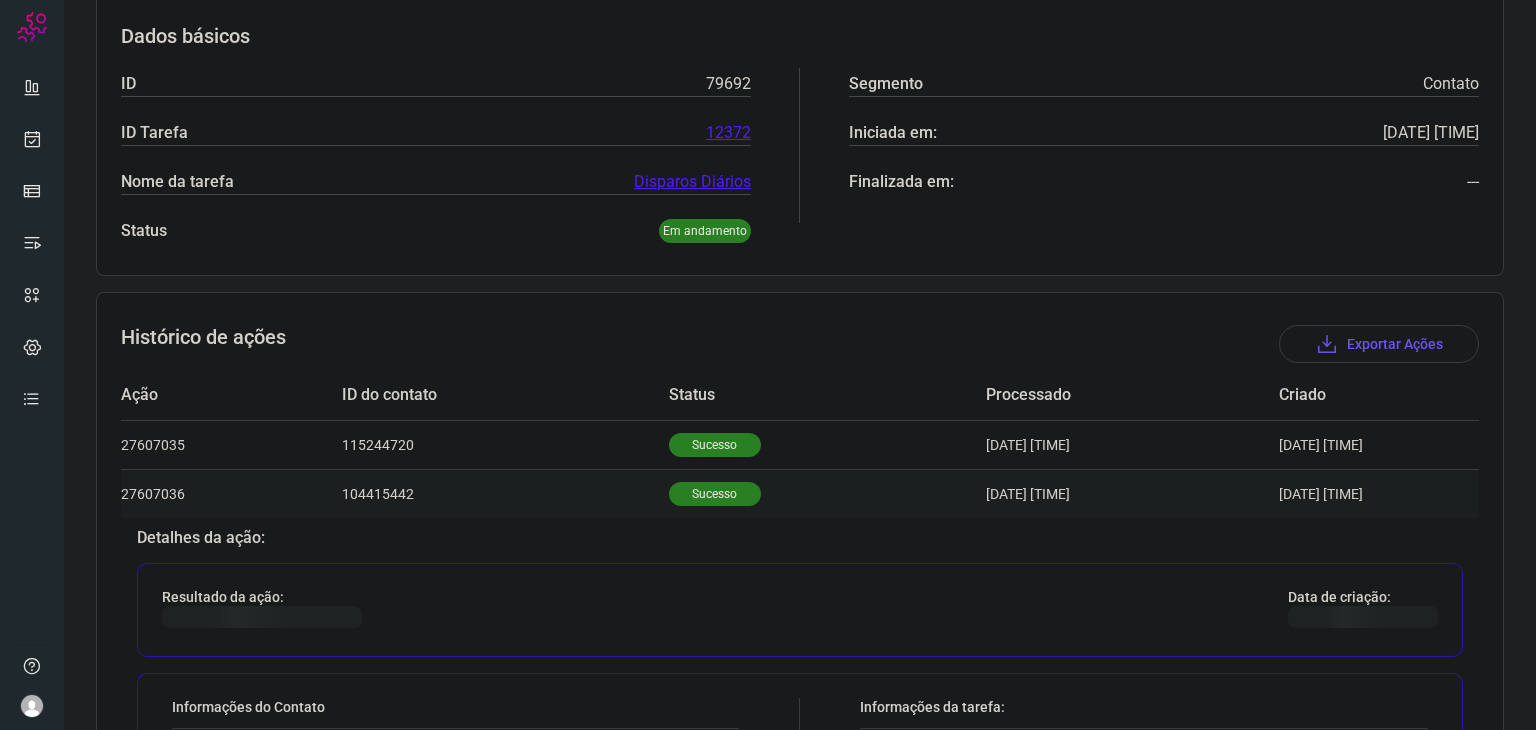 scroll, scrollTop: 504, scrollLeft: 0, axis: vertical 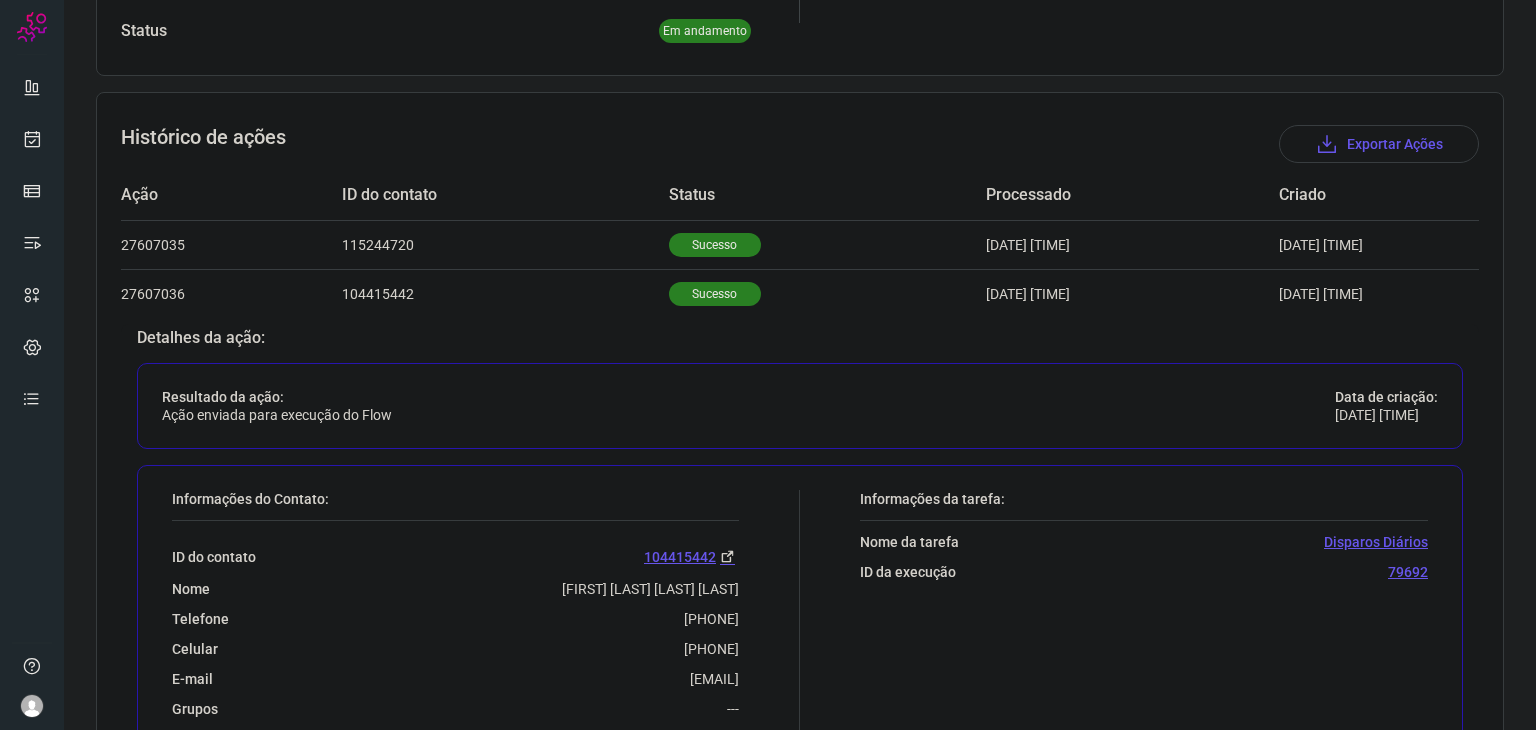 drag, startPoint x: 632, startPoint y: 618, endPoint x: 735, endPoint y: 605, distance: 103.81715 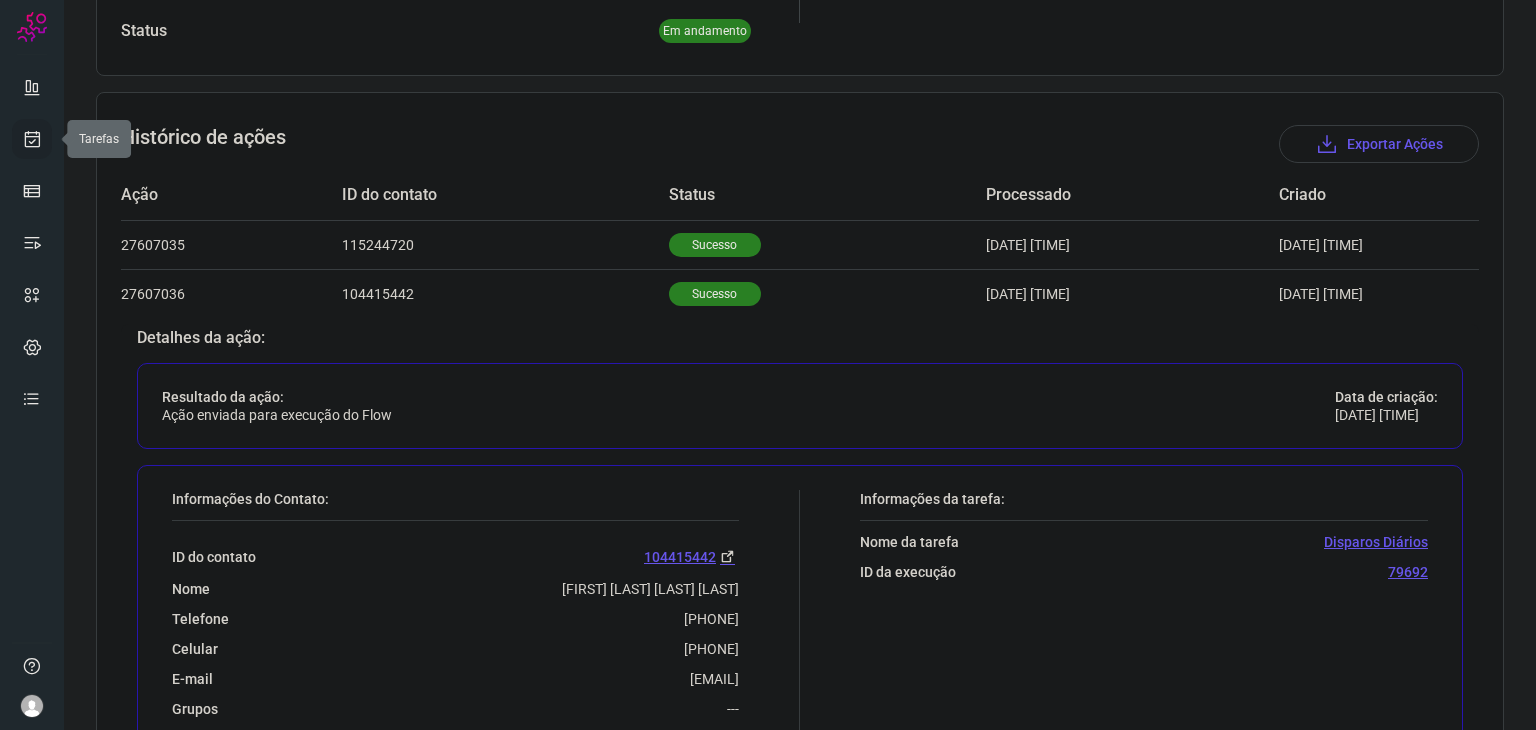 click at bounding box center (32, 139) 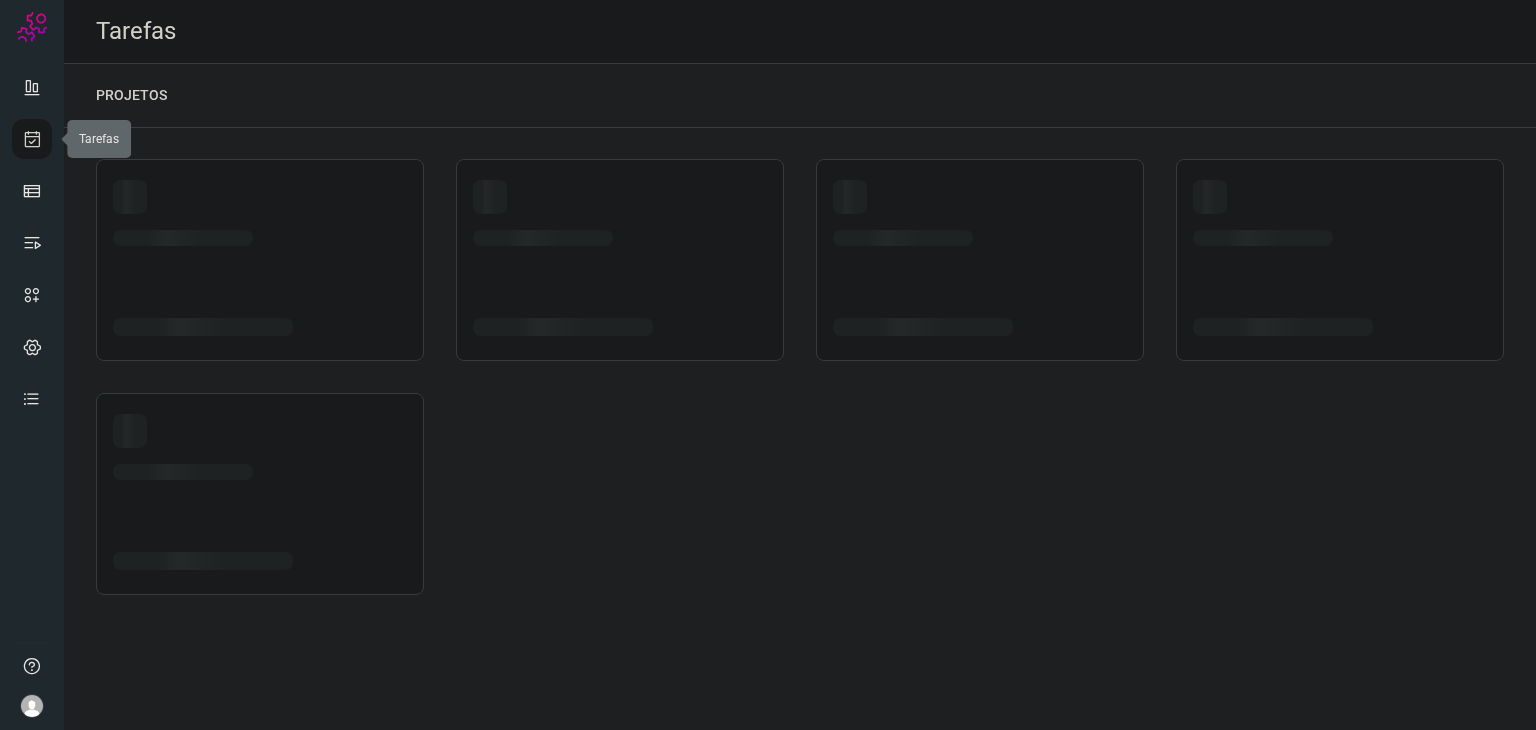 scroll, scrollTop: 0, scrollLeft: 0, axis: both 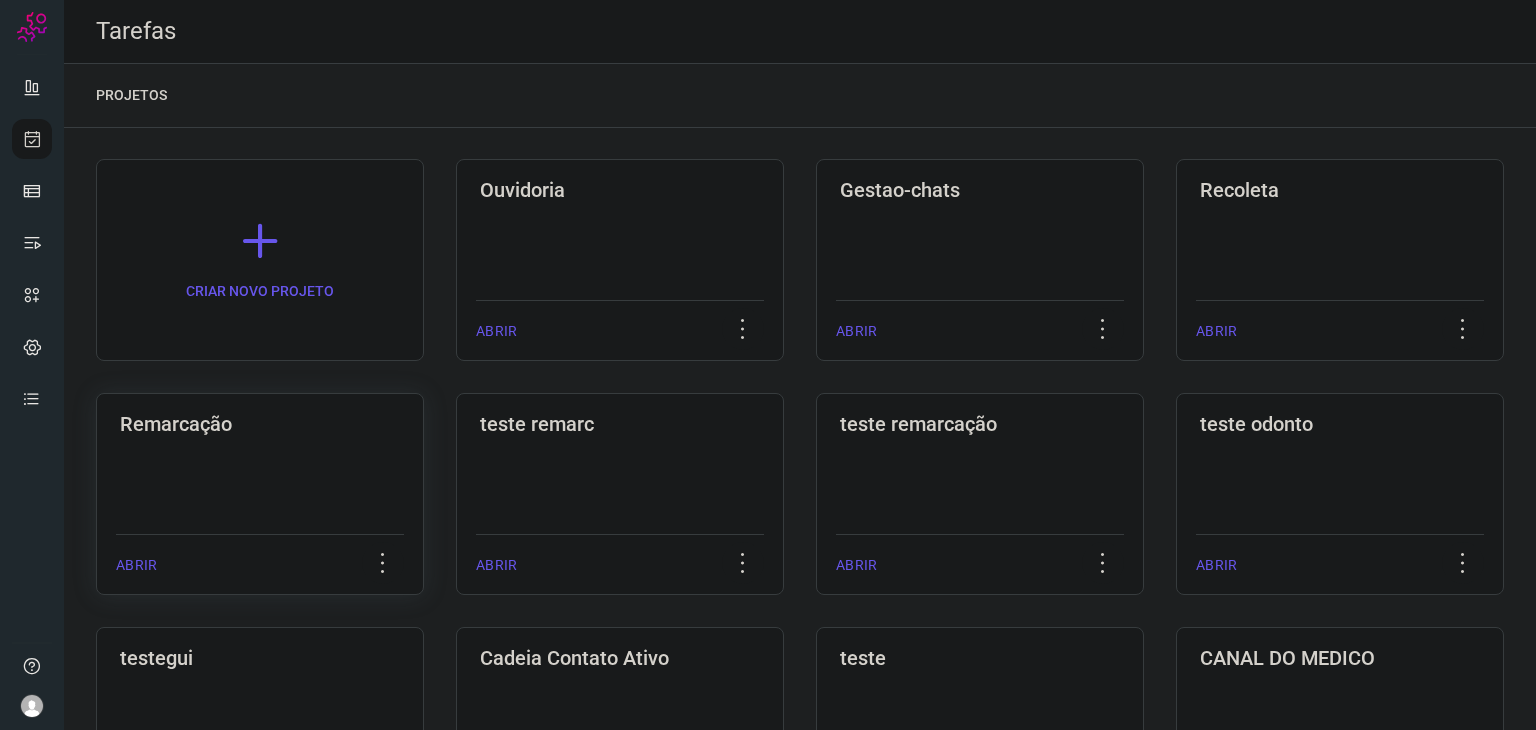 click on "Remarcação  ABRIR" 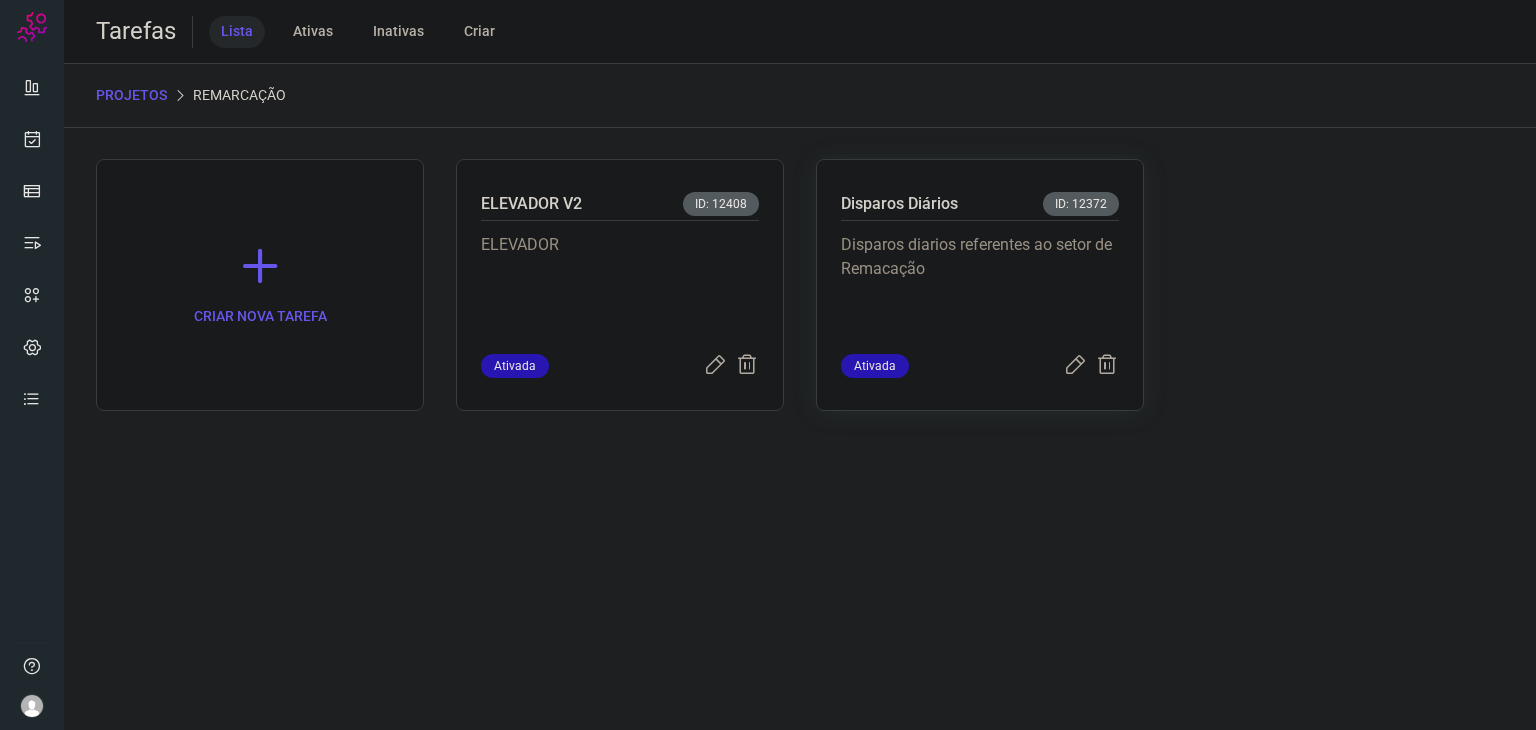 click on "Disparos diarios referentes ao setor de Remacação" at bounding box center (980, 283) 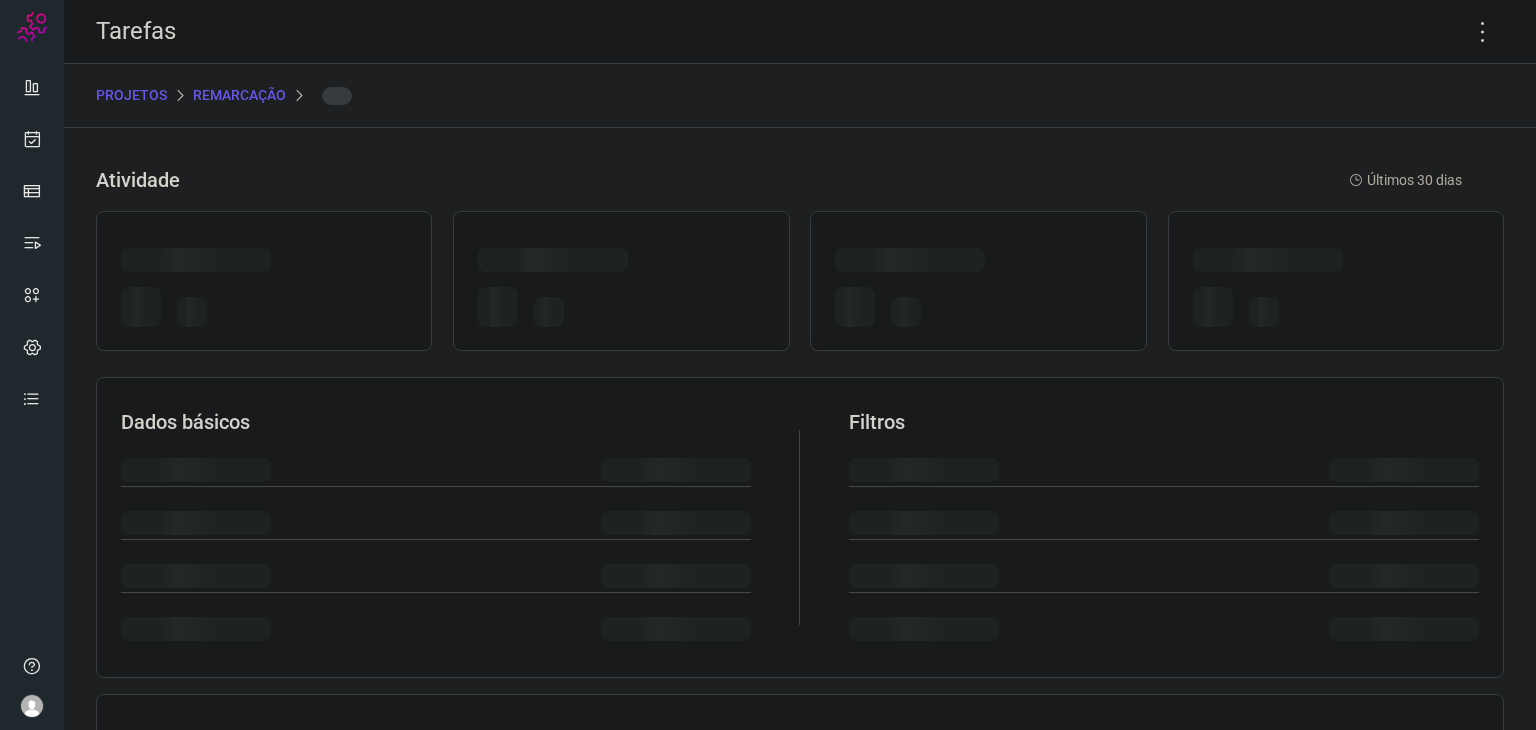 click at bounding box center [978, 263] 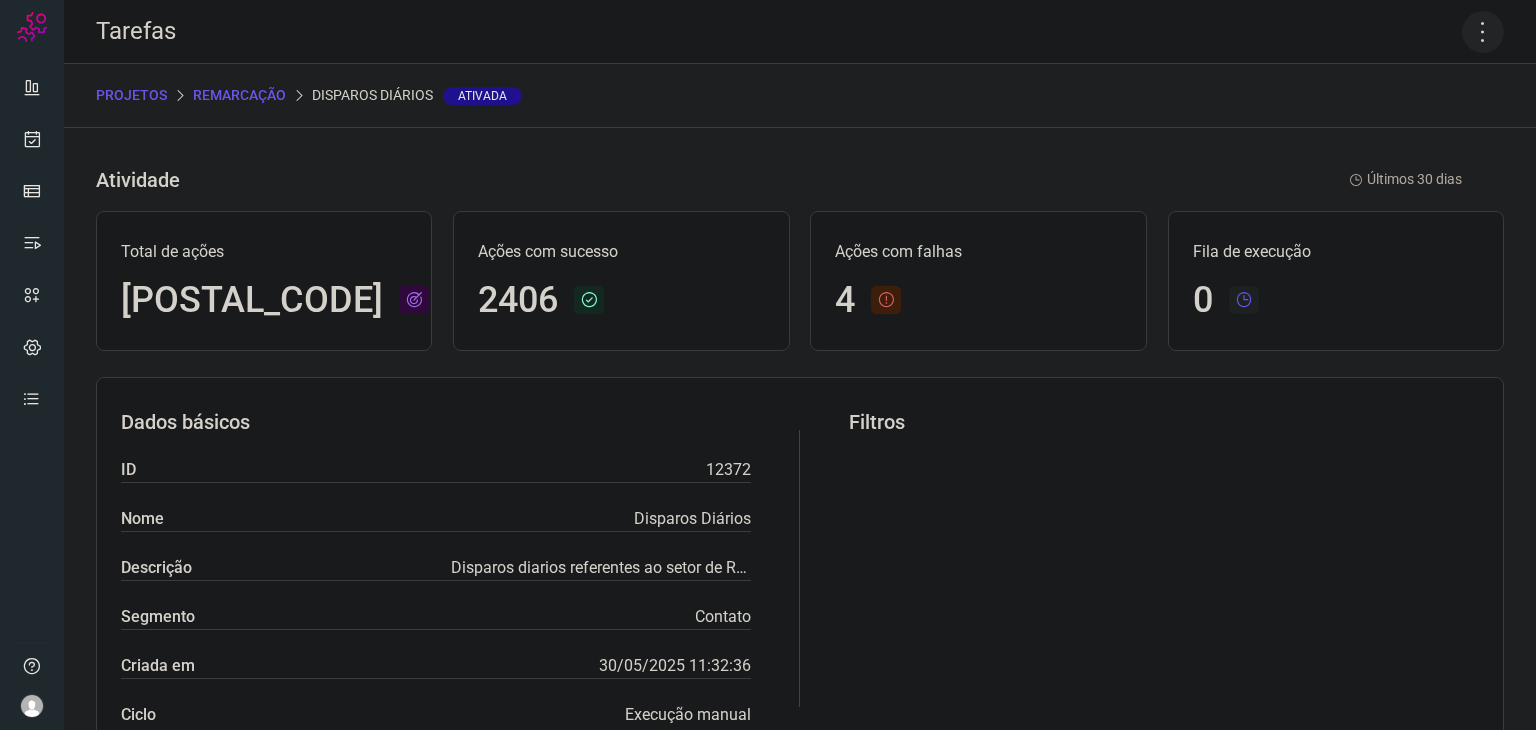 click 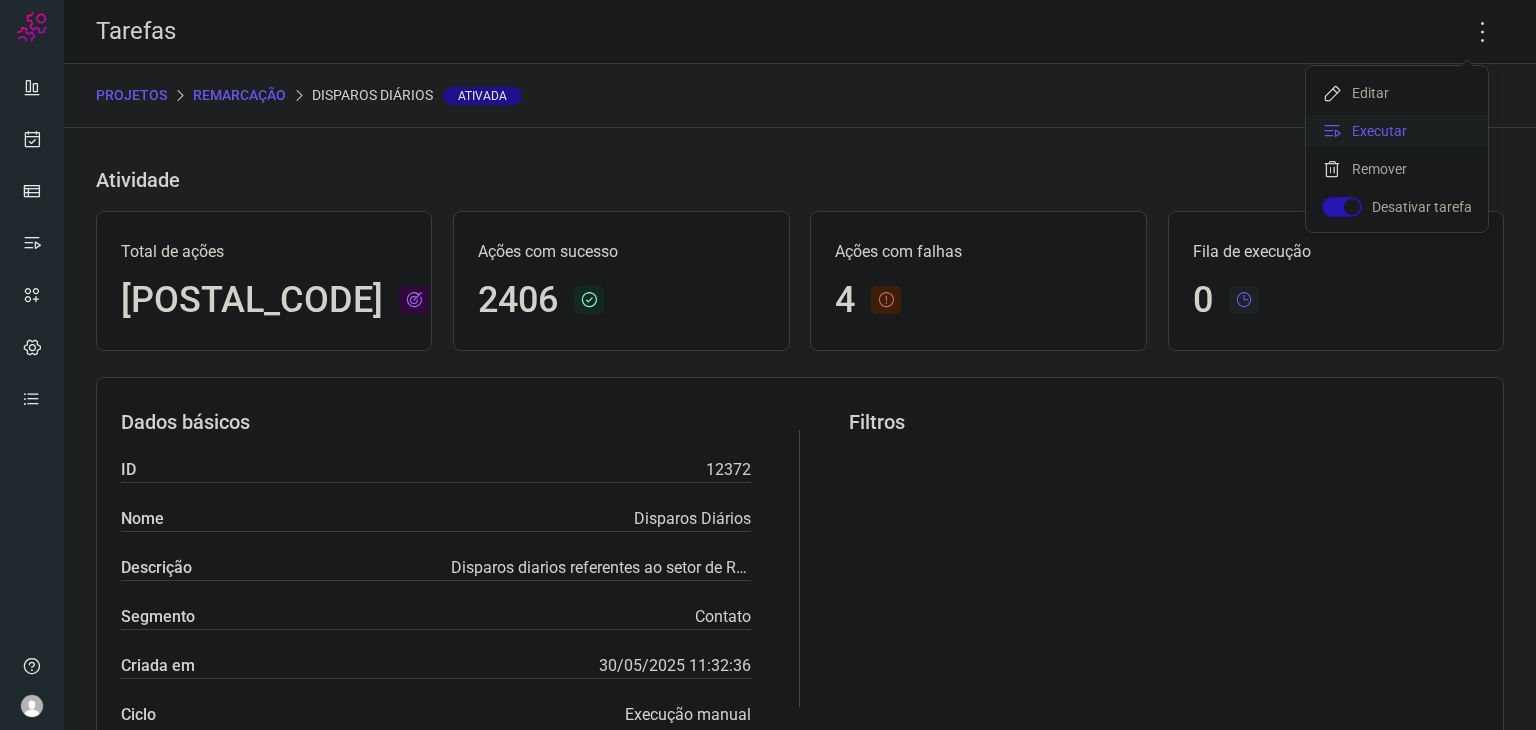 click on "Executar" 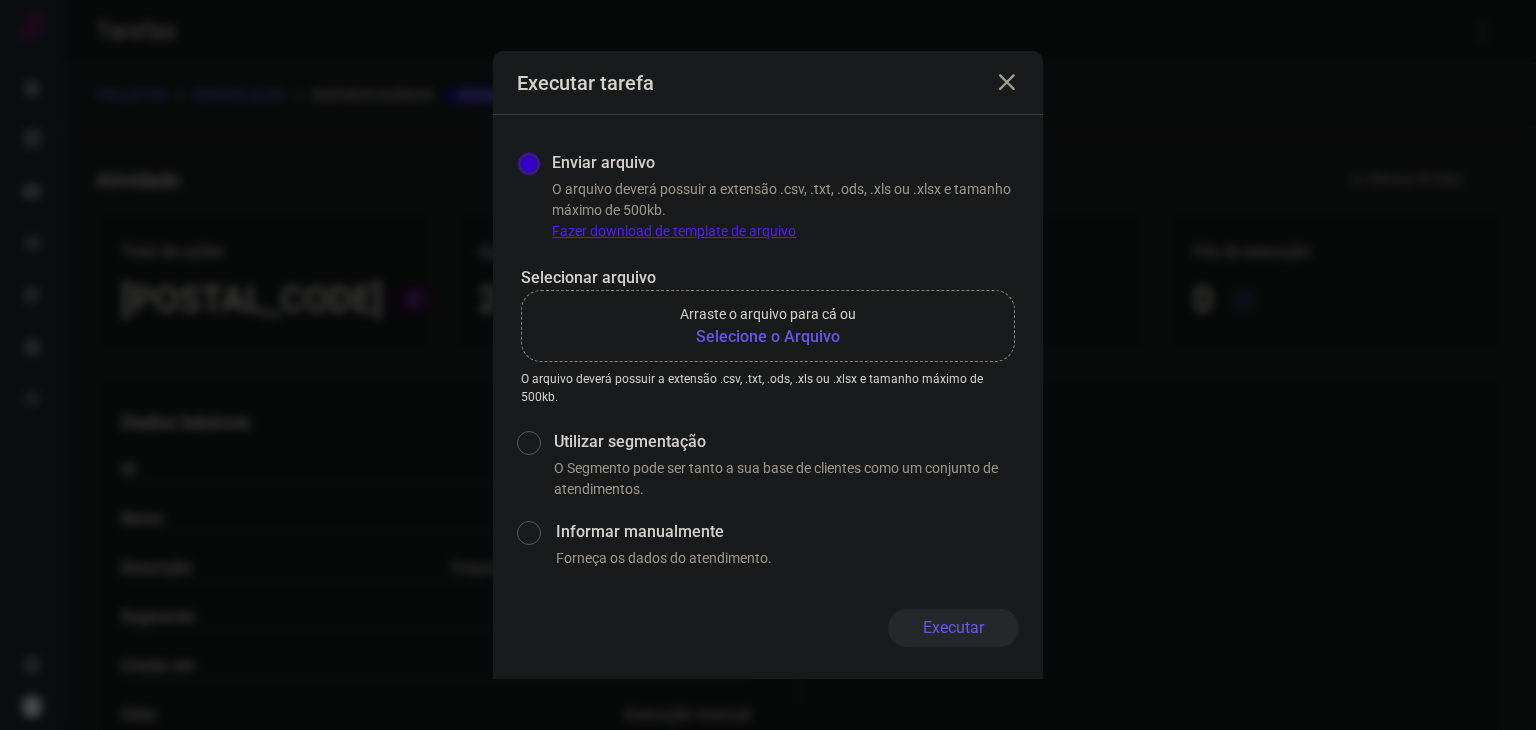click on "Selecione o Arquivo" at bounding box center (768, 337) 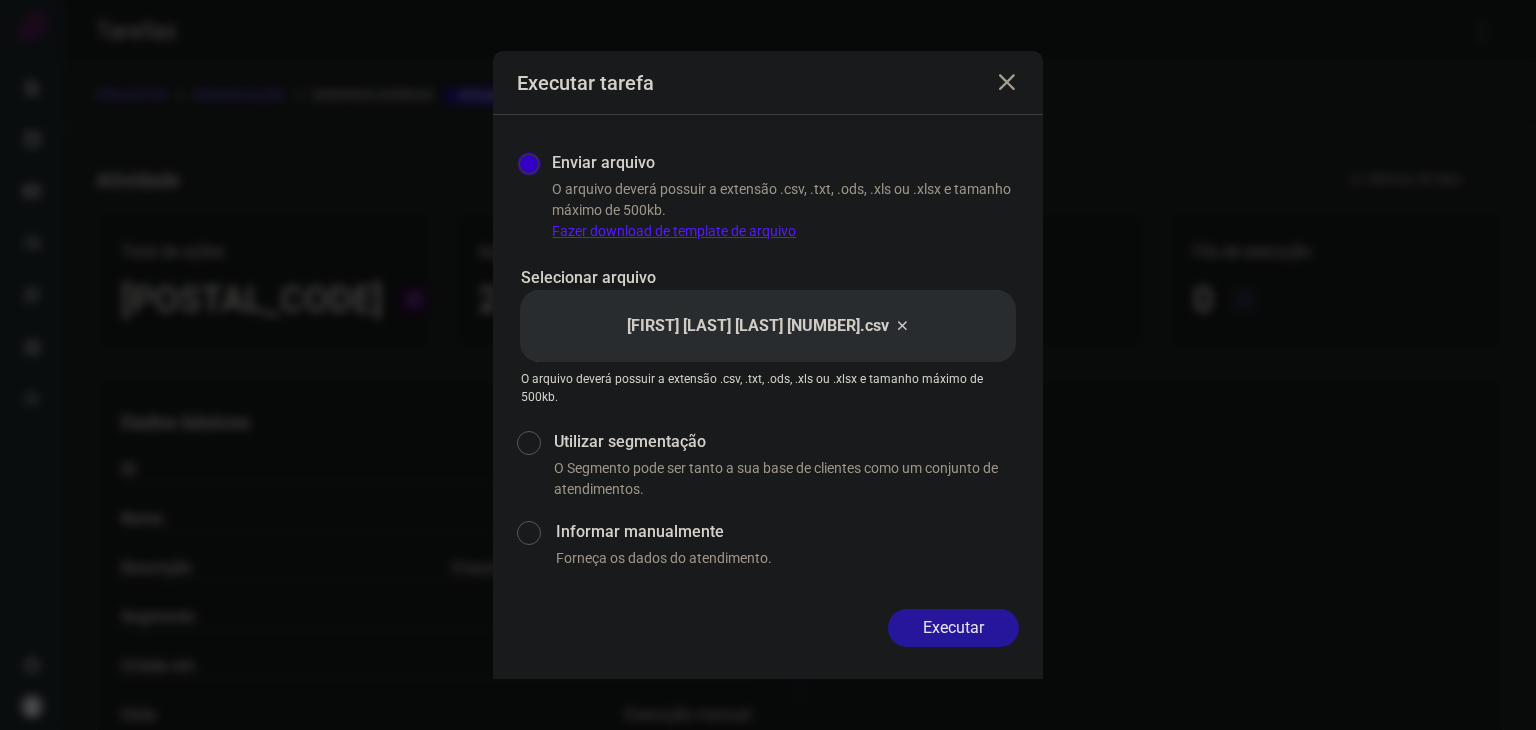 click on "Executar" at bounding box center [953, 628] 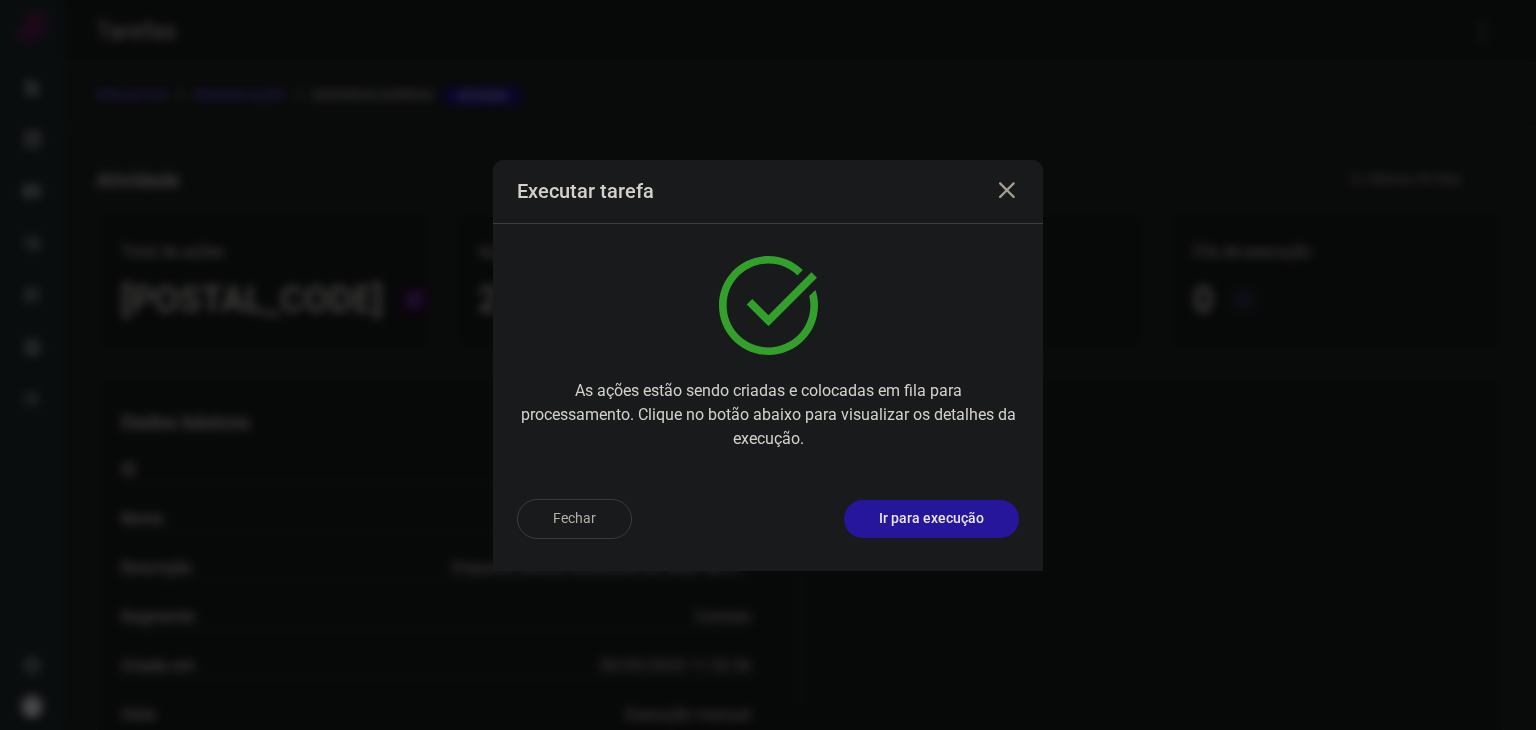 click on "Ir para execução" at bounding box center [931, 518] 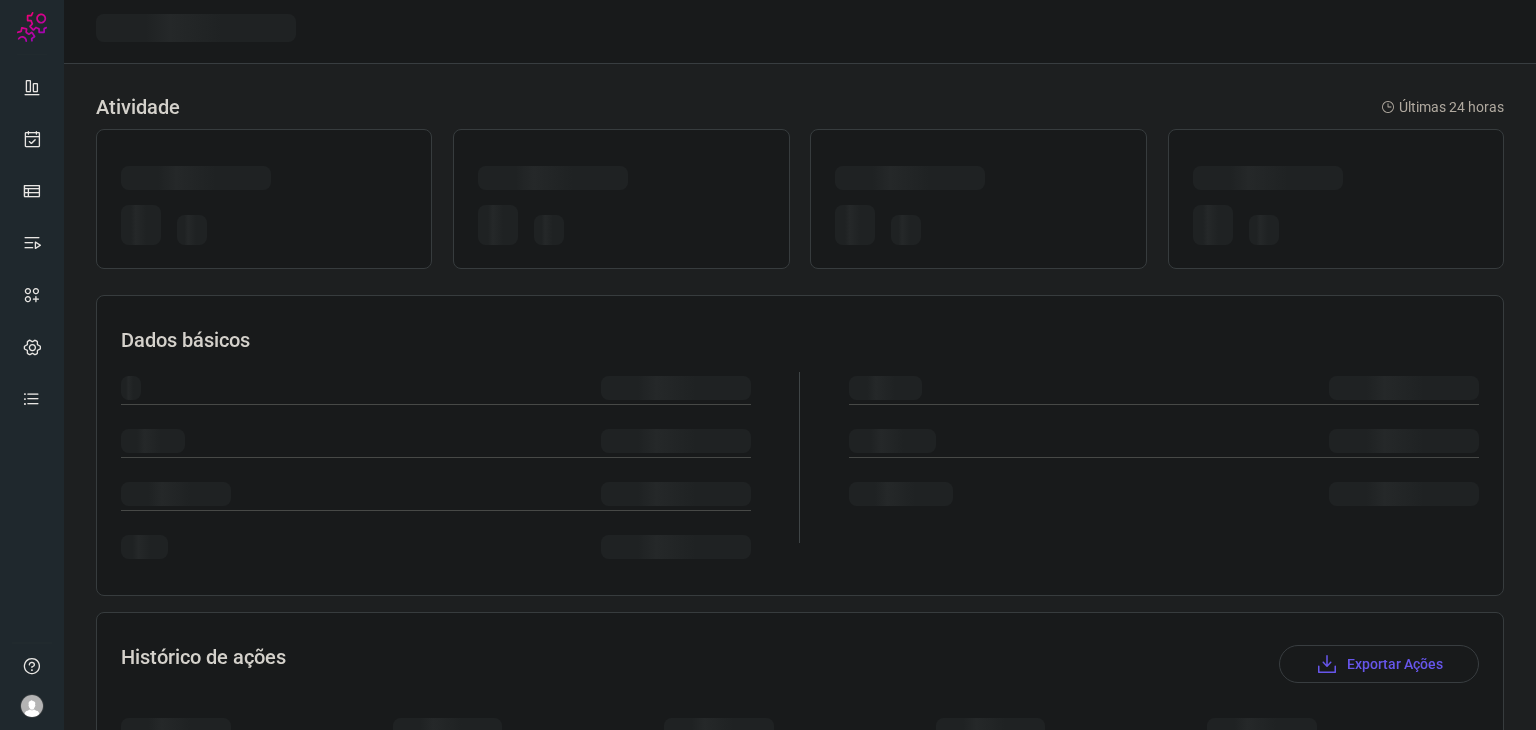 scroll, scrollTop: 0, scrollLeft: 0, axis: both 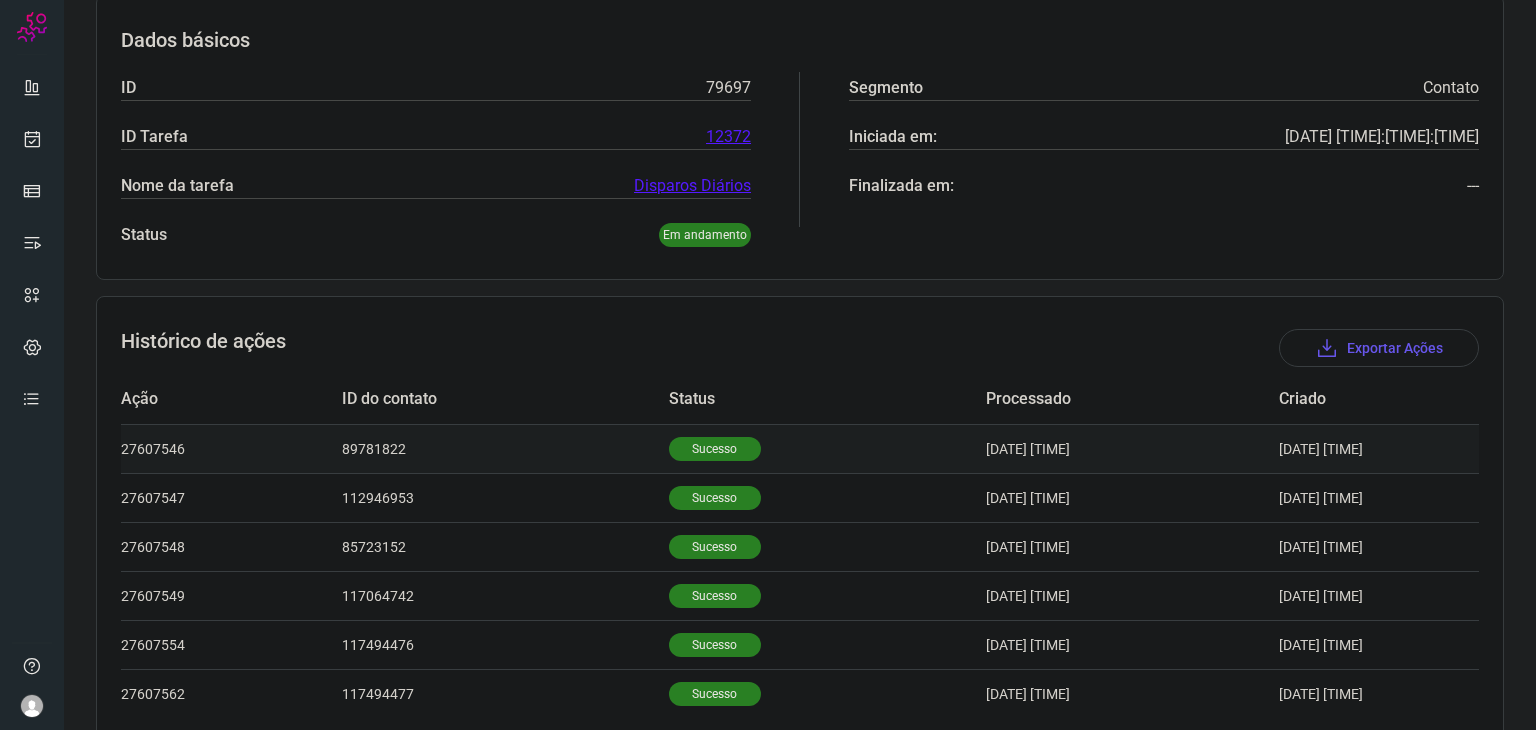 click on "Sucesso" at bounding box center (715, 449) 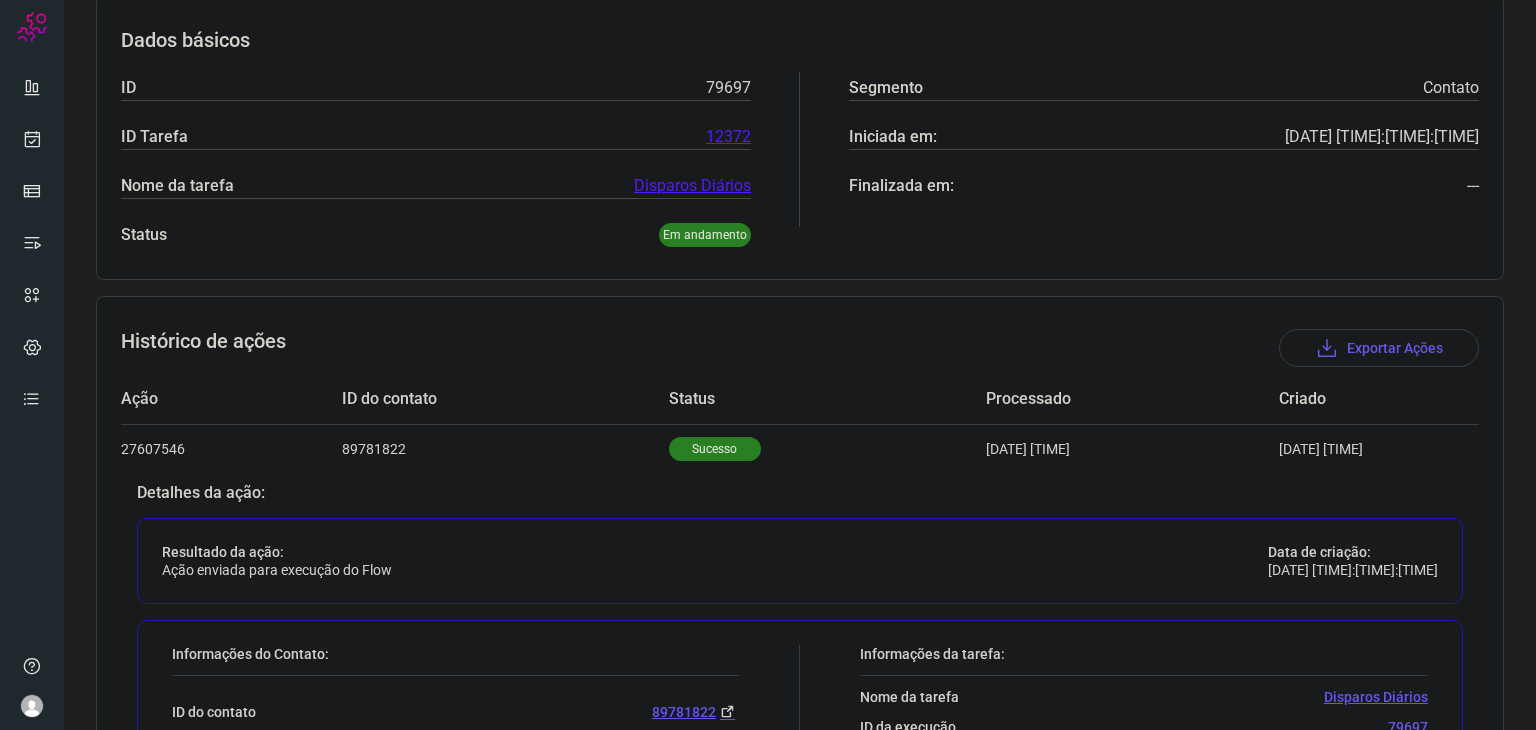 scroll, scrollTop: 500, scrollLeft: 0, axis: vertical 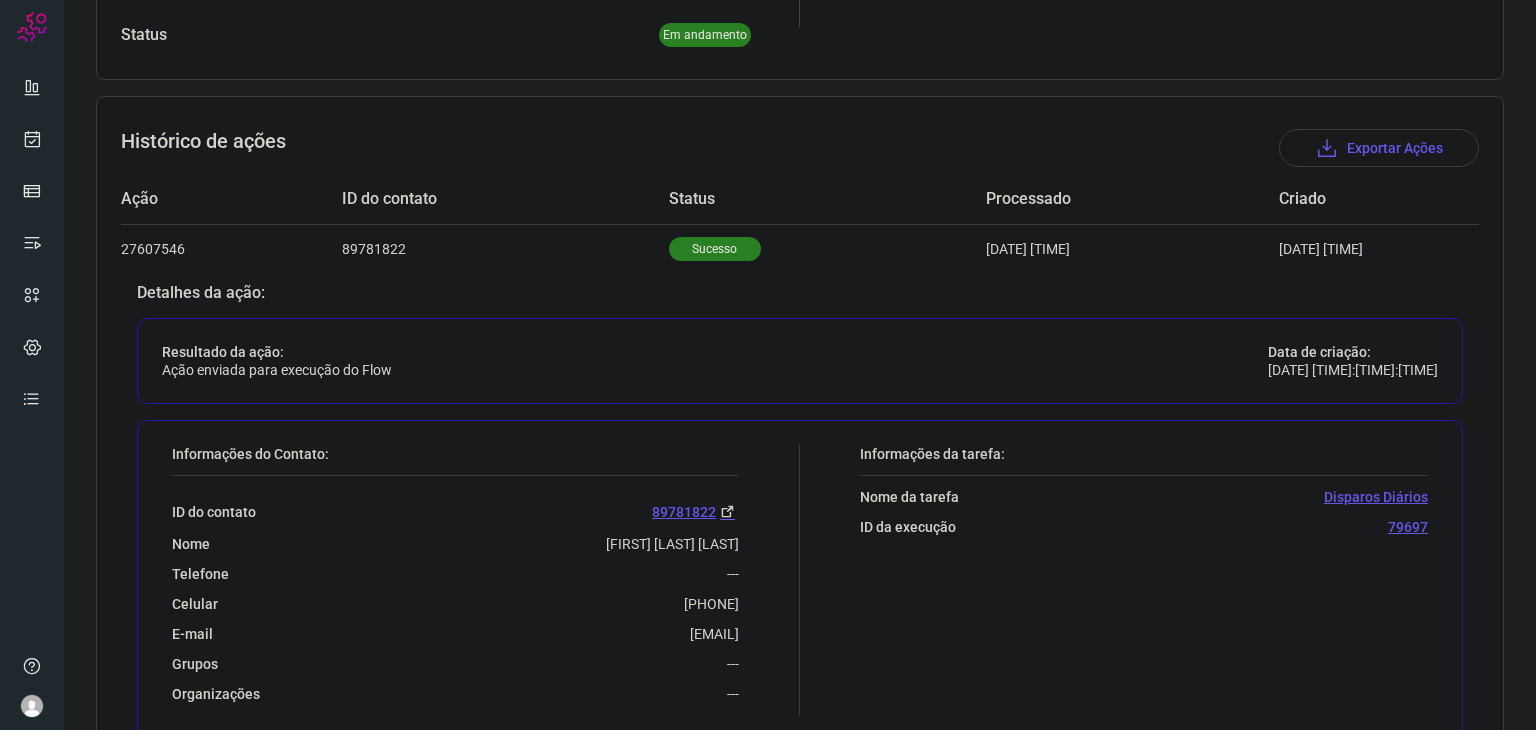 drag, startPoint x: 623, startPoint y: 601, endPoint x: 760, endPoint y: 601, distance: 137 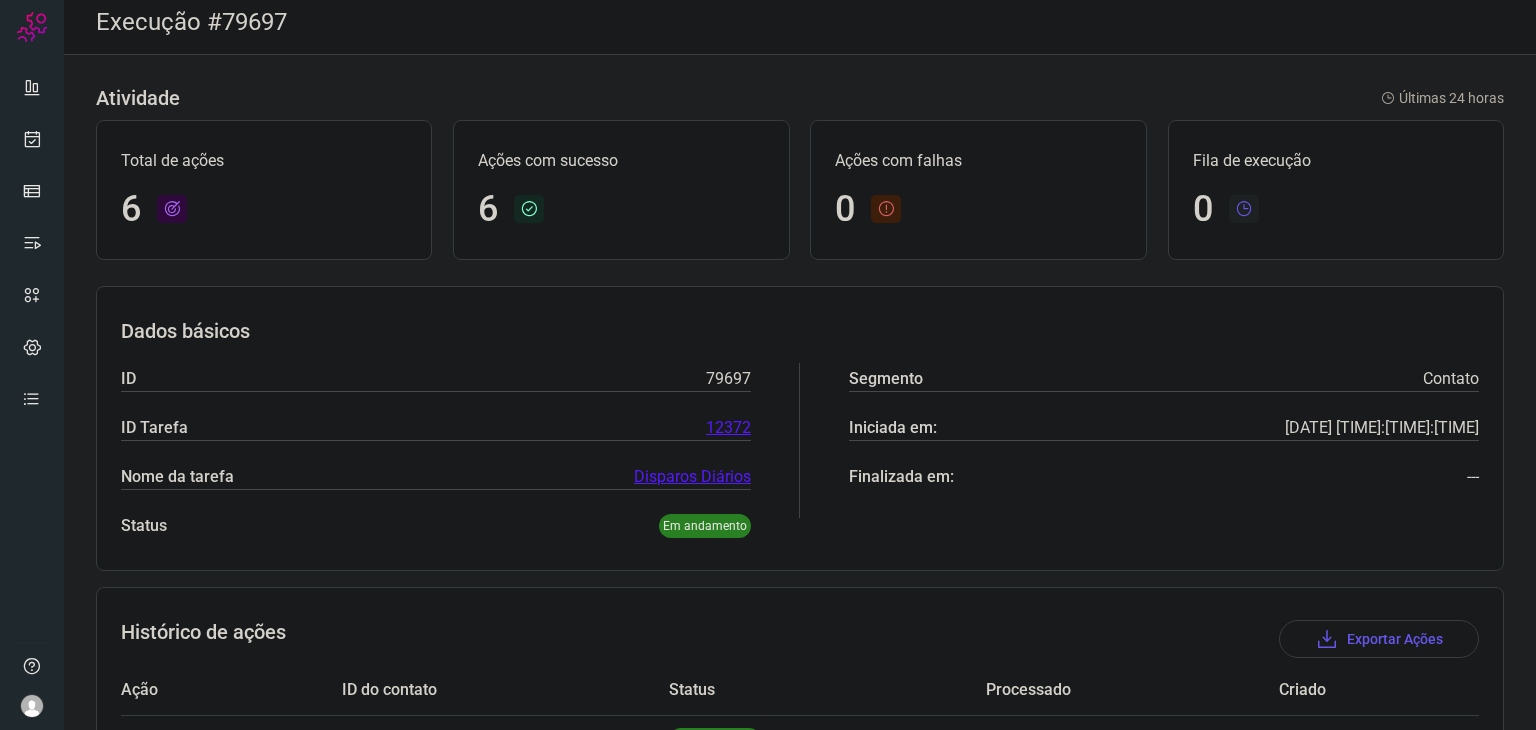 scroll, scrollTop: 0, scrollLeft: 0, axis: both 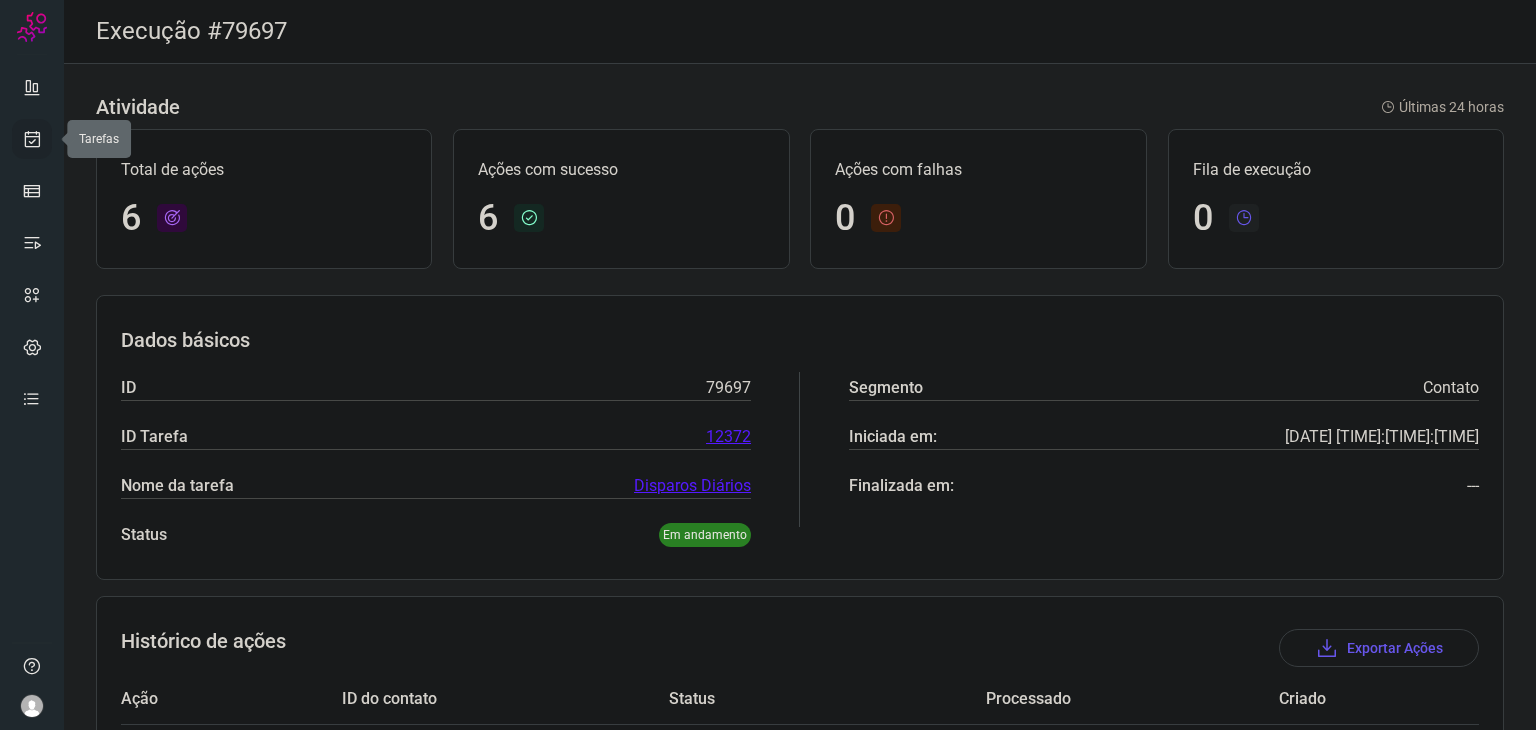 click at bounding box center (32, 139) 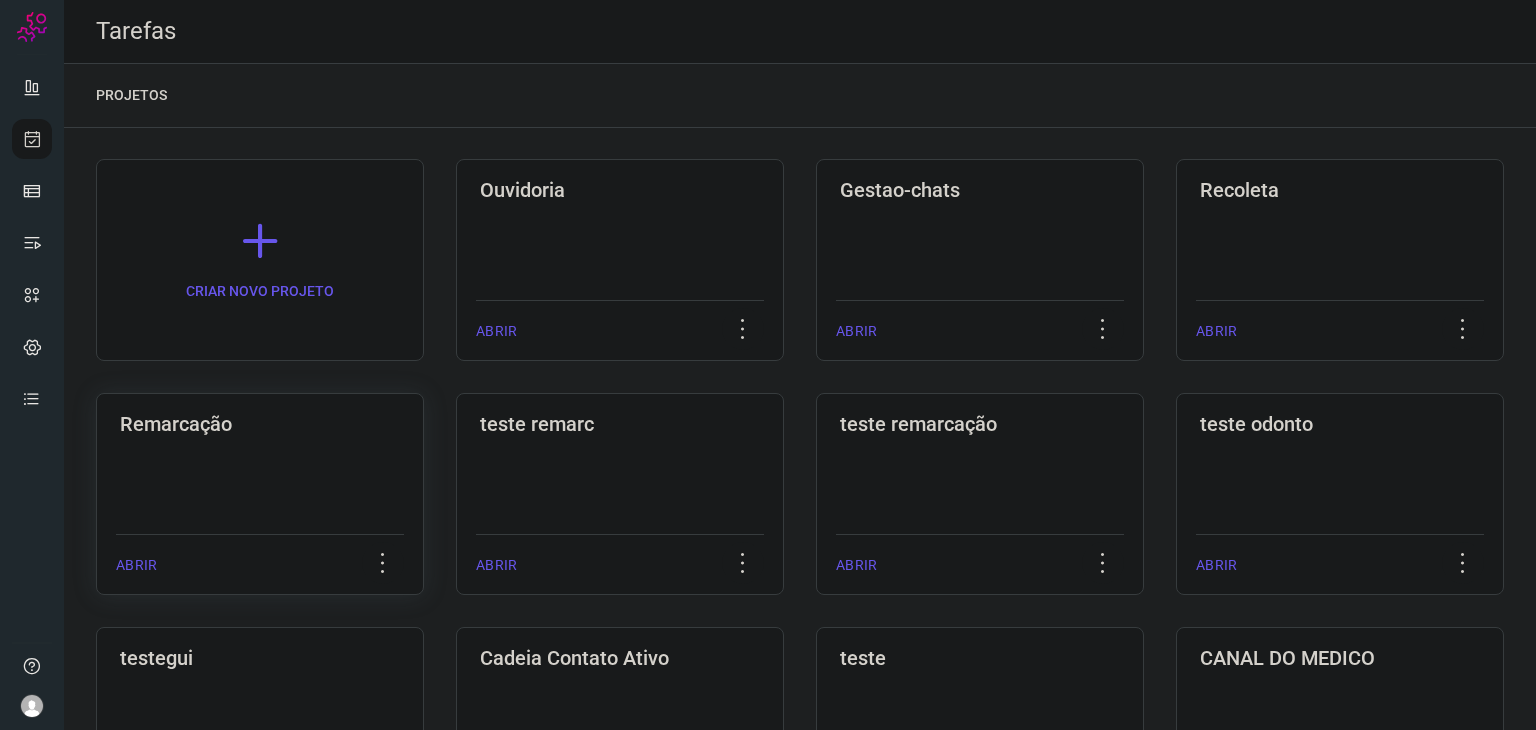 click on "Remarcação  ABRIR" 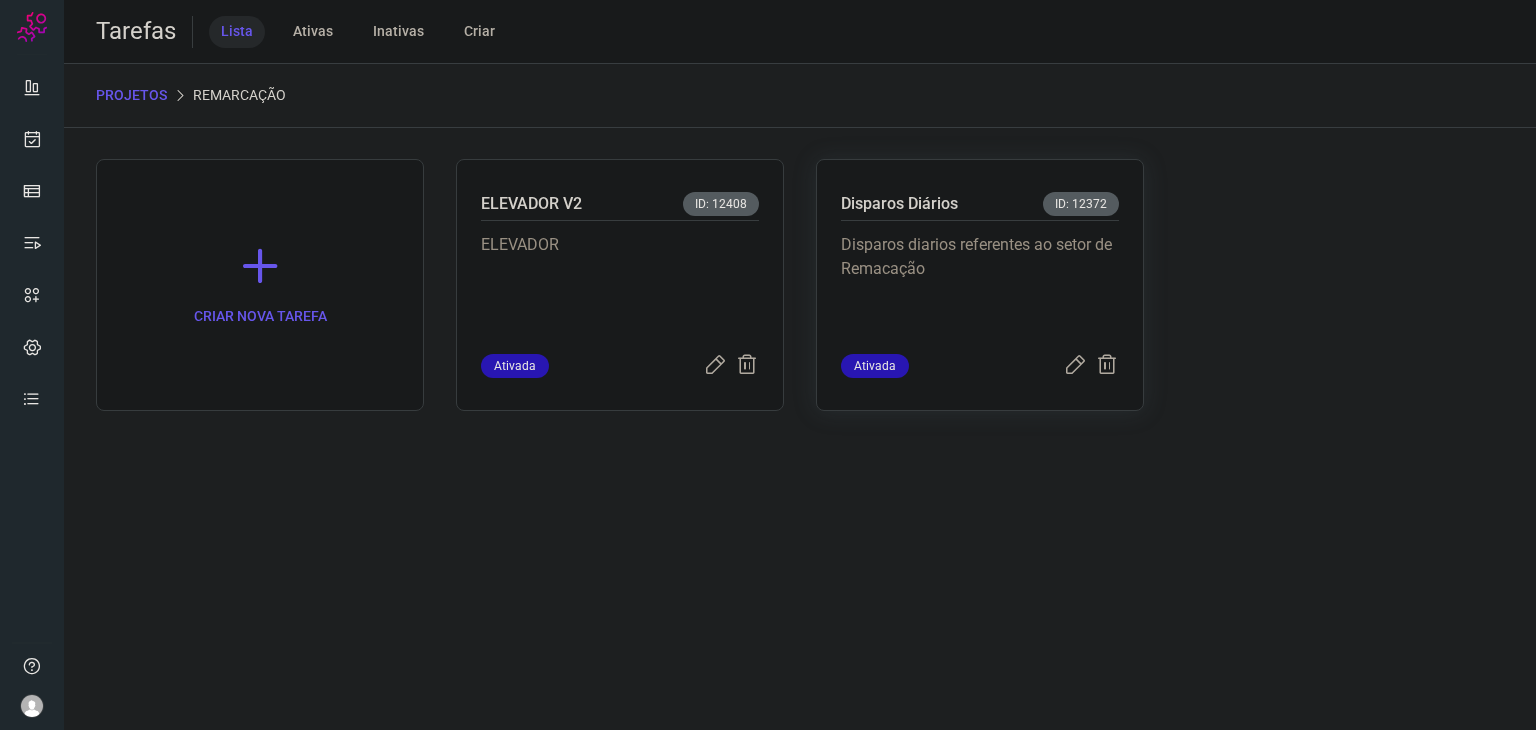 click on "Disparos diarios referentes ao setor de Remacação" at bounding box center [980, 287] 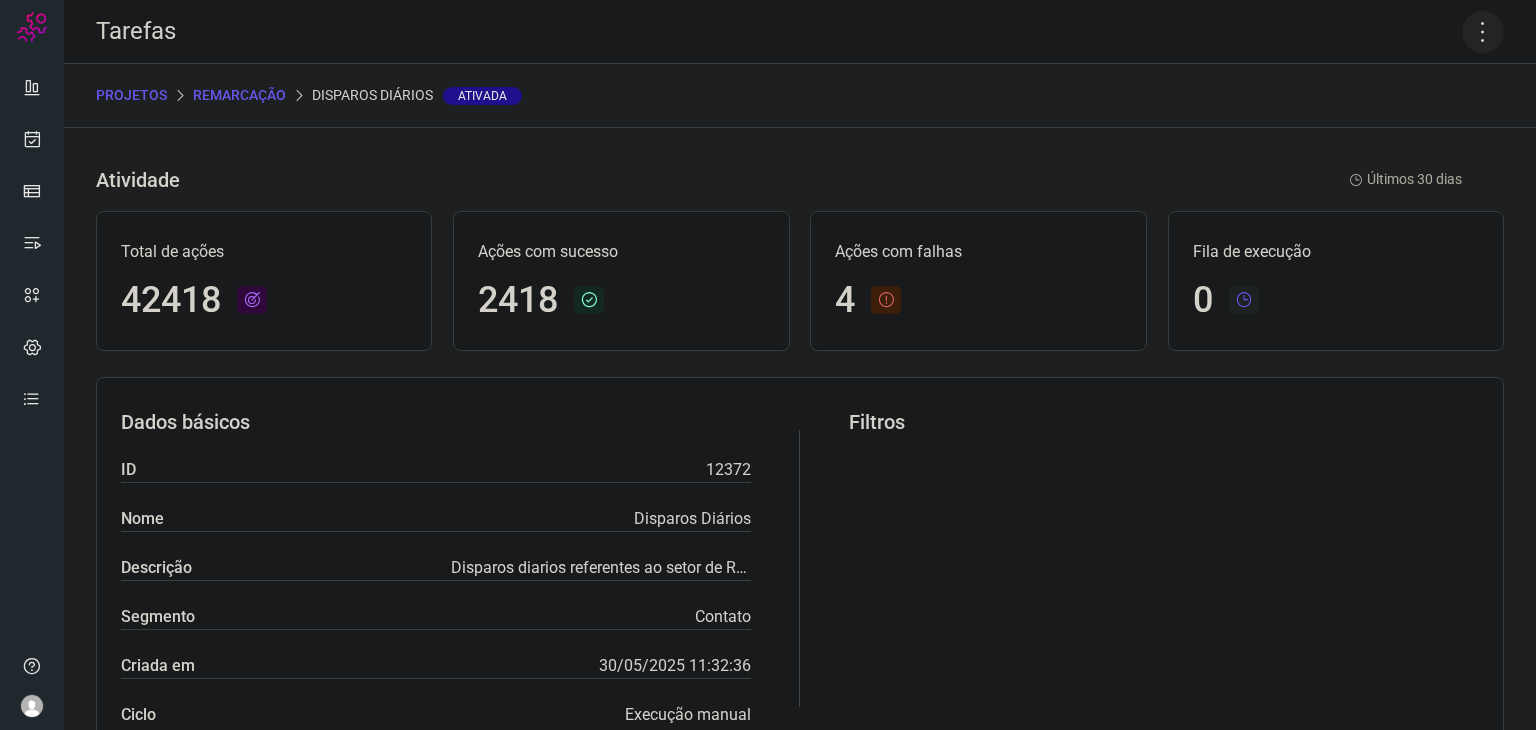 click 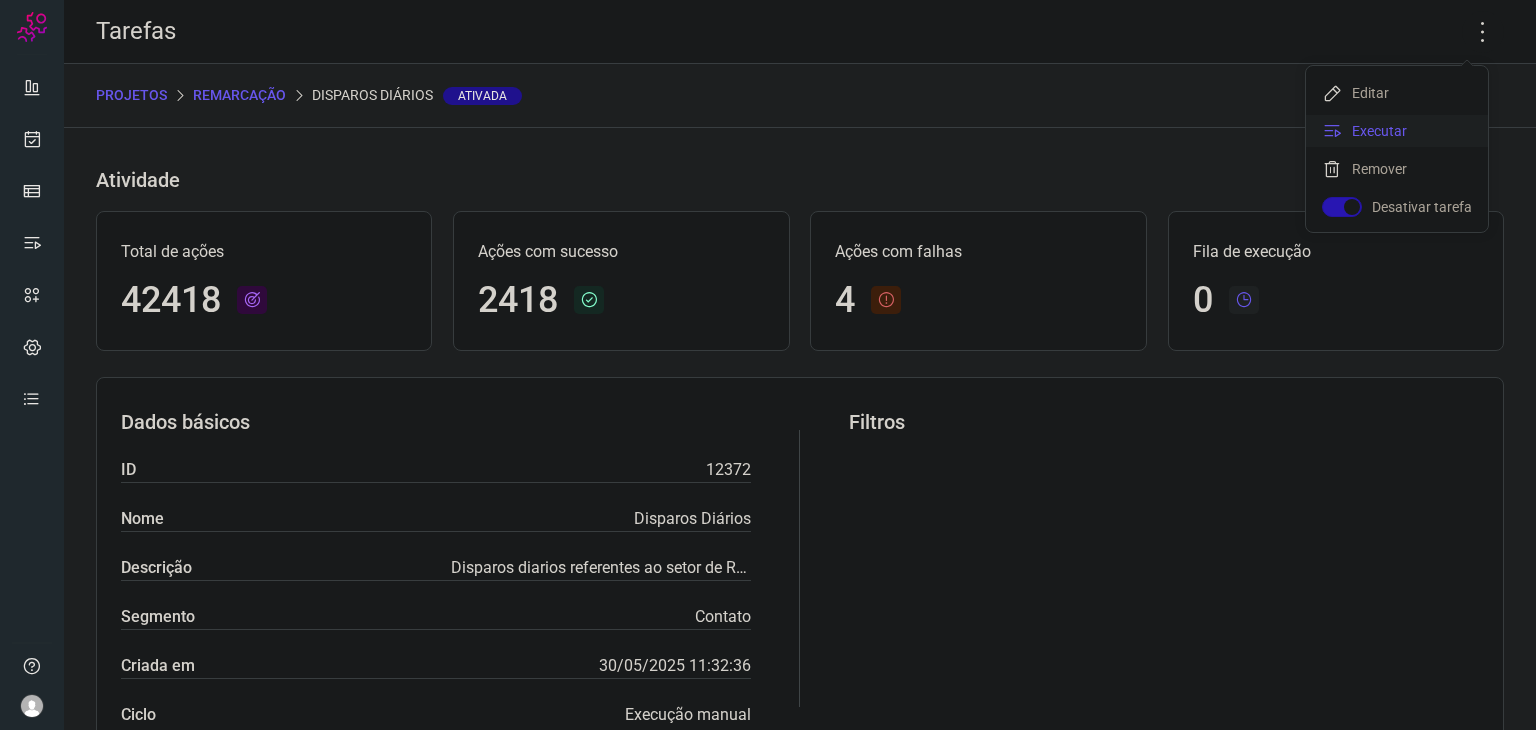 click on "Executar" 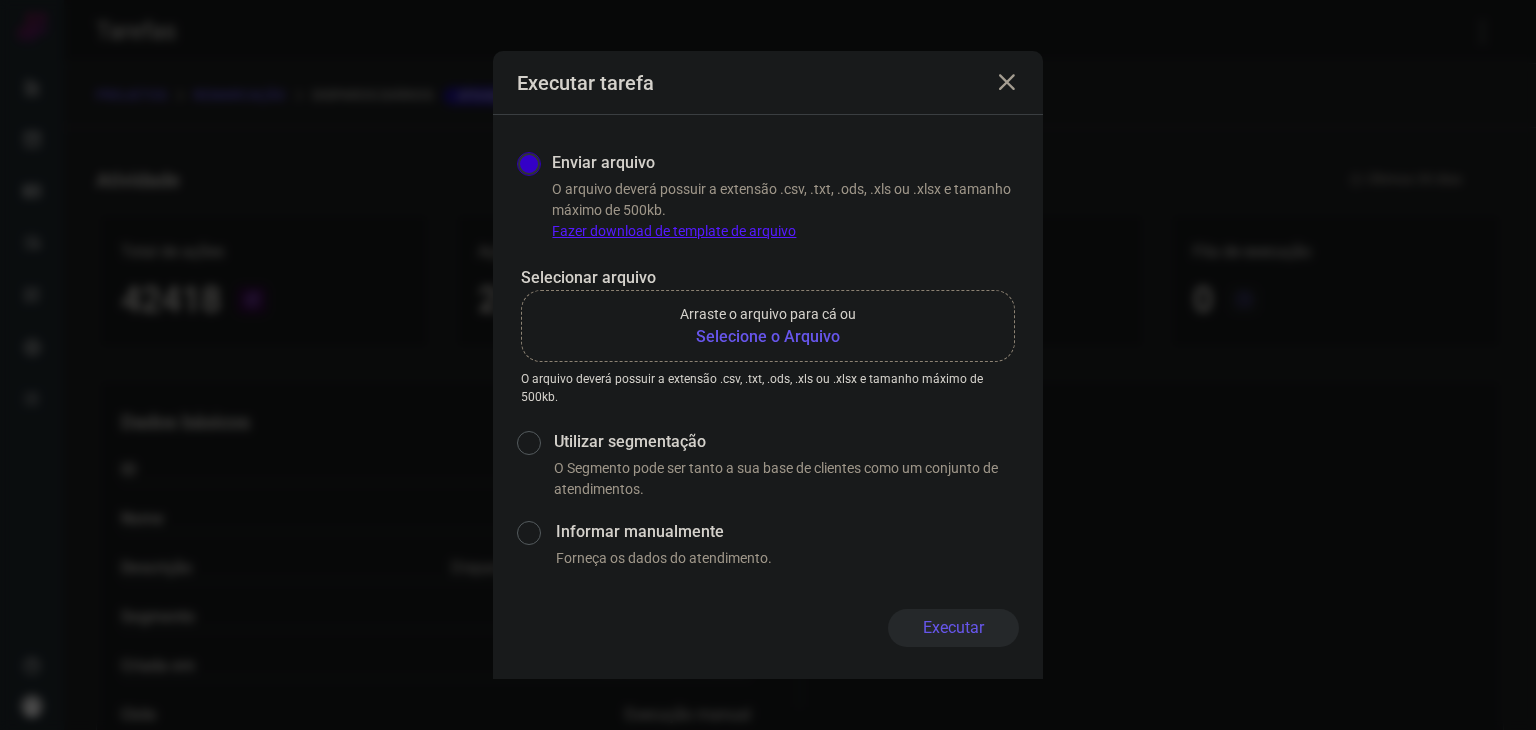 click on "Arraste o arquivo para cá ou" at bounding box center [768, 314] 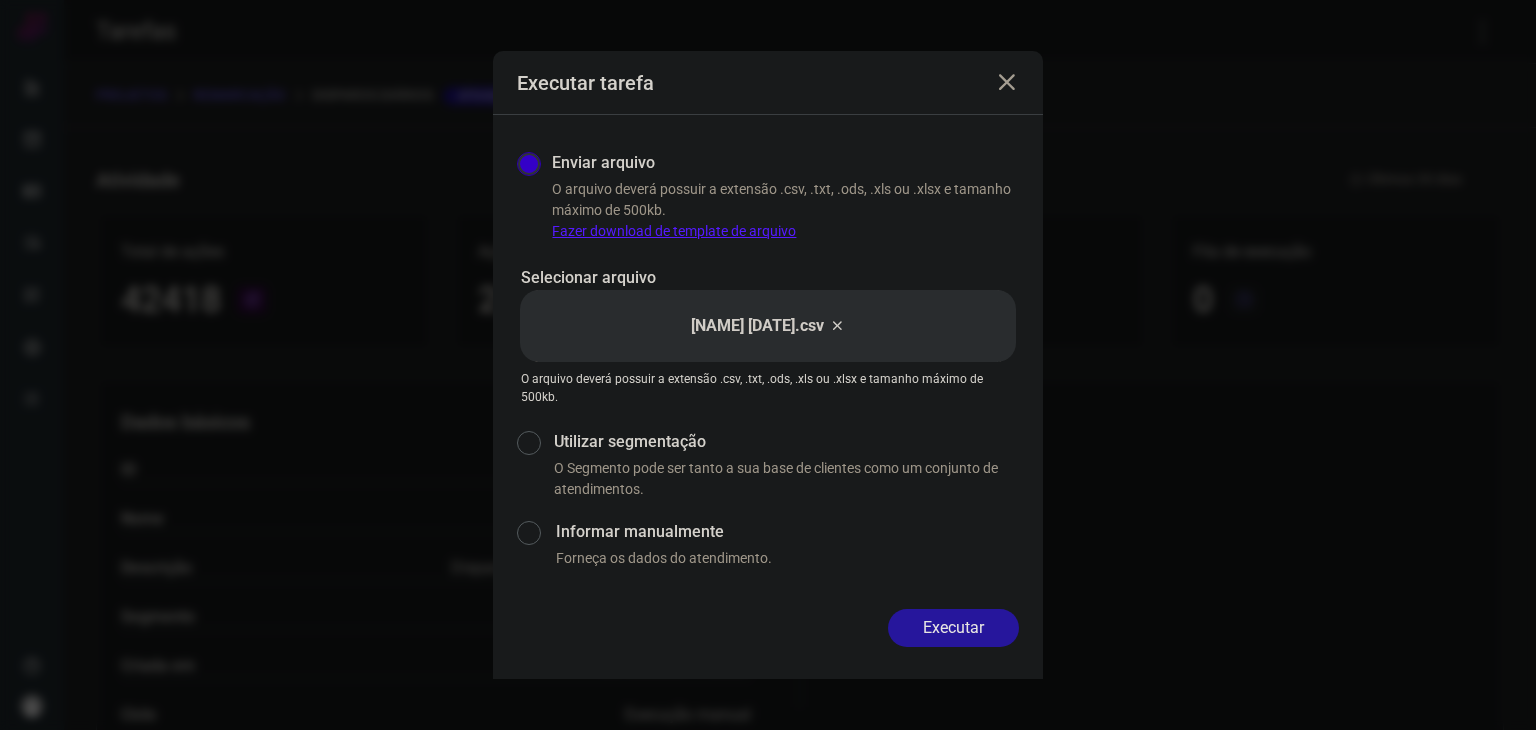 click on "Executar" at bounding box center [953, 628] 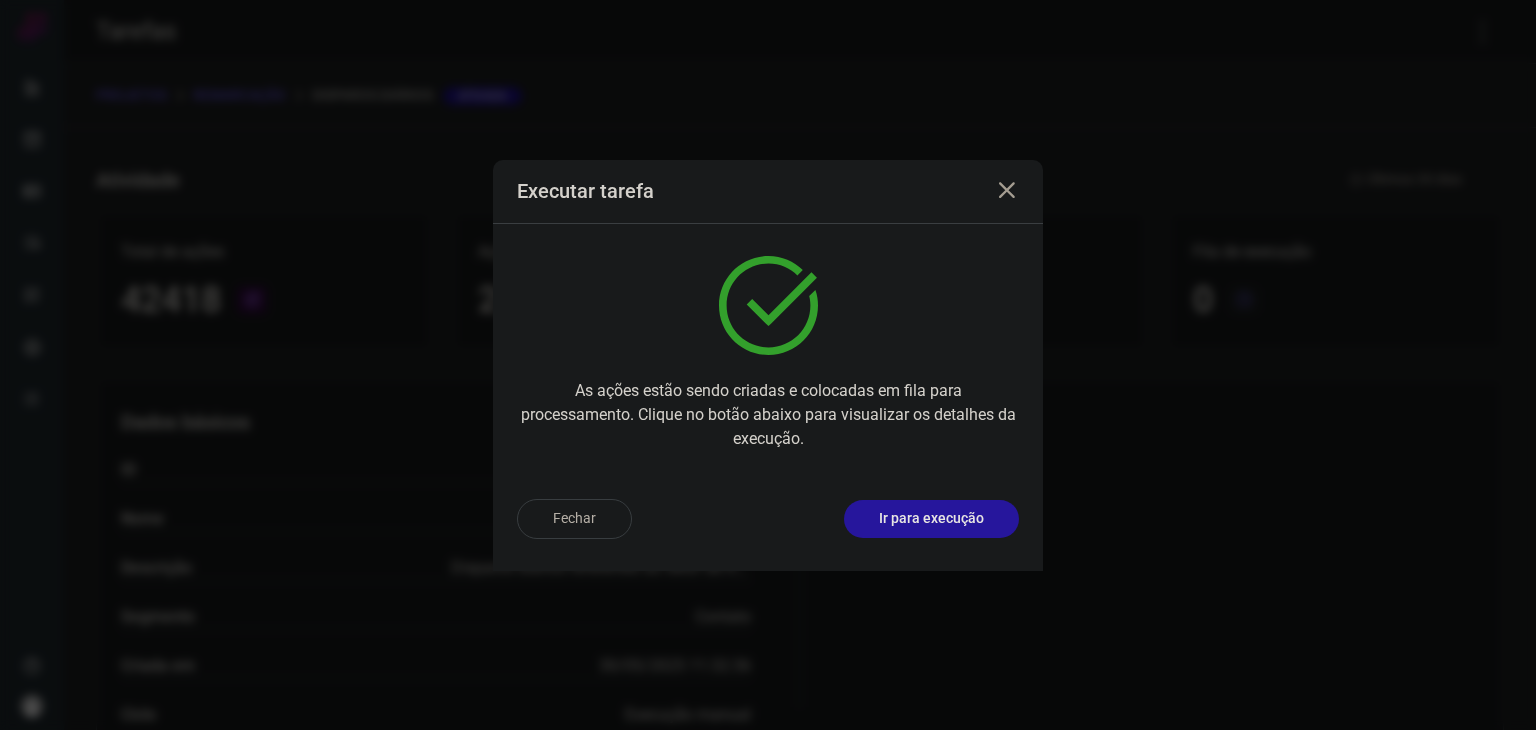 click on "Ir para execução" at bounding box center [931, 518] 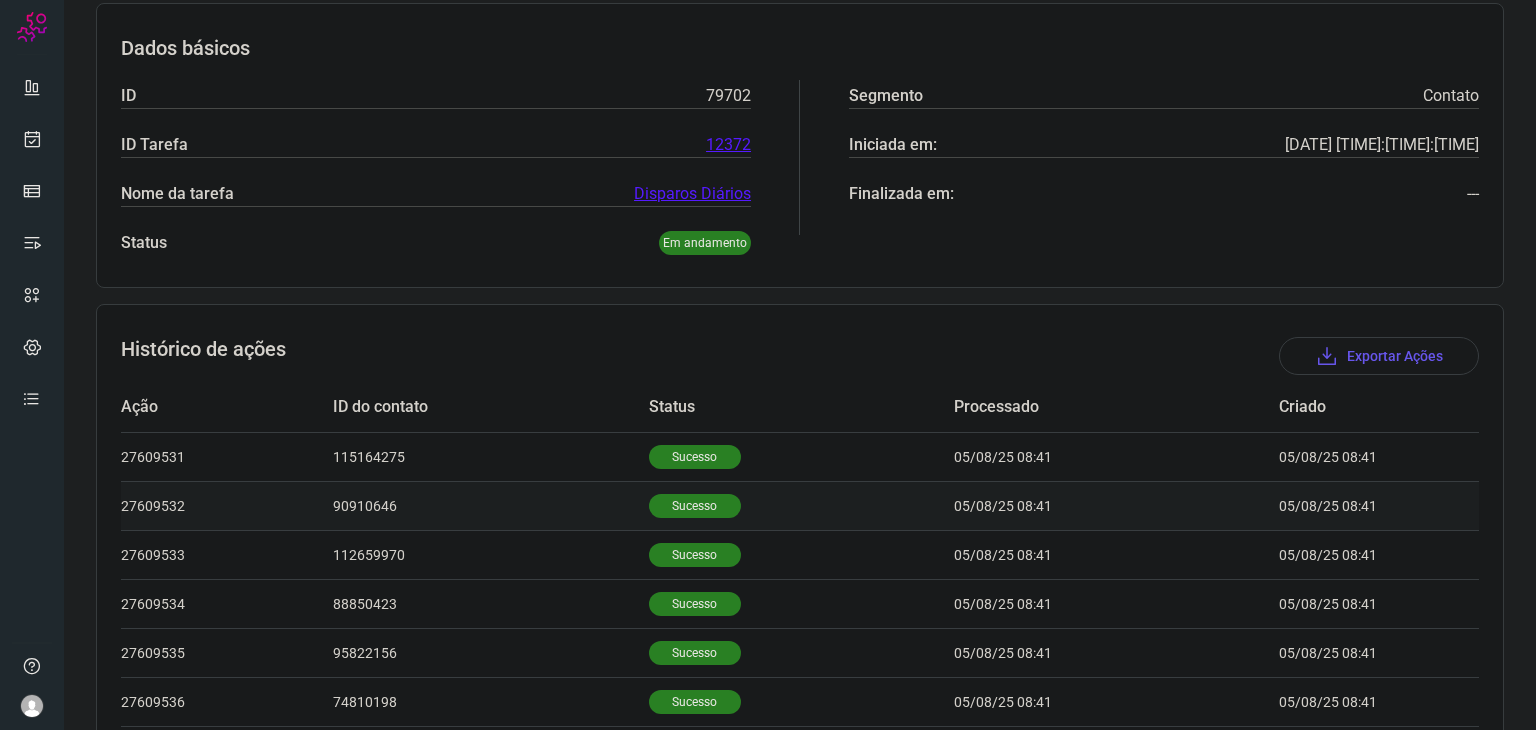 scroll, scrollTop: 300, scrollLeft: 0, axis: vertical 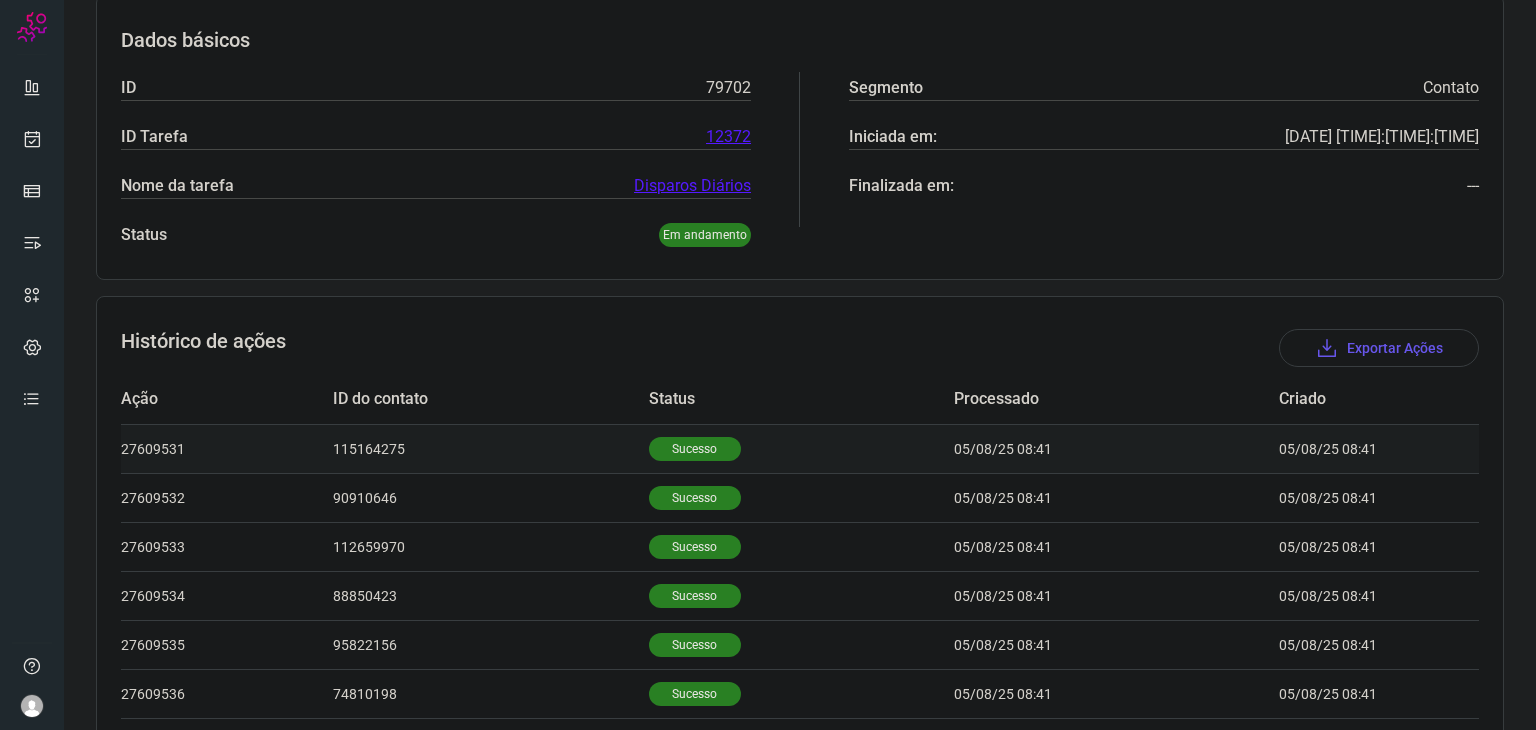 click on "Sucesso" at bounding box center [695, 449] 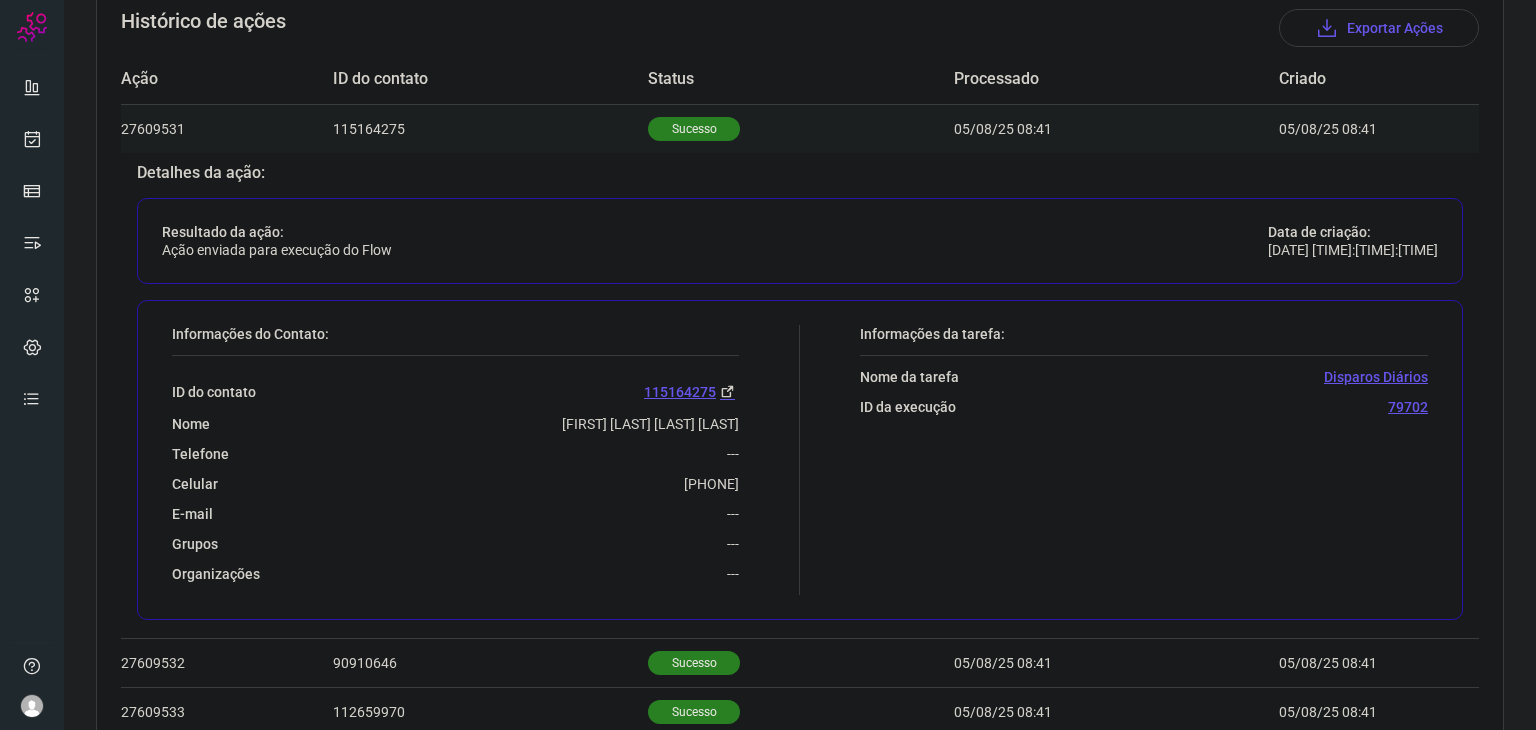 scroll, scrollTop: 700, scrollLeft: 0, axis: vertical 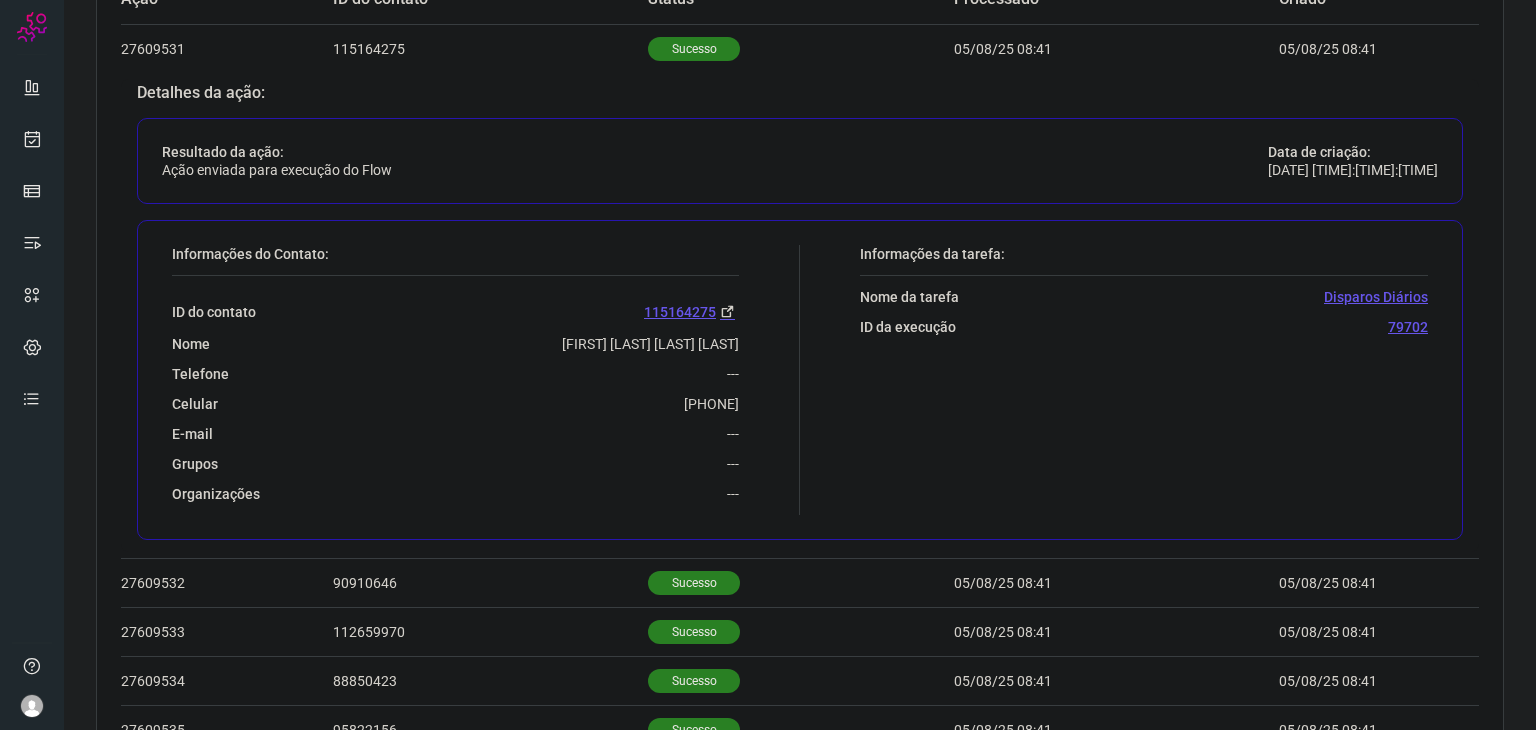 drag, startPoint x: 698, startPoint y: 389, endPoint x: 747, endPoint y: 389, distance: 49 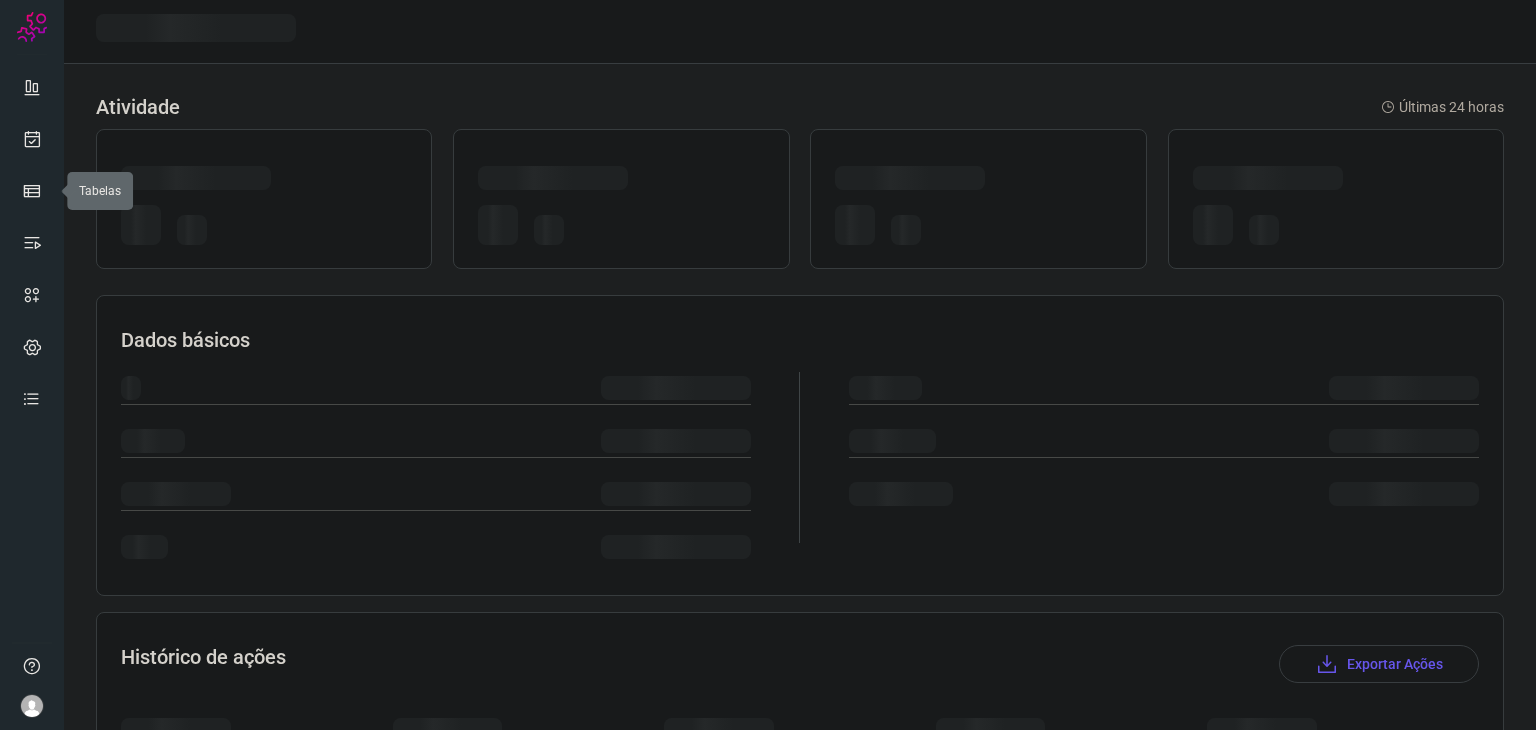 scroll, scrollTop: 0, scrollLeft: 0, axis: both 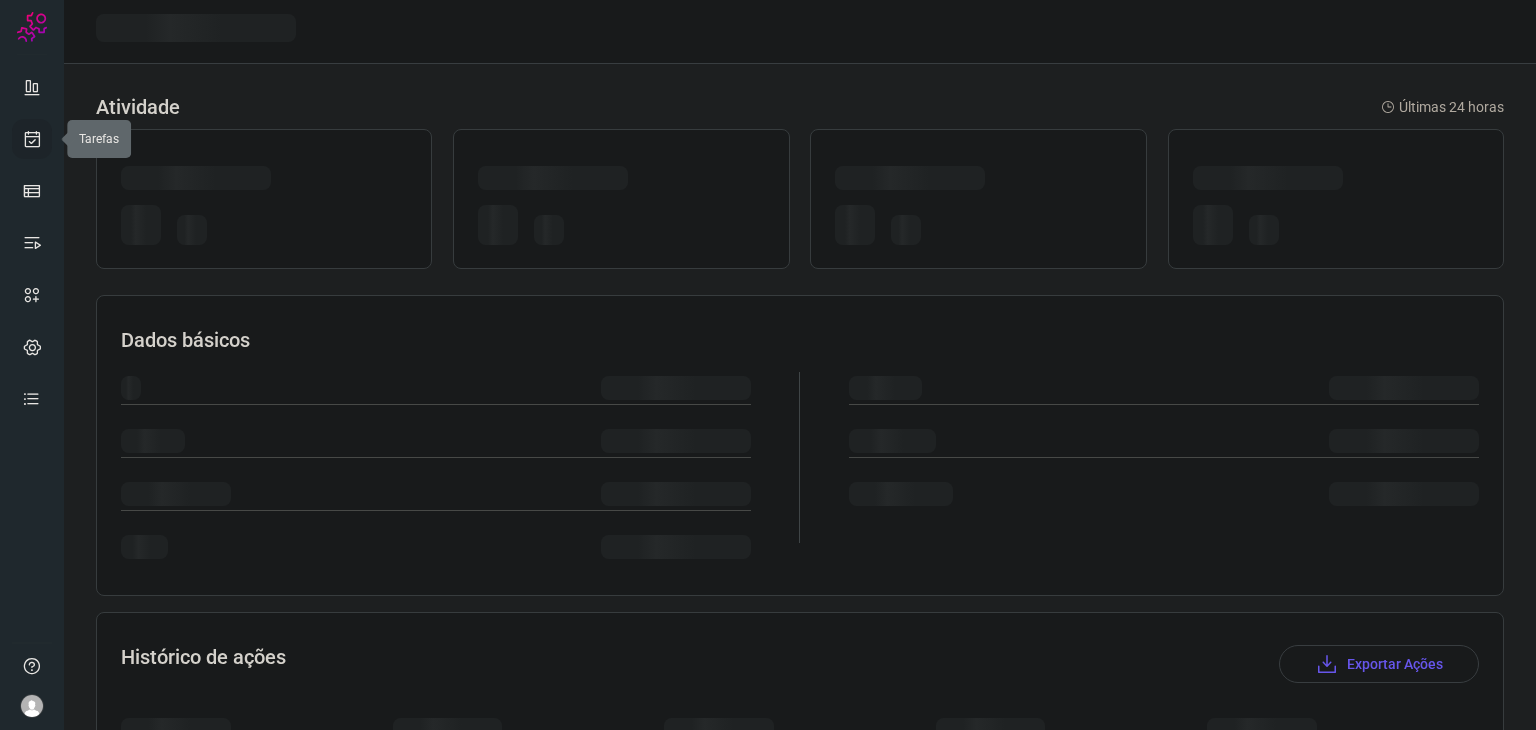 click at bounding box center [32, 139] 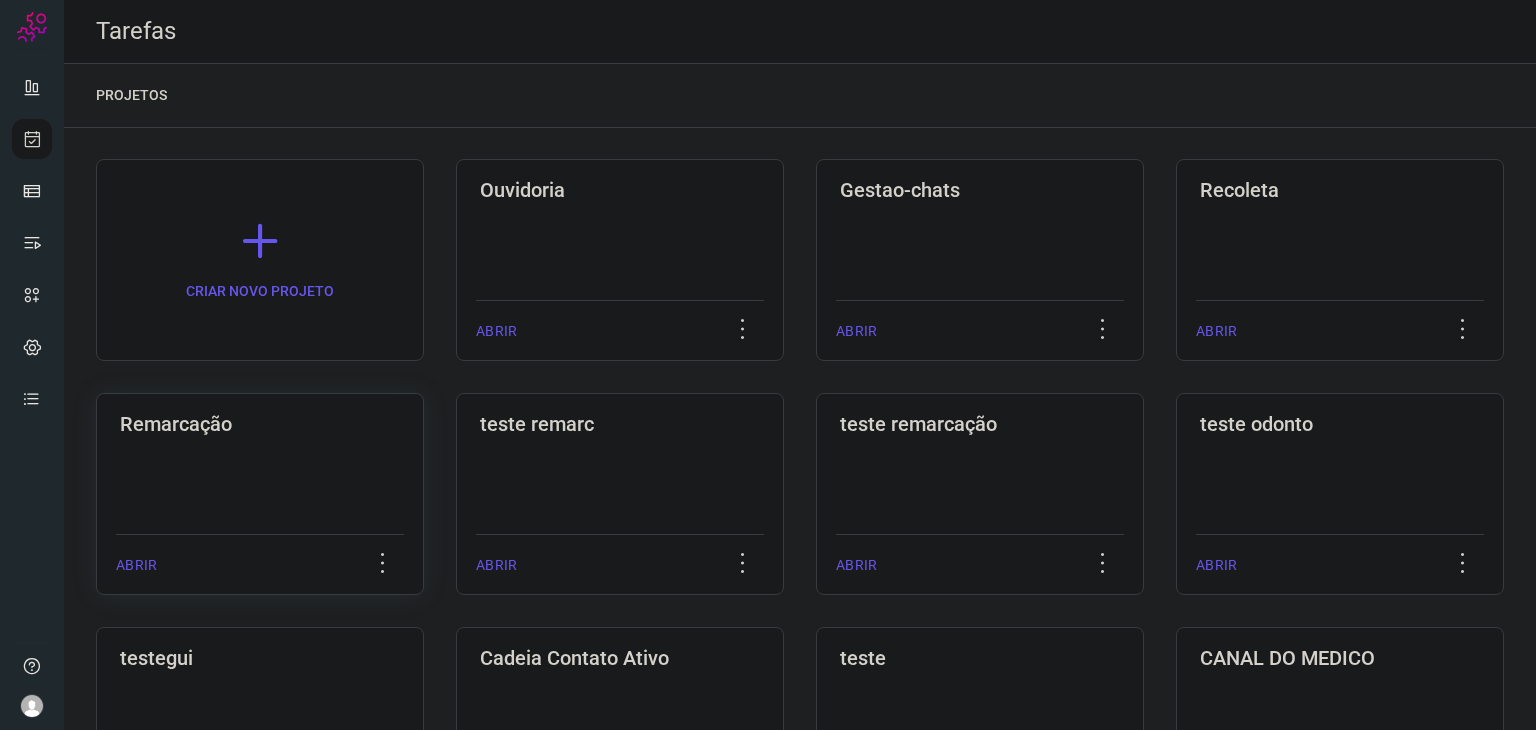 click on "Remarcação" at bounding box center [260, 424] 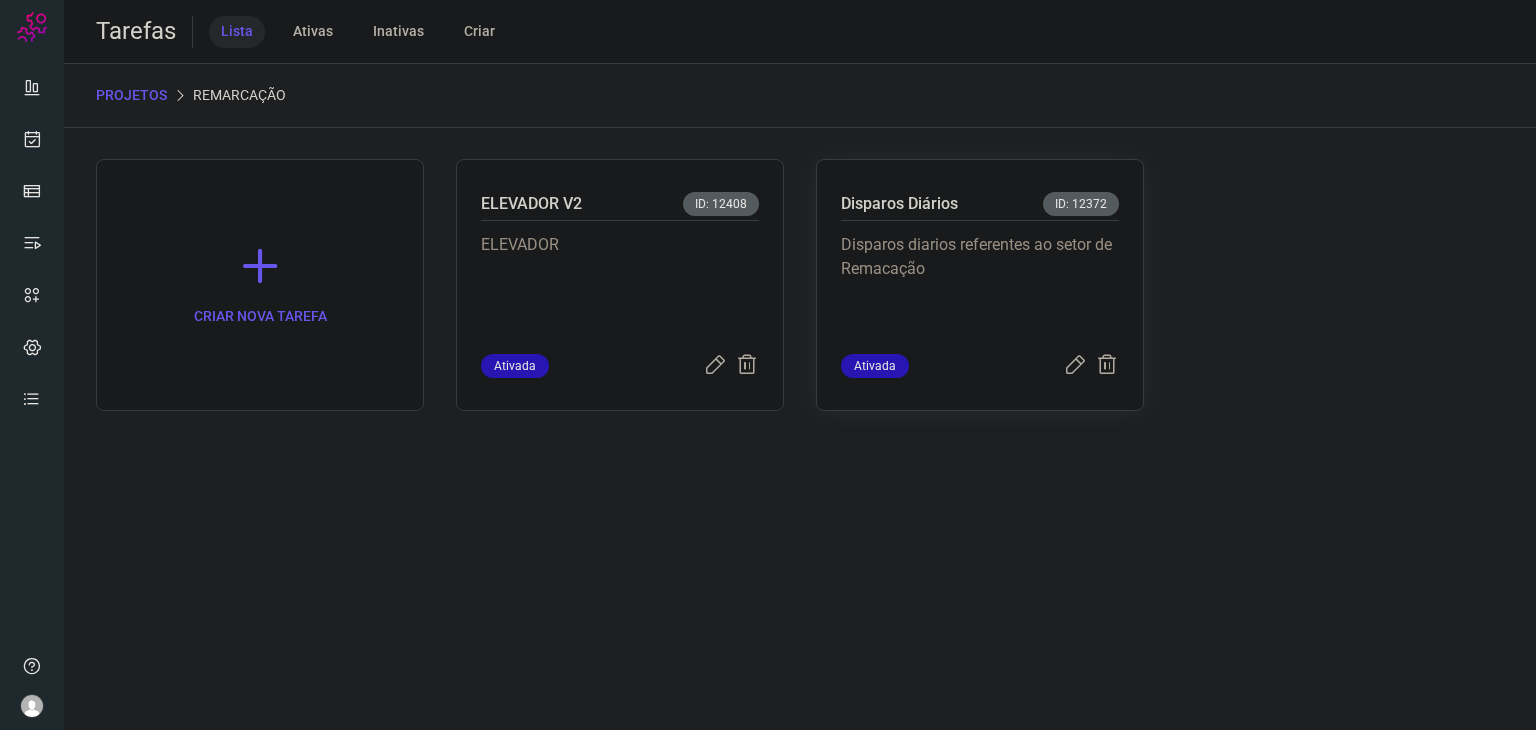 click on "Disparos diarios referentes ao setor de Remacação" at bounding box center (980, 283) 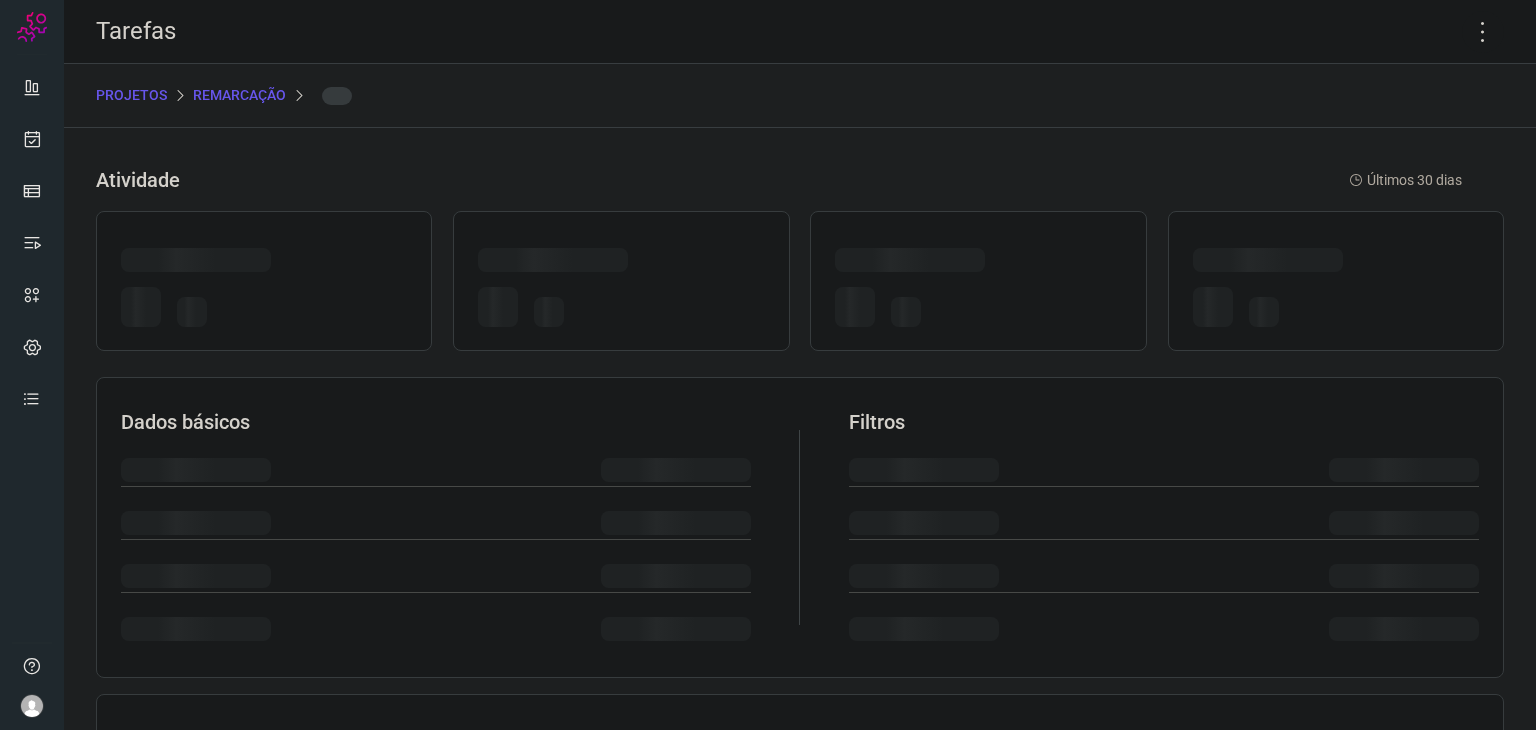 click at bounding box center (978, 310) 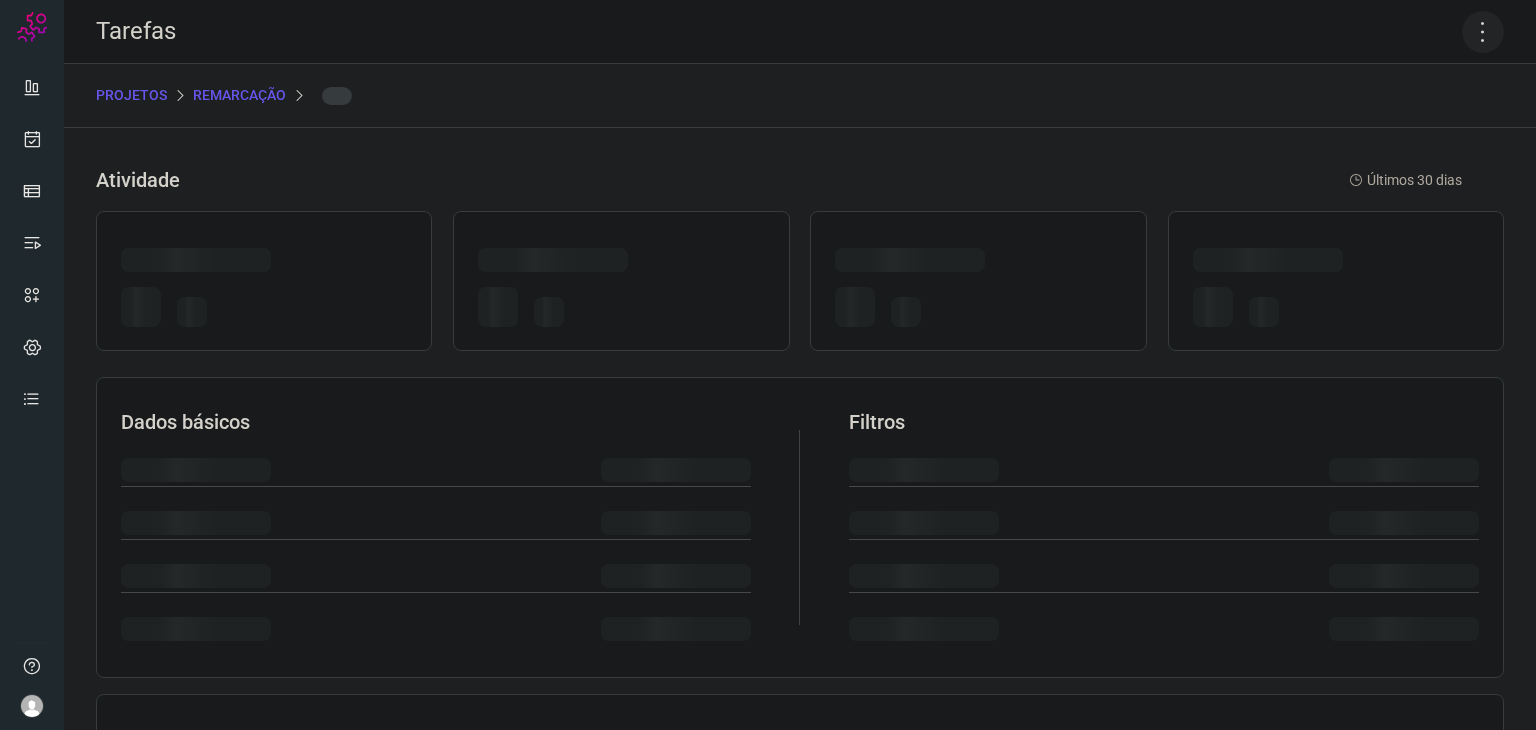 click 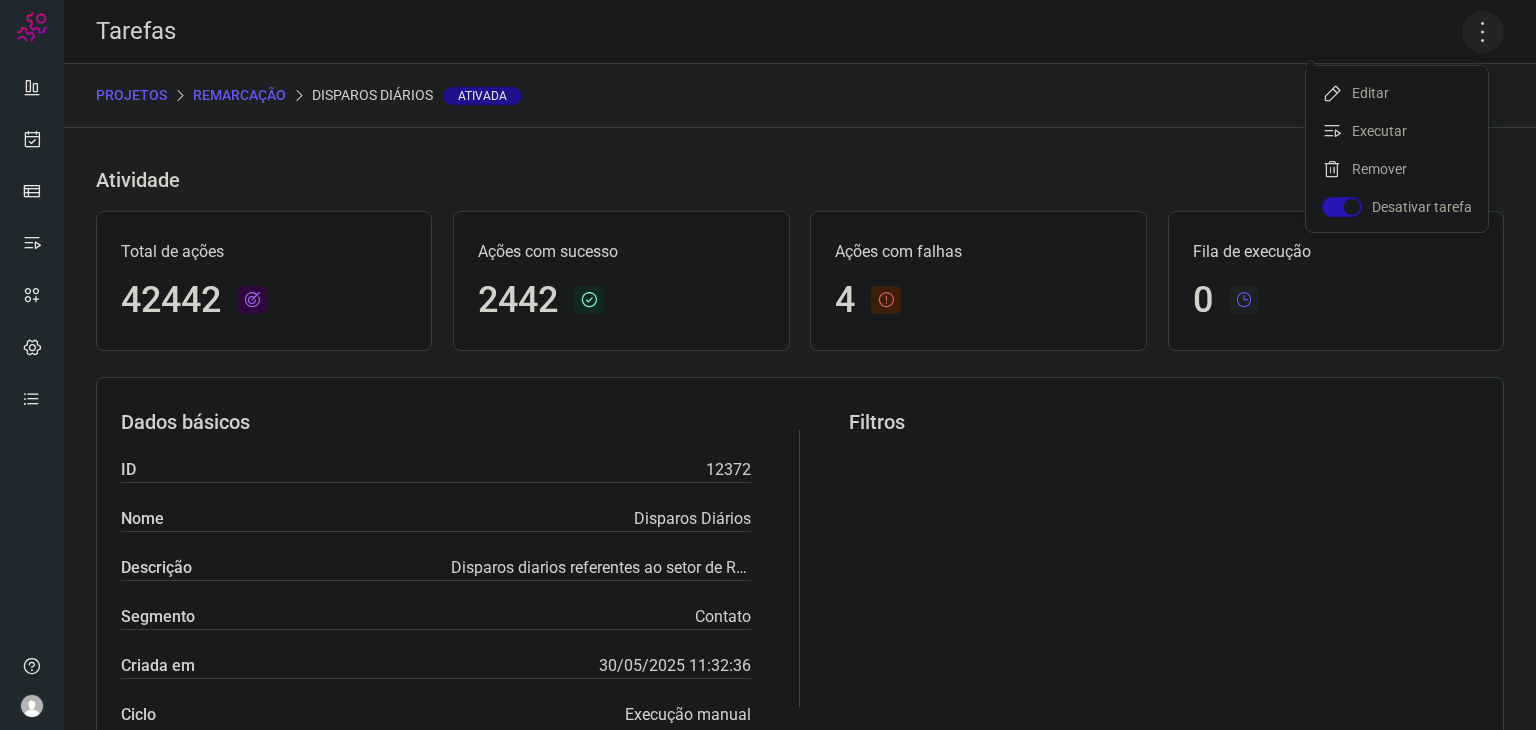 click 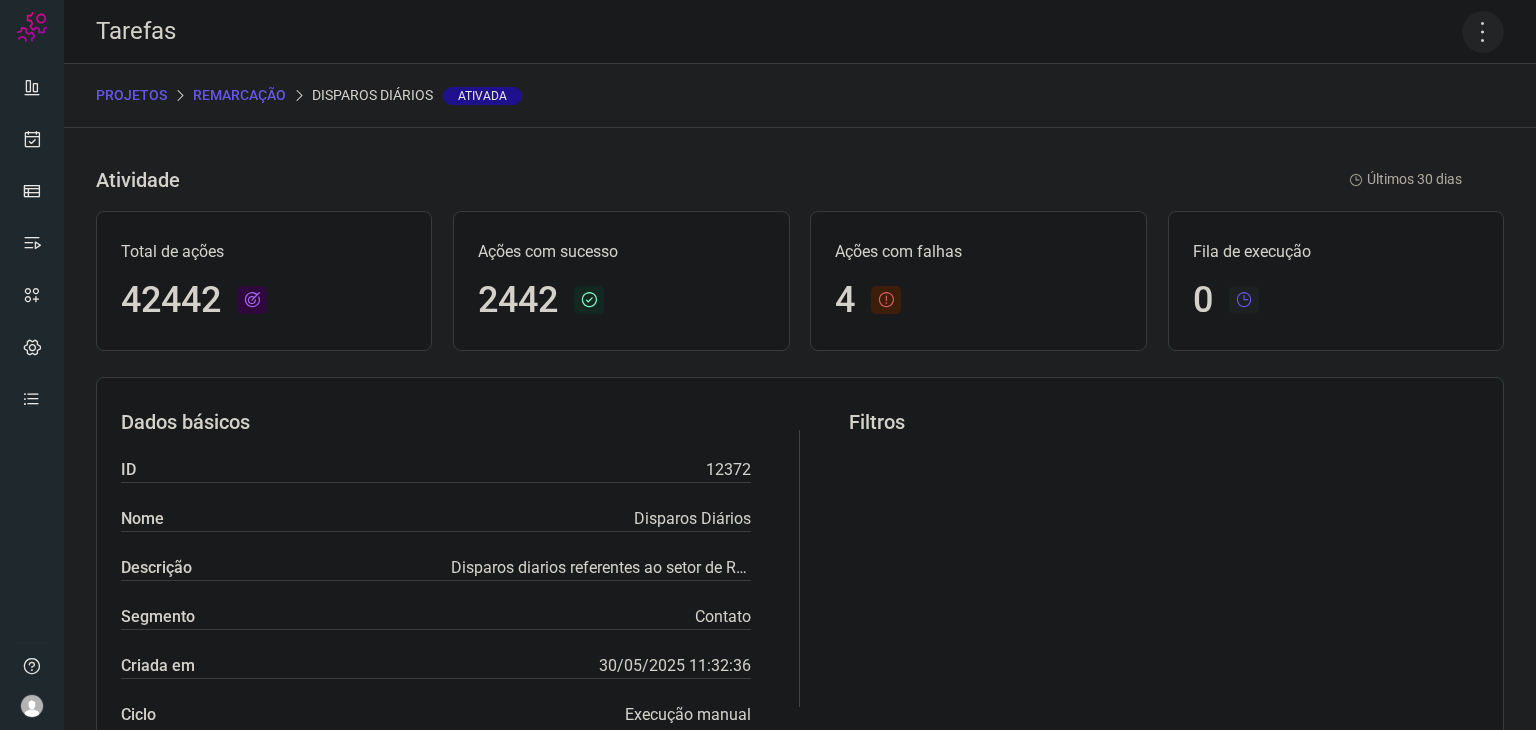click 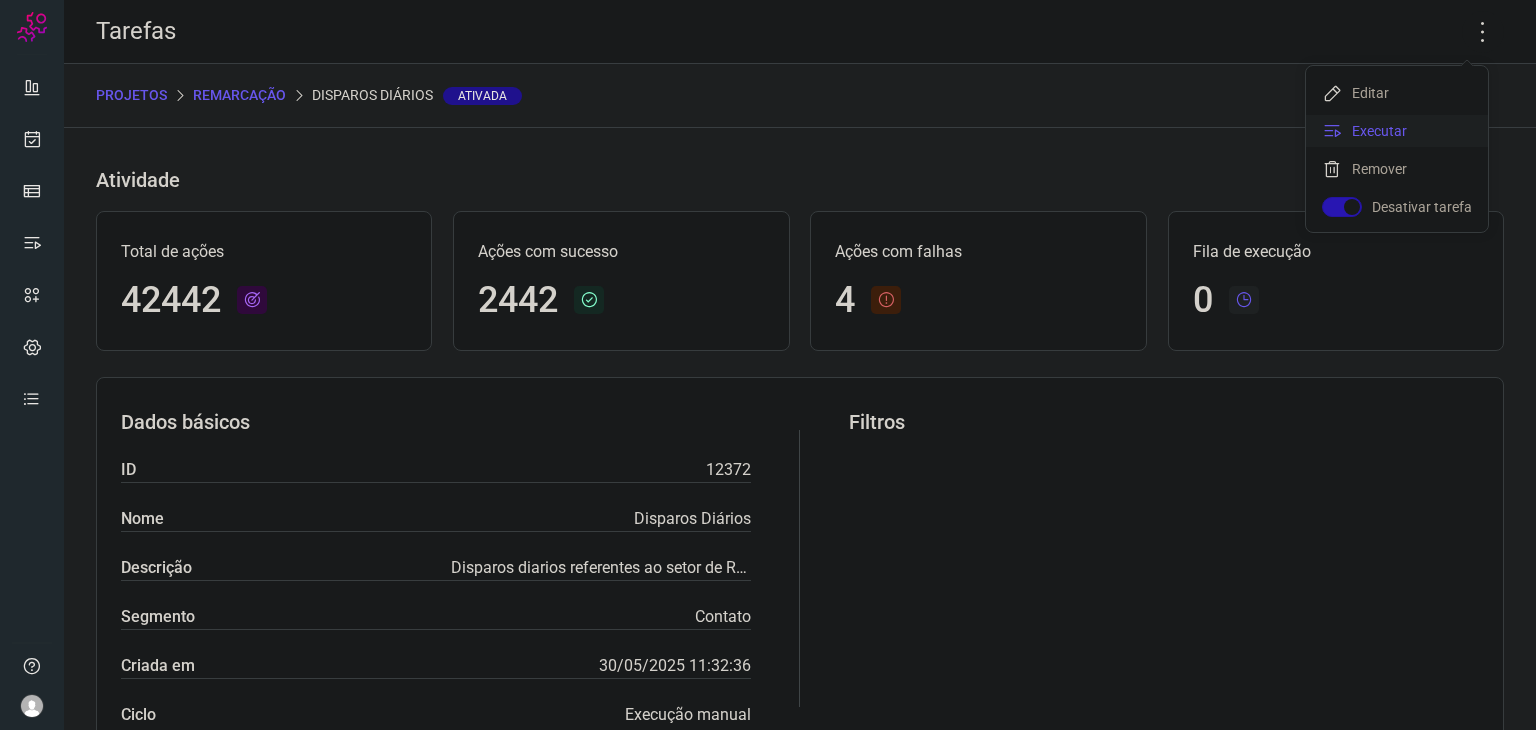 click on "Executar" 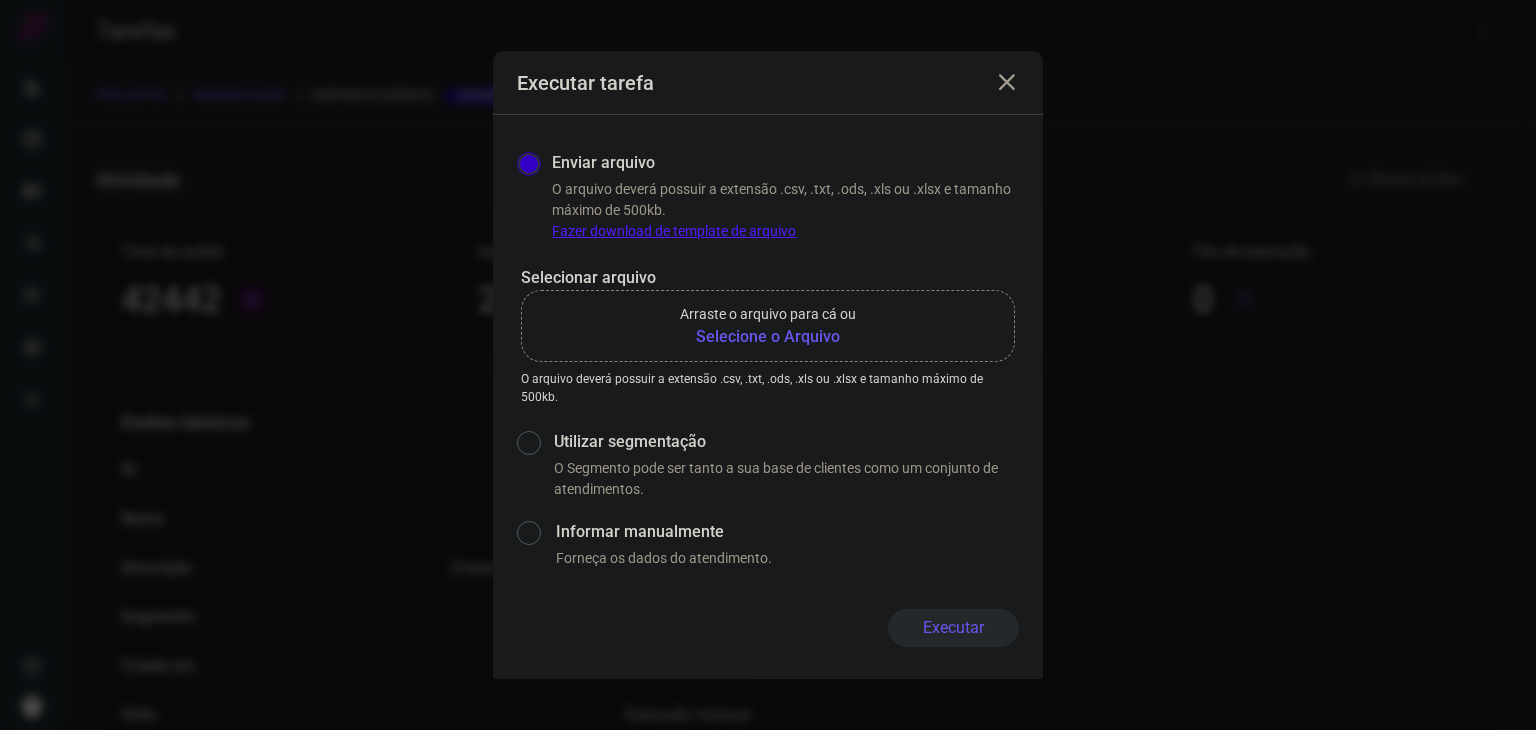 click on "Selecione o Arquivo" at bounding box center (768, 337) 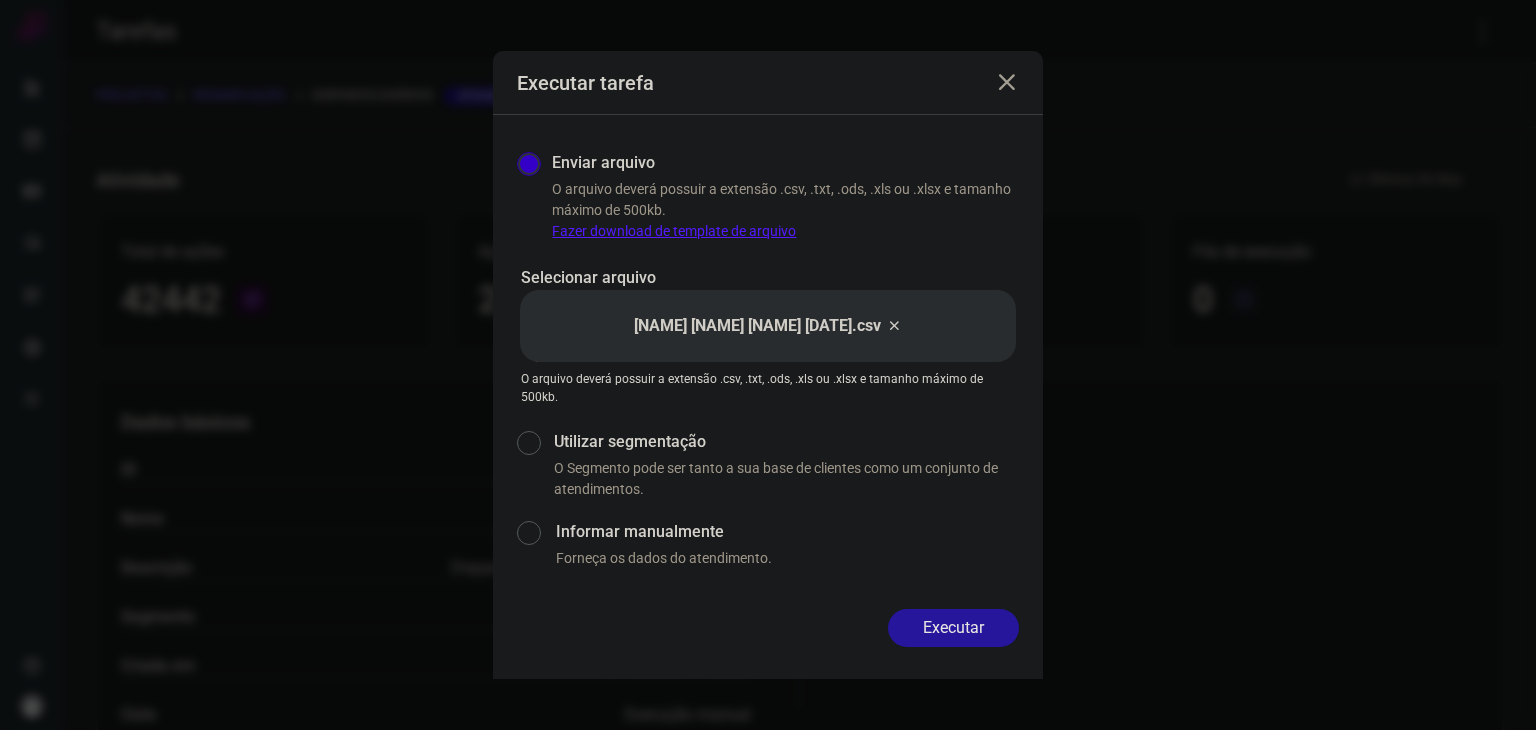 click on "Executar" at bounding box center (953, 628) 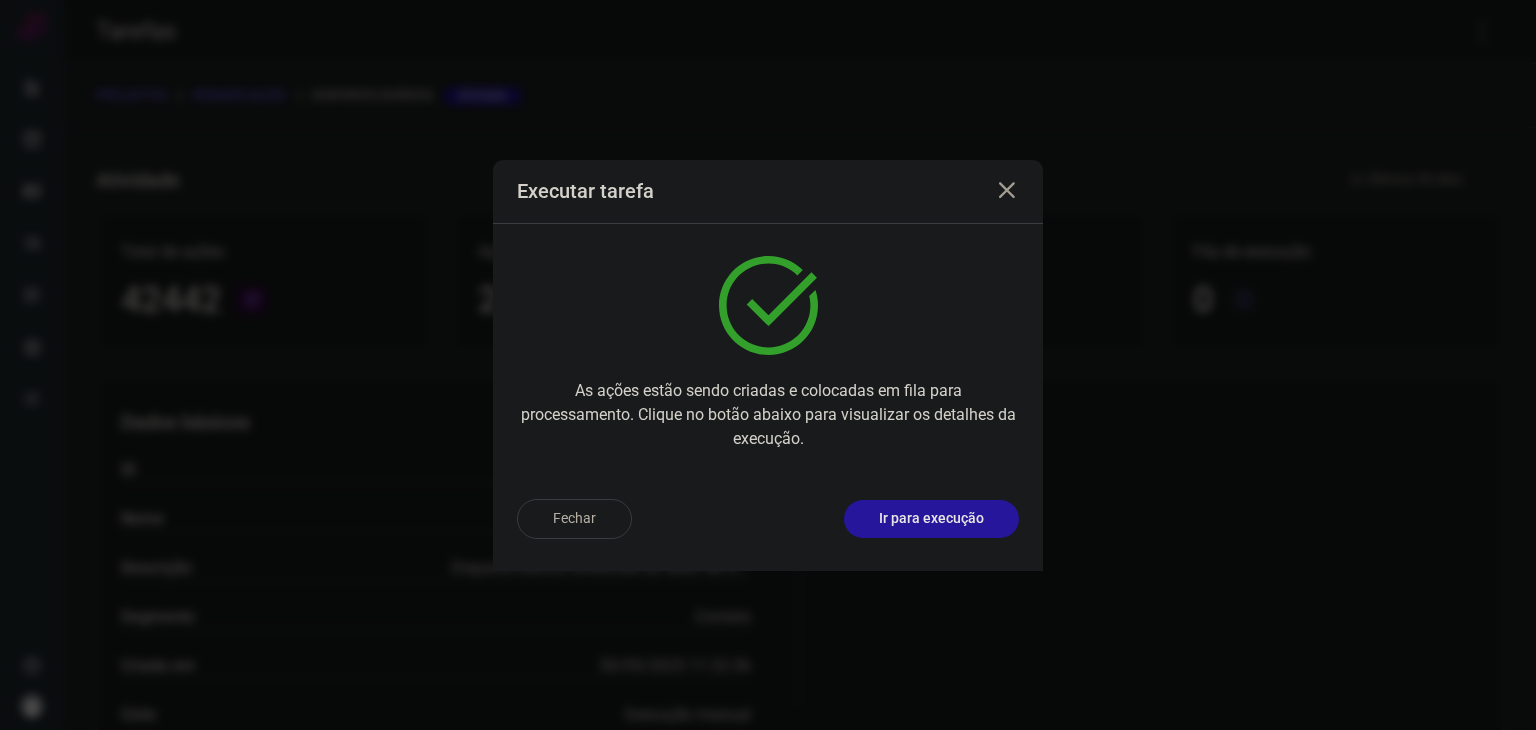 click on "Ir para execução" at bounding box center (931, 518) 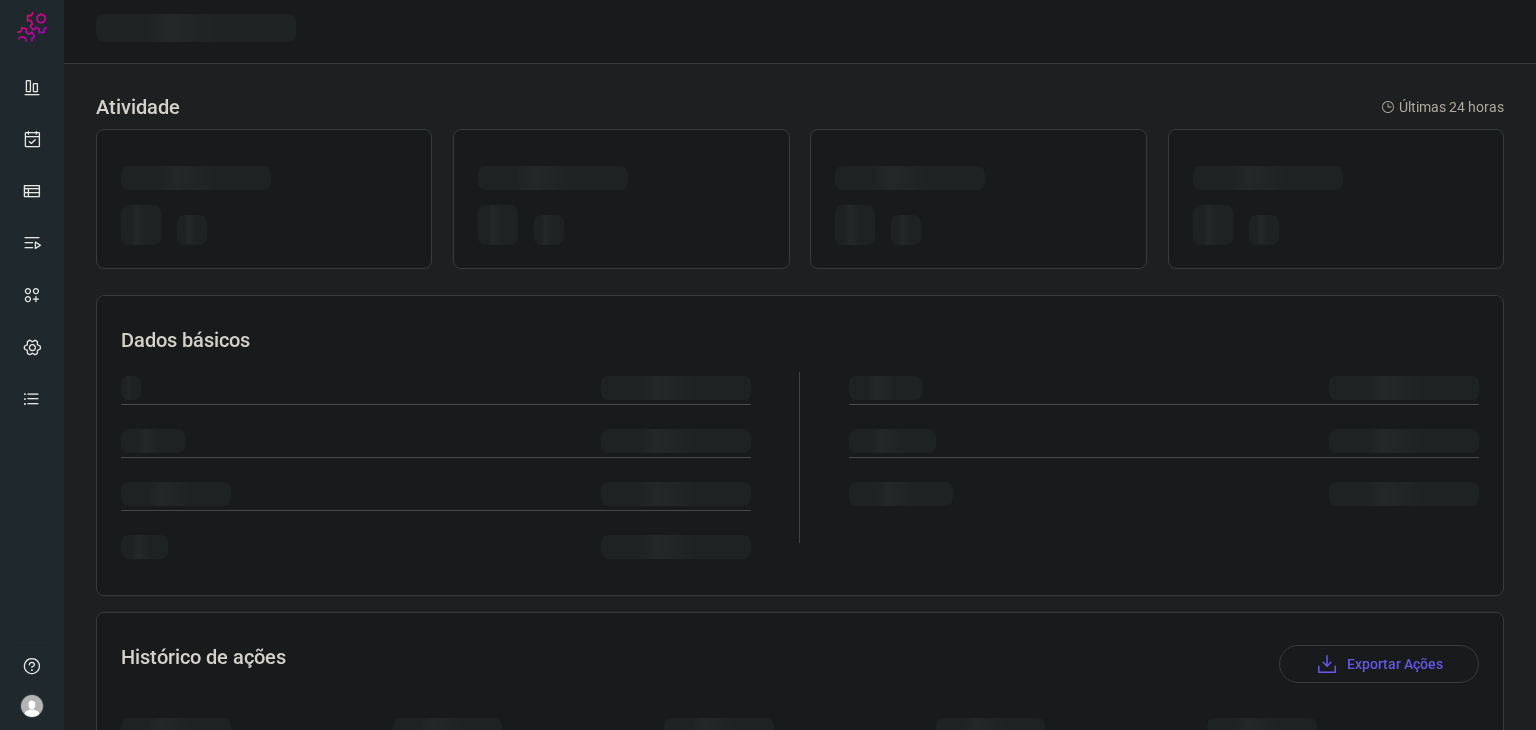 scroll, scrollTop: 0, scrollLeft: 0, axis: both 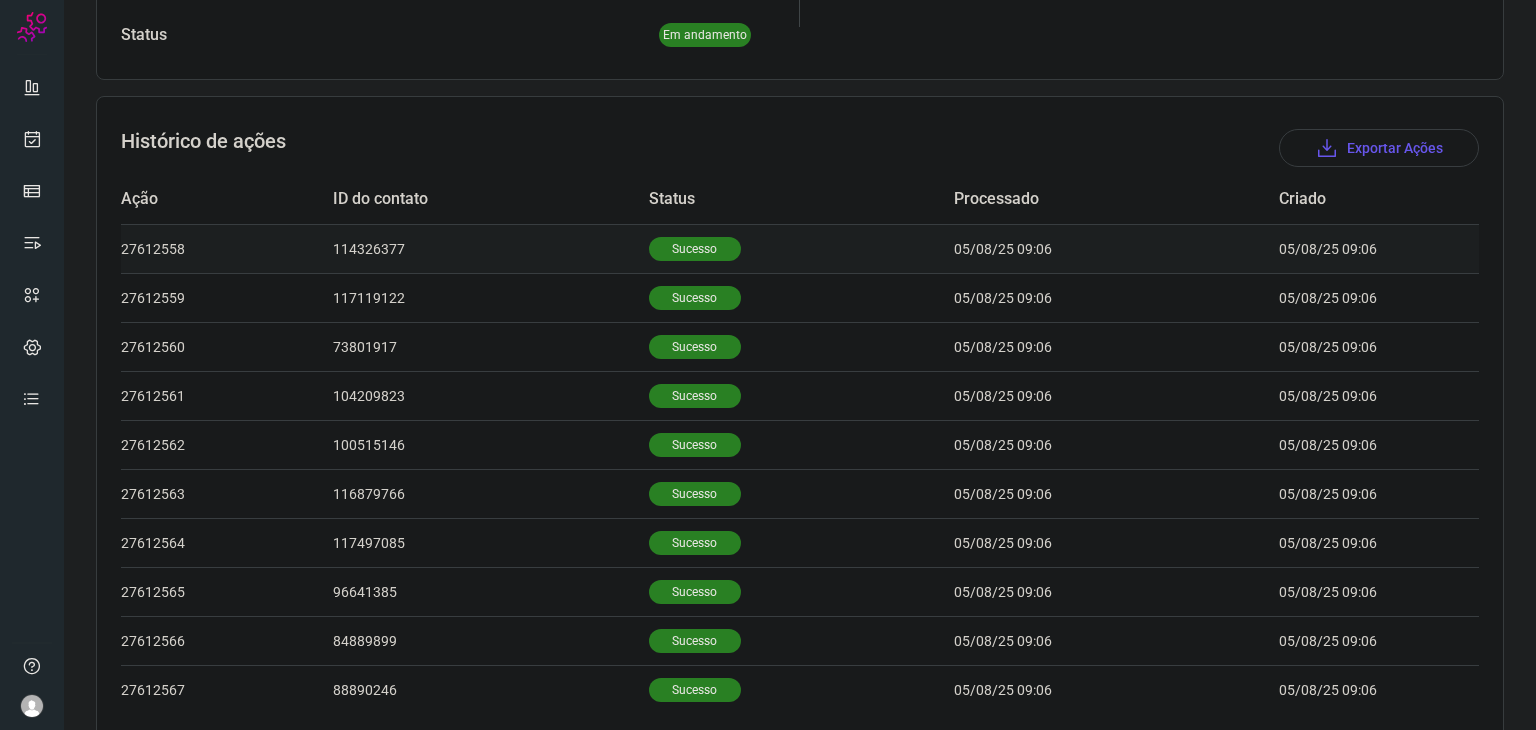 click on "Sucesso" at bounding box center (695, 249) 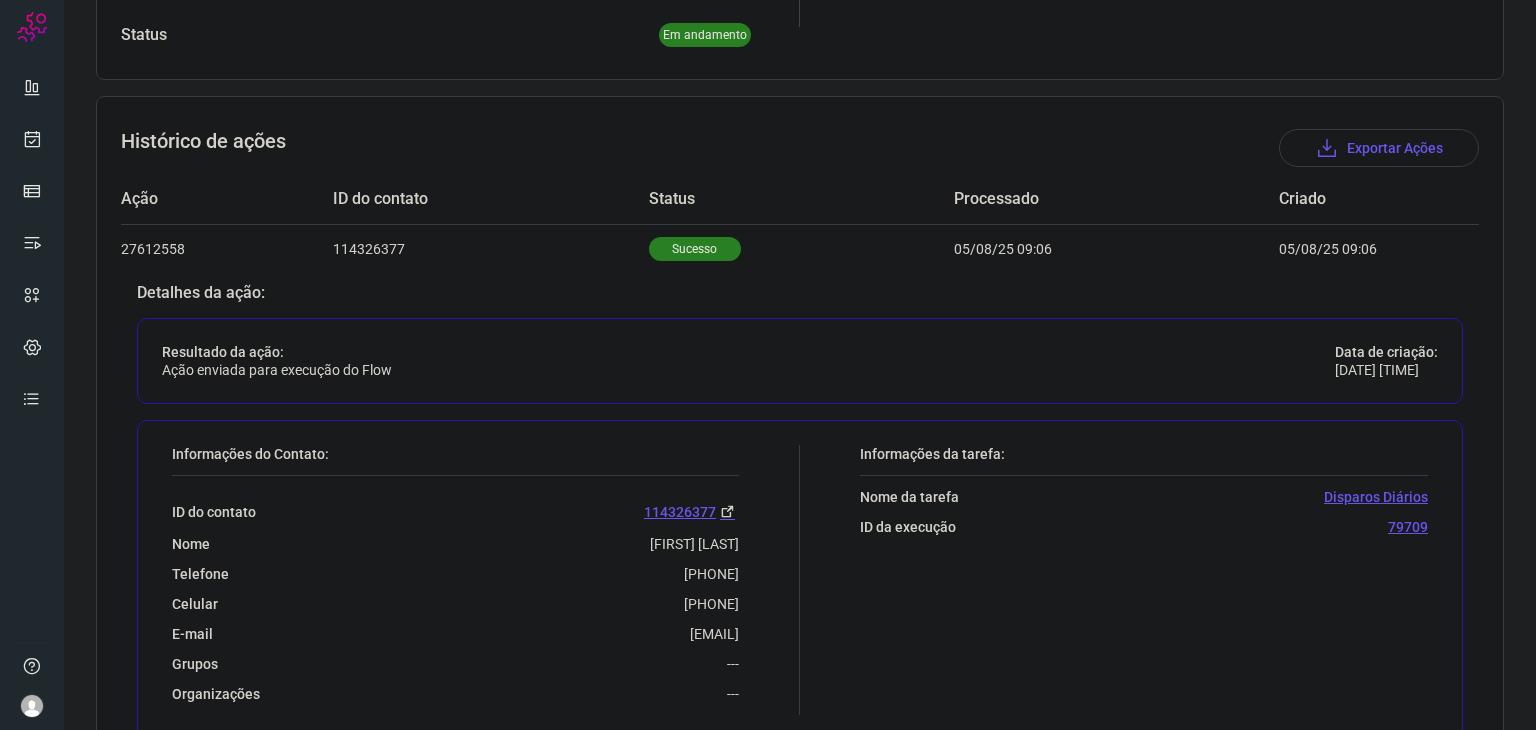 drag, startPoint x: 618, startPoint y: 561, endPoint x: 756, endPoint y: 559, distance: 138.0145 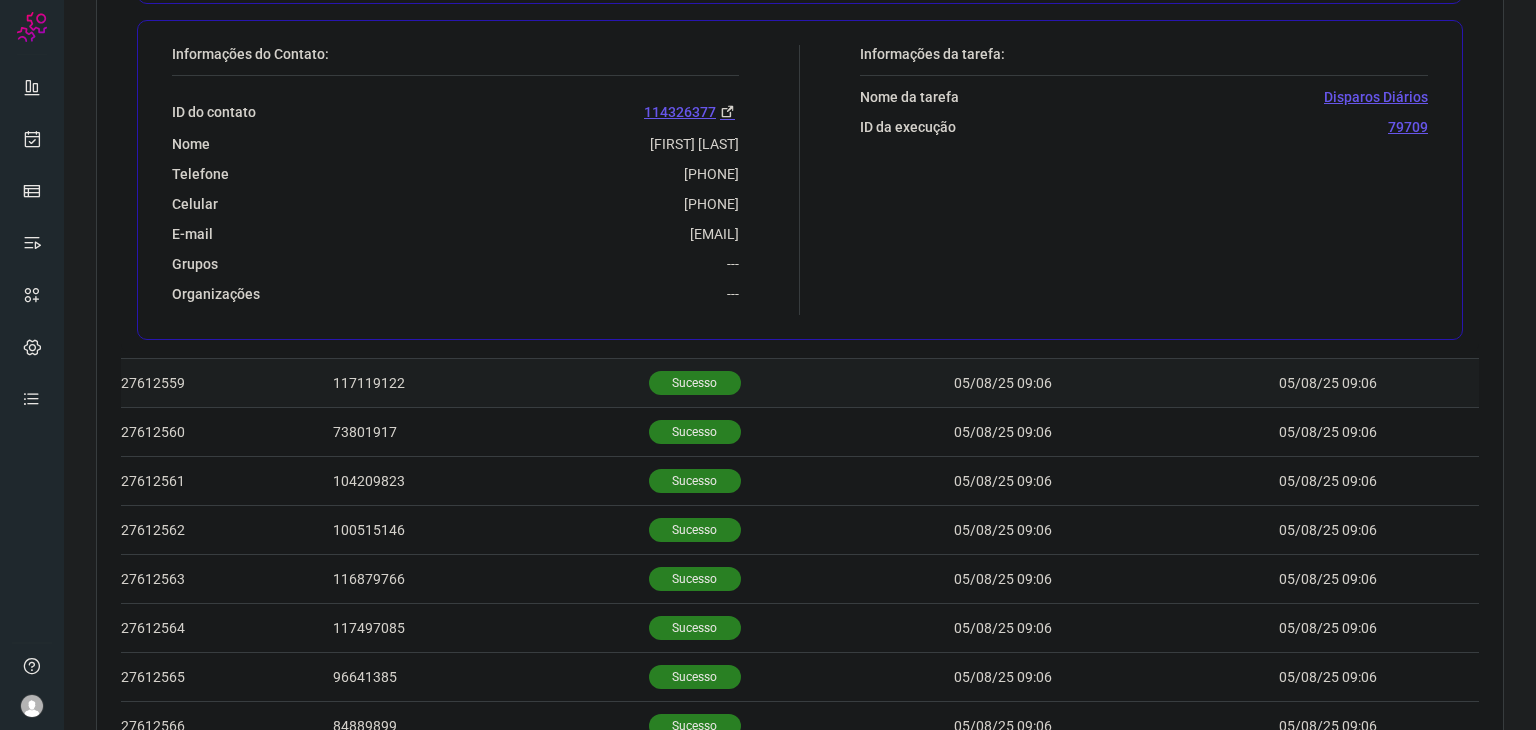 click on "Sucesso" at bounding box center (695, 383) 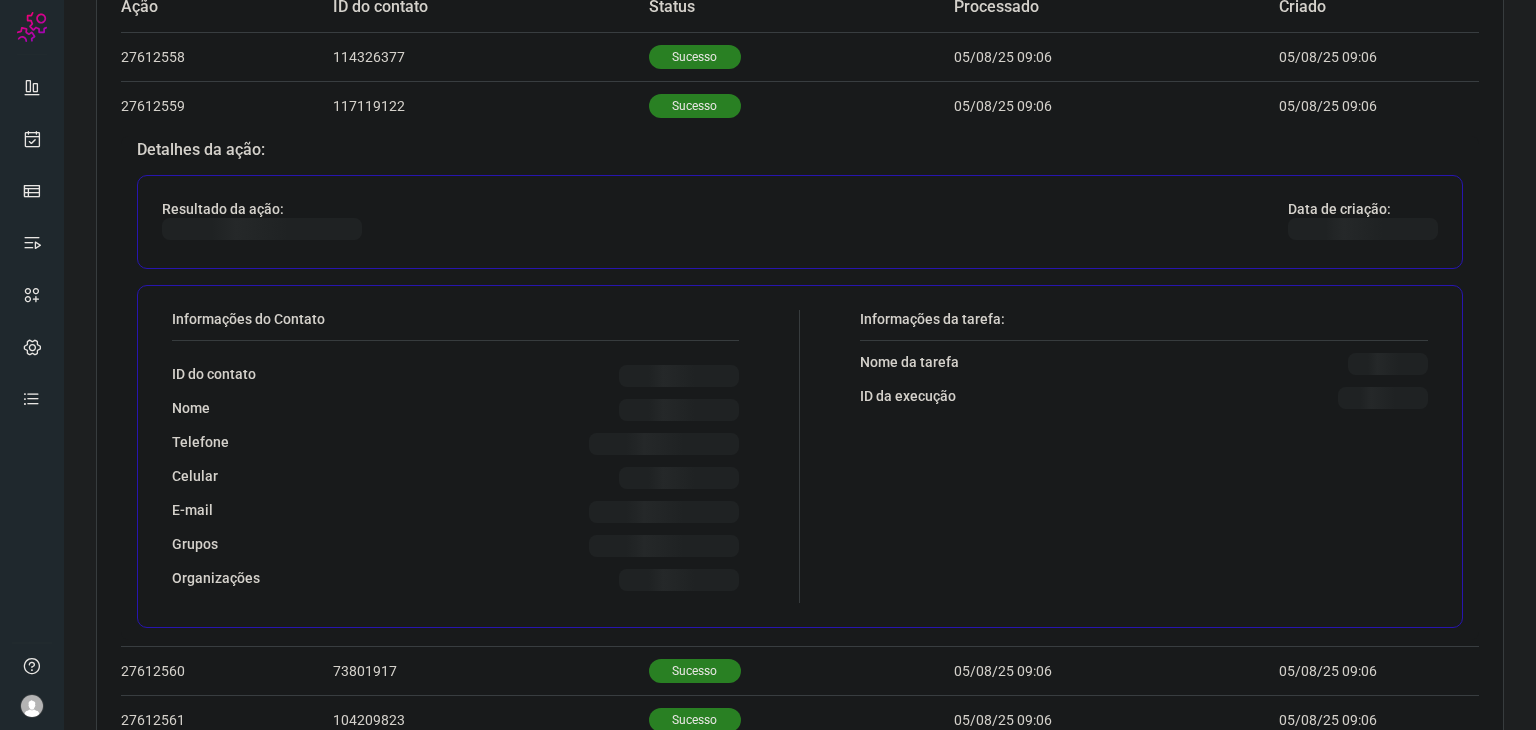 scroll, scrollTop: 716, scrollLeft: 0, axis: vertical 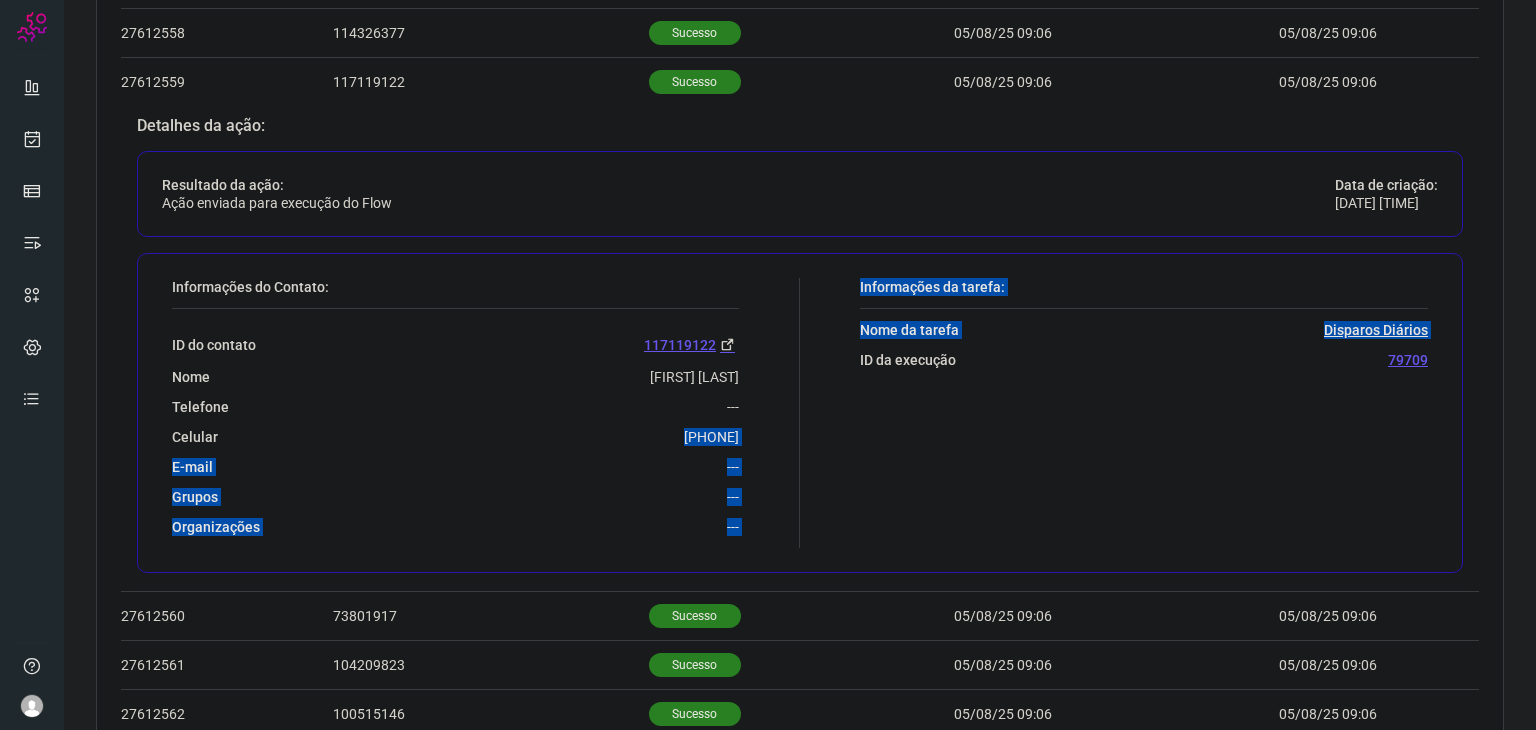 drag, startPoint x: 621, startPoint y: 425, endPoint x: 806, endPoint y: 431, distance: 185.09727 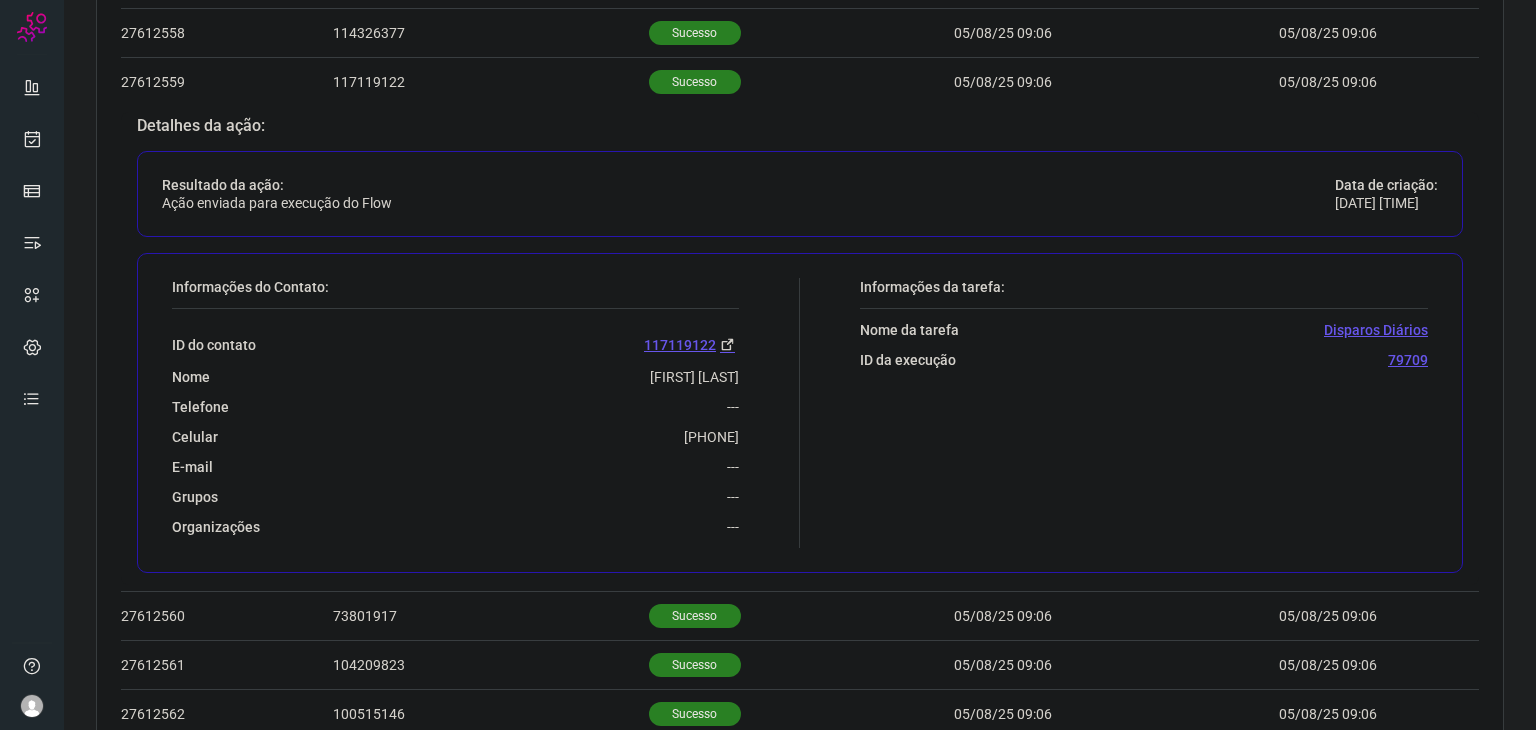 drag, startPoint x: 631, startPoint y: 436, endPoint x: 748, endPoint y: 445, distance: 117.34564 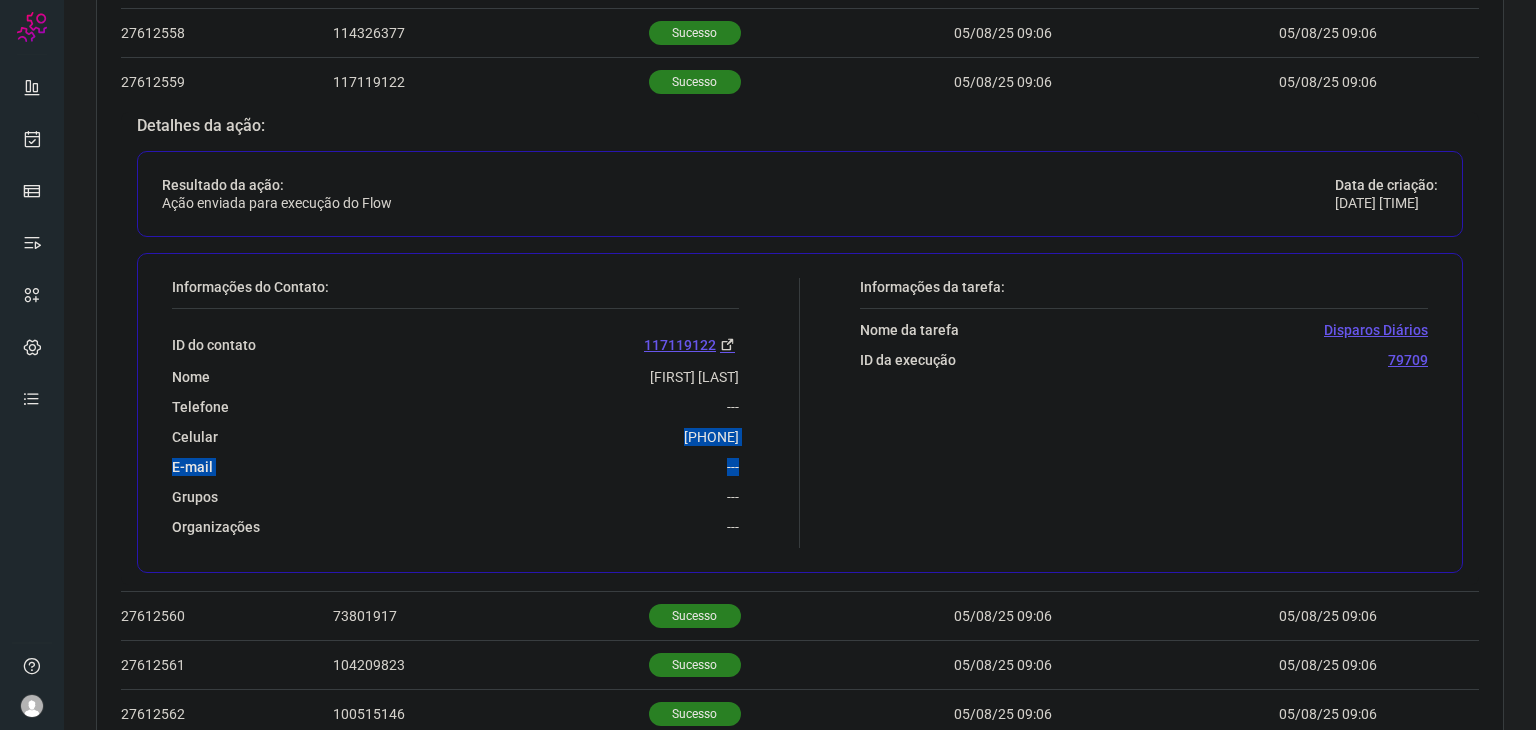 copy on "5521995346749 E-mail ---" 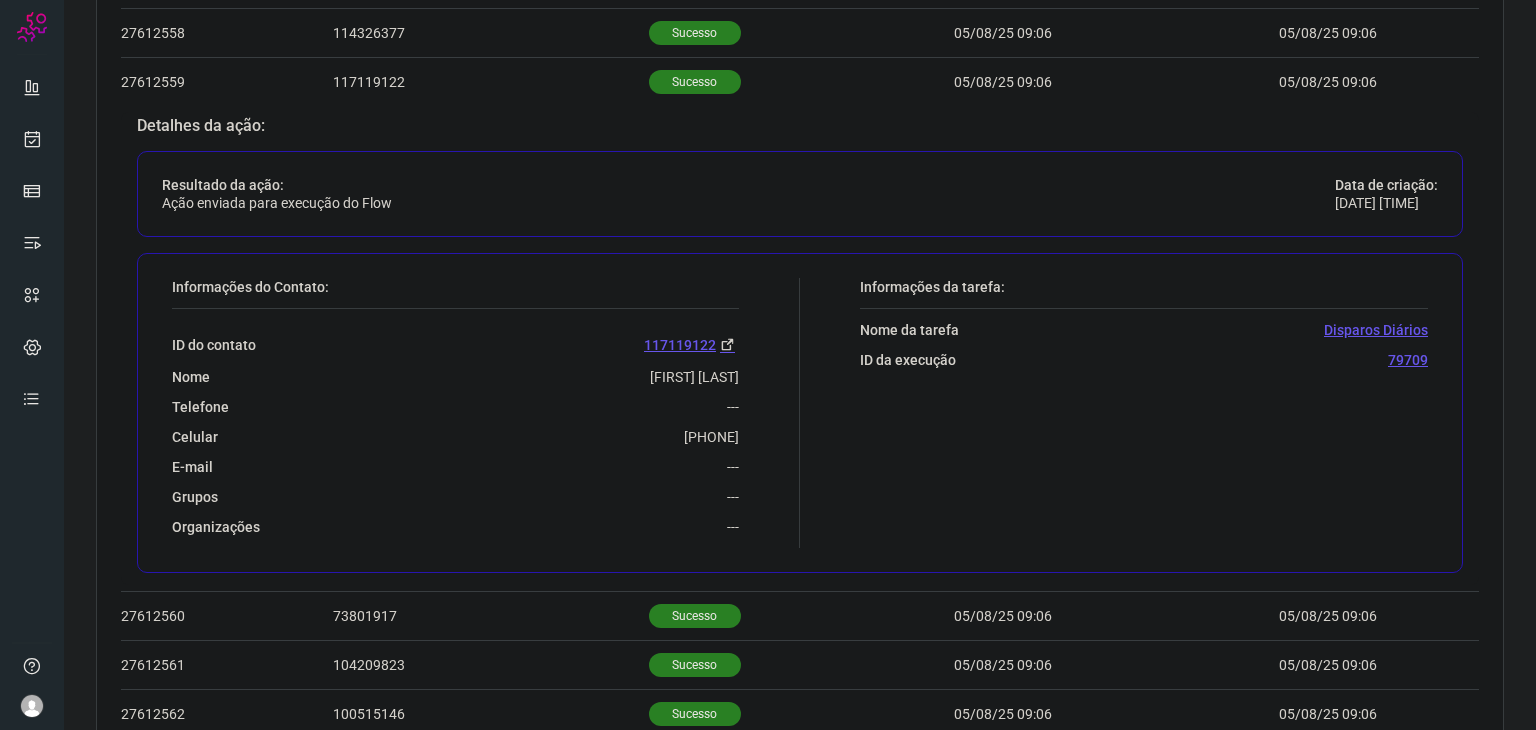 click on "Telefone ---" at bounding box center (455, 407) 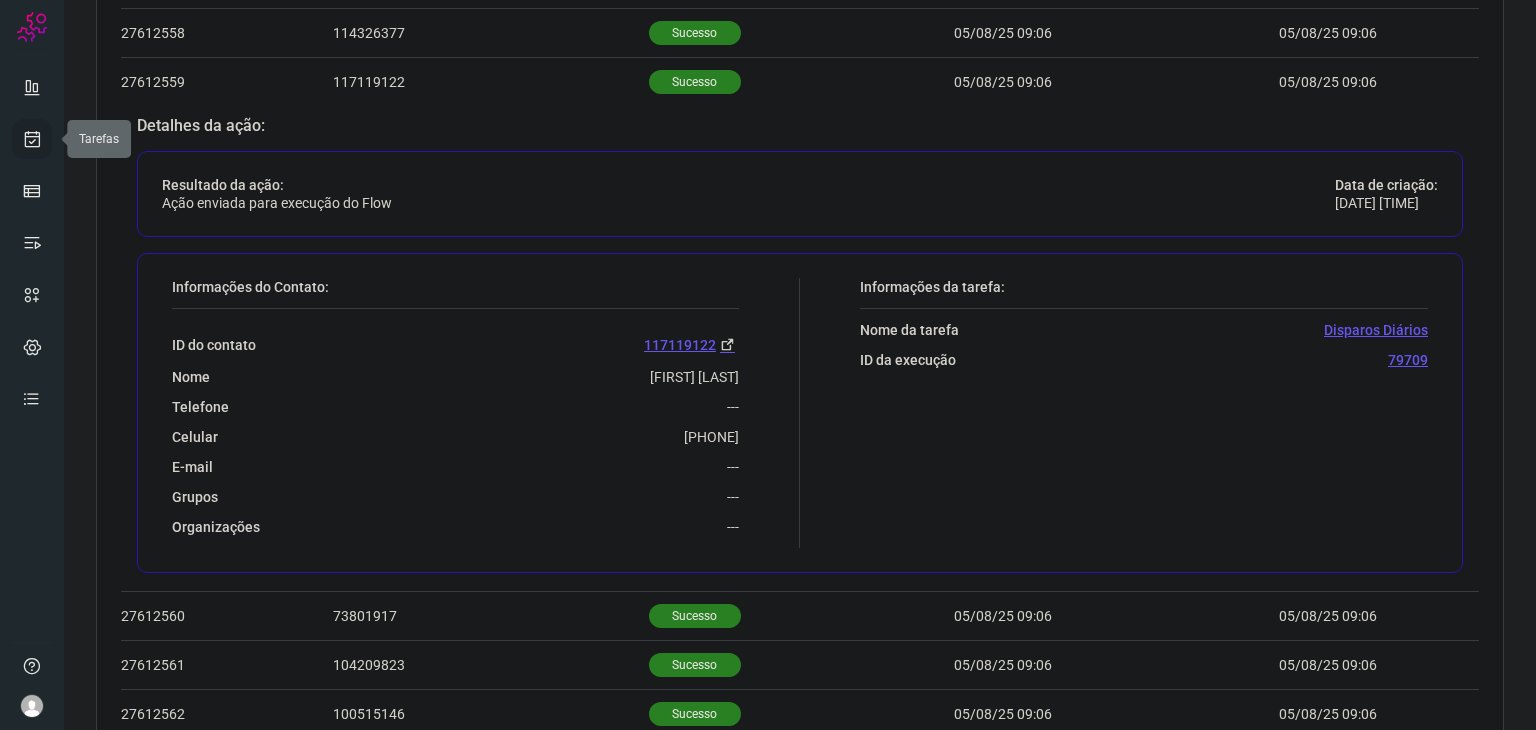 click at bounding box center (32, 139) 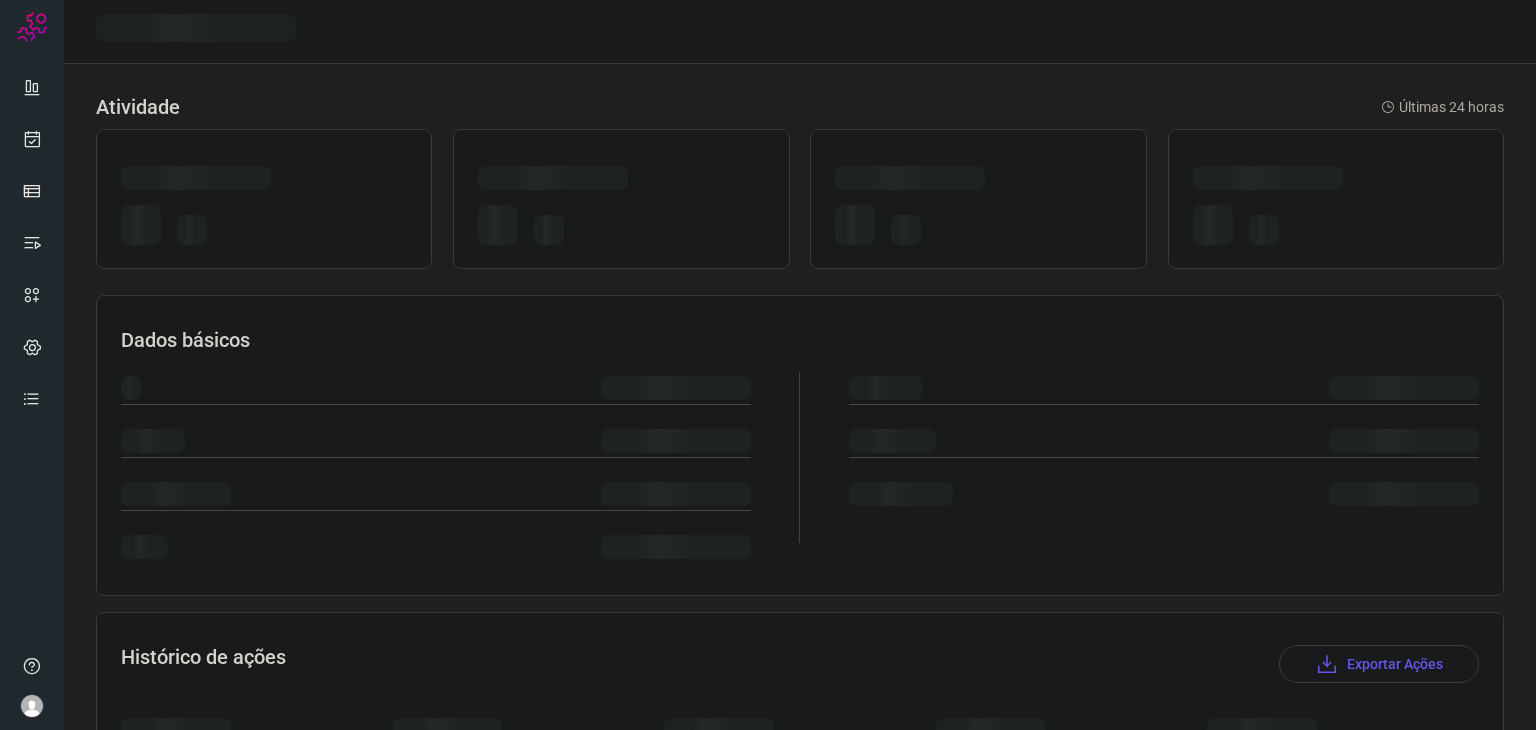 scroll, scrollTop: 0, scrollLeft: 0, axis: both 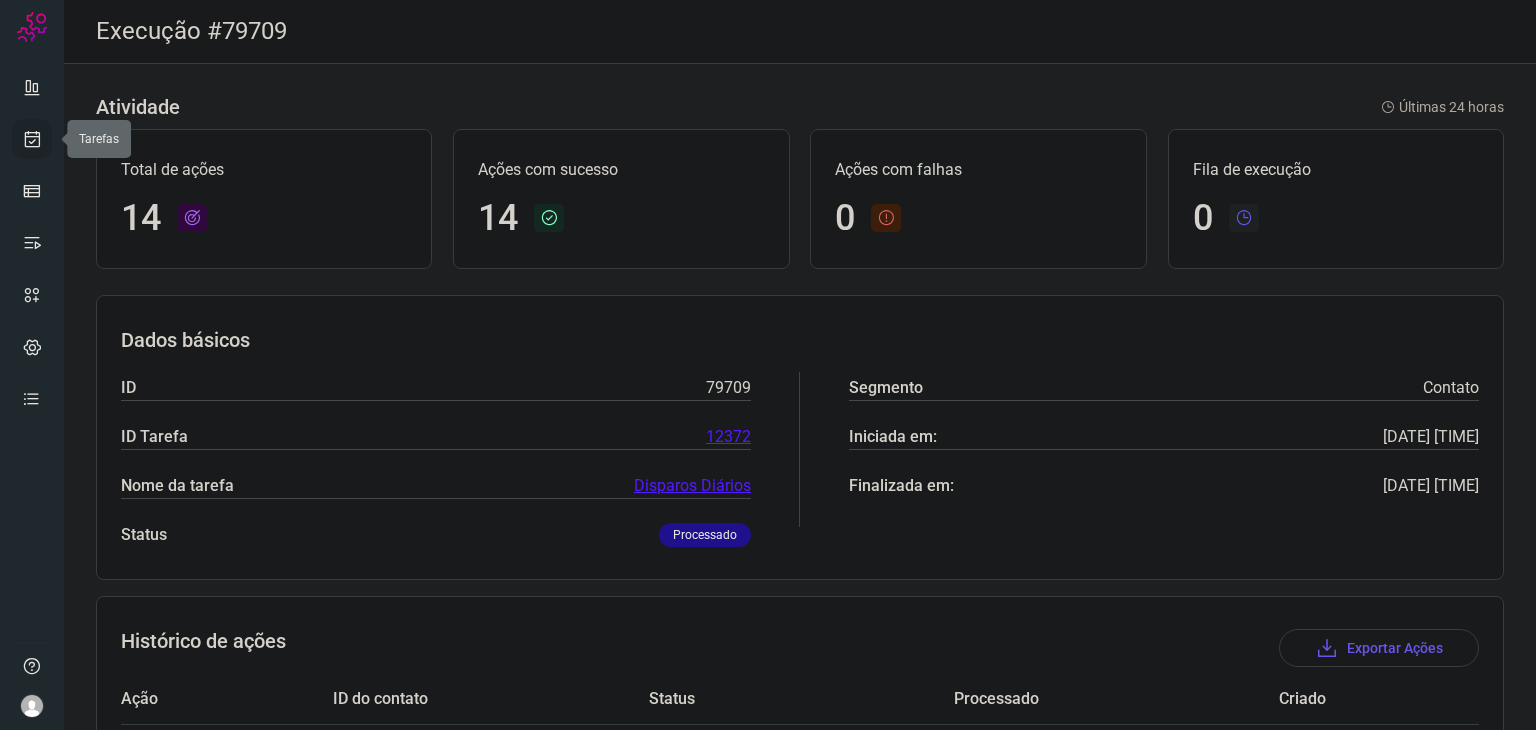 click at bounding box center [32, 139] 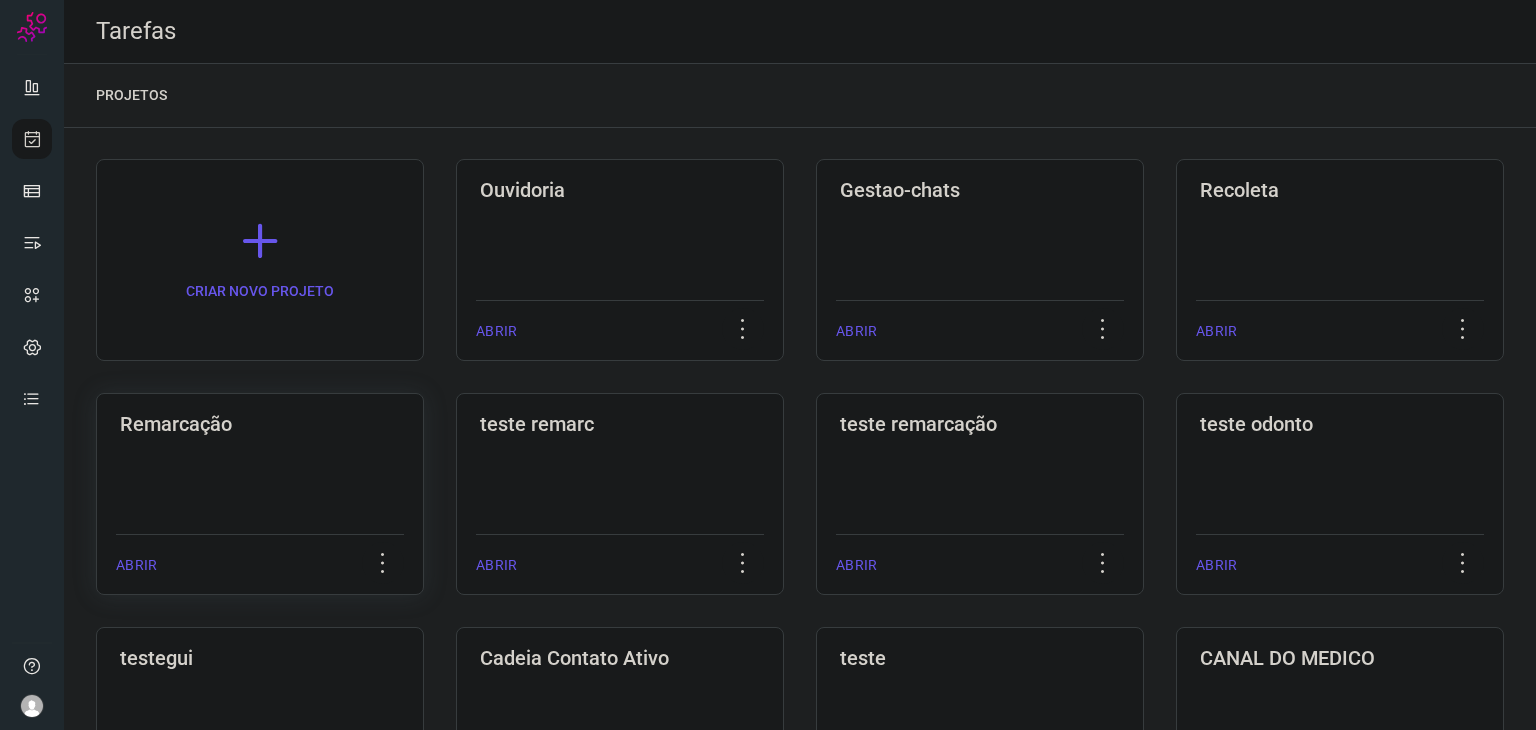 click on "Remarcação" at bounding box center (260, 424) 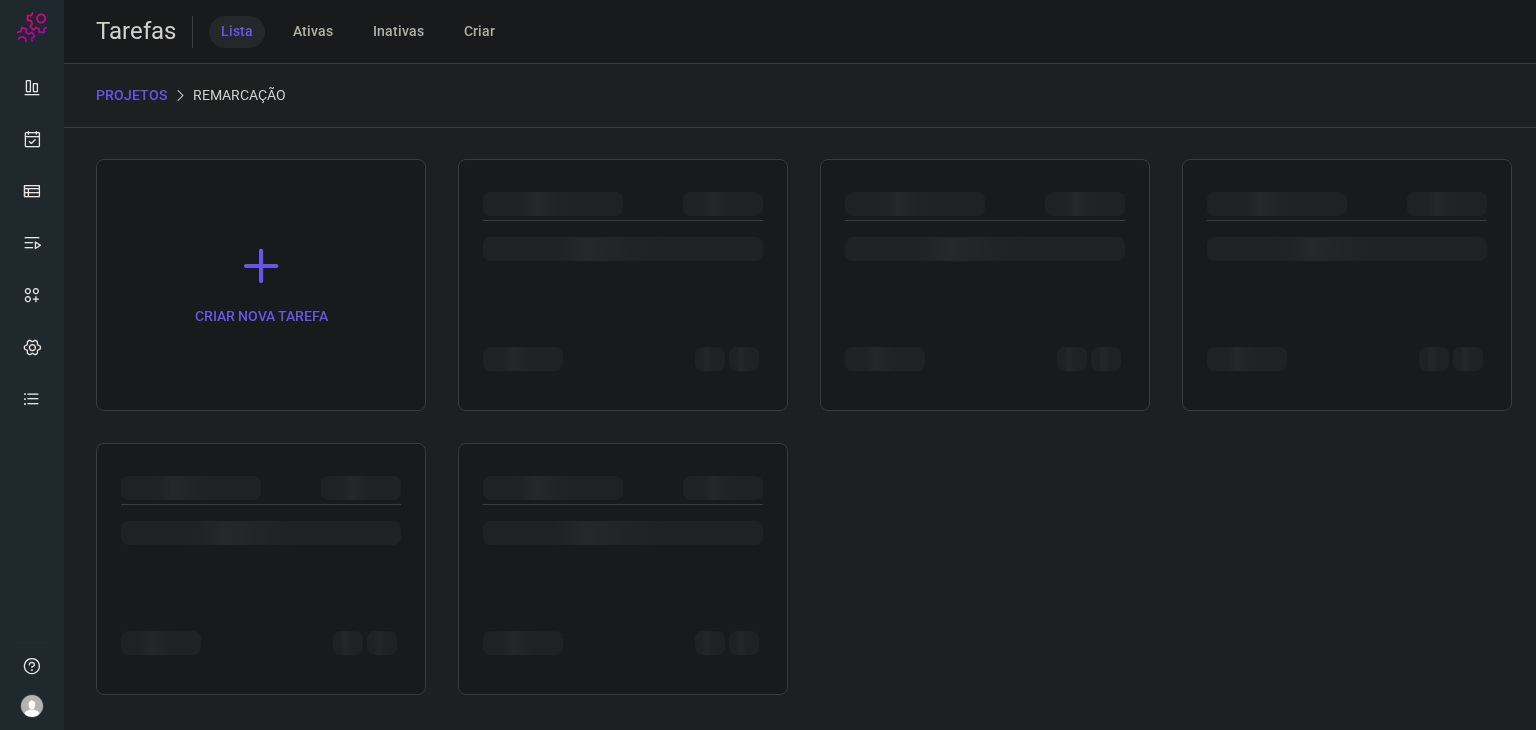 click on "CRIAR NOVA TAREFA" at bounding box center (800, 427) 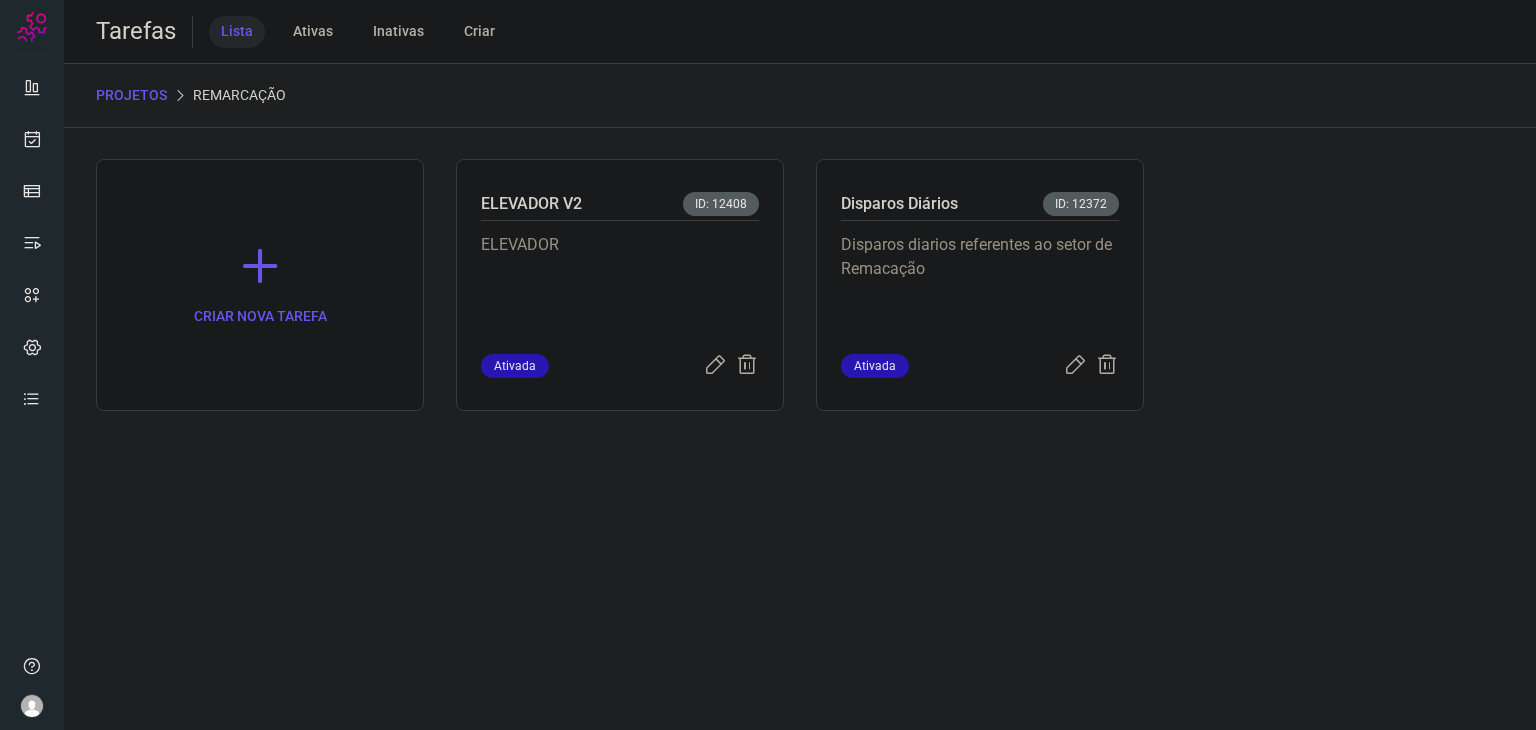 click on "Disparos diarios referentes ao setor de Remacação" at bounding box center (980, 283) 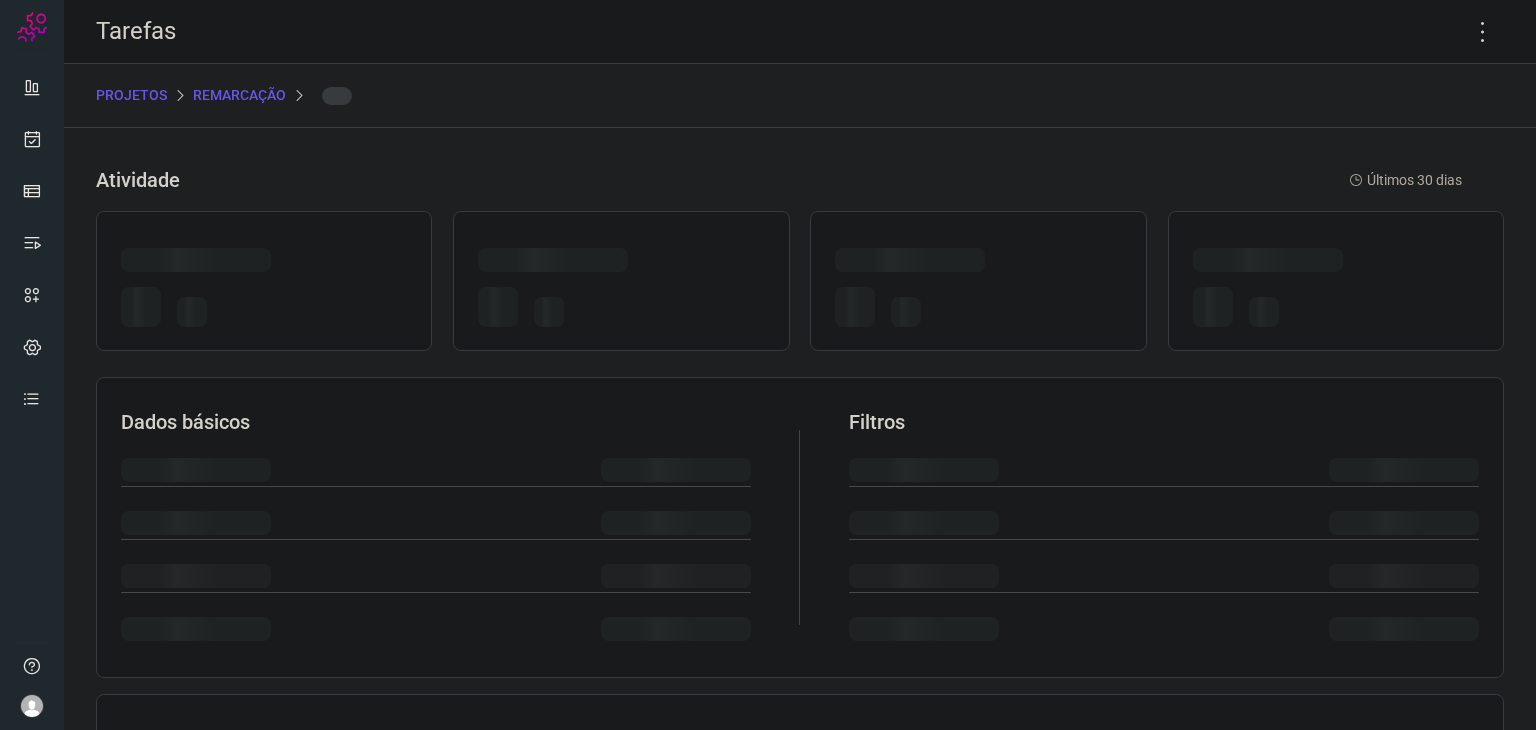 click at bounding box center [978, 263] 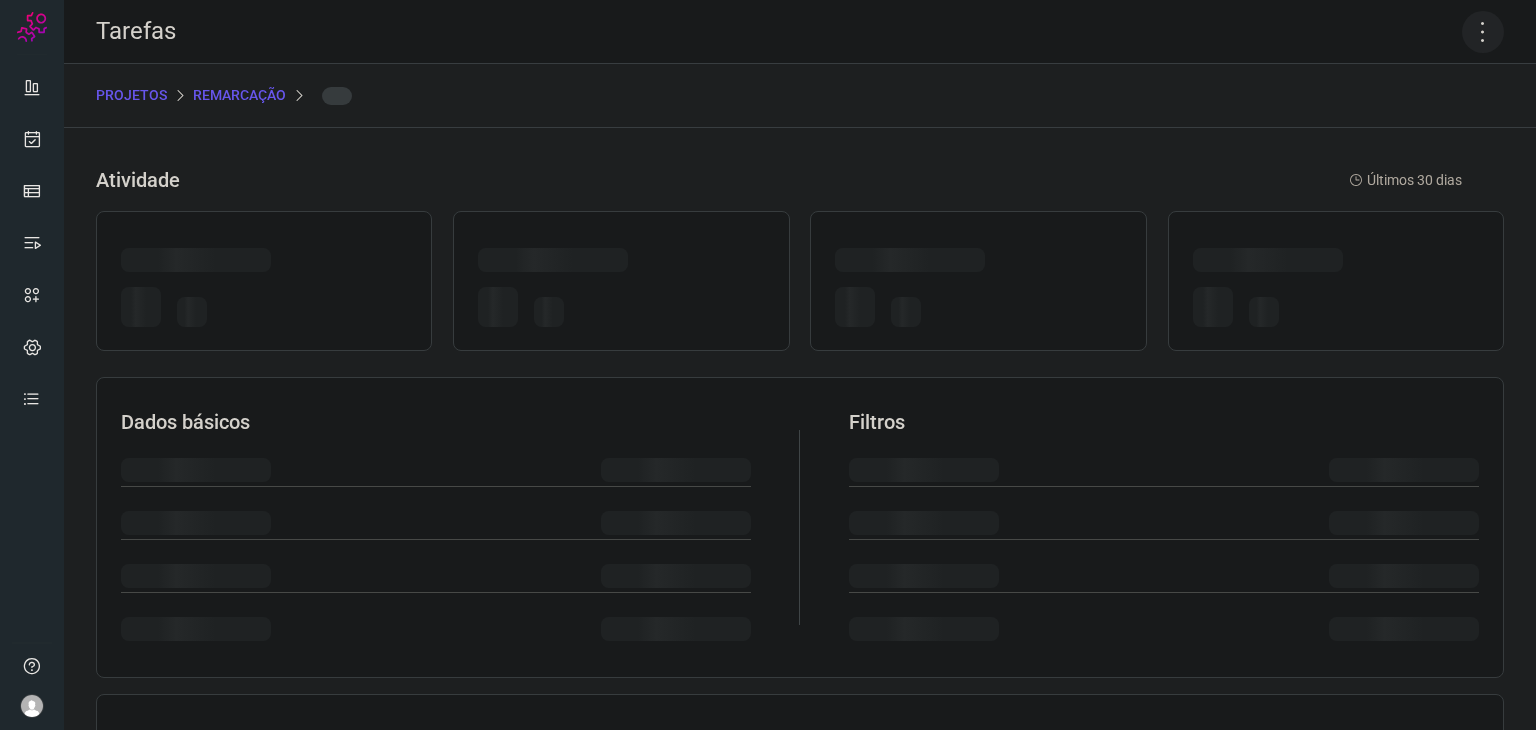 click 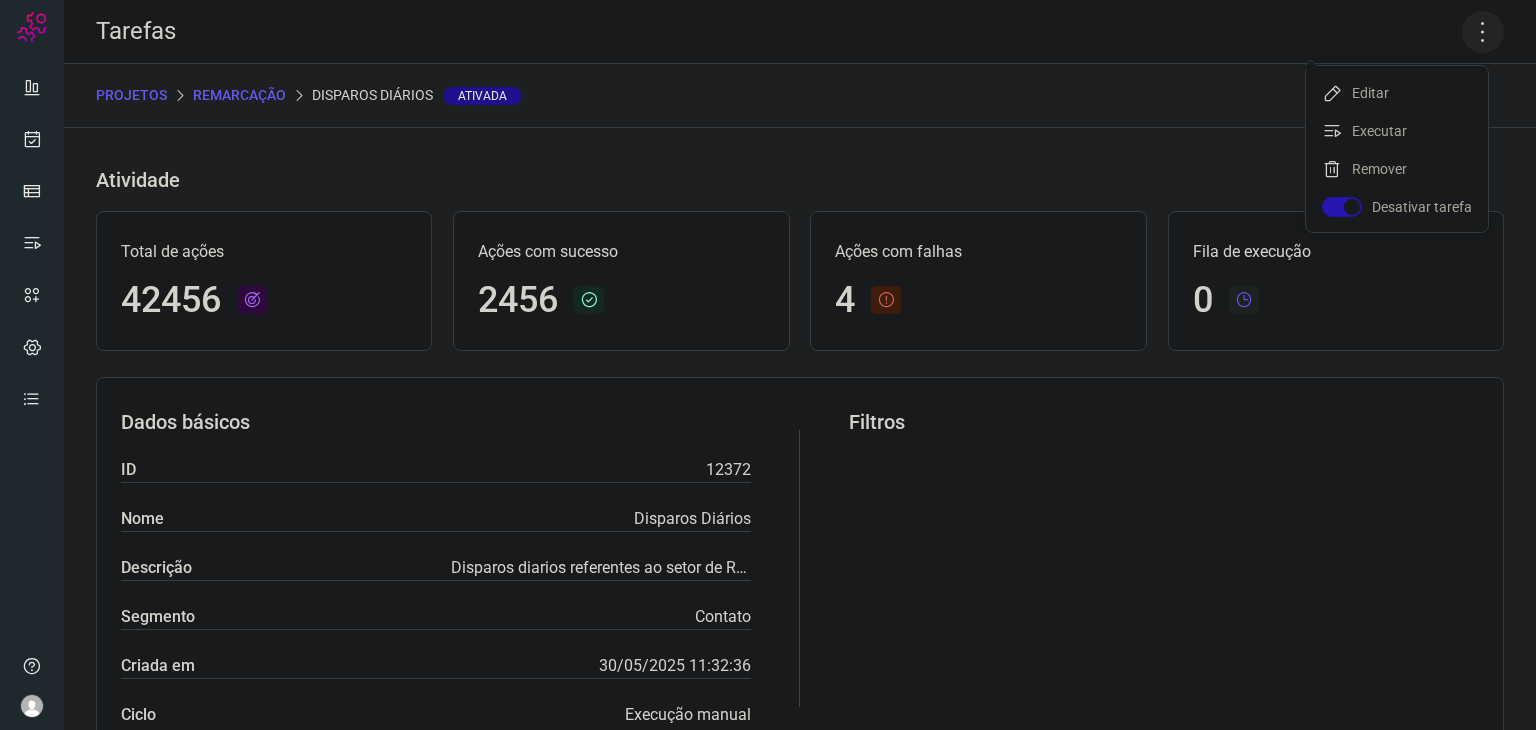 click 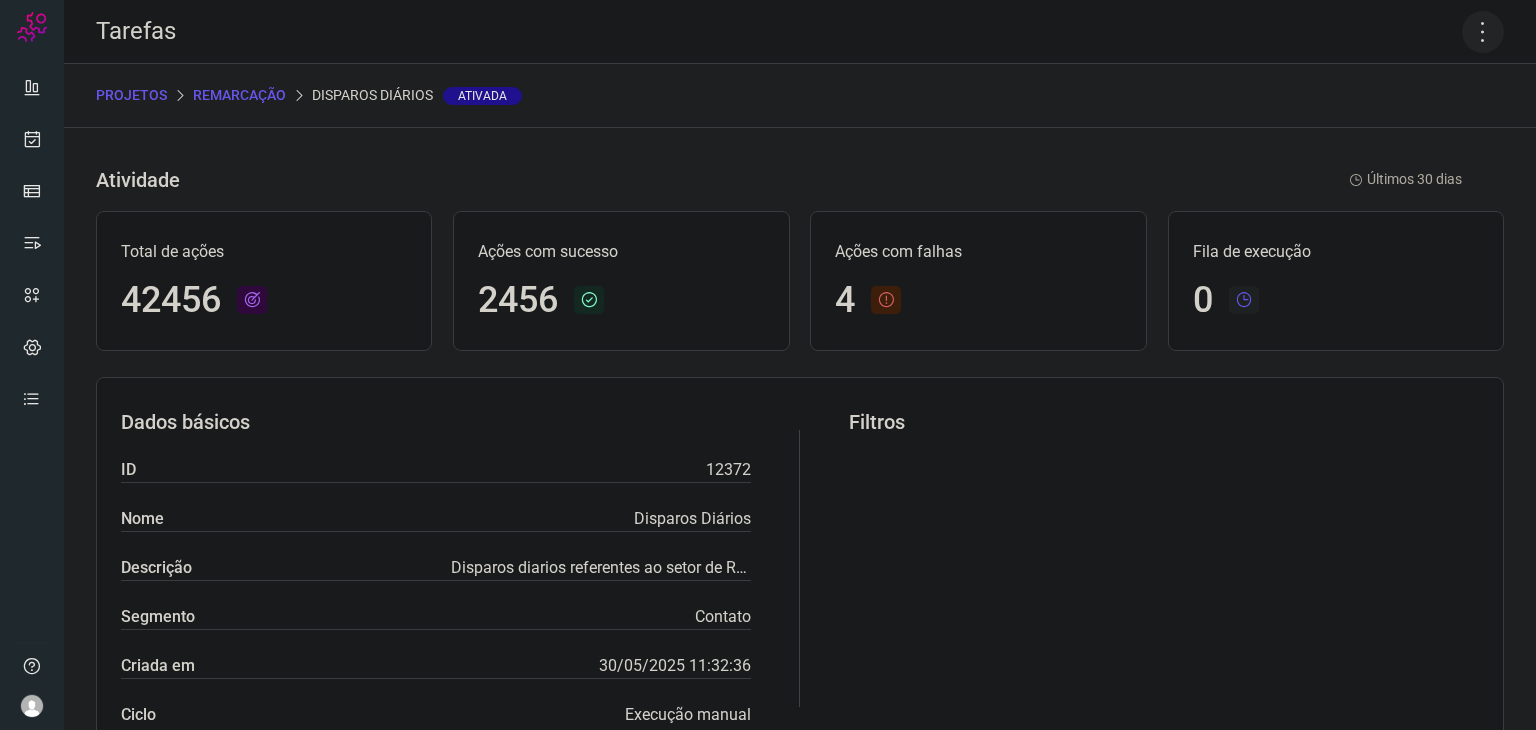 click 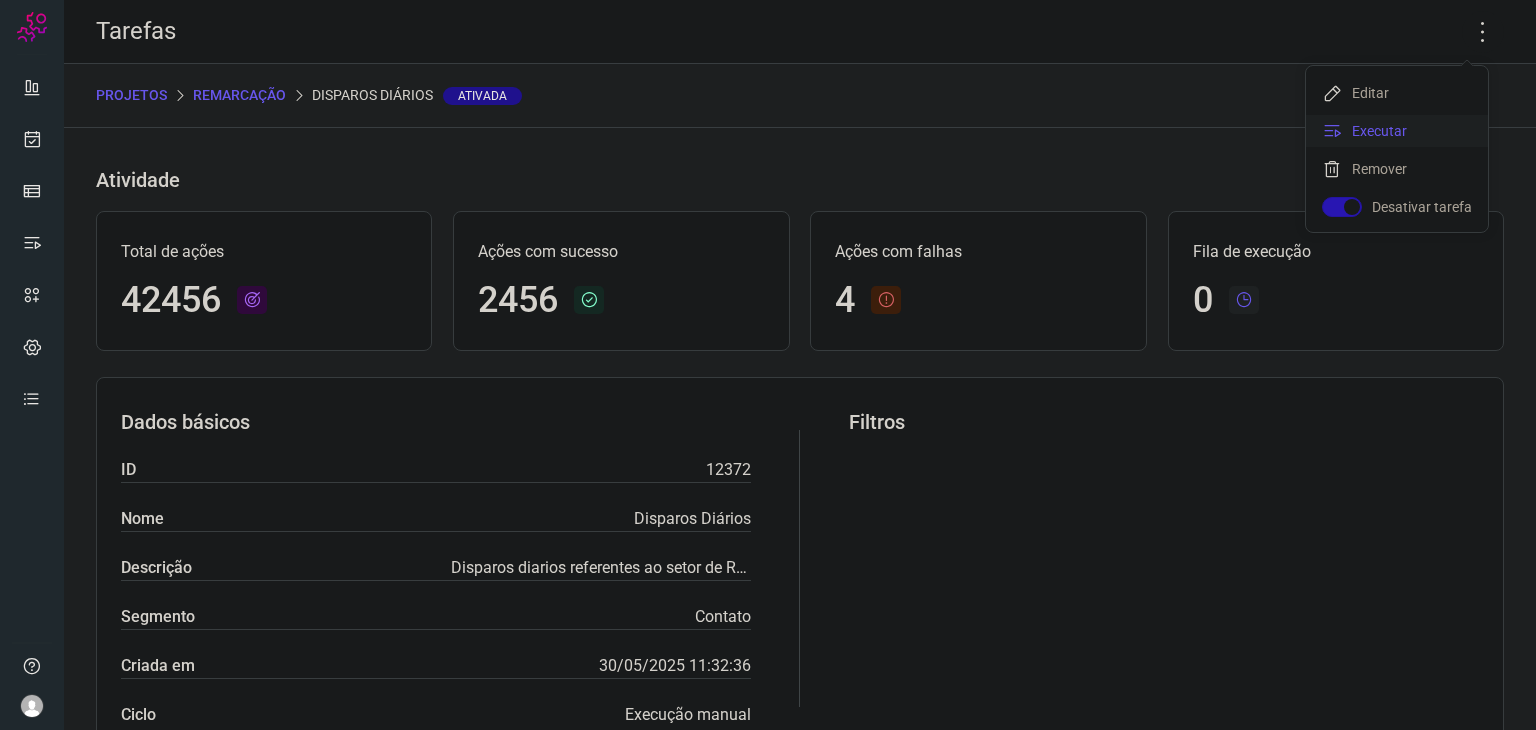 click on "Executar" 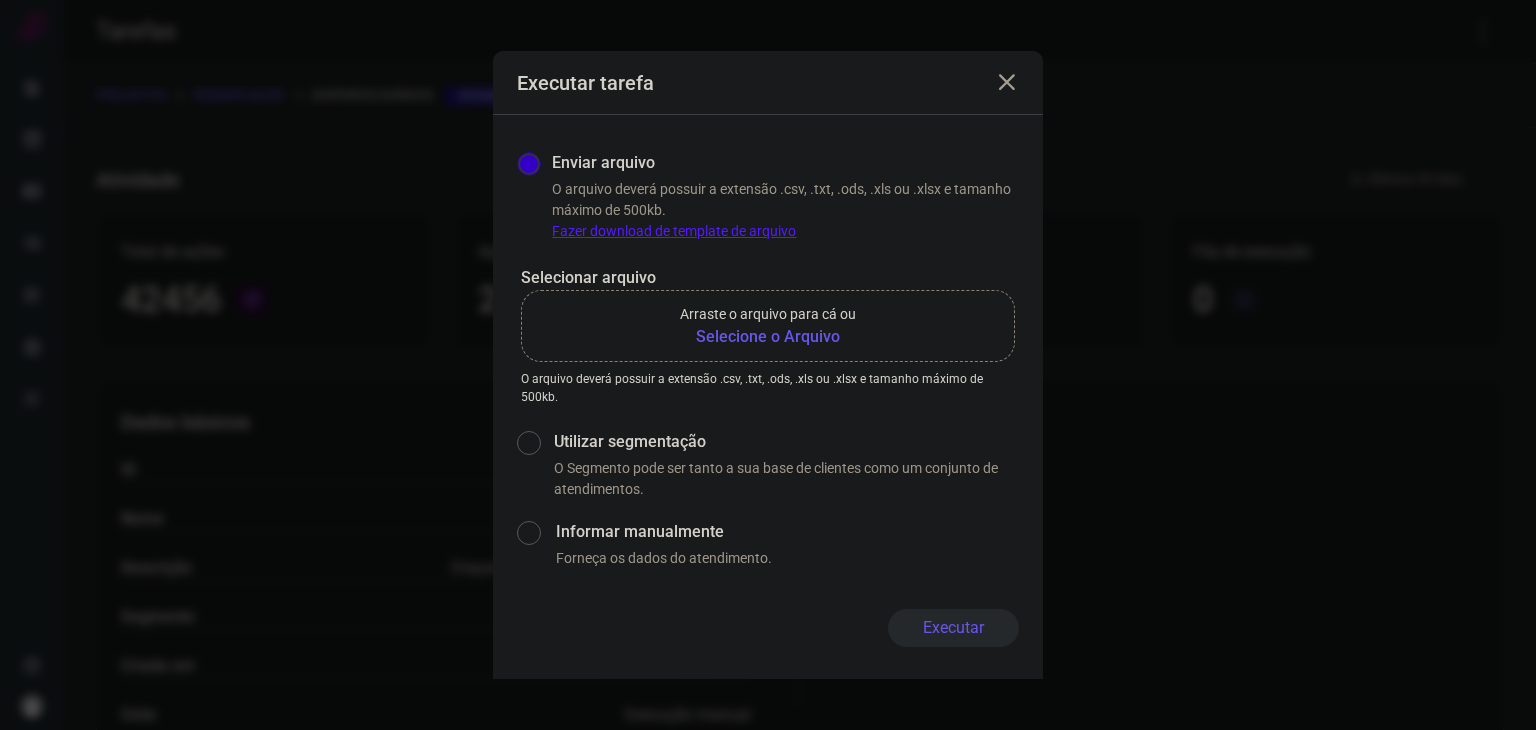 click on "Selecione o Arquivo" at bounding box center [768, 337] 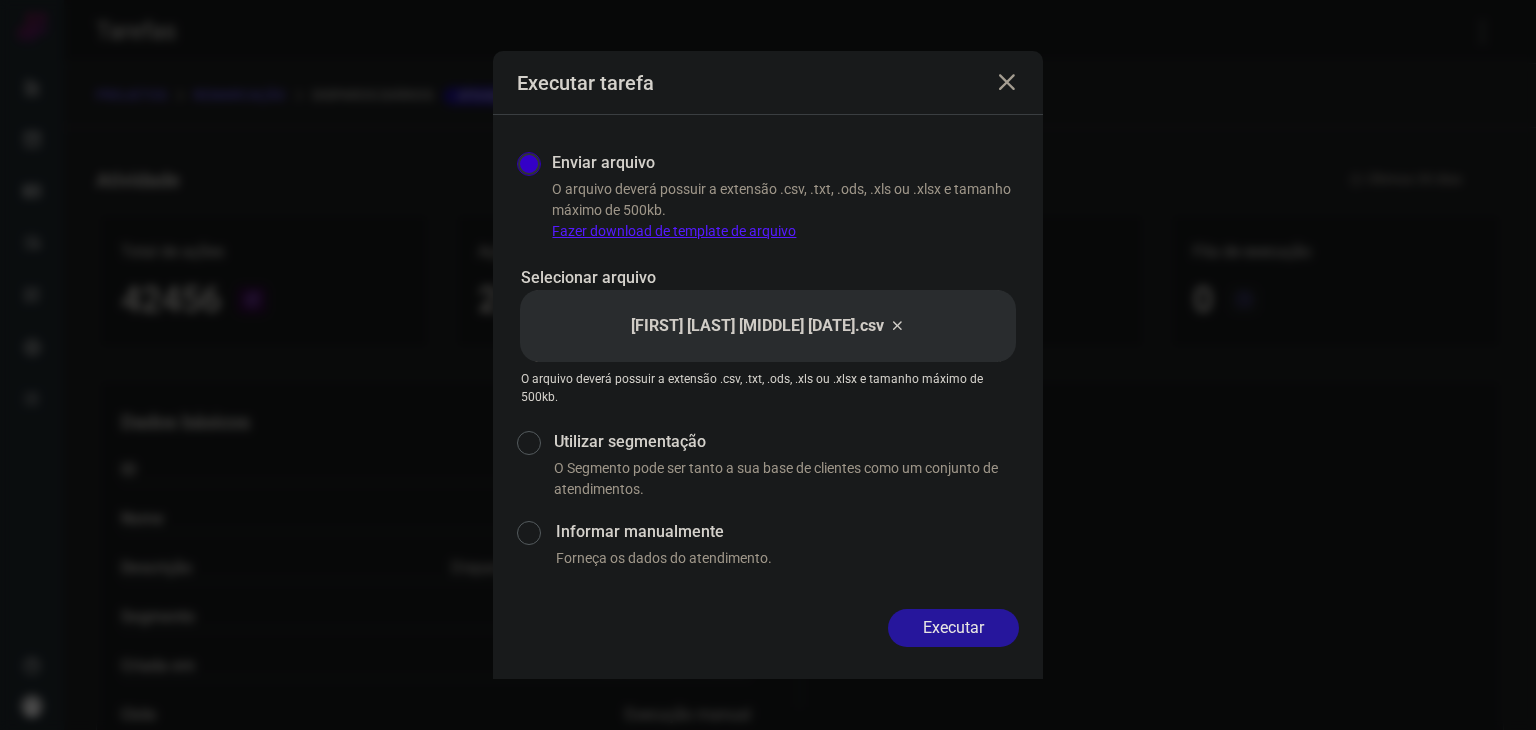 click on "Executar" at bounding box center (953, 628) 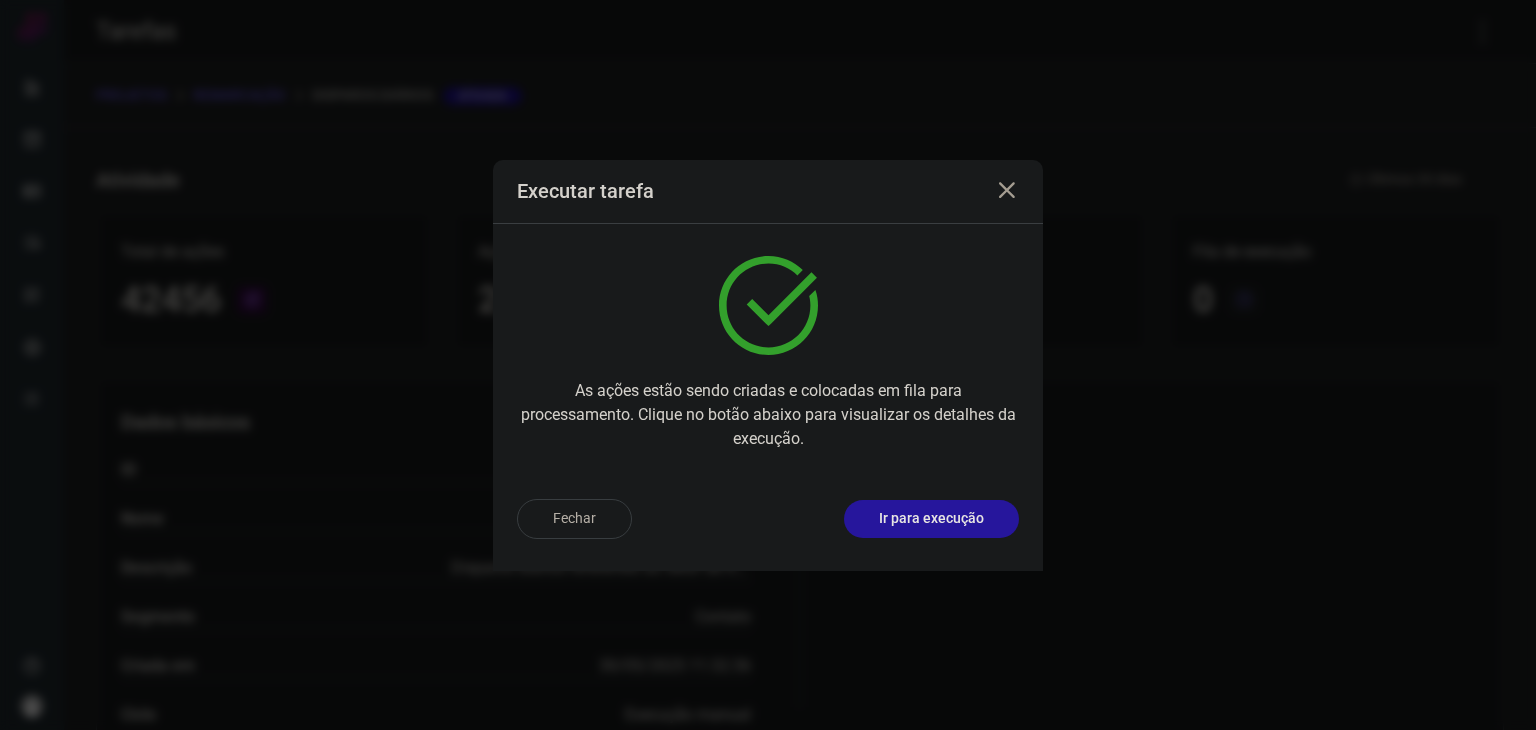 click on "Ir para execução" at bounding box center [931, 518] 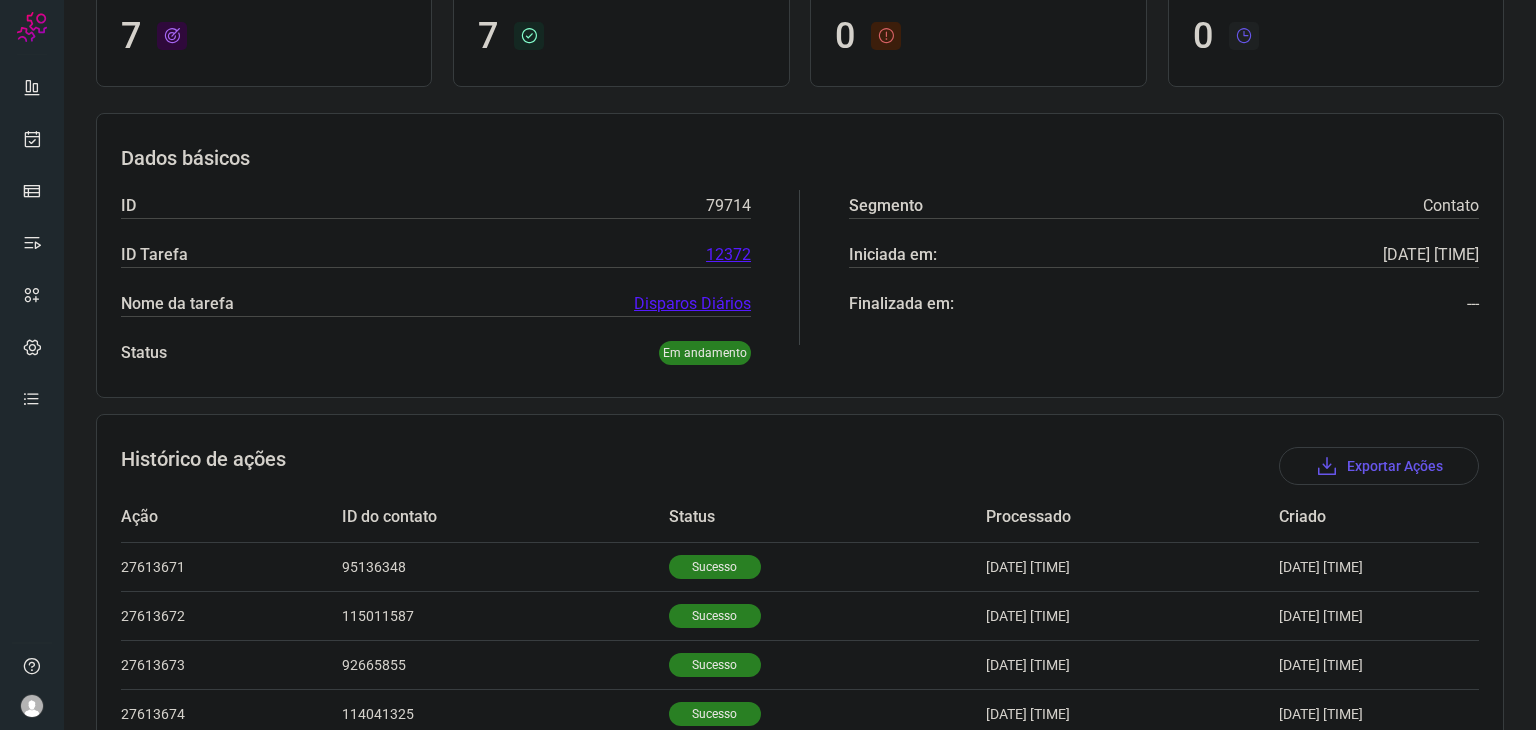 scroll, scrollTop: 436, scrollLeft: 0, axis: vertical 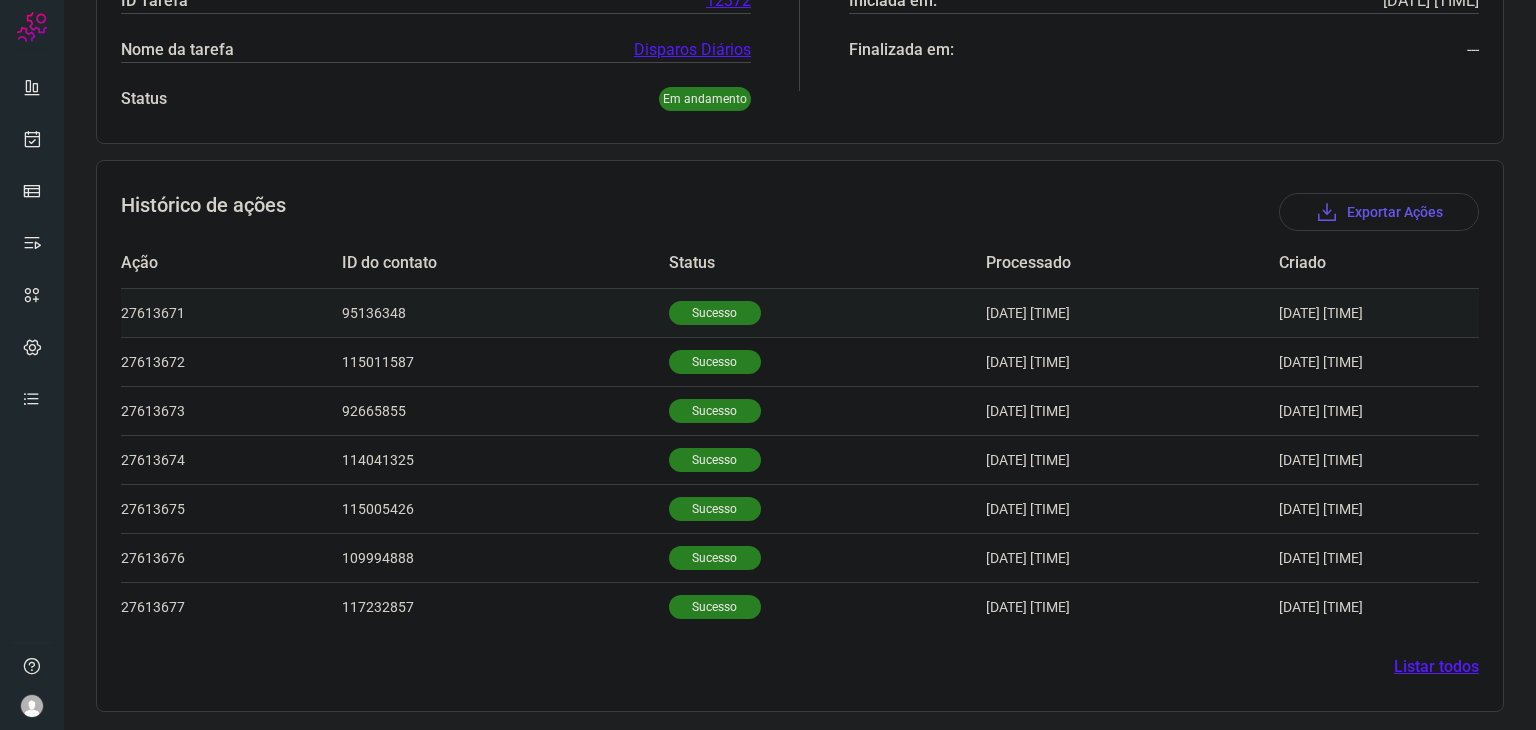 click on "Sucesso" at bounding box center [715, 313] 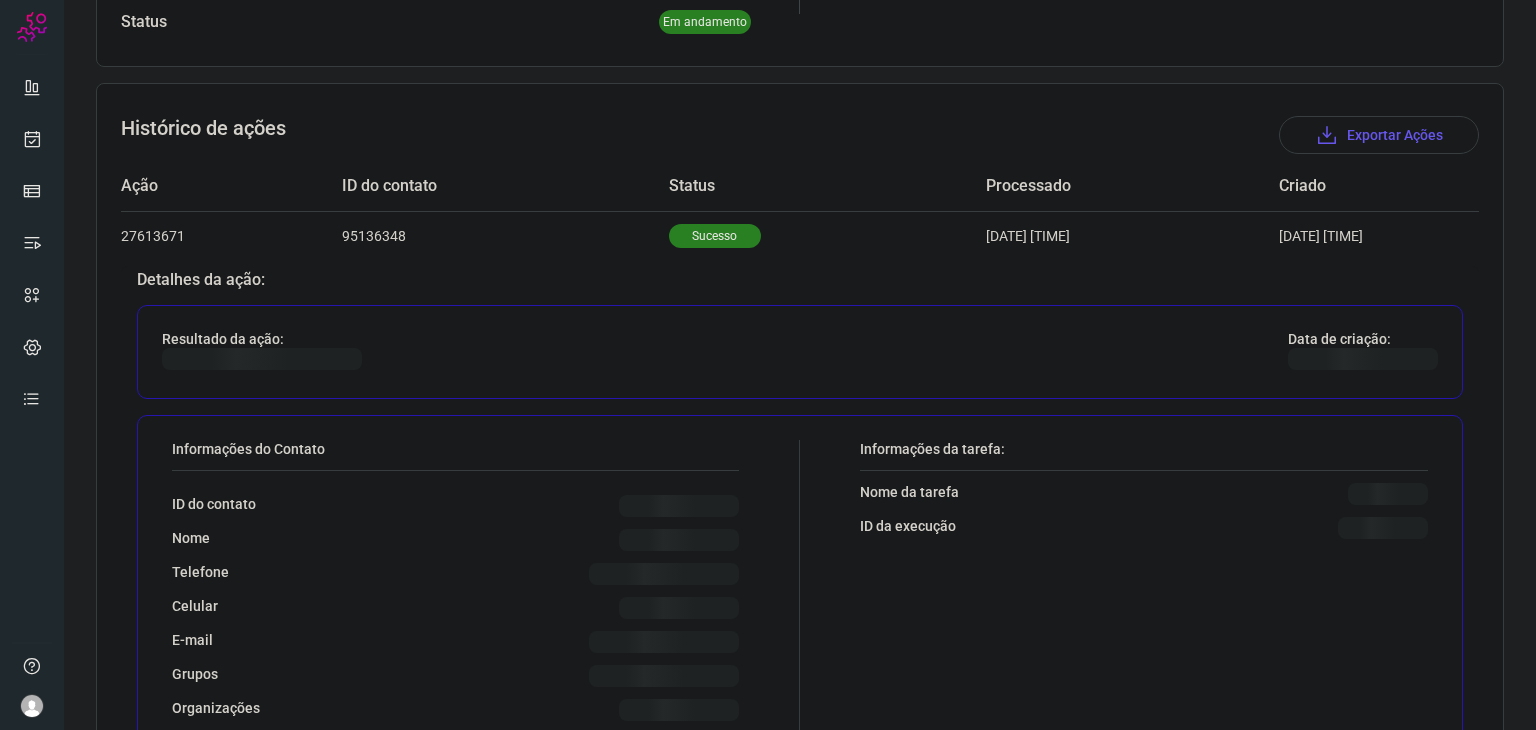 scroll, scrollTop: 736, scrollLeft: 0, axis: vertical 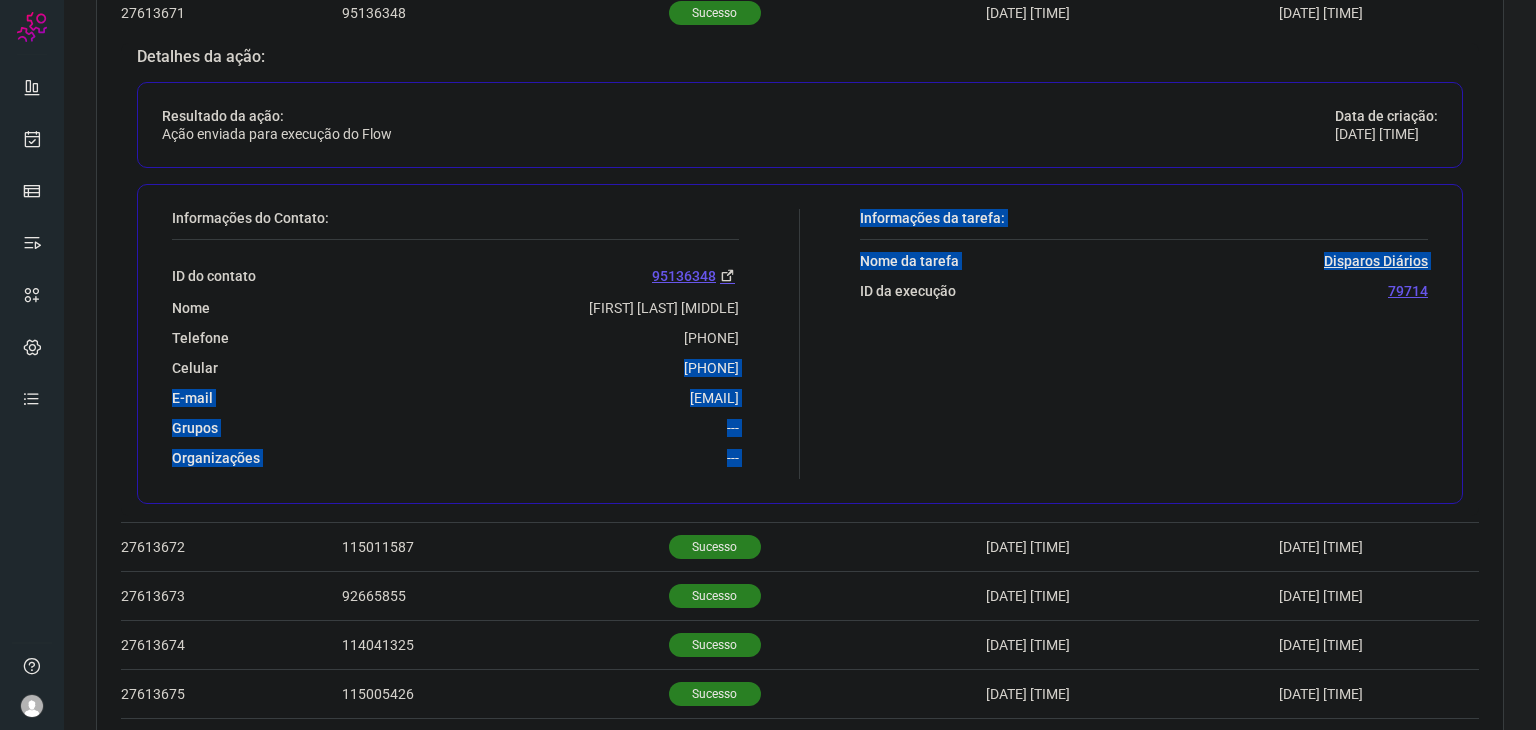 drag, startPoint x: 732, startPoint y: 381, endPoint x: 806, endPoint y: 386, distance: 74.168724 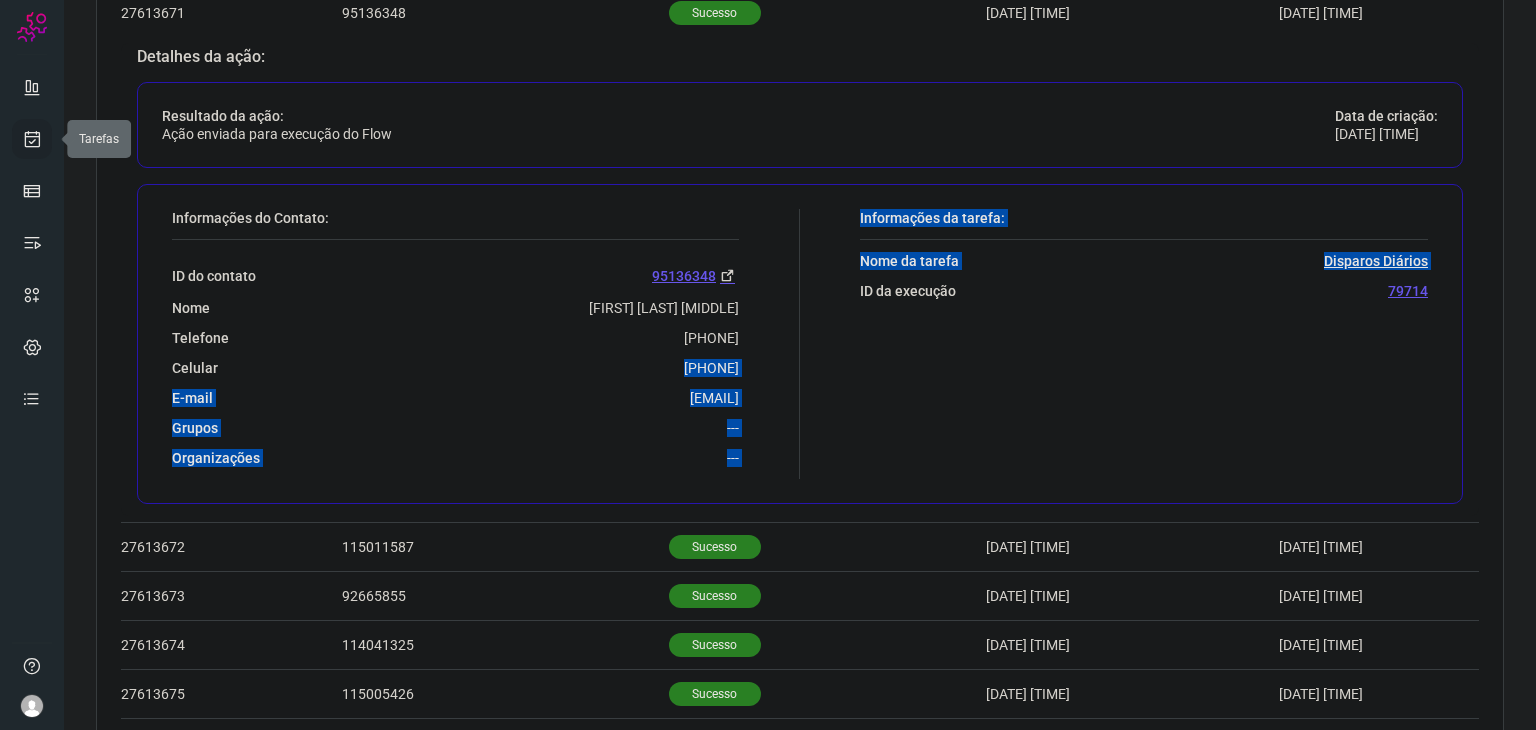 click at bounding box center (32, 139) 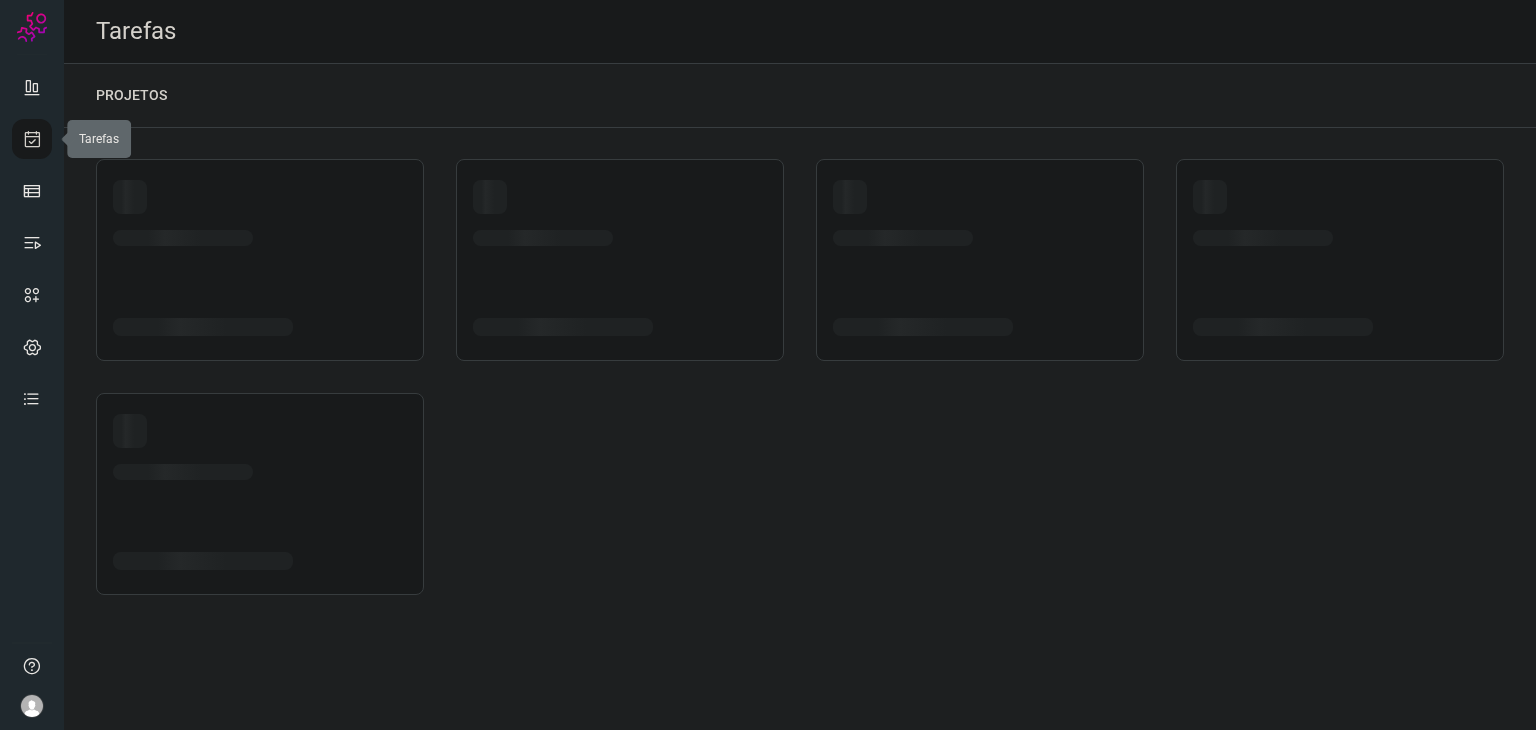 scroll, scrollTop: 0, scrollLeft: 0, axis: both 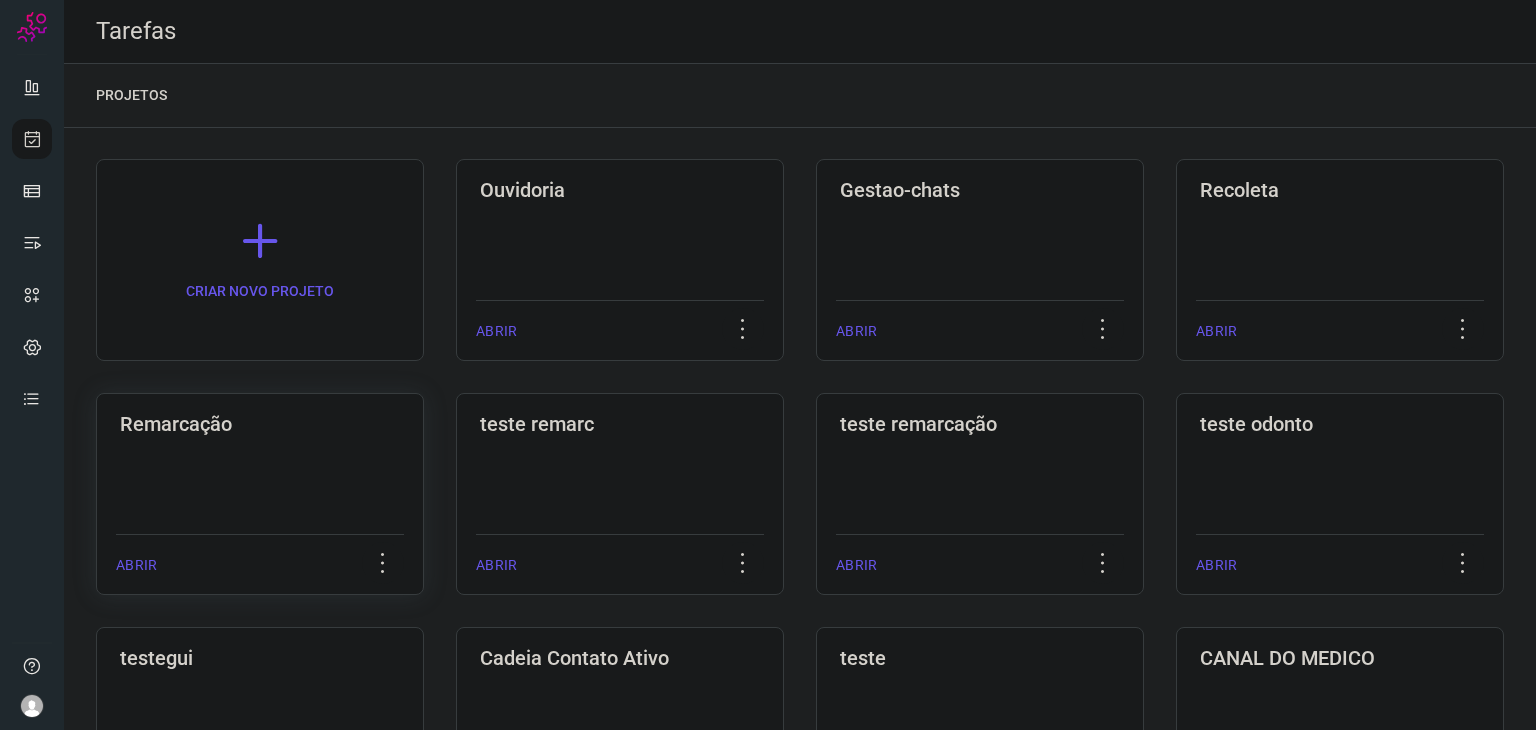 click on "Remarcação  ABRIR" 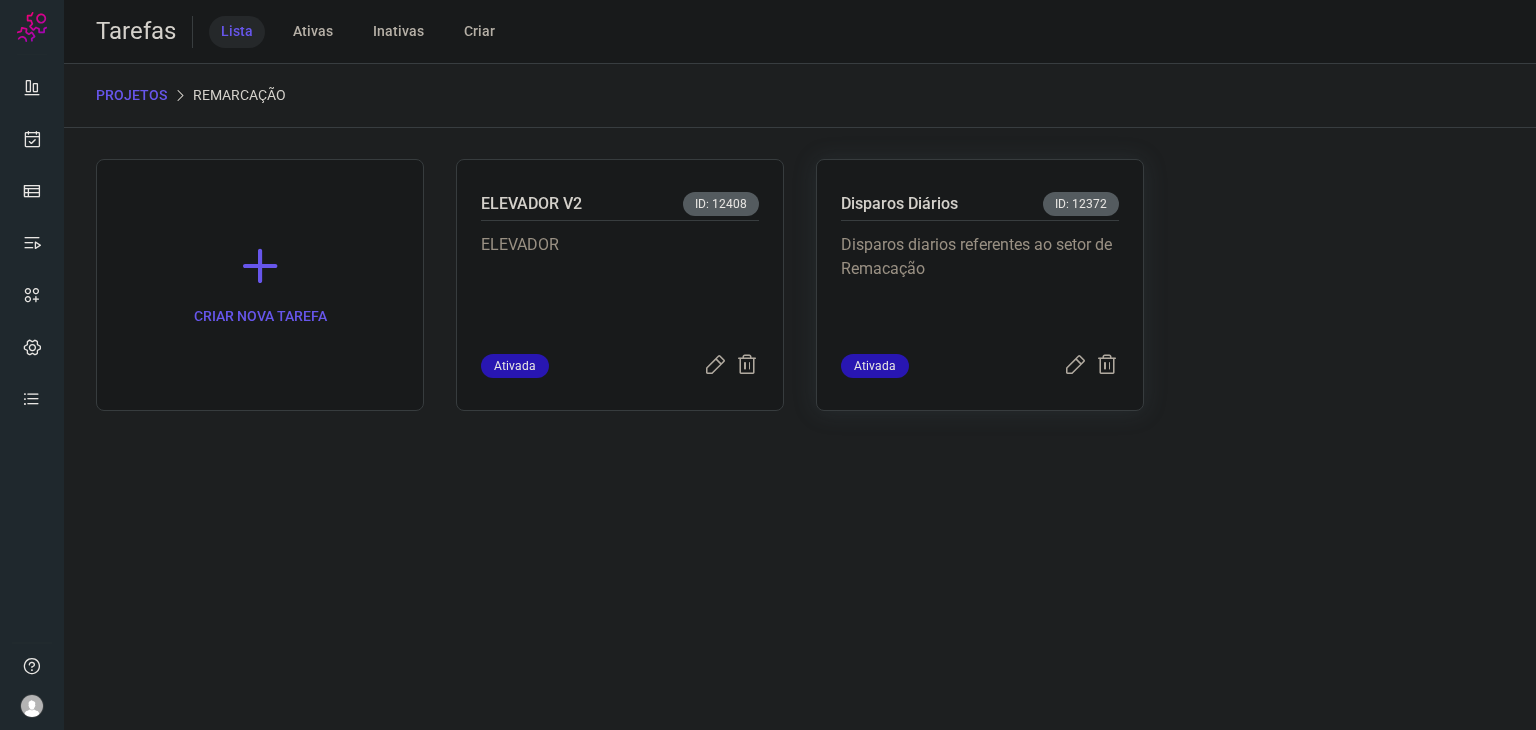 click on "Disparos diarios referentes ao setor de Remacação" at bounding box center [980, 283] 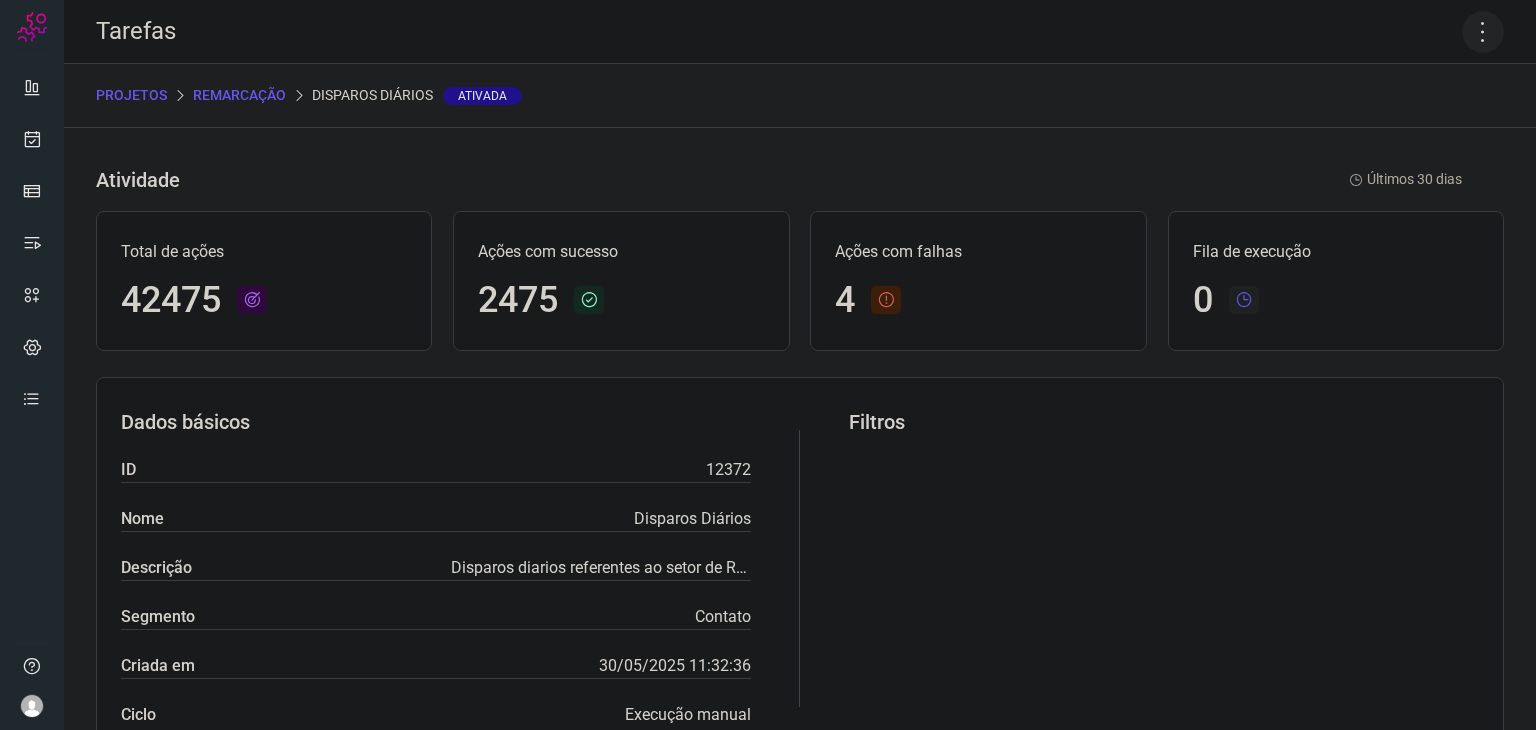 click 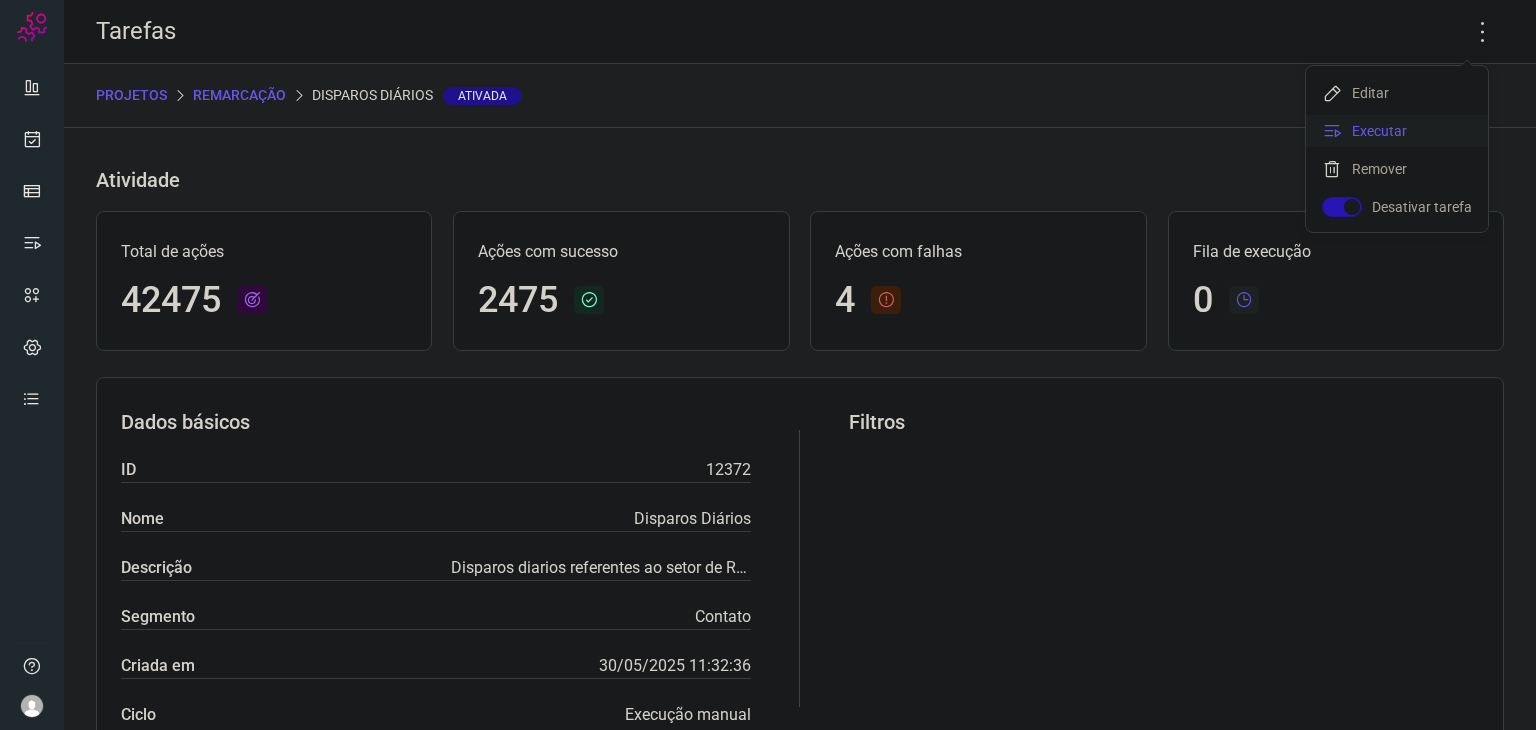 click on "Executar" 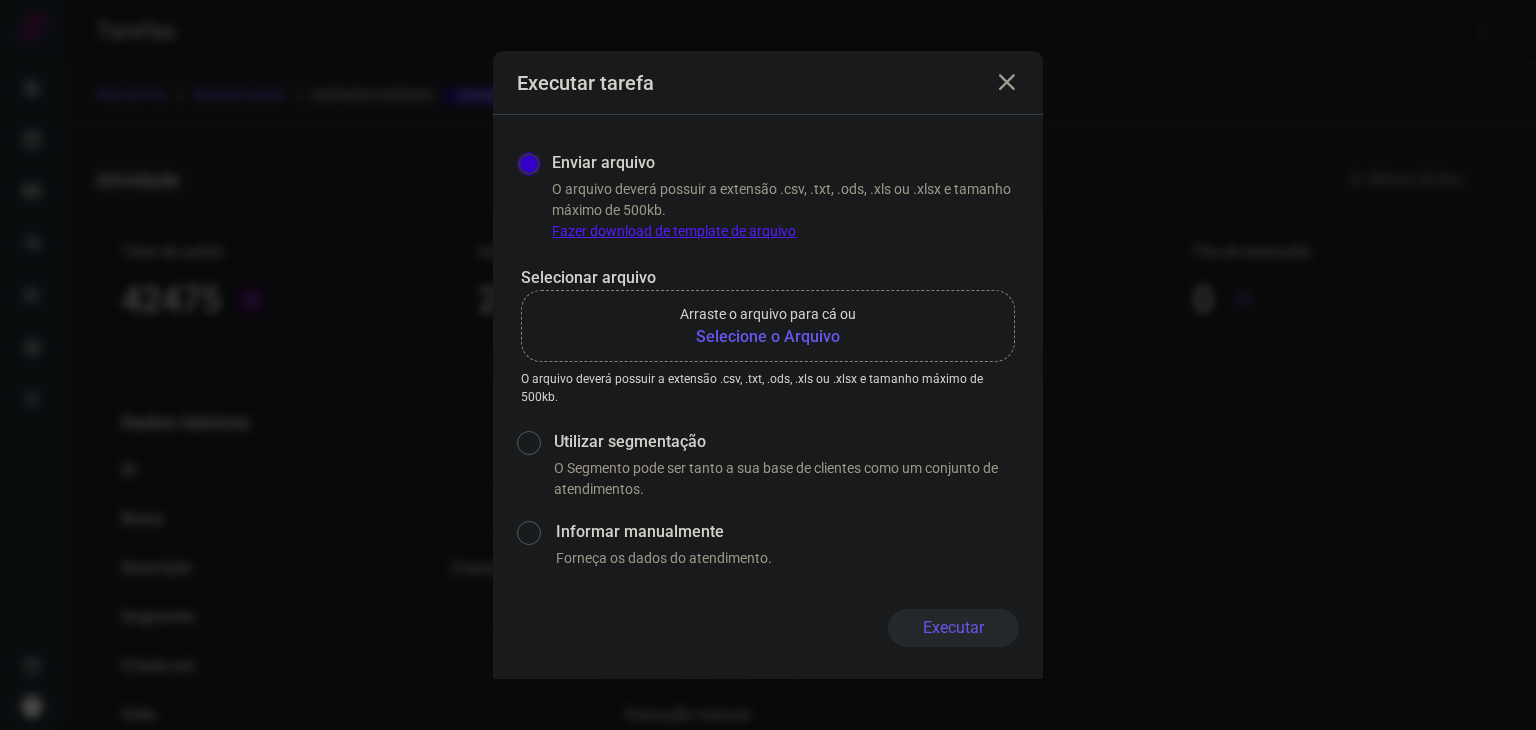 click on "Arraste o arquivo para cá ou Selecione o Arquivo" 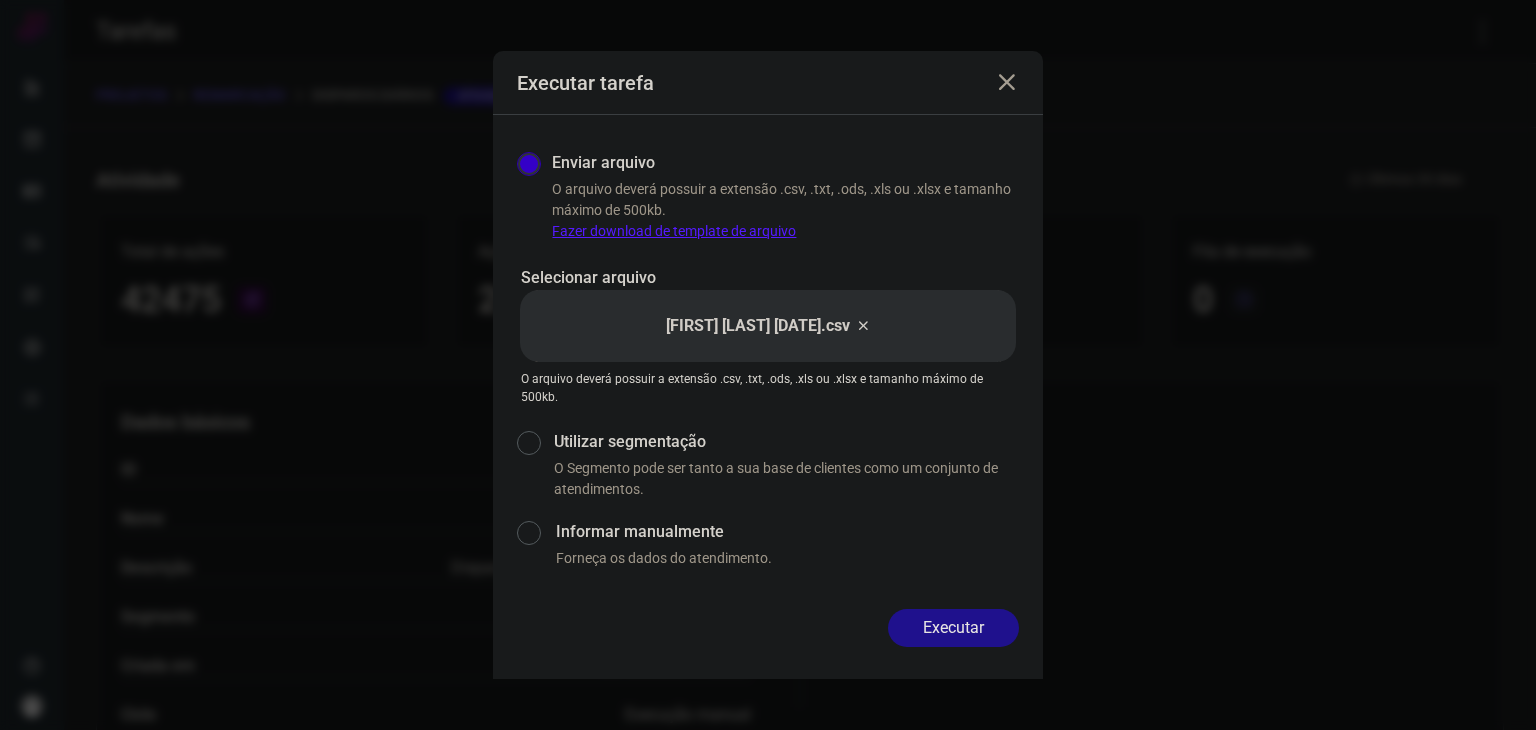 click on "Executar" at bounding box center (953, 628) 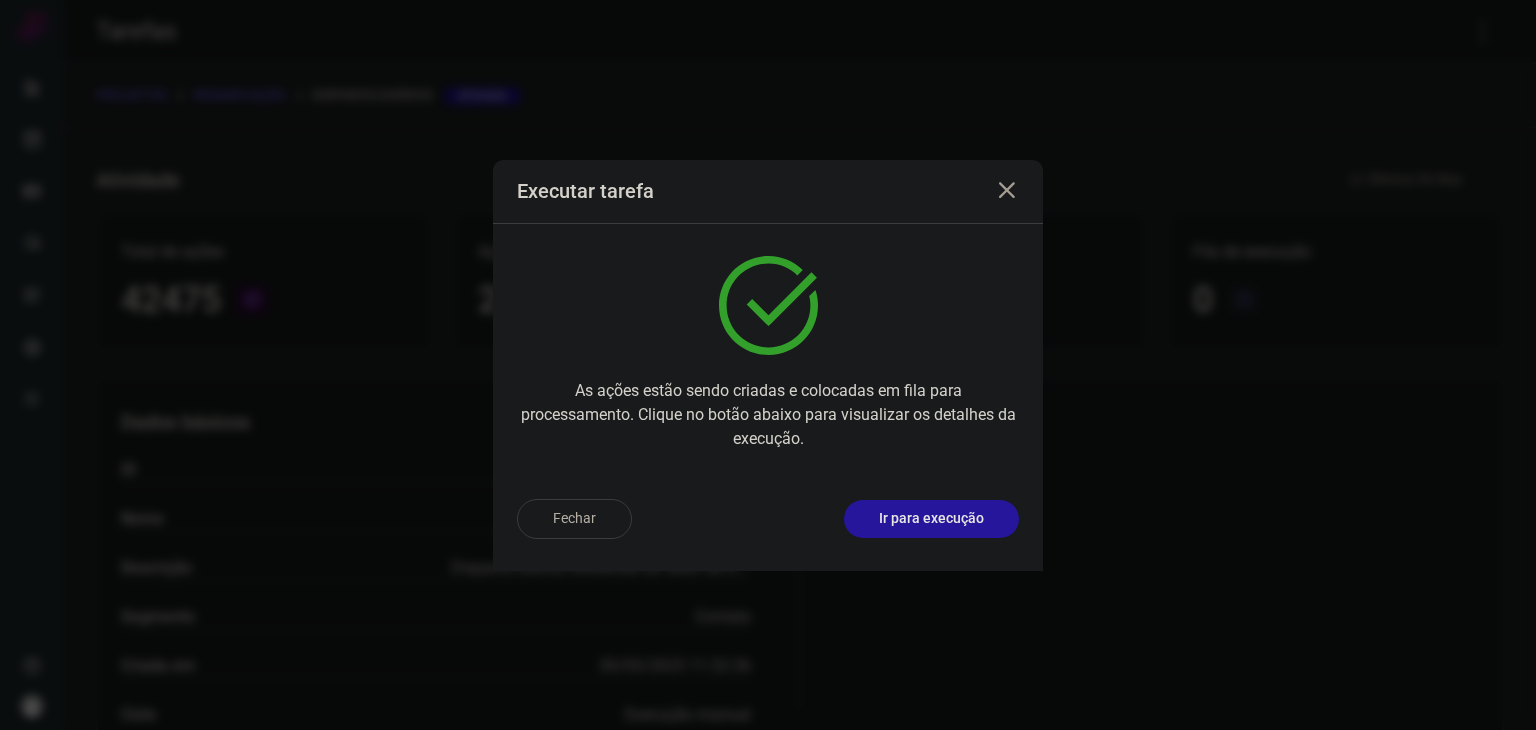 click on "Ir para execução" at bounding box center [931, 518] 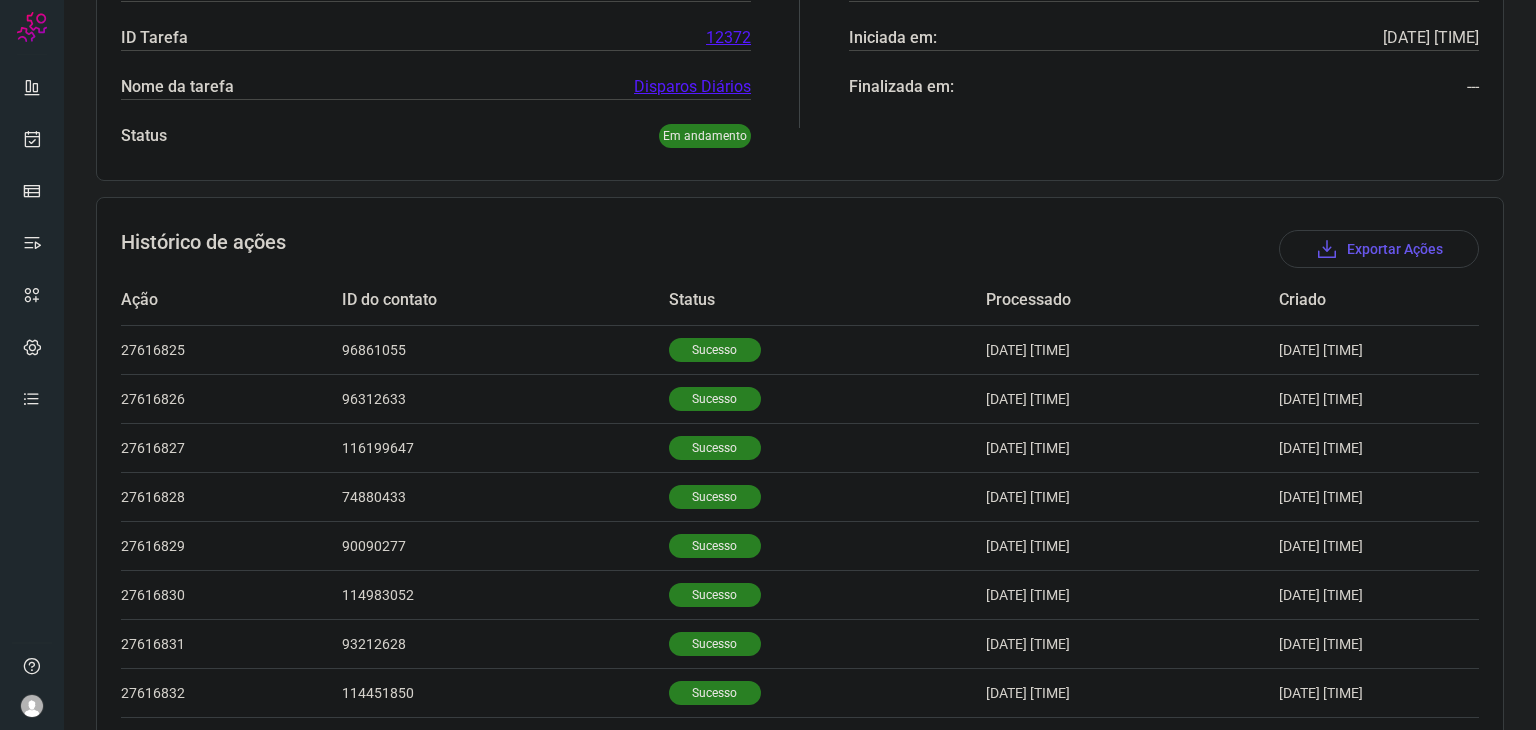 scroll, scrollTop: 400, scrollLeft: 0, axis: vertical 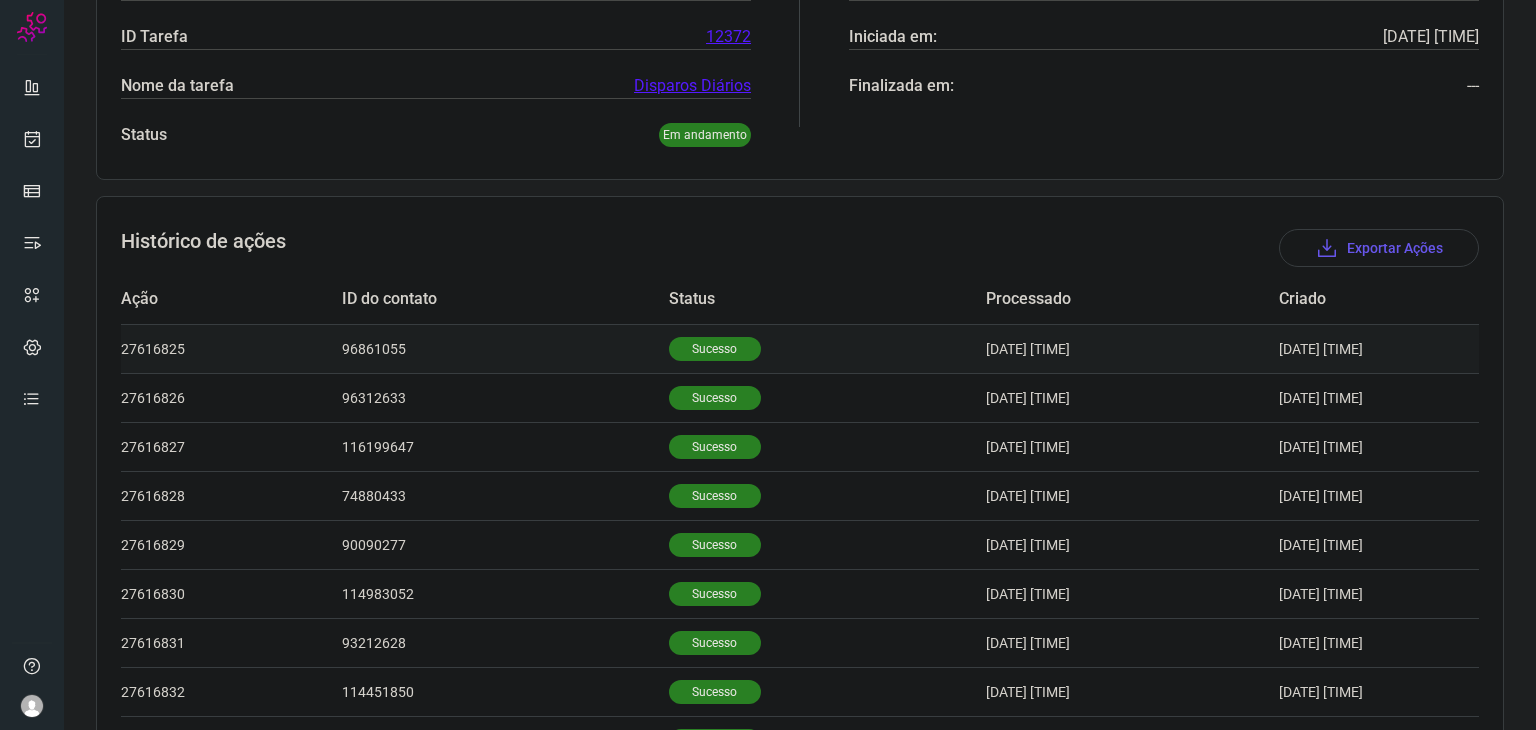 click on "Sucesso" at bounding box center (715, 349) 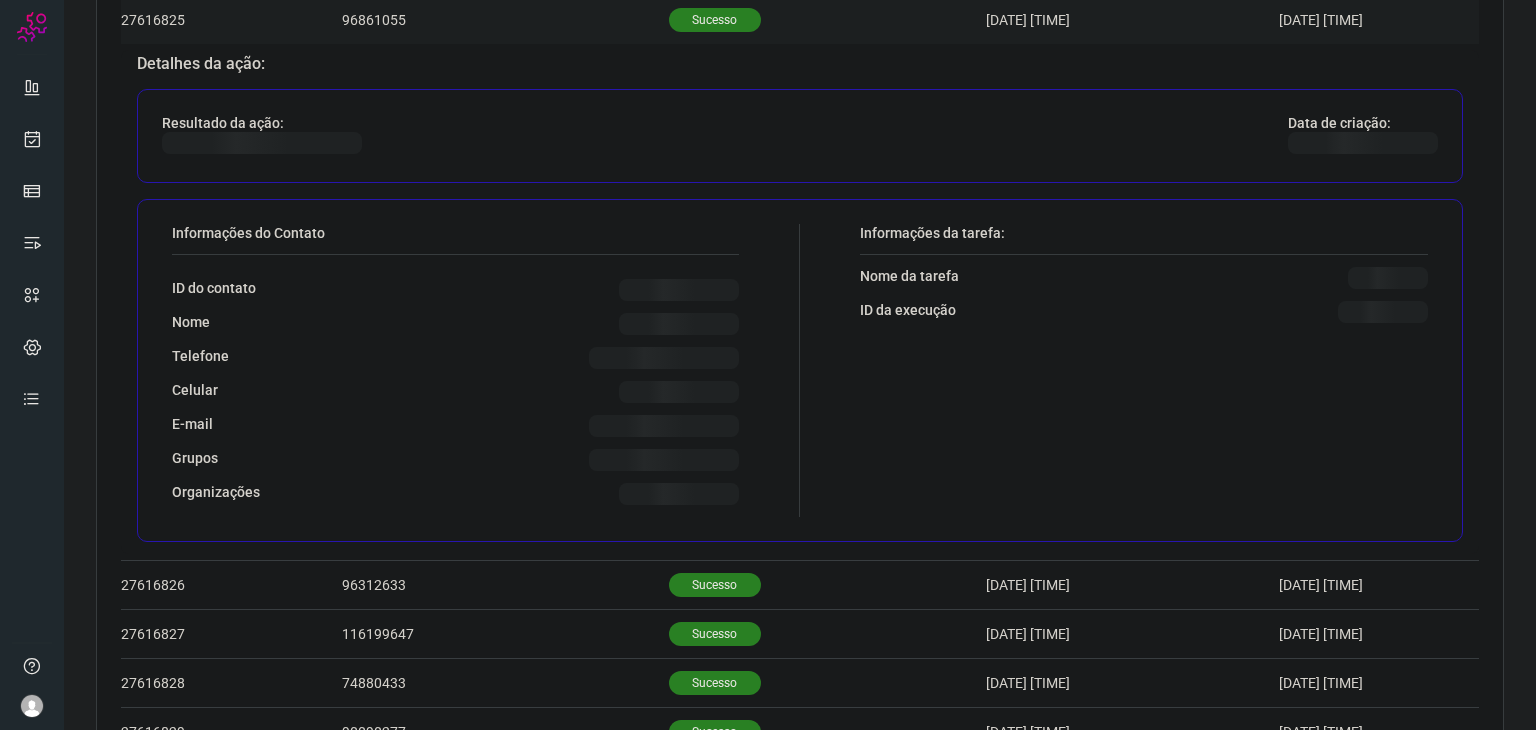 scroll, scrollTop: 800, scrollLeft: 0, axis: vertical 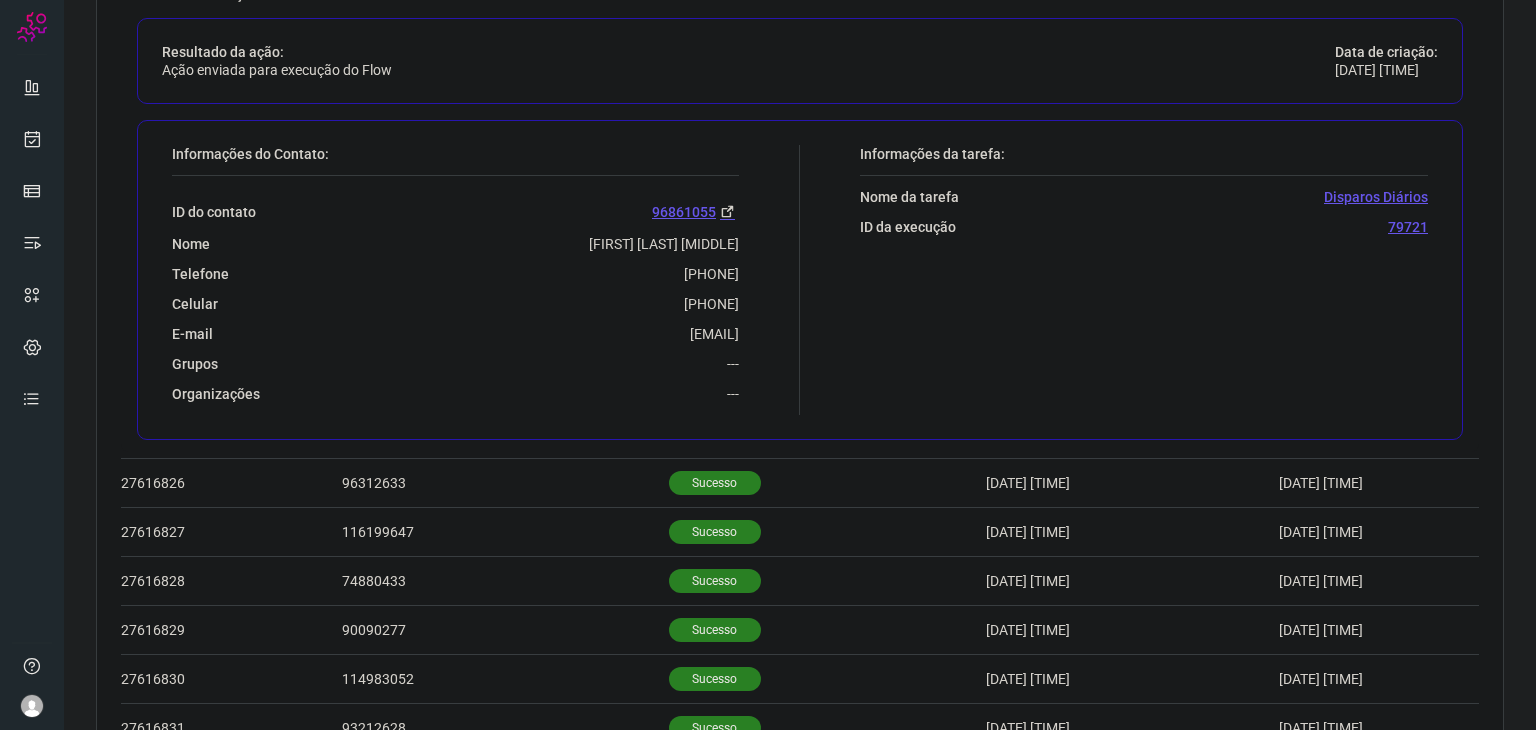 drag, startPoint x: 619, startPoint y: 295, endPoint x: 747, endPoint y: 298, distance: 128.03516 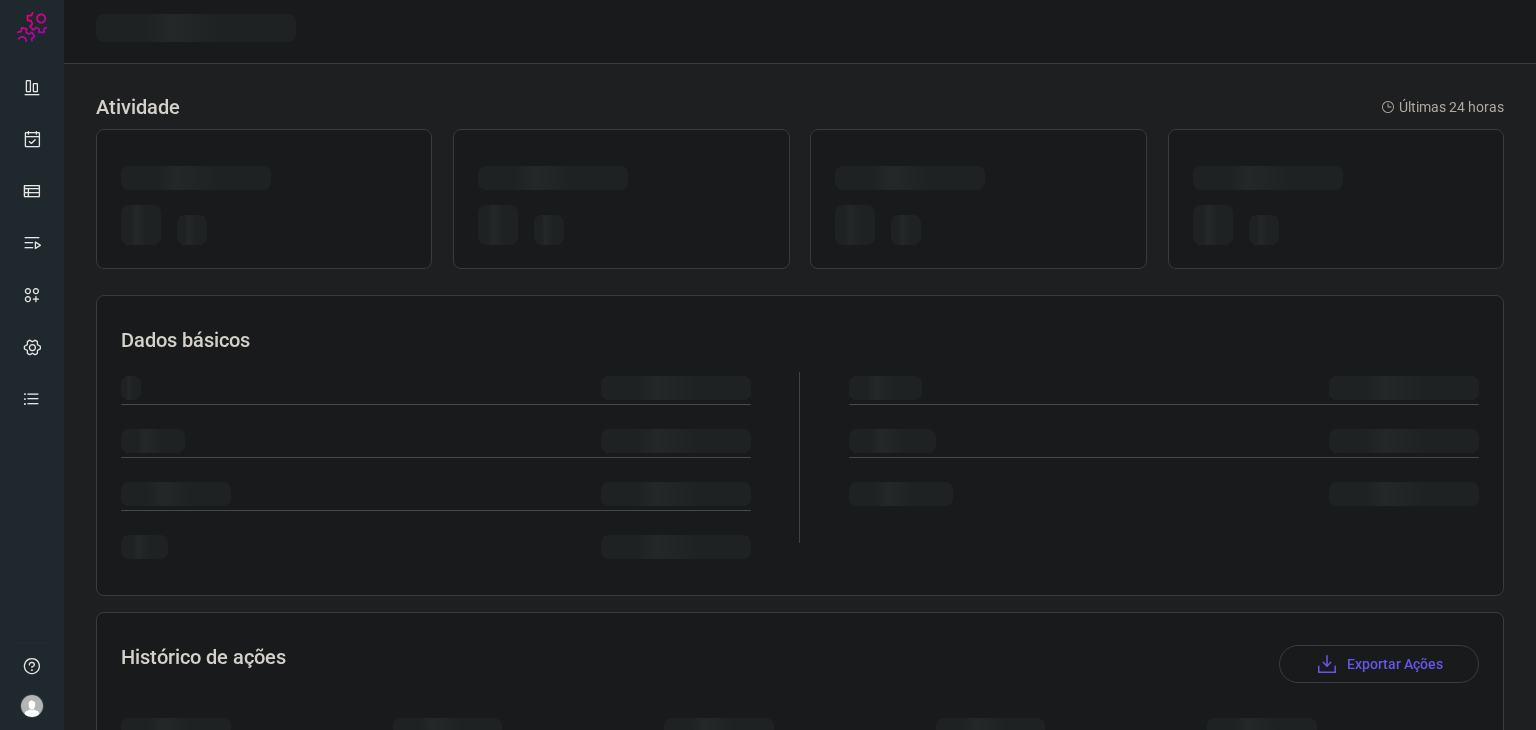 scroll, scrollTop: 0, scrollLeft: 0, axis: both 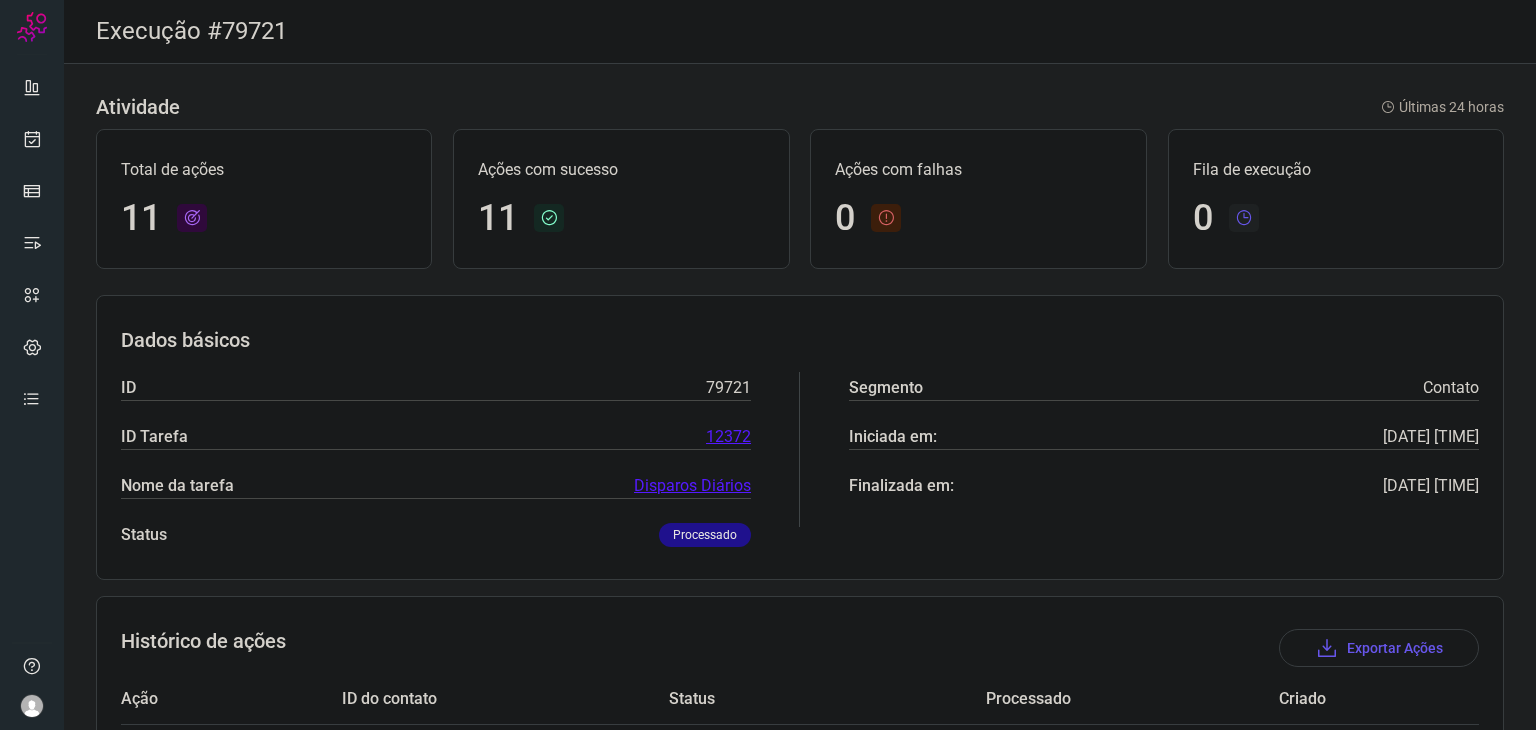 click at bounding box center (32, 365) 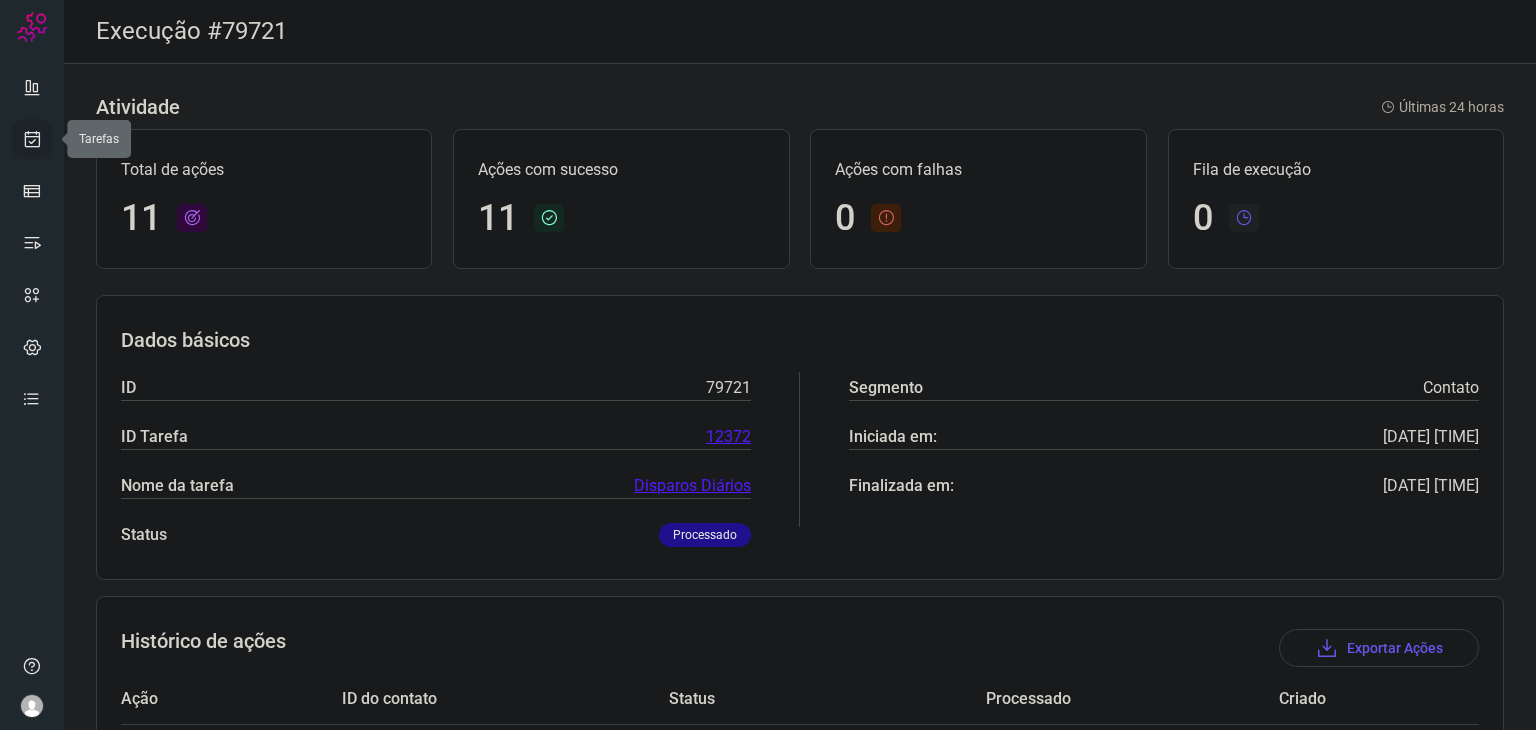 click at bounding box center [32, 139] 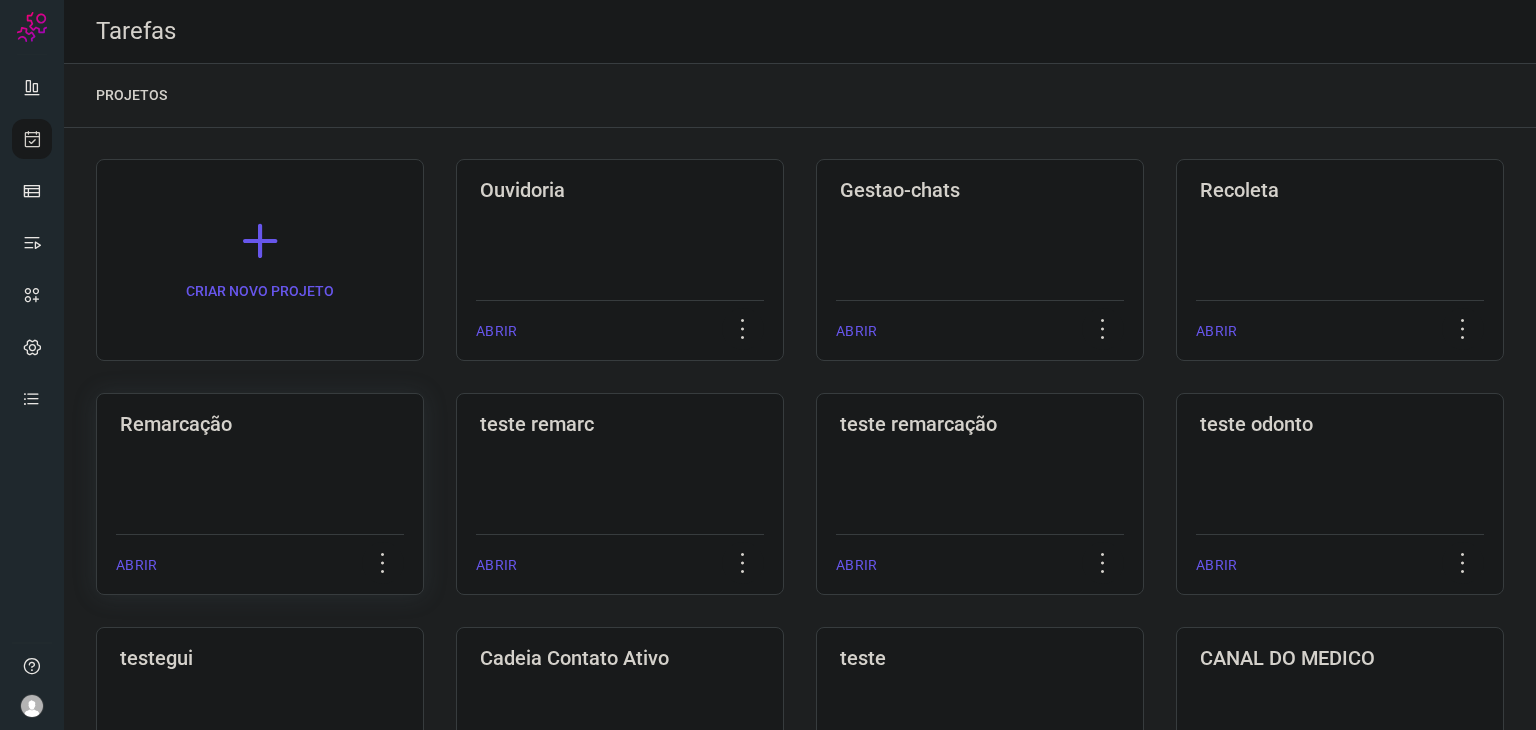 click on "Remarcação  ABRIR" 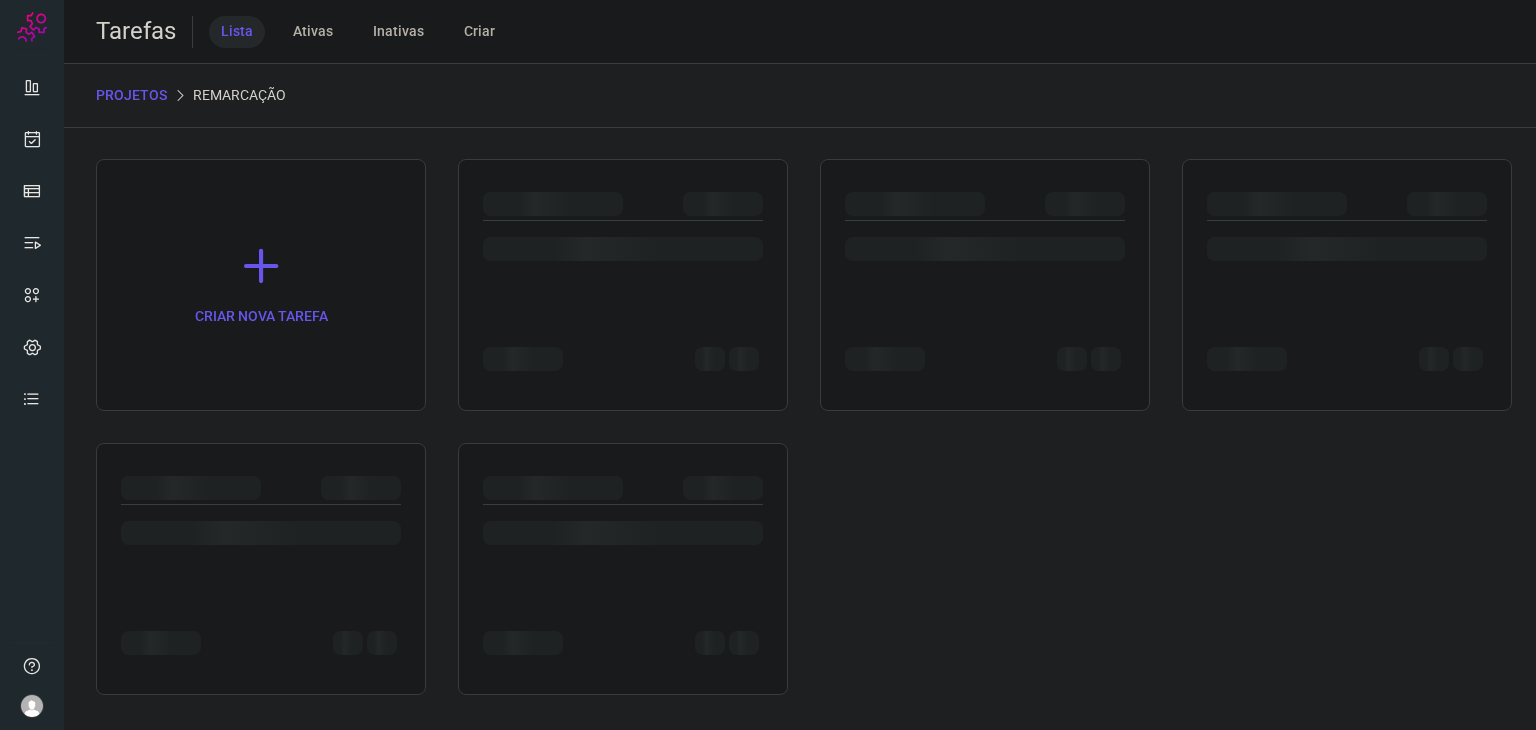 click 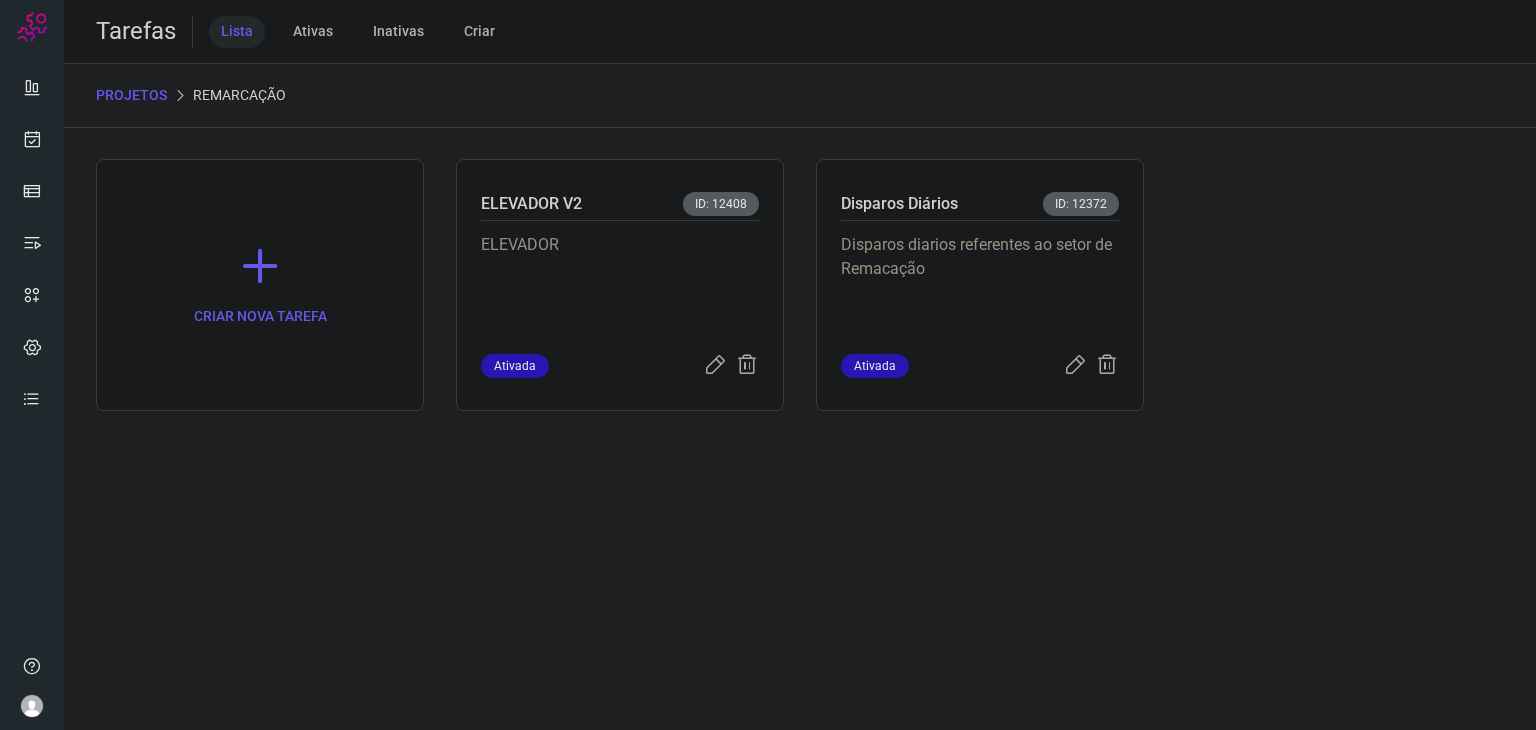 click on "Disparos diarios referentes ao setor de Remacação" at bounding box center (980, 283) 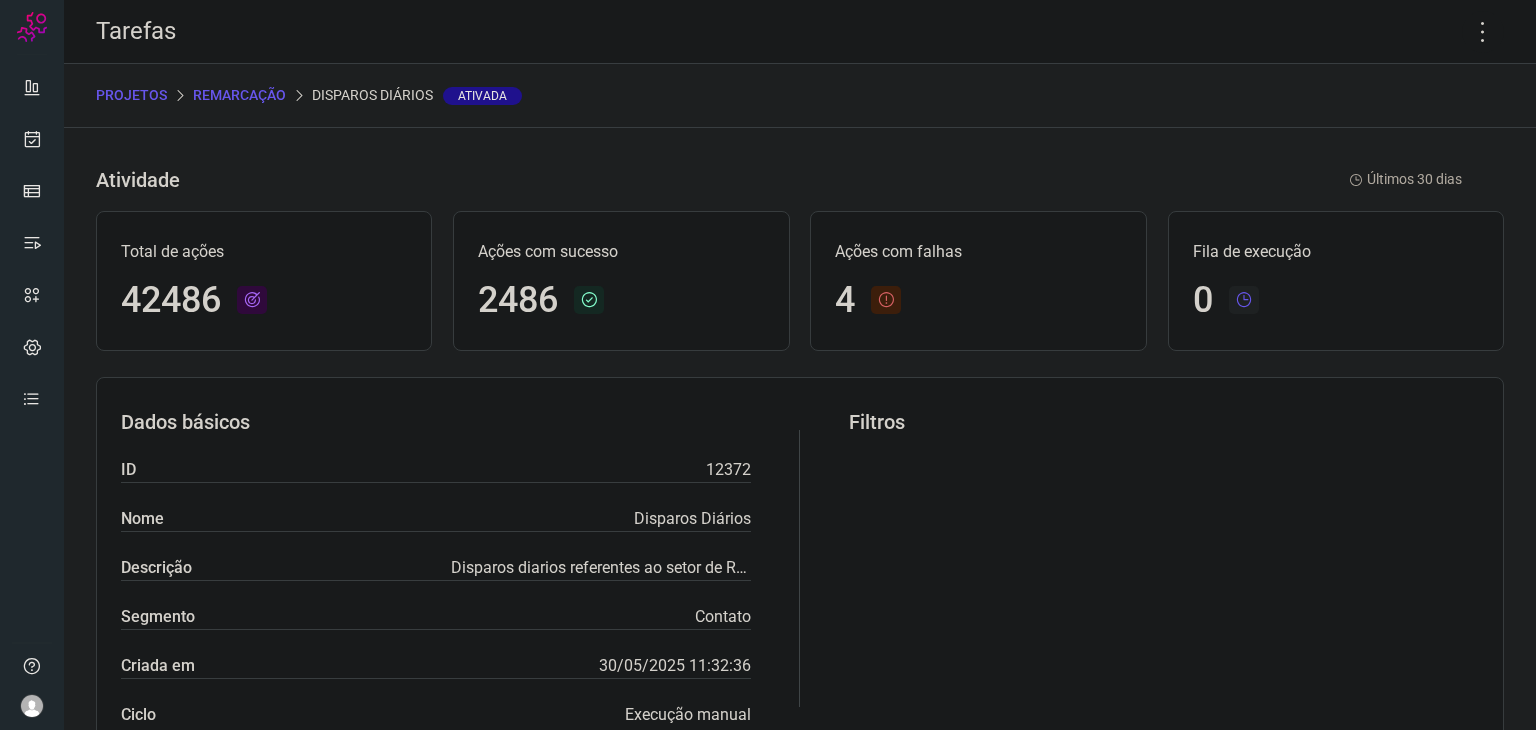 click on "Tarefas" at bounding box center (800, 32) 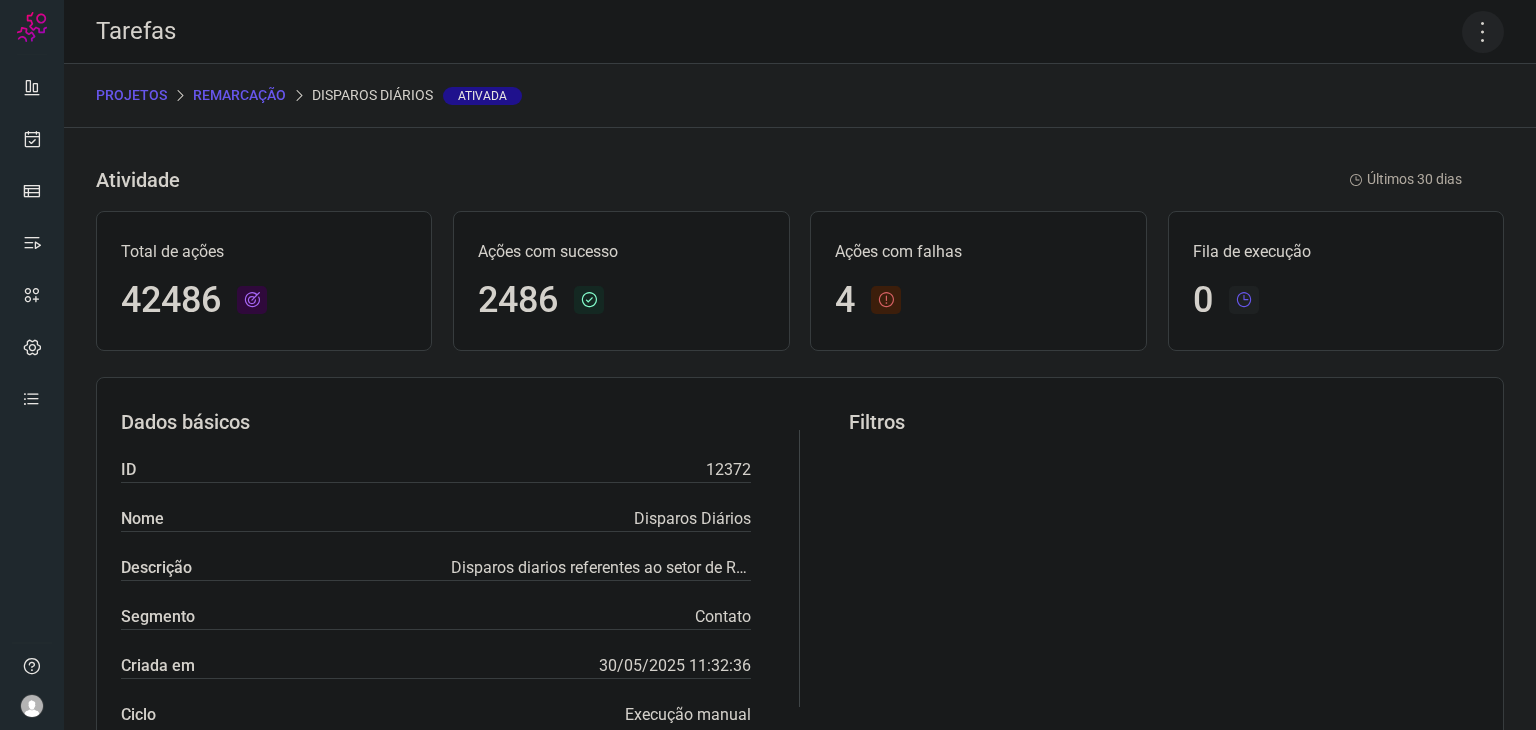 click 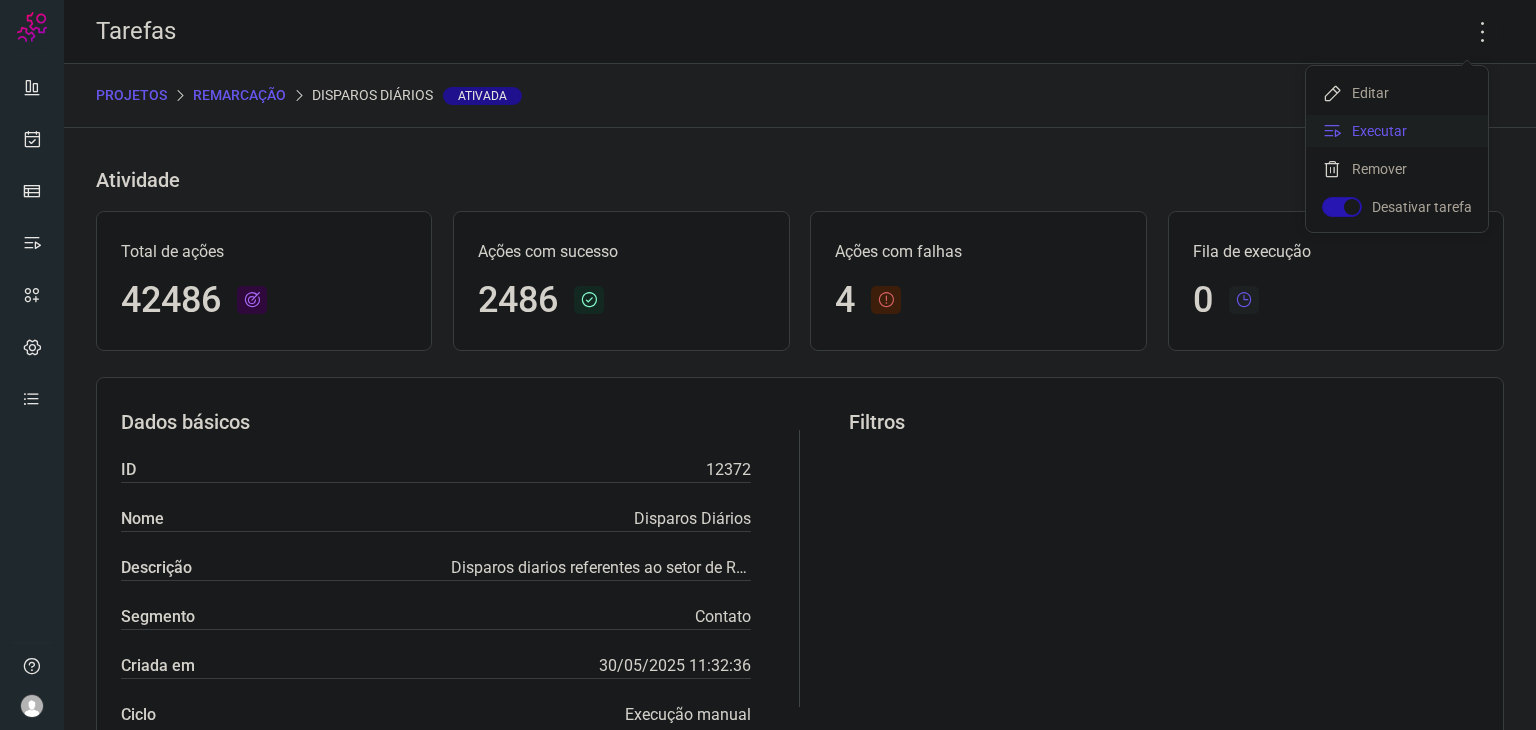 click on "Executar" 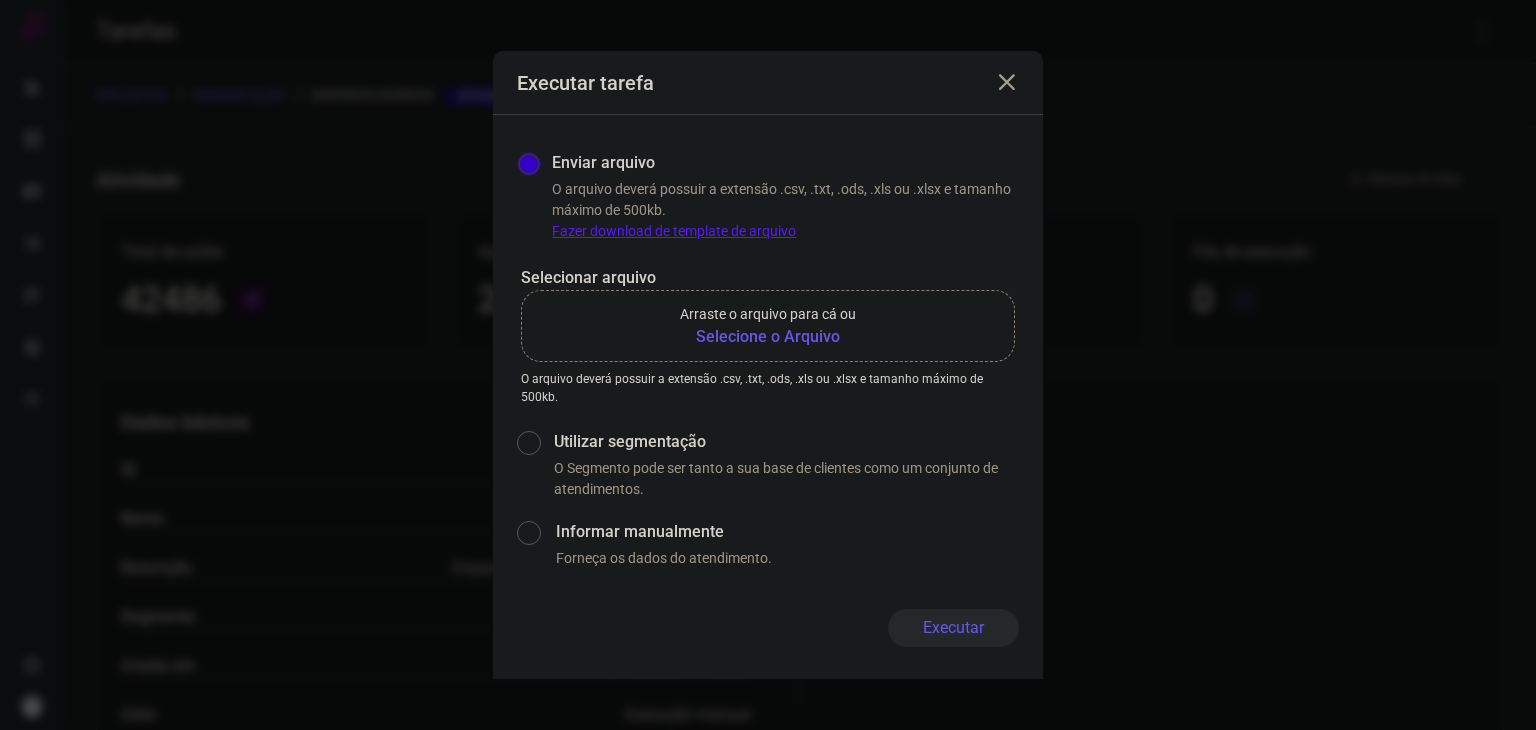 click on "Selecione o Arquivo" at bounding box center (768, 337) 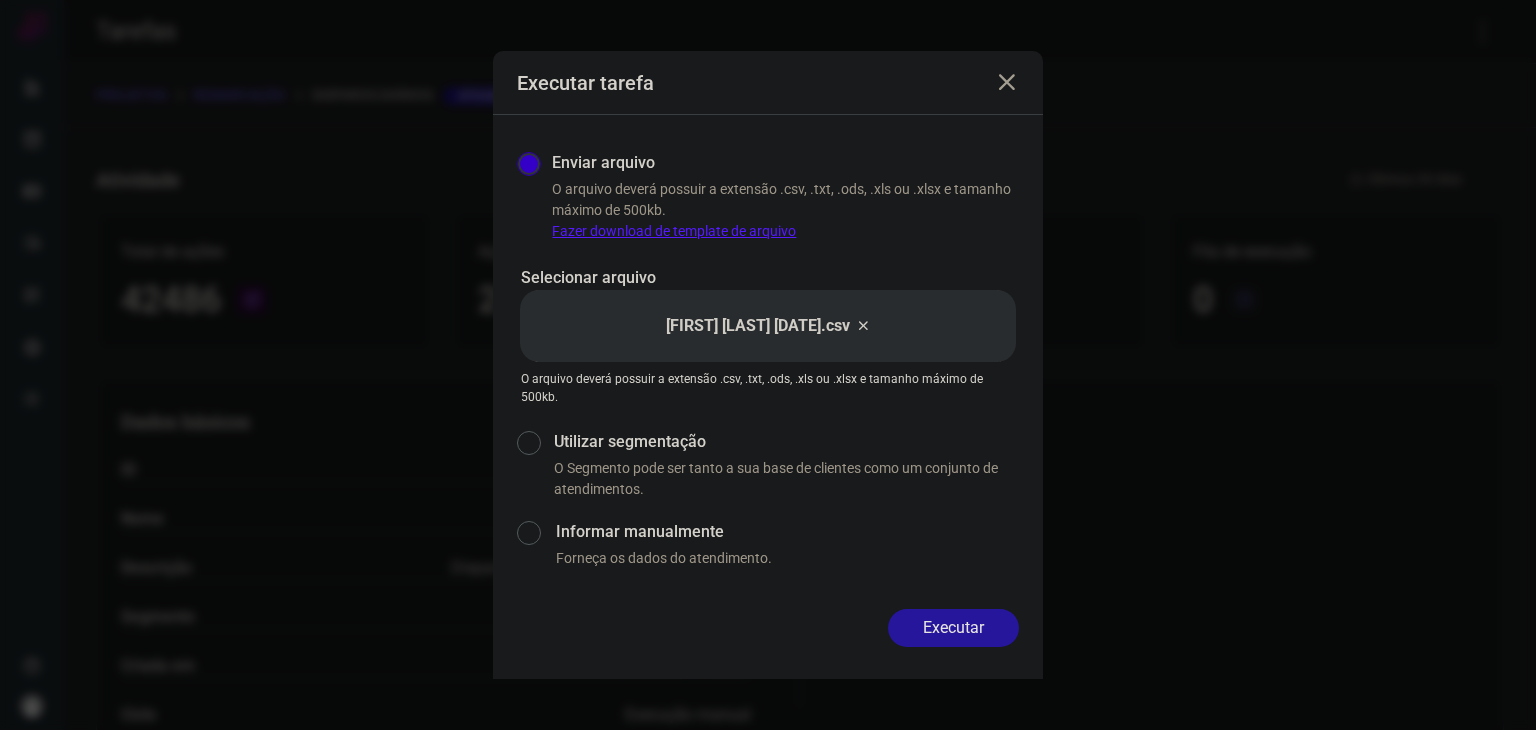 click on "Executar" at bounding box center (953, 628) 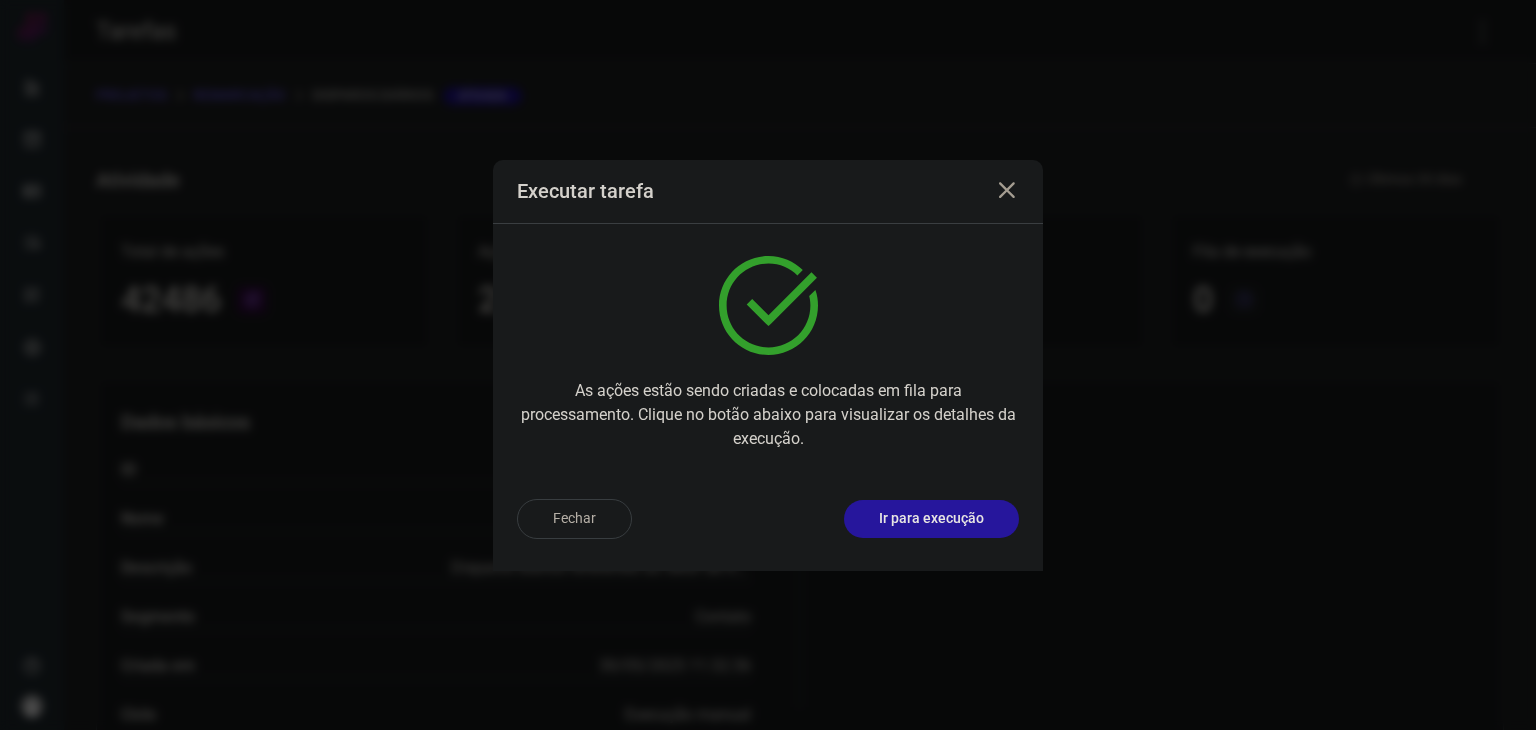 click on "Ir para execução" at bounding box center [931, 518] 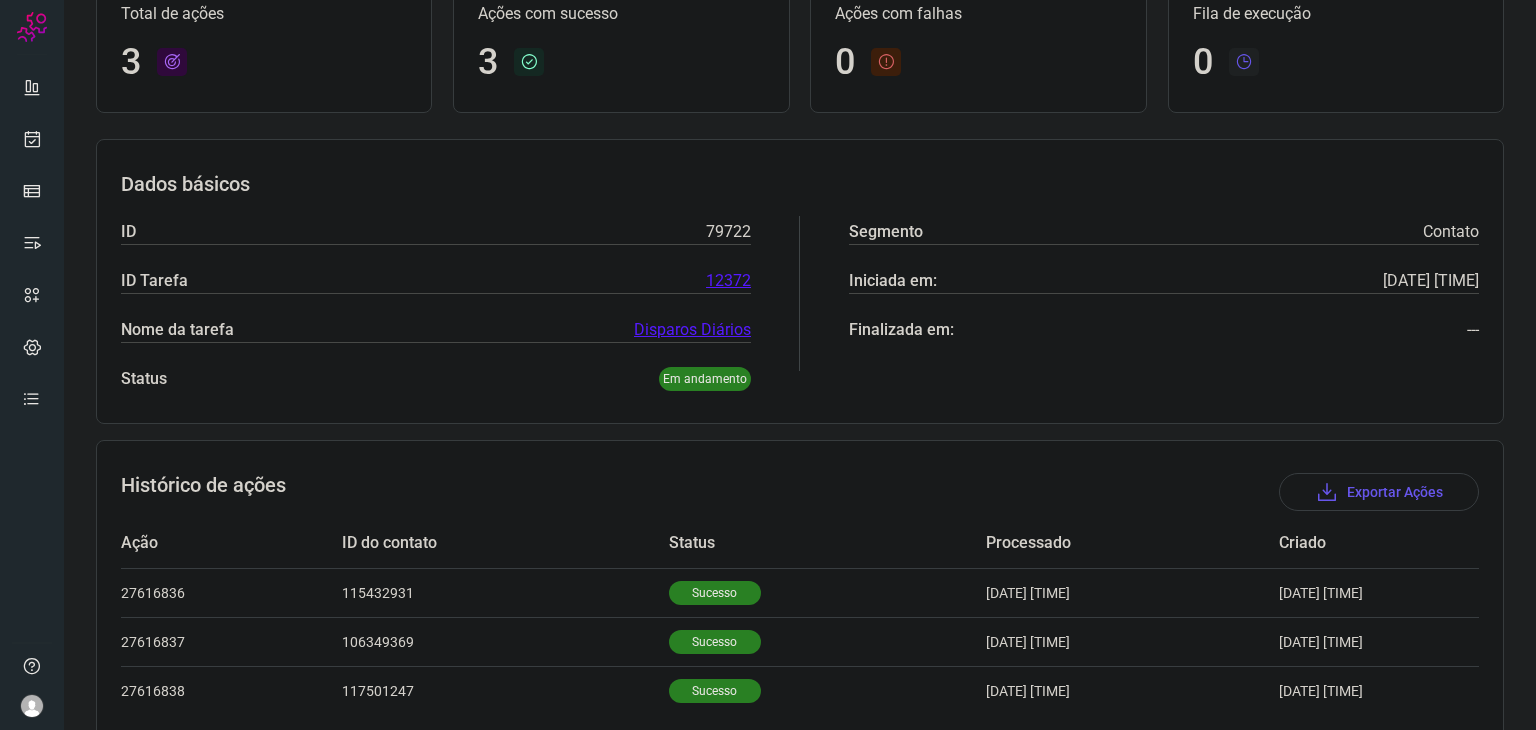 scroll, scrollTop: 240, scrollLeft: 0, axis: vertical 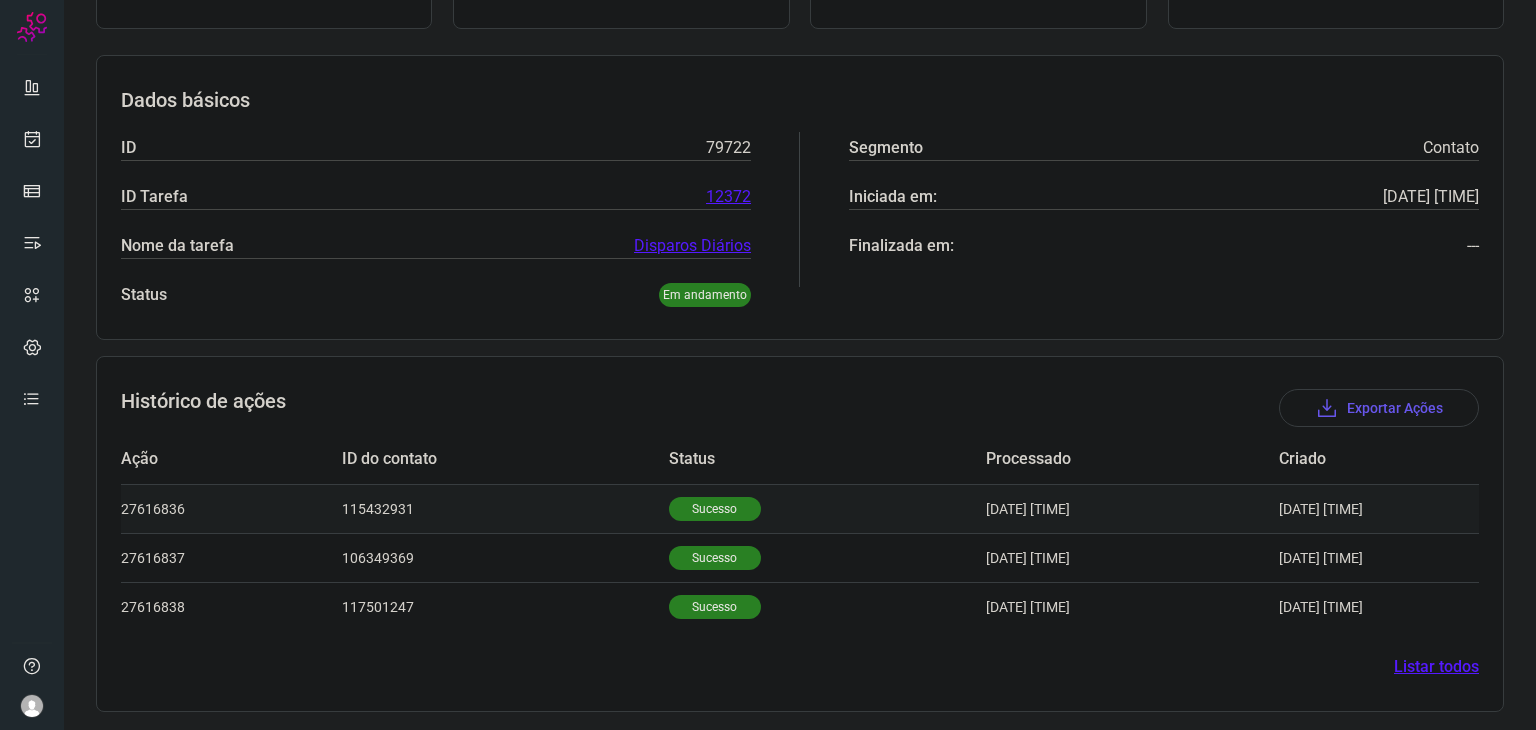 click on "Sucesso" at bounding box center (827, 508) 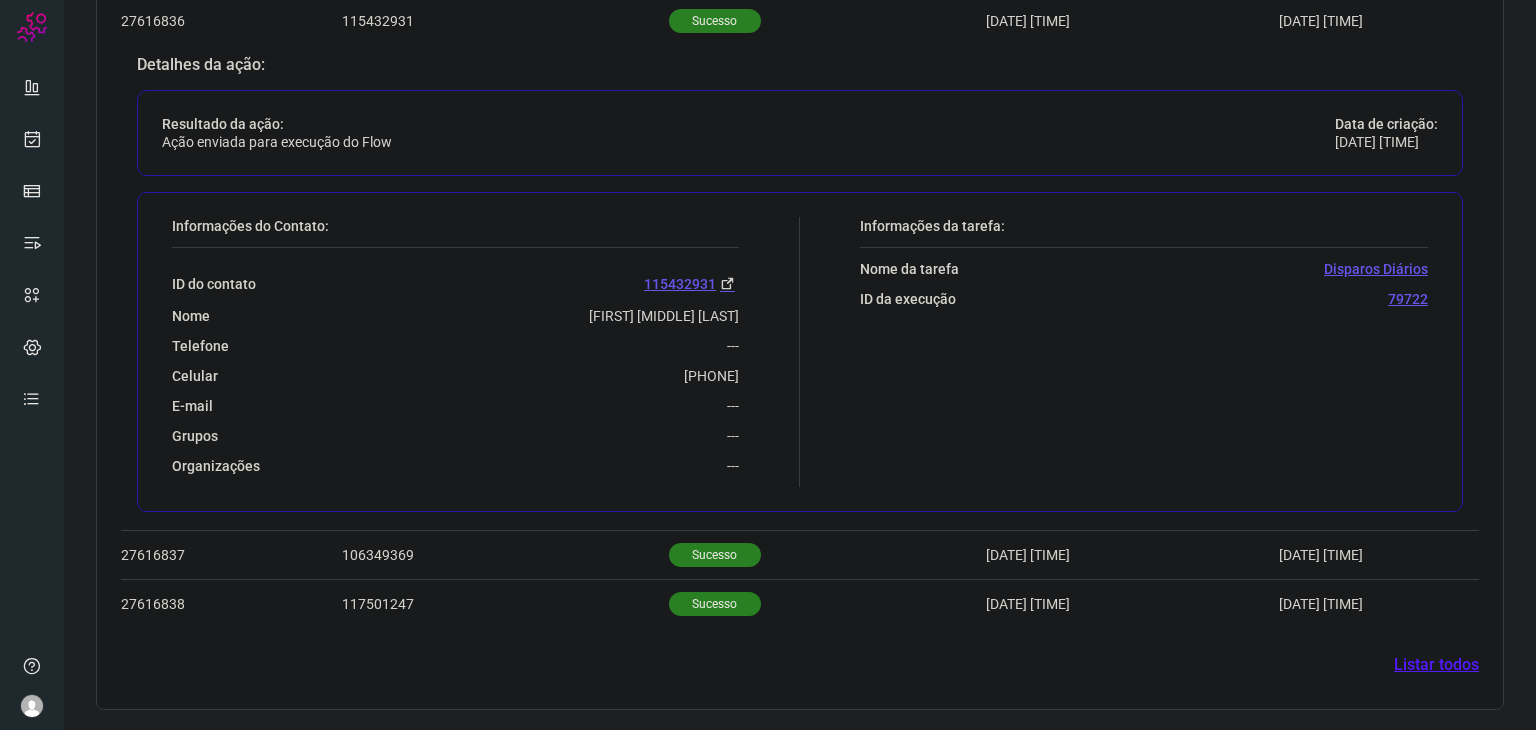 scroll, scrollTop: 725, scrollLeft: 0, axis: vertical 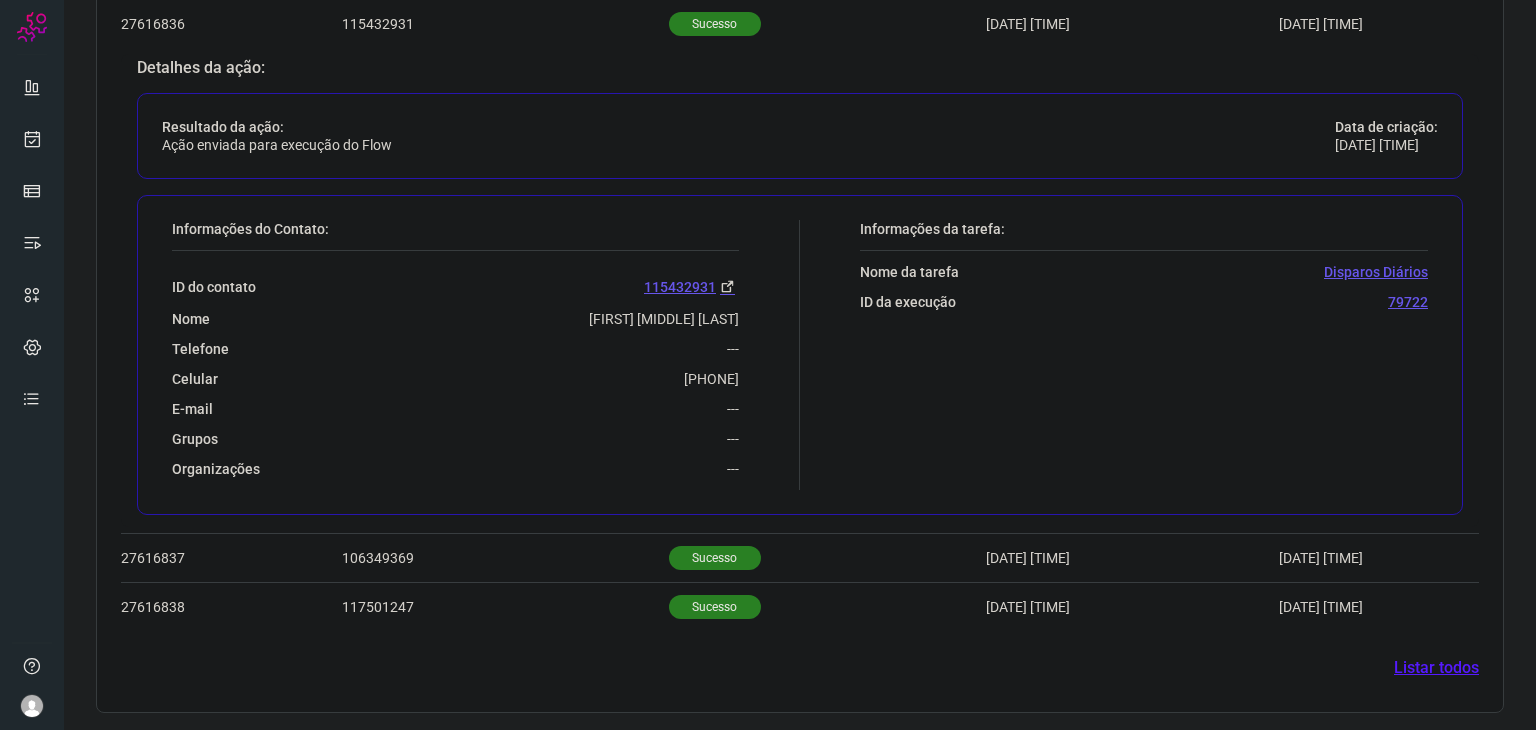 drag, startPoint x: 610, startPoint y: 375, endPoint x: 737, endPoint y: 372, distance: 127.03543 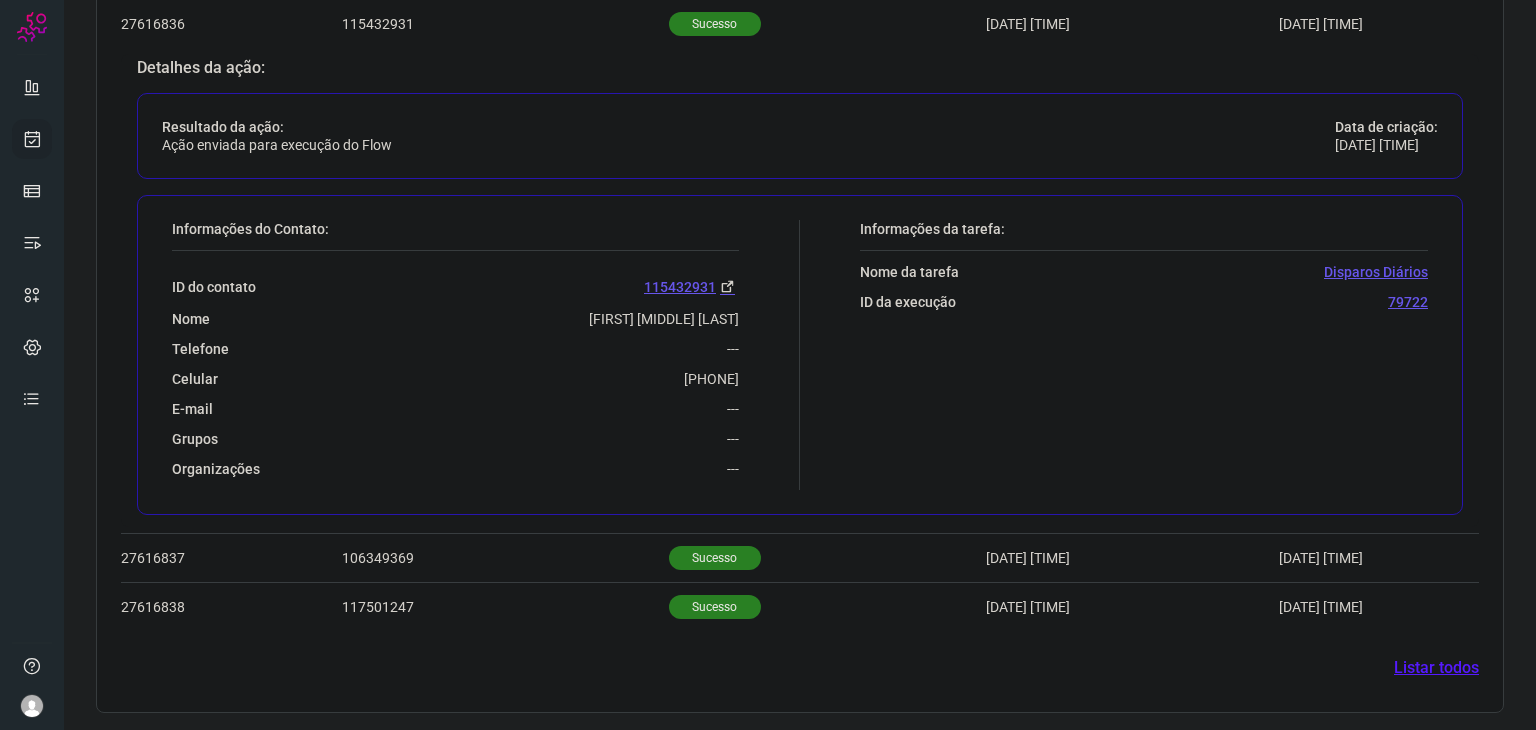 click at bounding box center [32, 139] 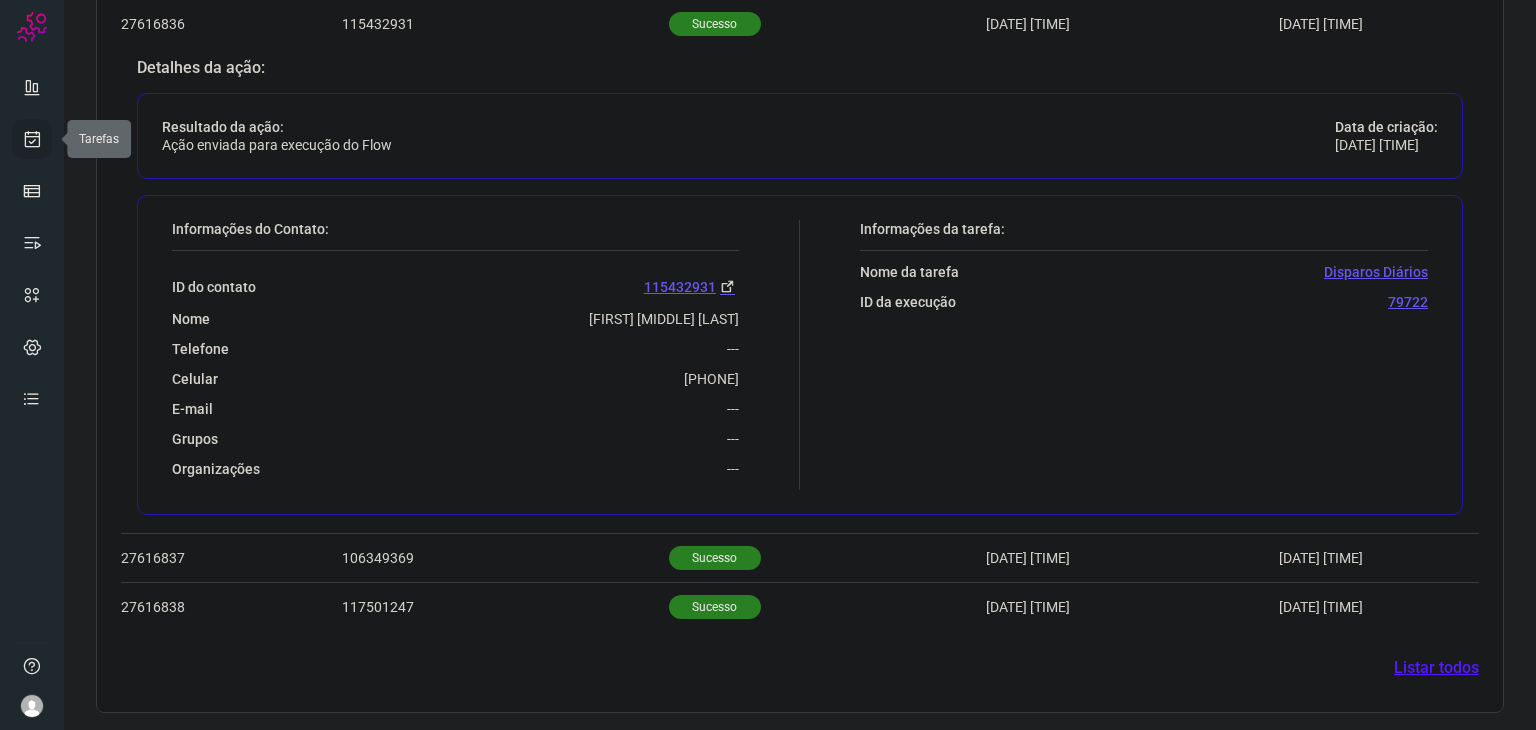 click at bounding box center [32, 139] 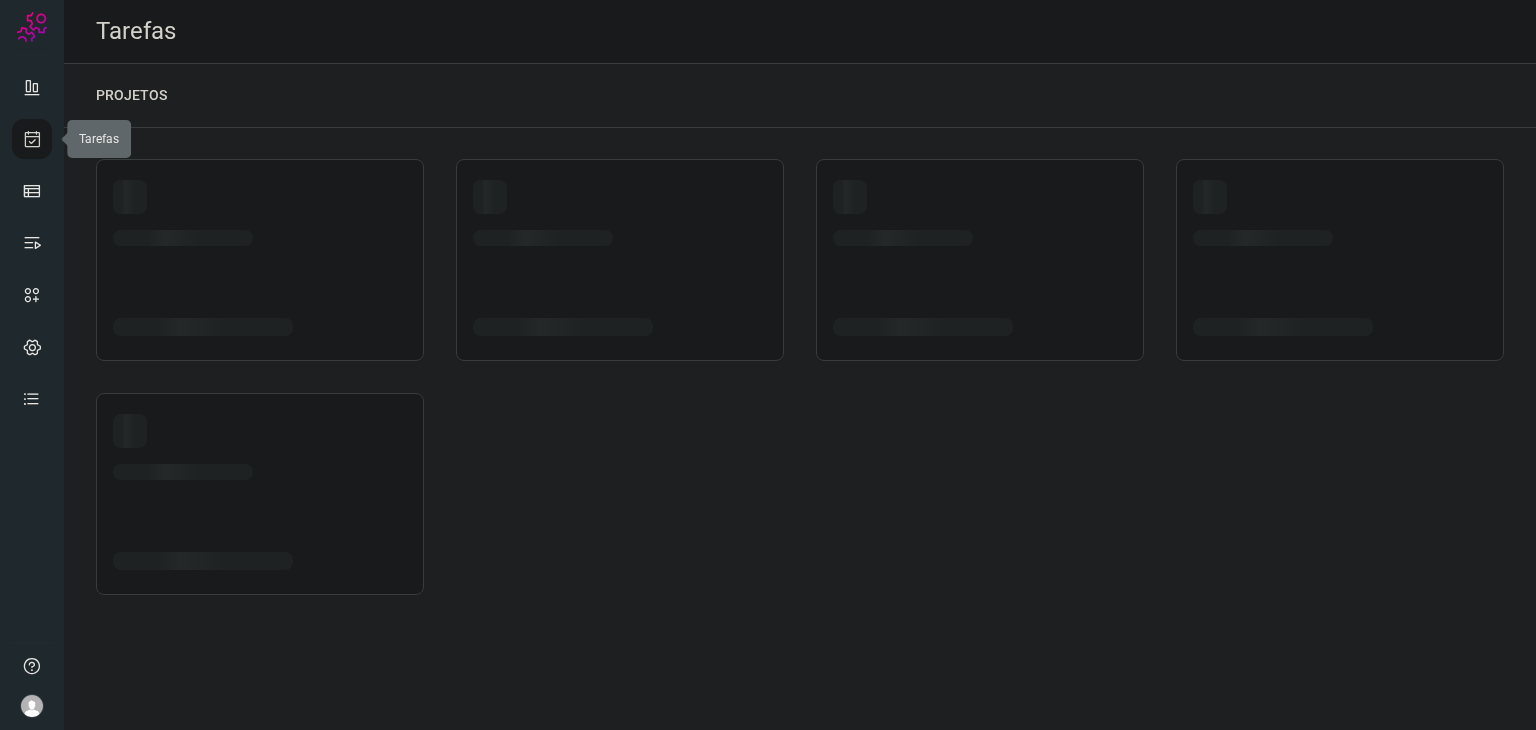 scroll, scrollTop: 0, scrollLeft: 0, axis: both 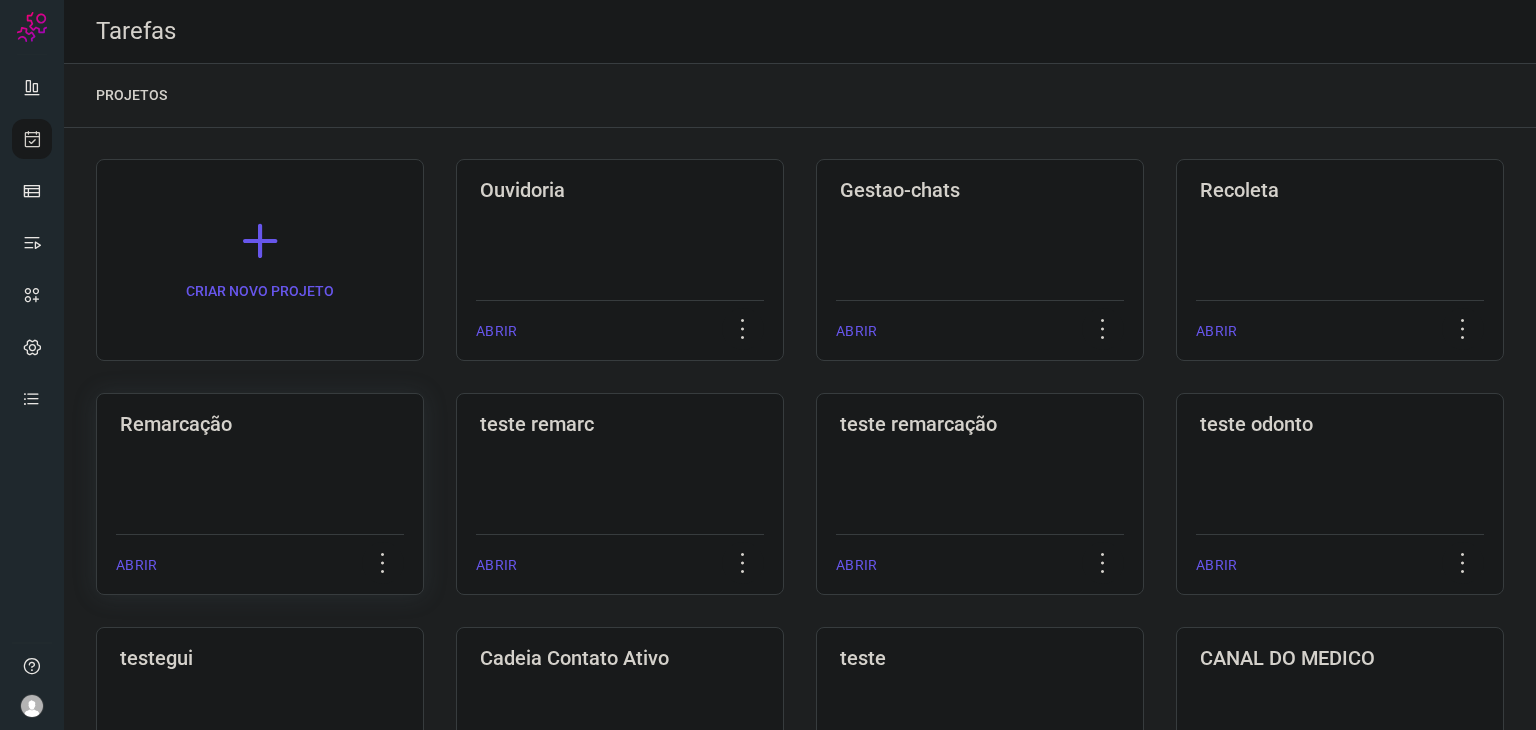 click on "Remarcação" at bounding box center (260, 420) 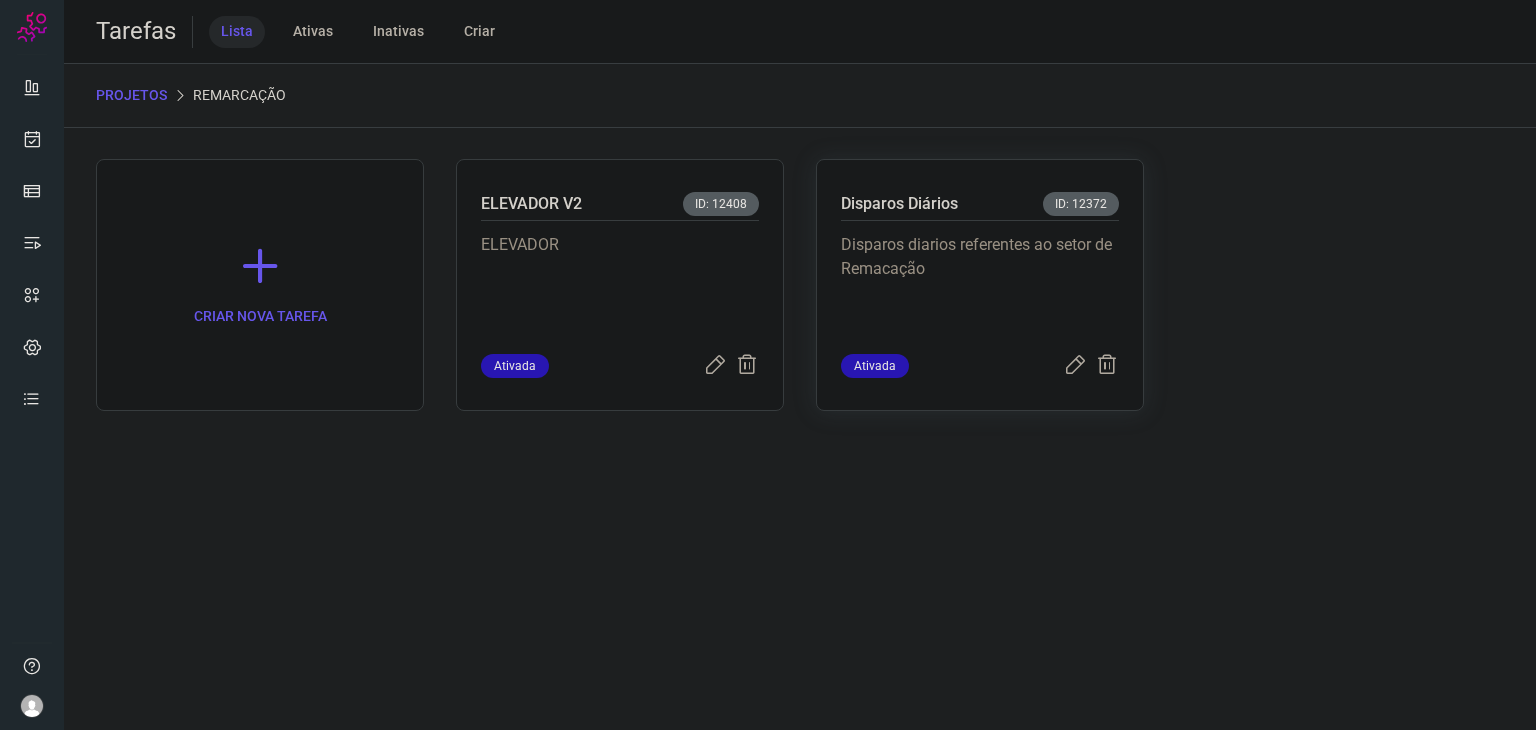 click on "Disparos diarios referentes ao setor de Remacação" at bounding box center (980, 283) 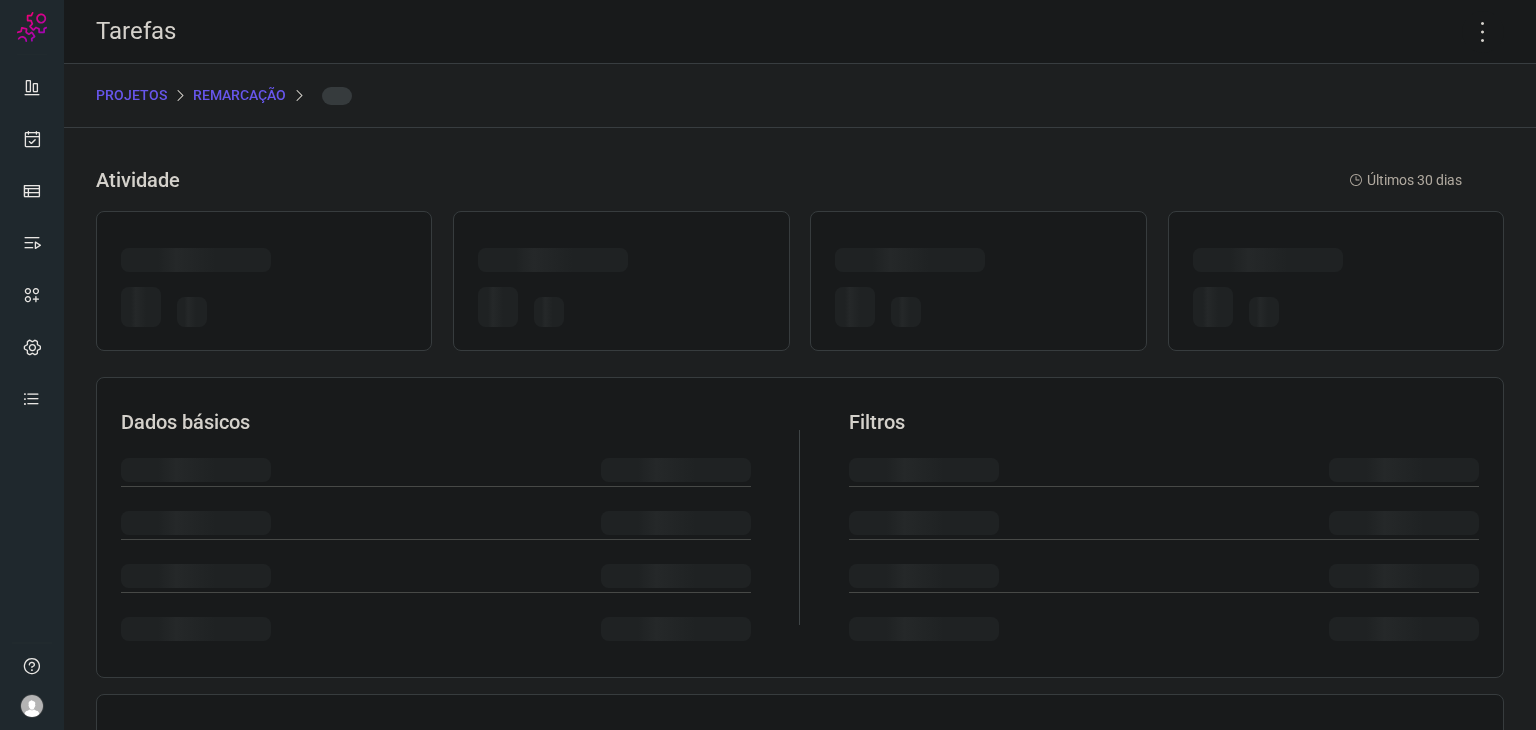 click at bounding box center (978, 263) 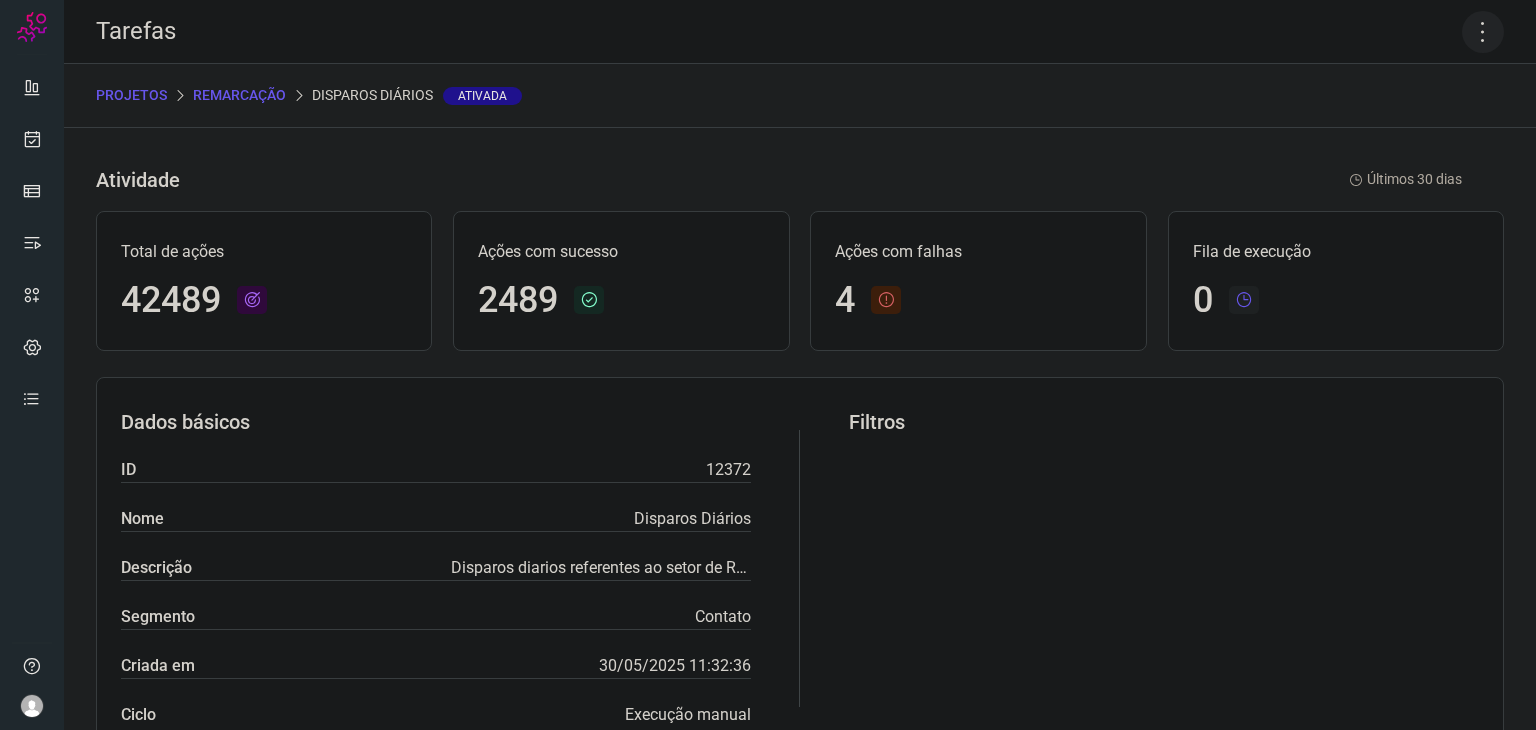 click 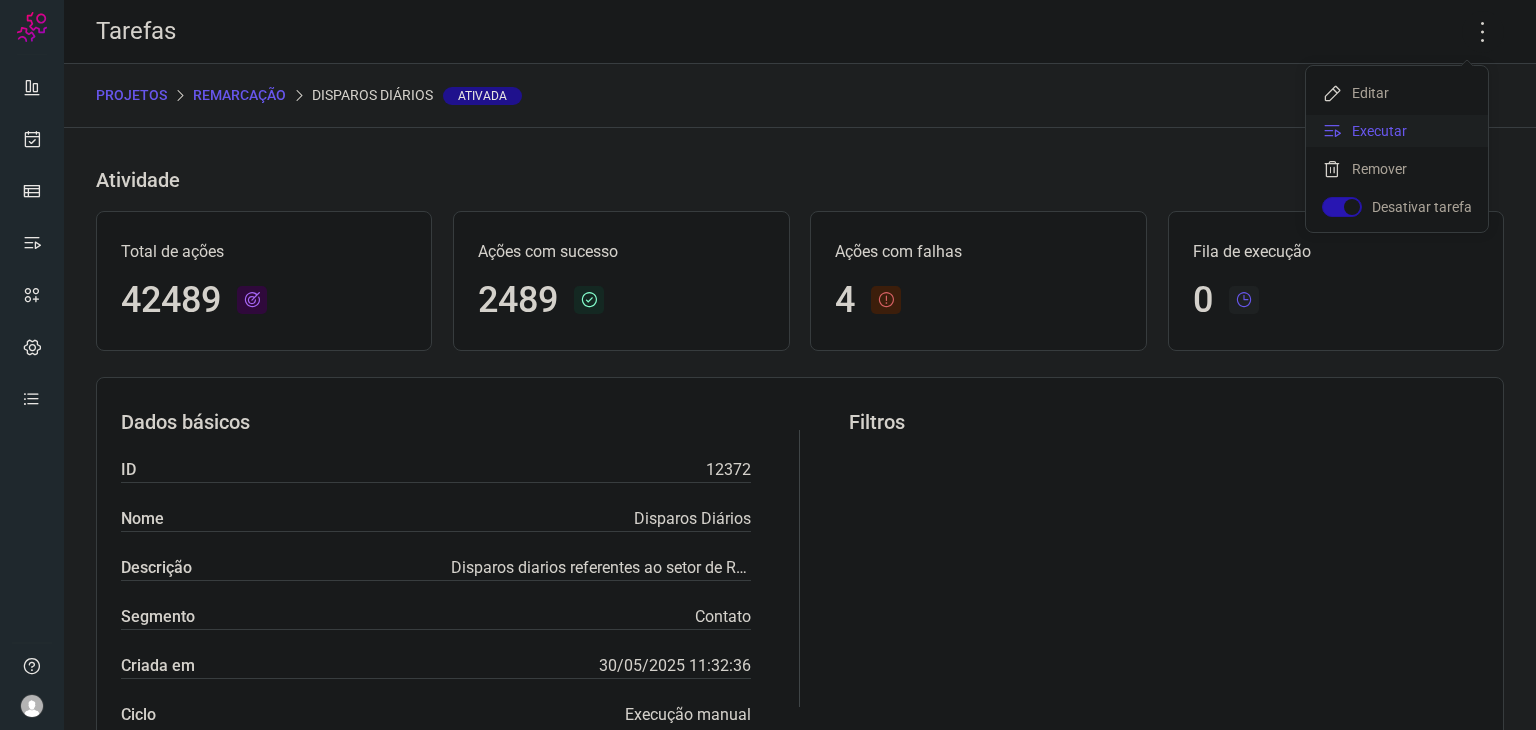 click on "Executar" 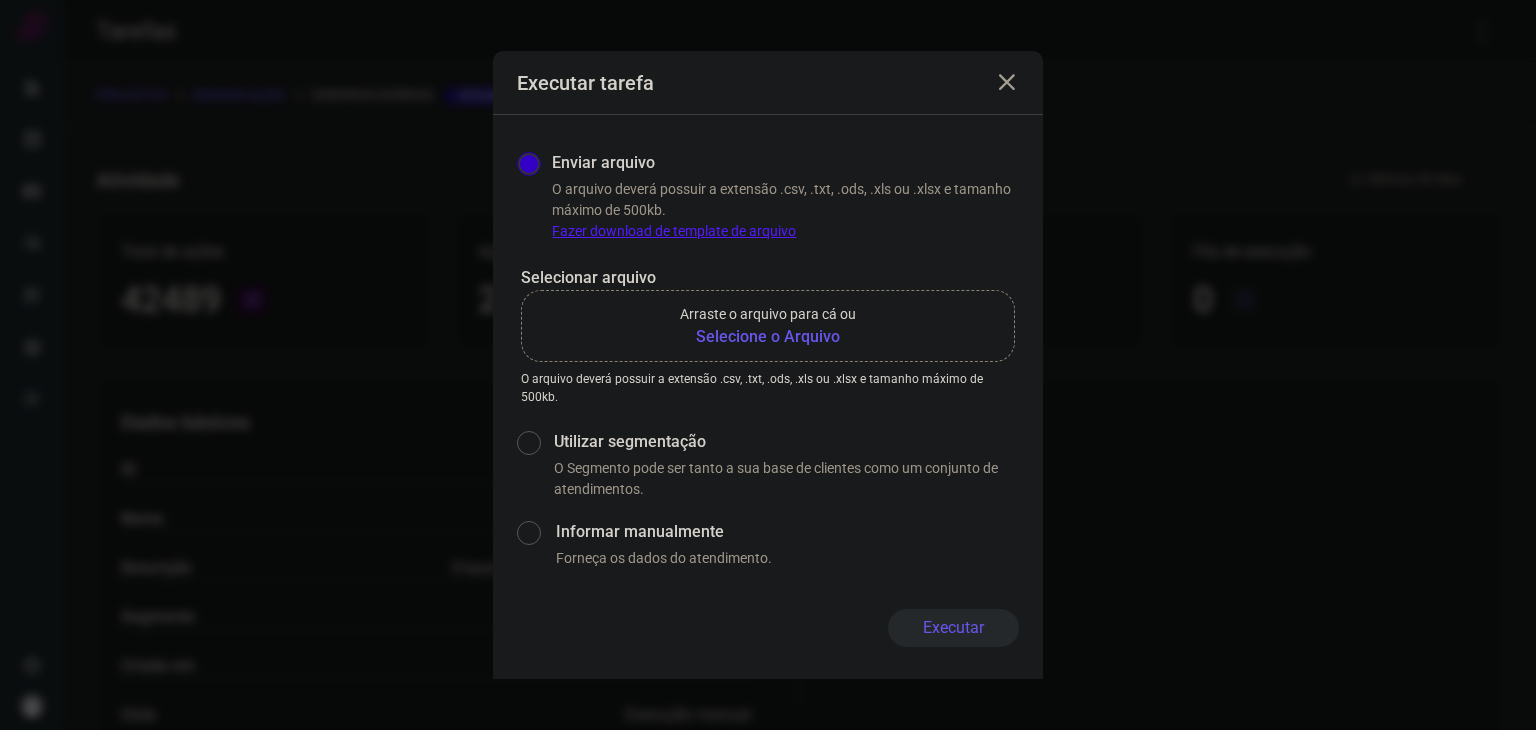 click on "Arraste o arquivo para cá ou" at bounding box center [768, 314] 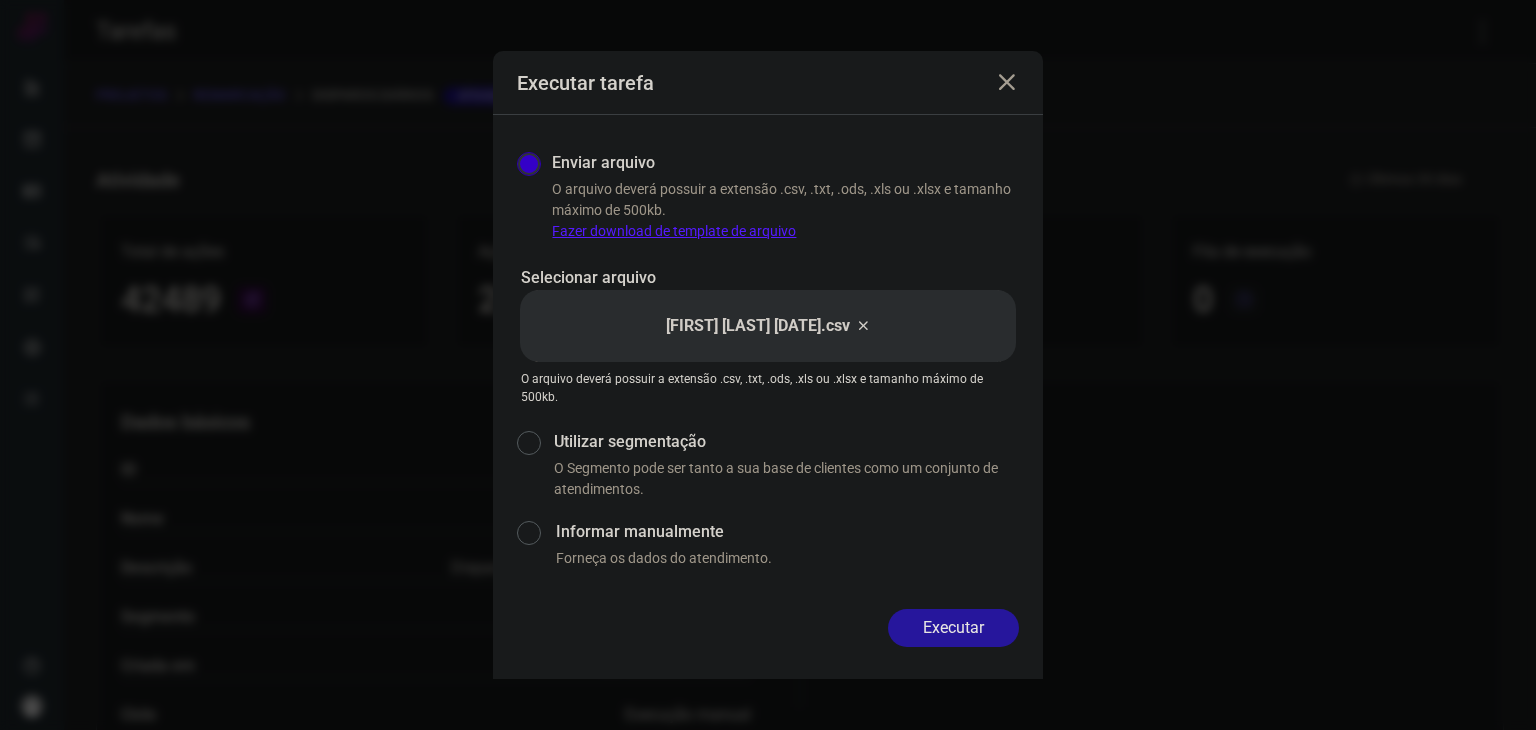 click on "Executar" at bounding box center (953, 628) 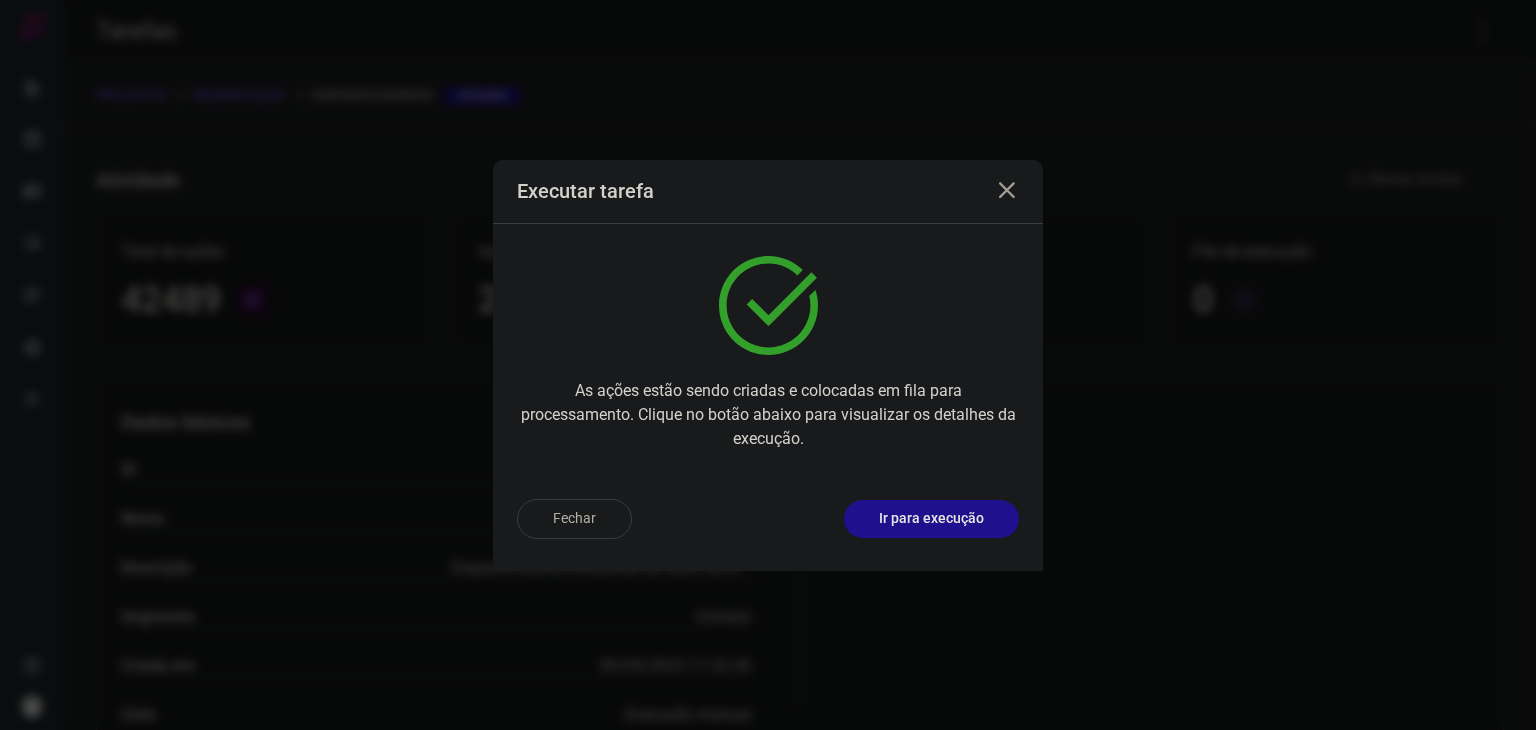 click on "Ir para execução" at bounding box center (931, 519) 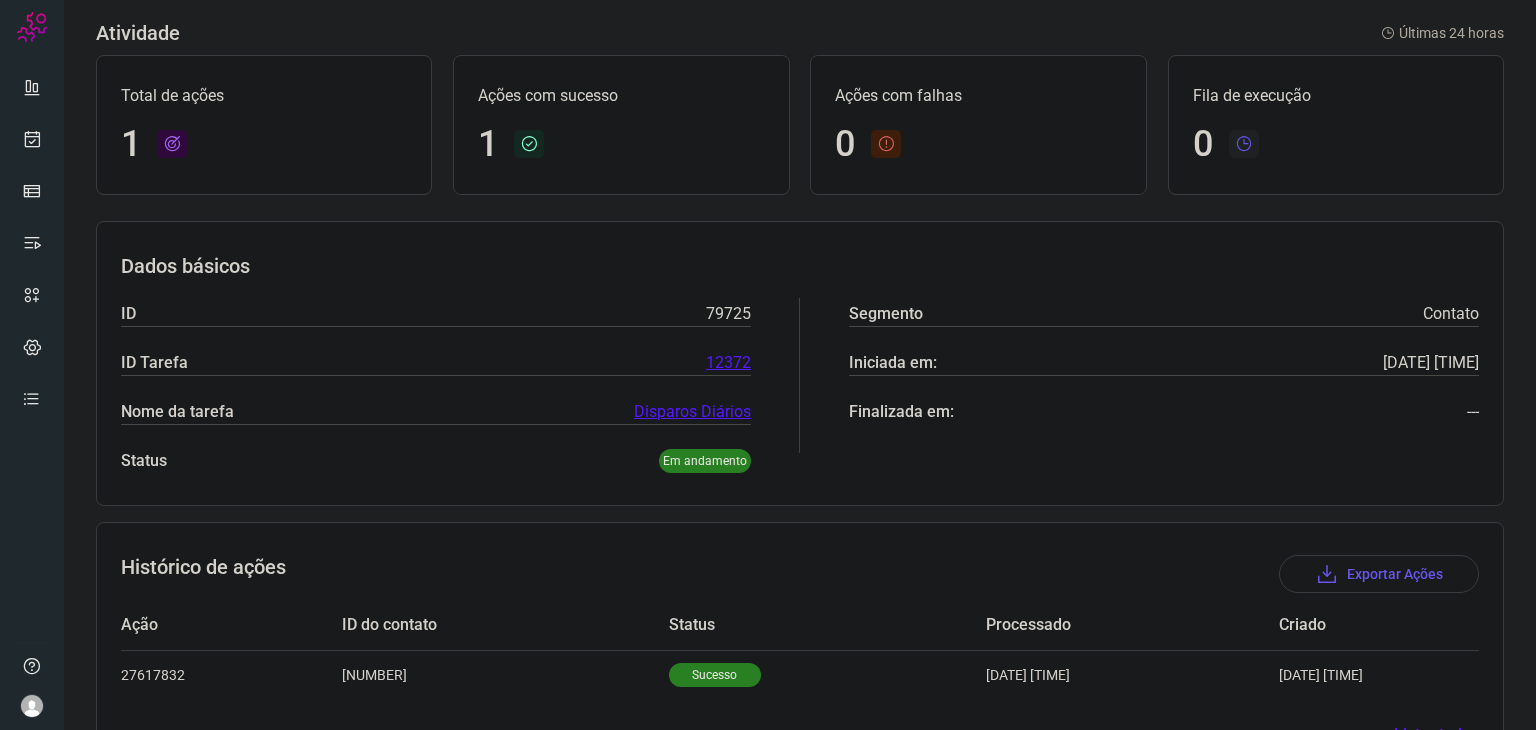 scroll, scrollTop: 143, scrollLeft: 0, axis: vertical 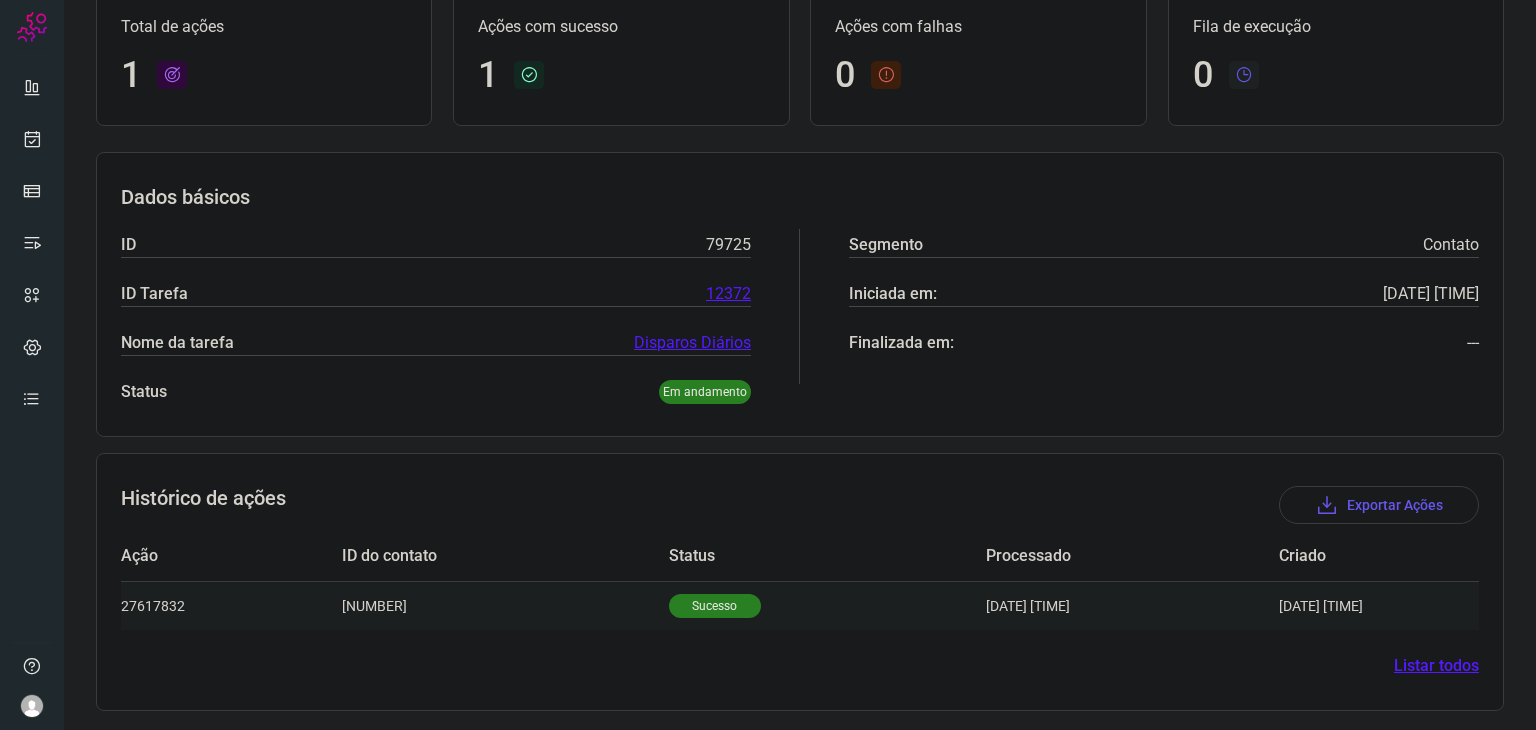 click on "Sucesso" at bounding box center [715, 606] 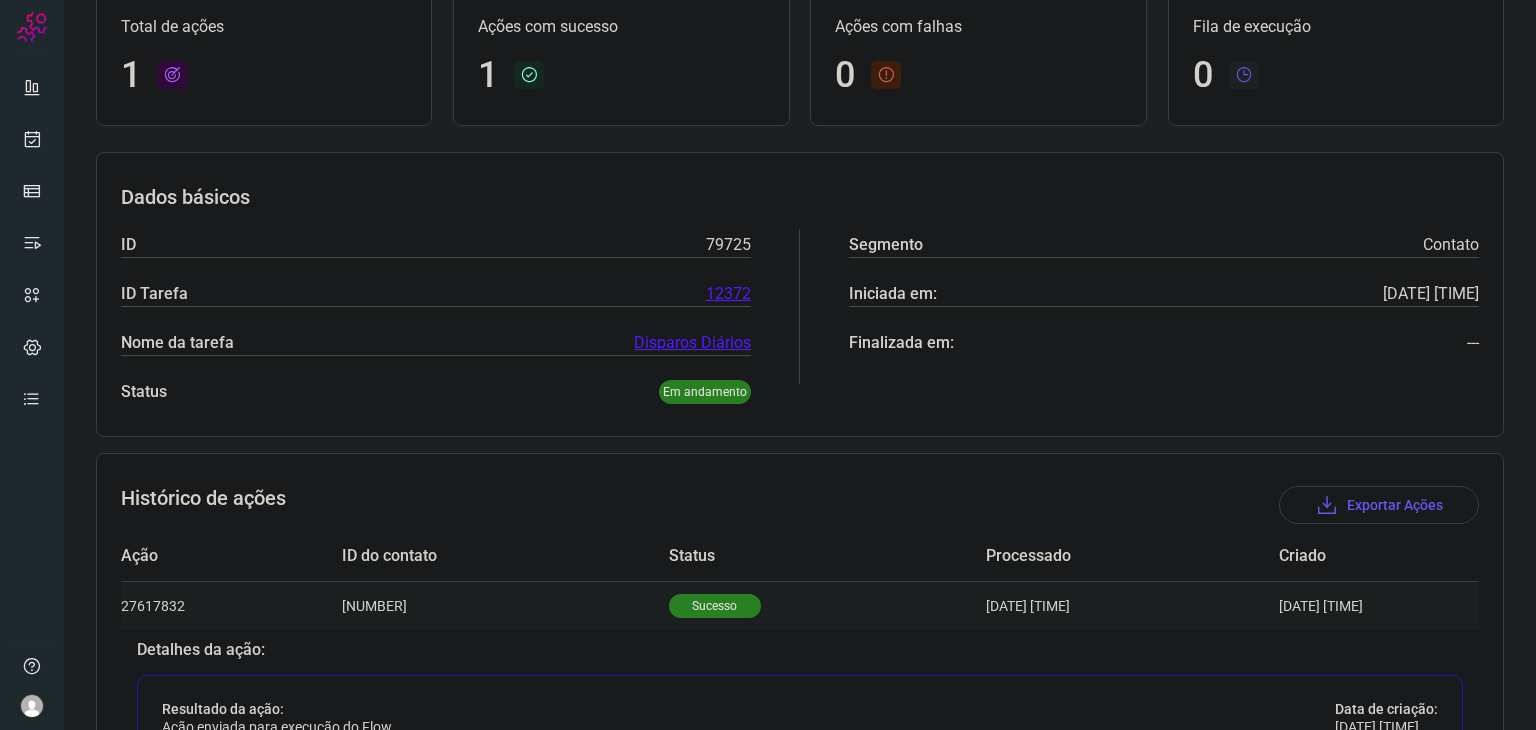 click on "Sucesso" at bounding box center [715, 606] 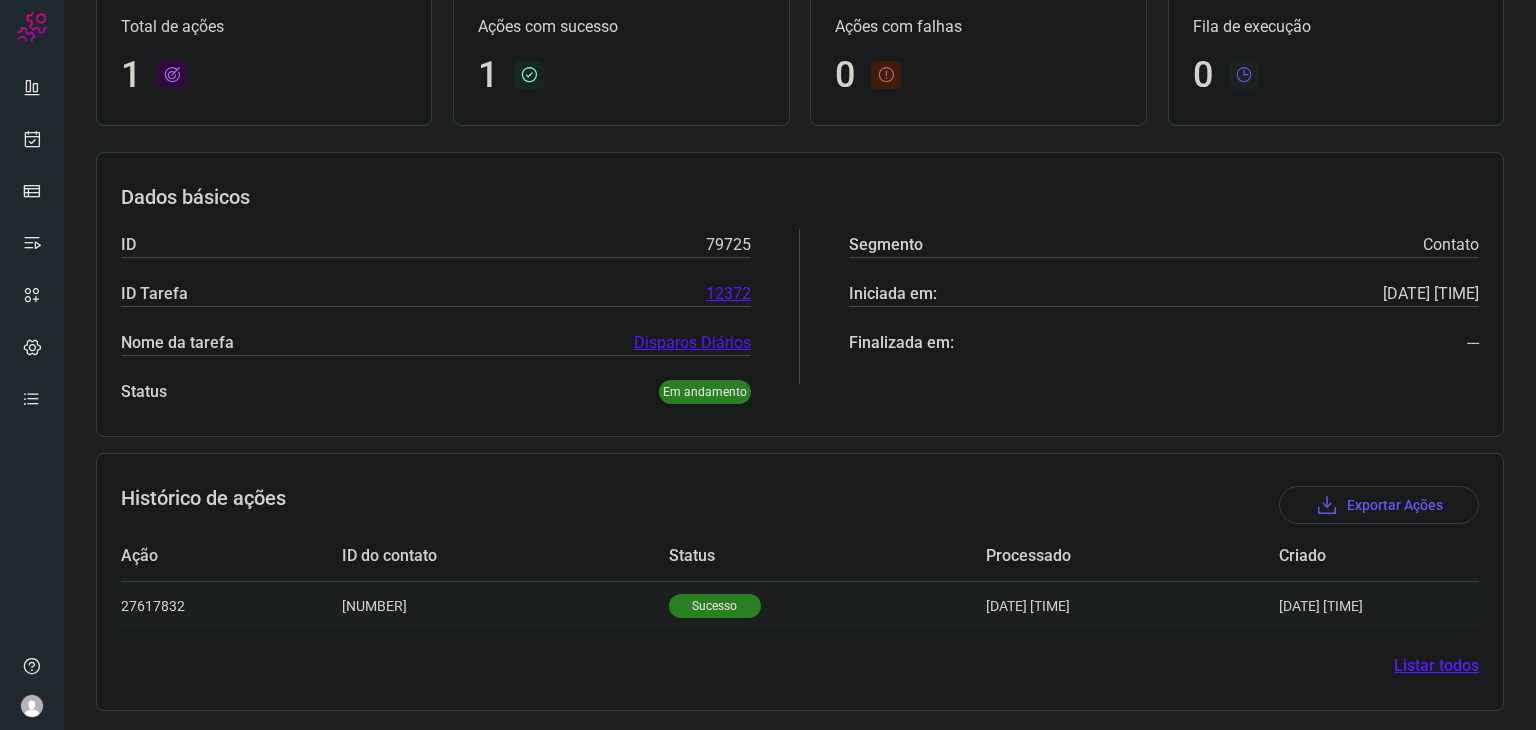 click on "Sucesso" at bounding box center [827, 605] 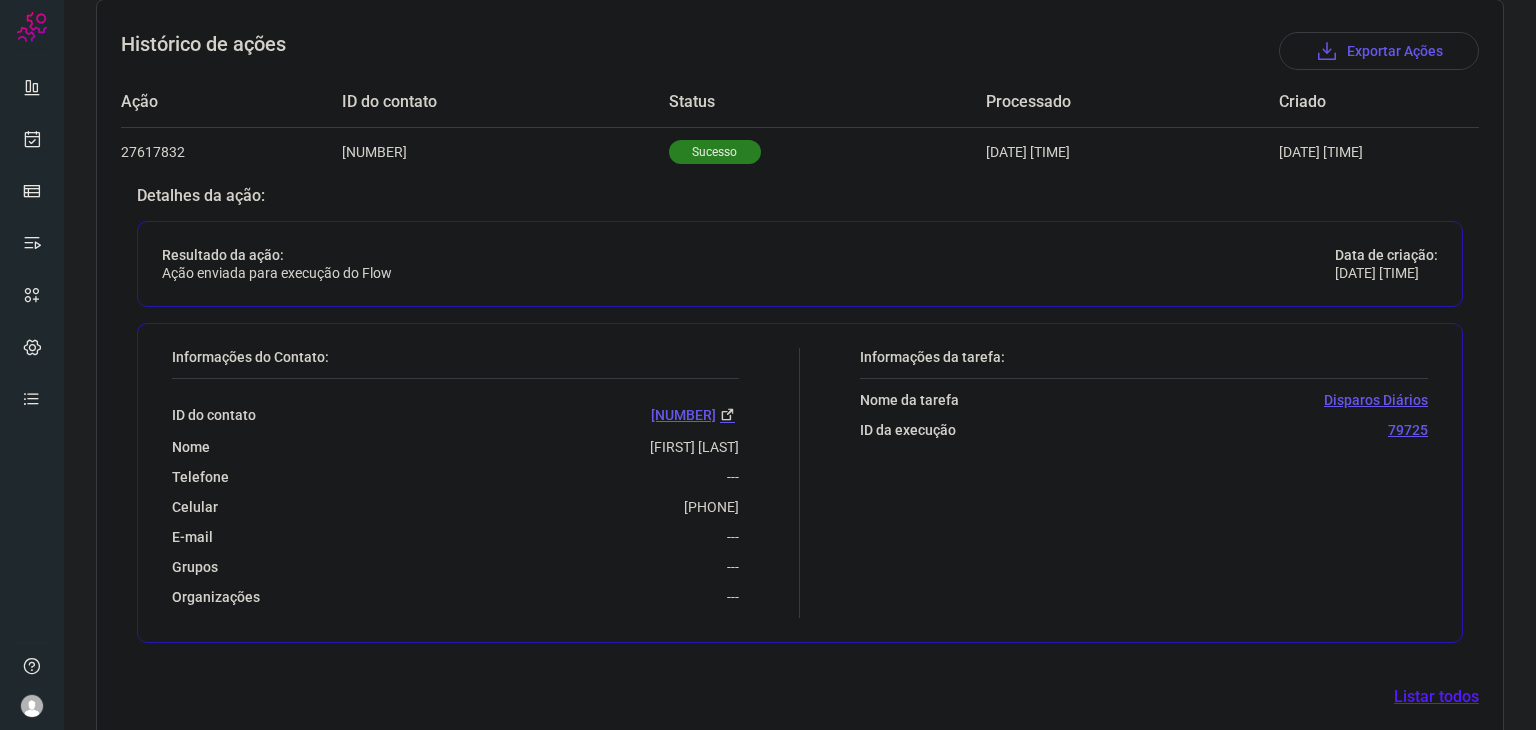 scroll, scrollTop: 627, scrollLeft: 0, axis: vertical 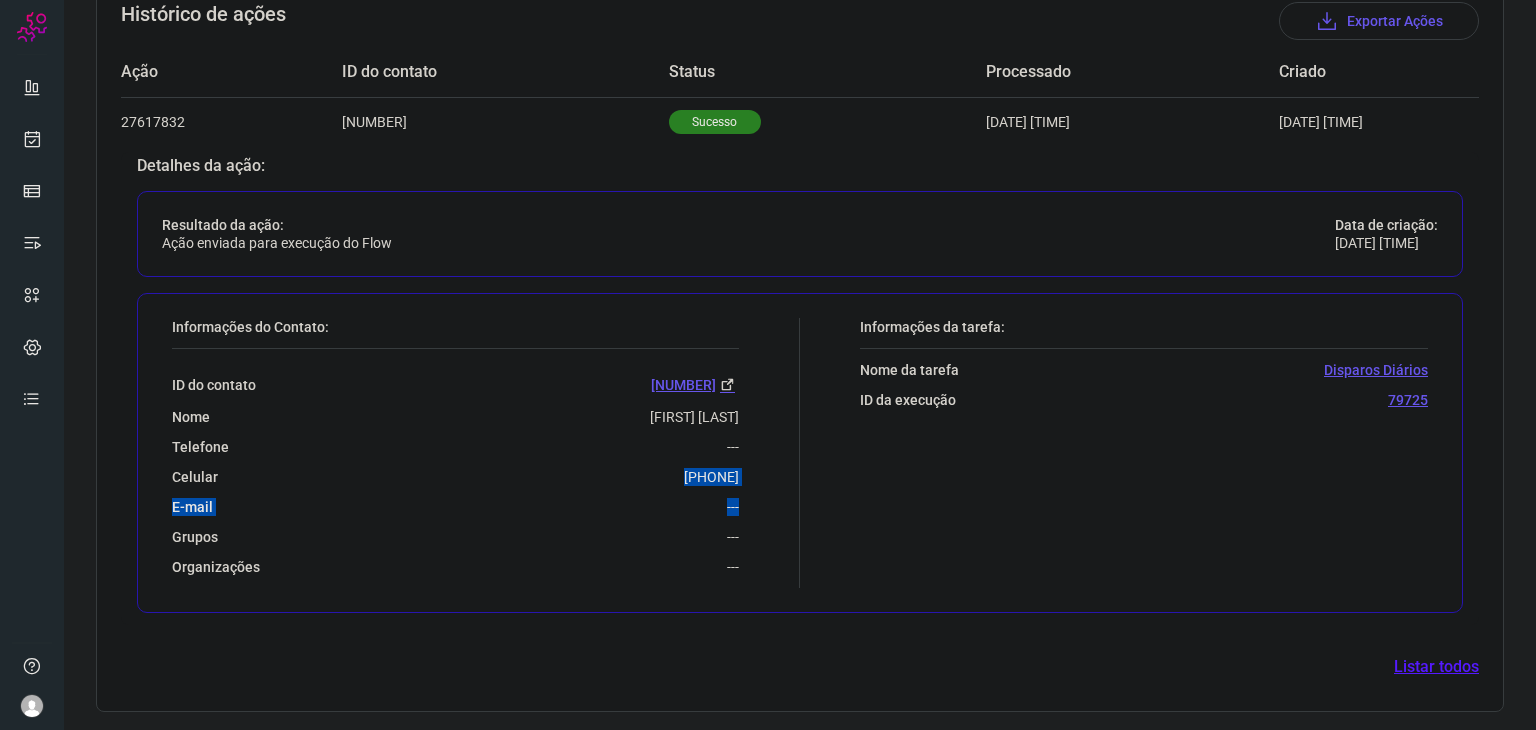 drag, startPoint x: 624, startPoint y: 479, endPoint x: 758, endPoint y: 488, distance: 134.3019 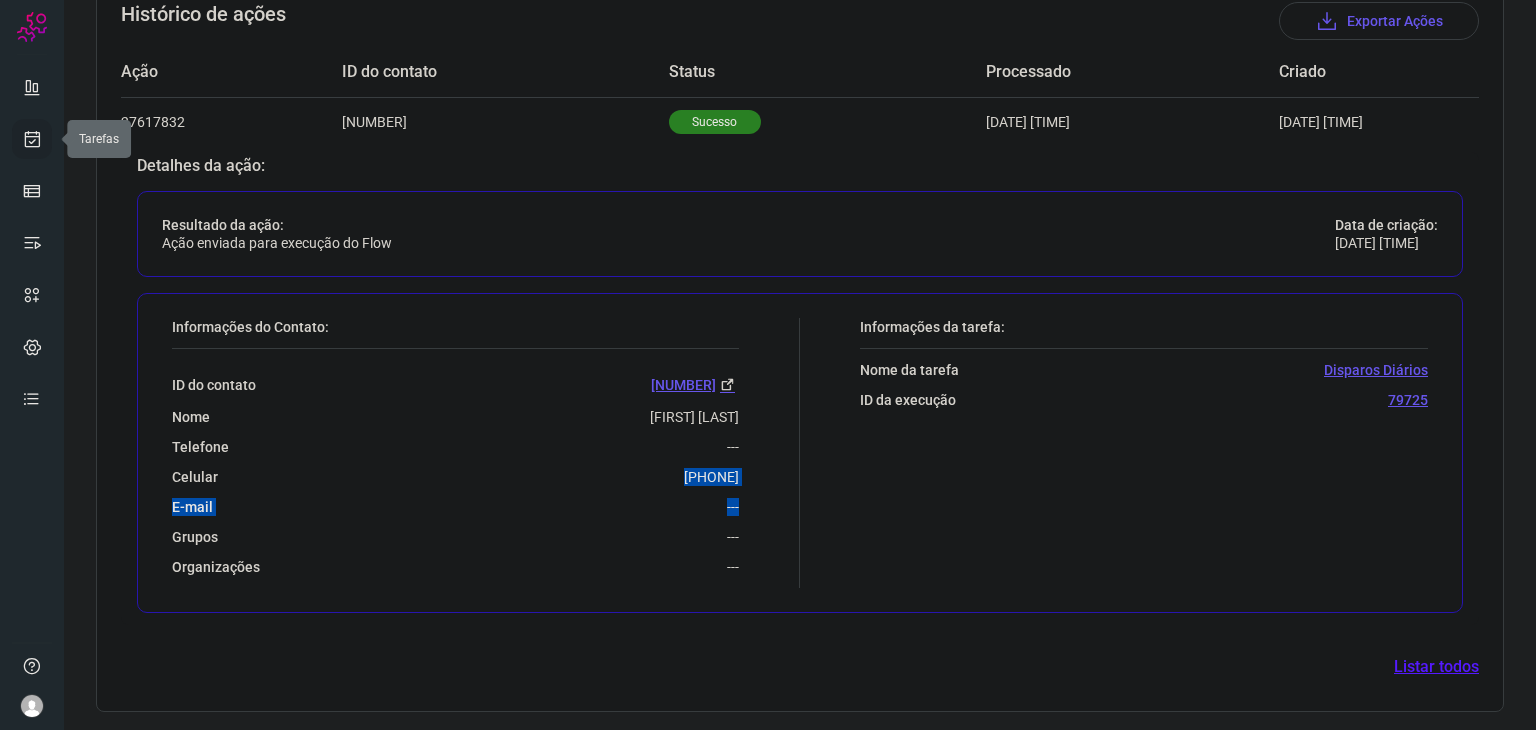 click at bounding box center [32, 139] 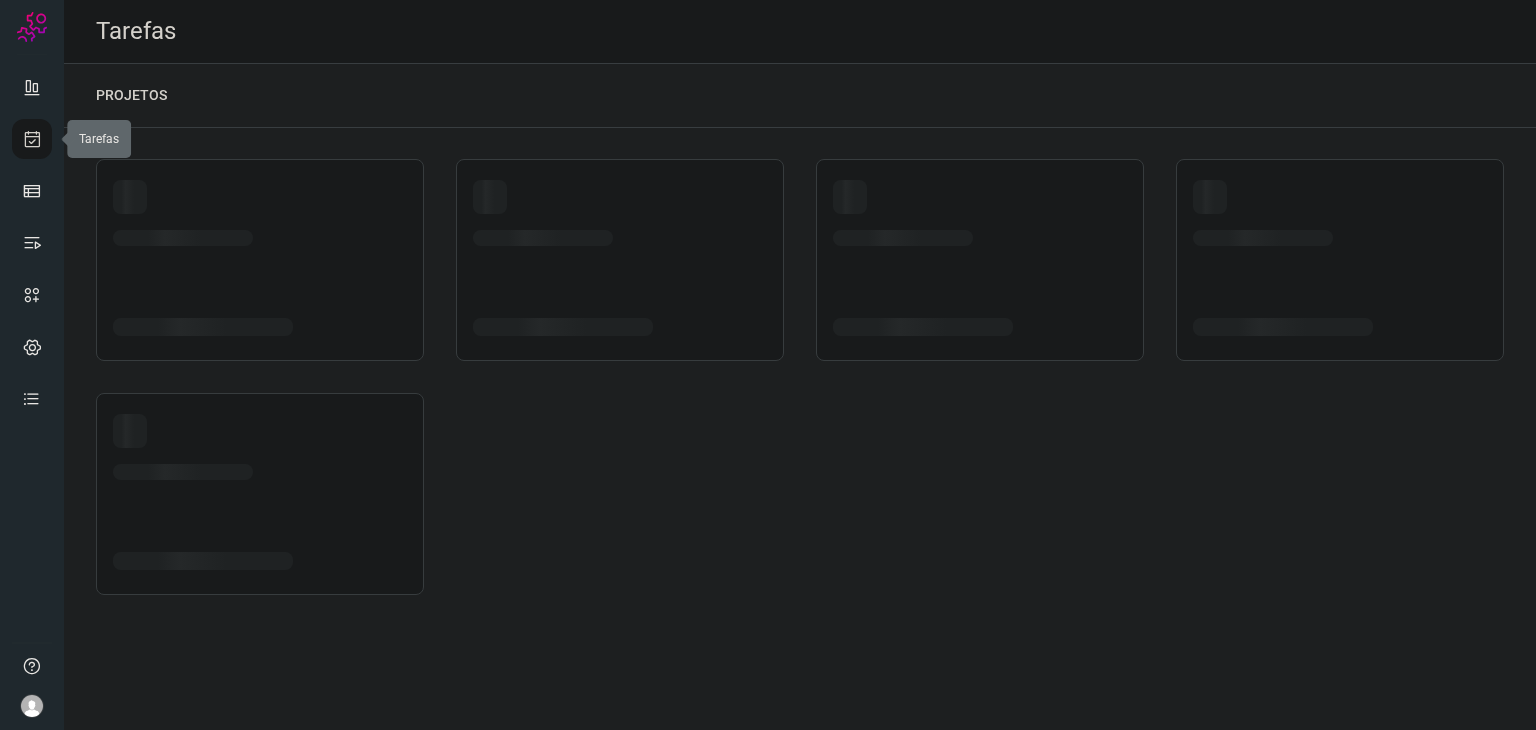 scroll, scrollTop: 0, scrollLeft: 0, axis: both 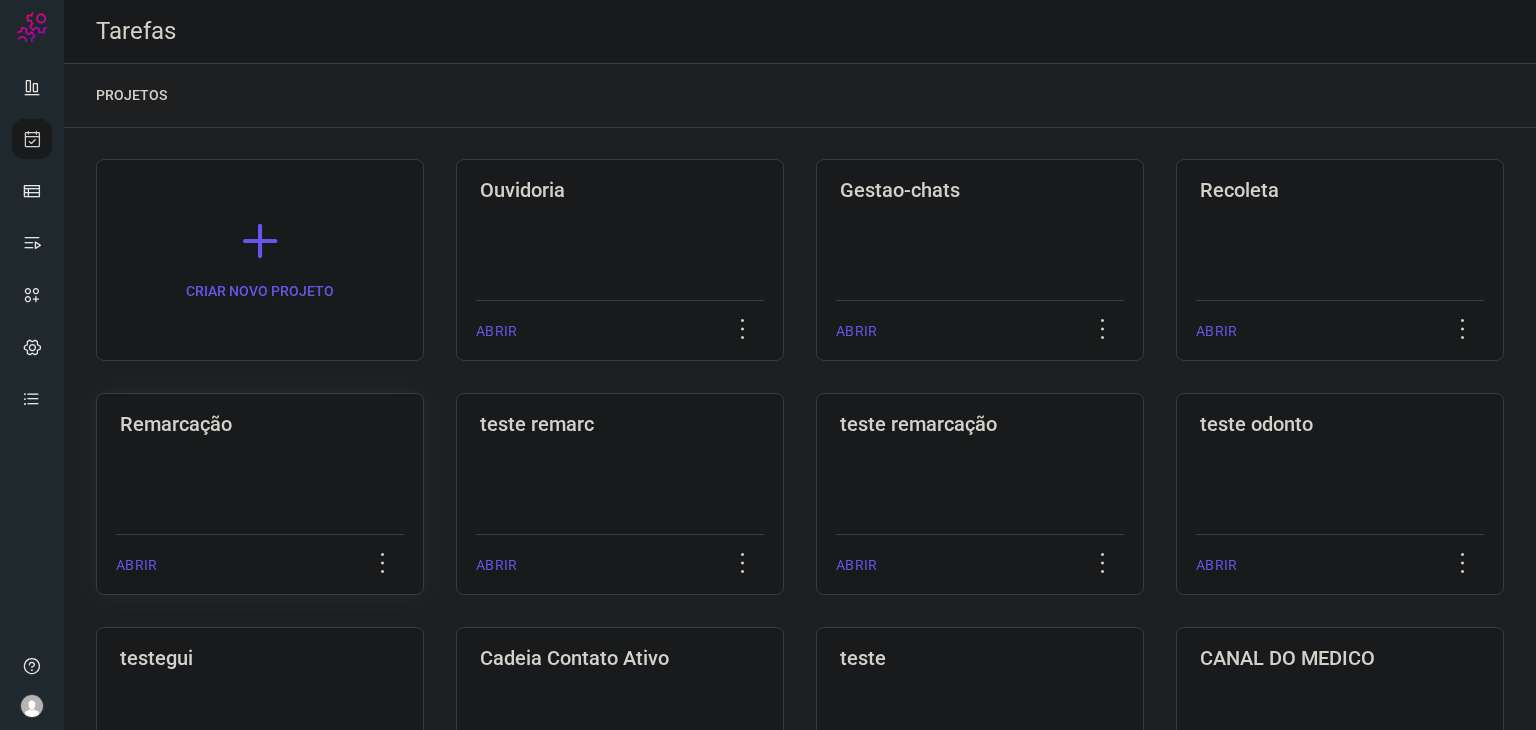 click on "Remarcação" at bounding box center [260, 420] 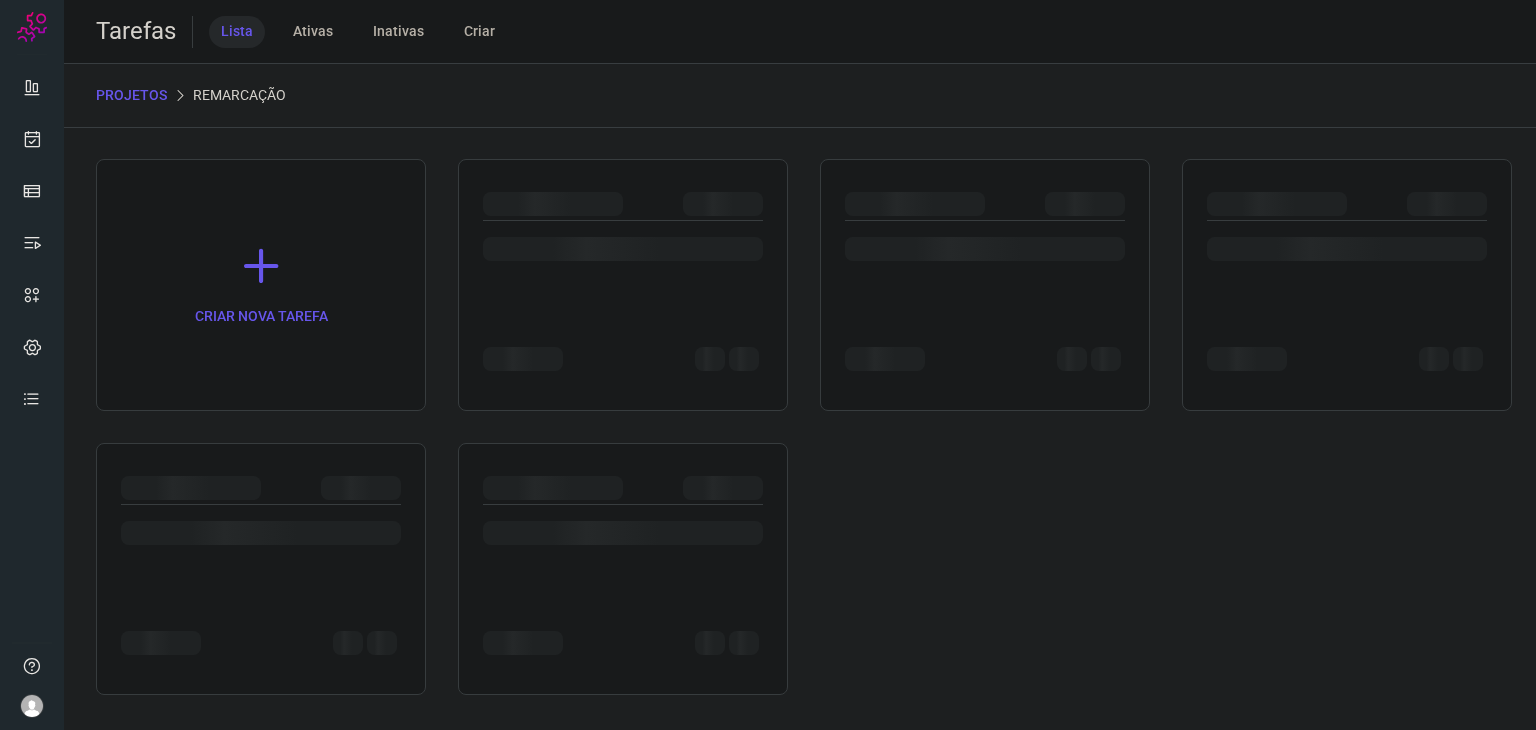 click on "CRIAR NOVA TAREFA" 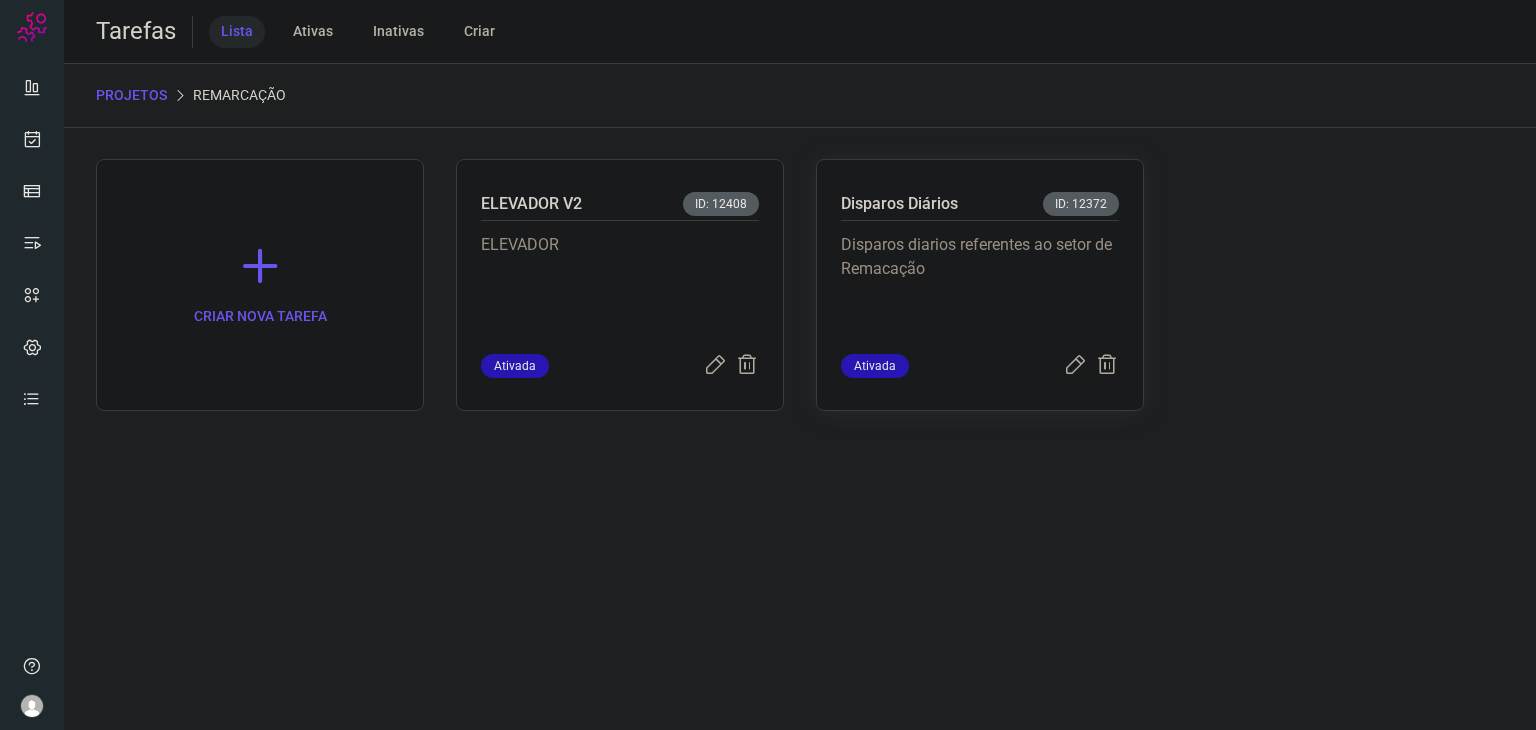 click on "Disparos diarios referentes ao setor de Remacação" at bounding box center [980, 283] 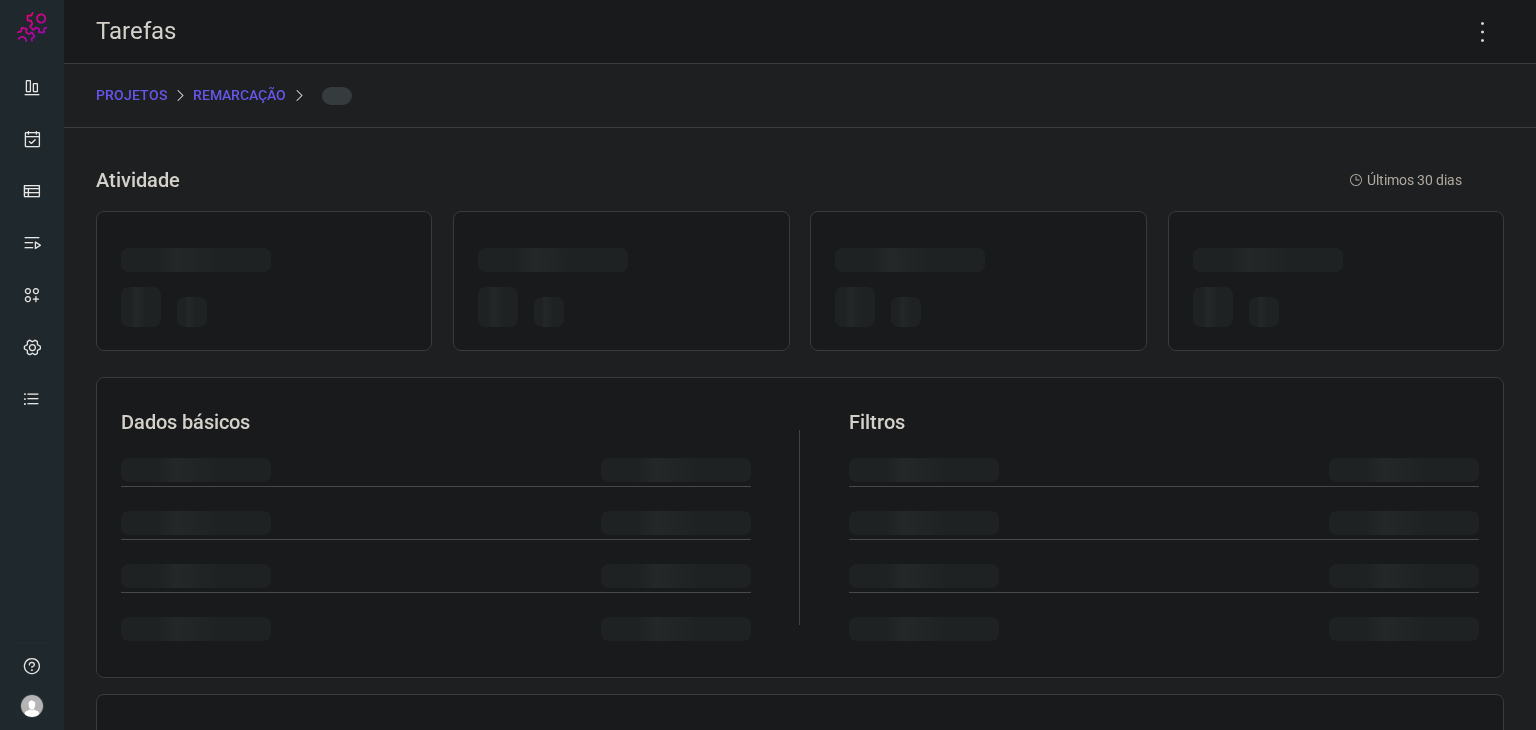 click at bounding box center [978, 263] 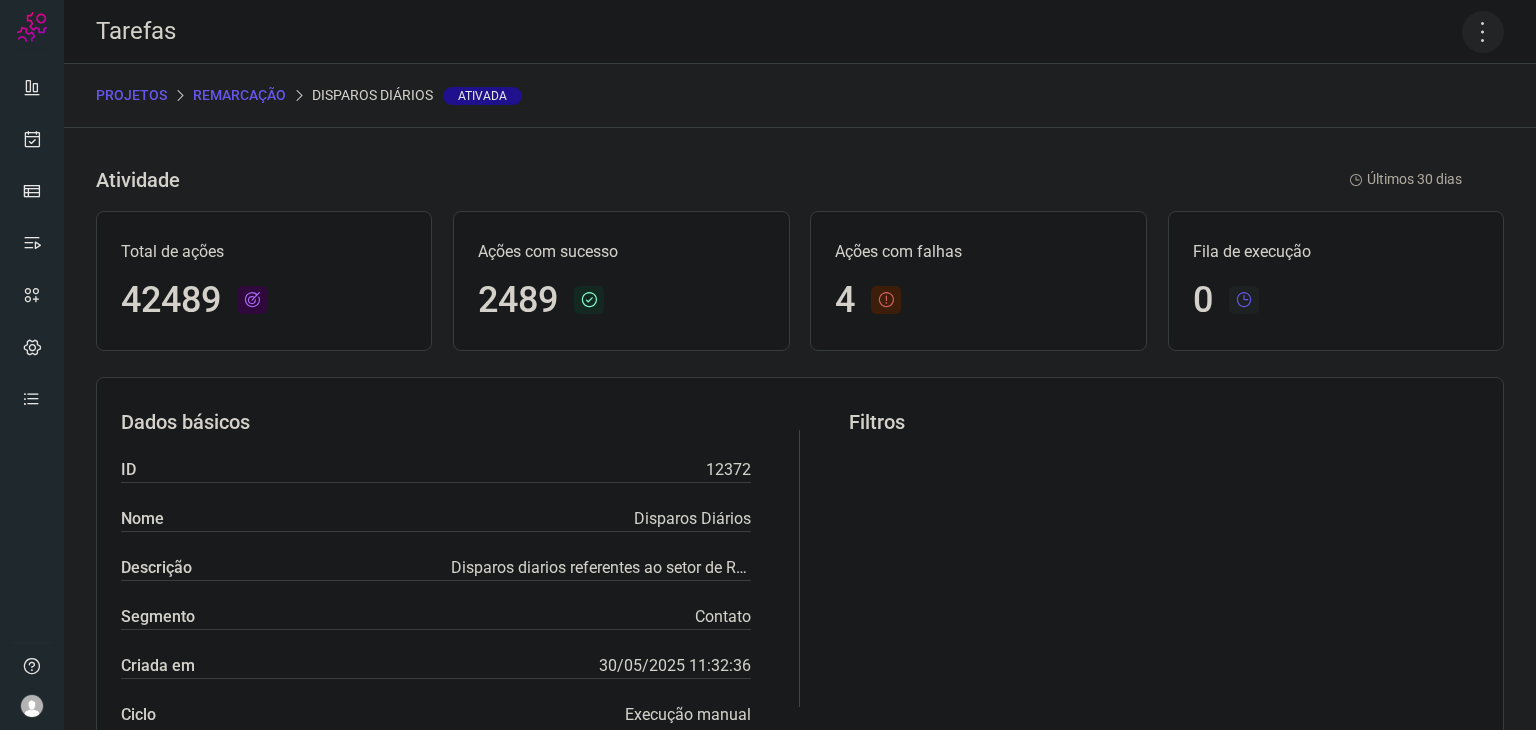 click 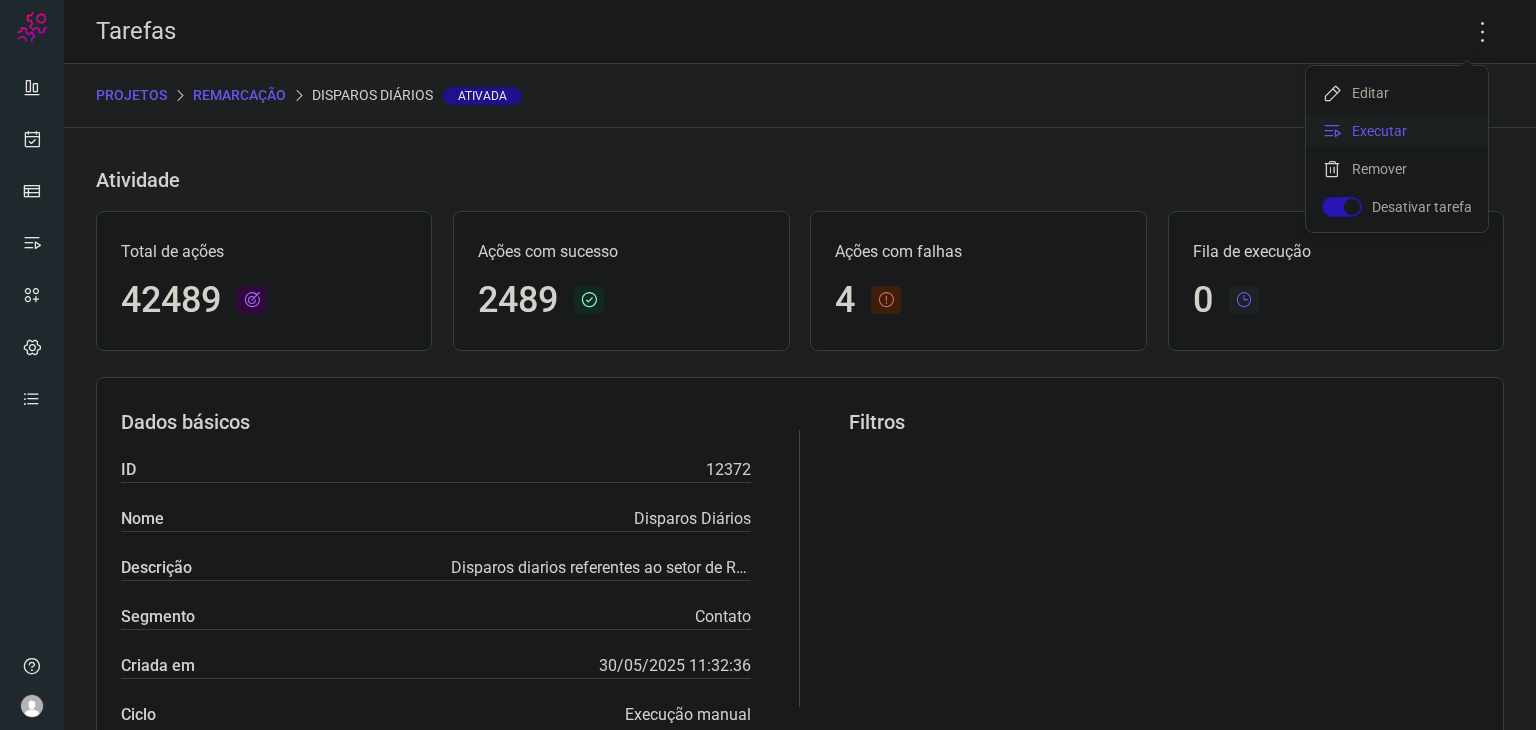 click on "Executar" 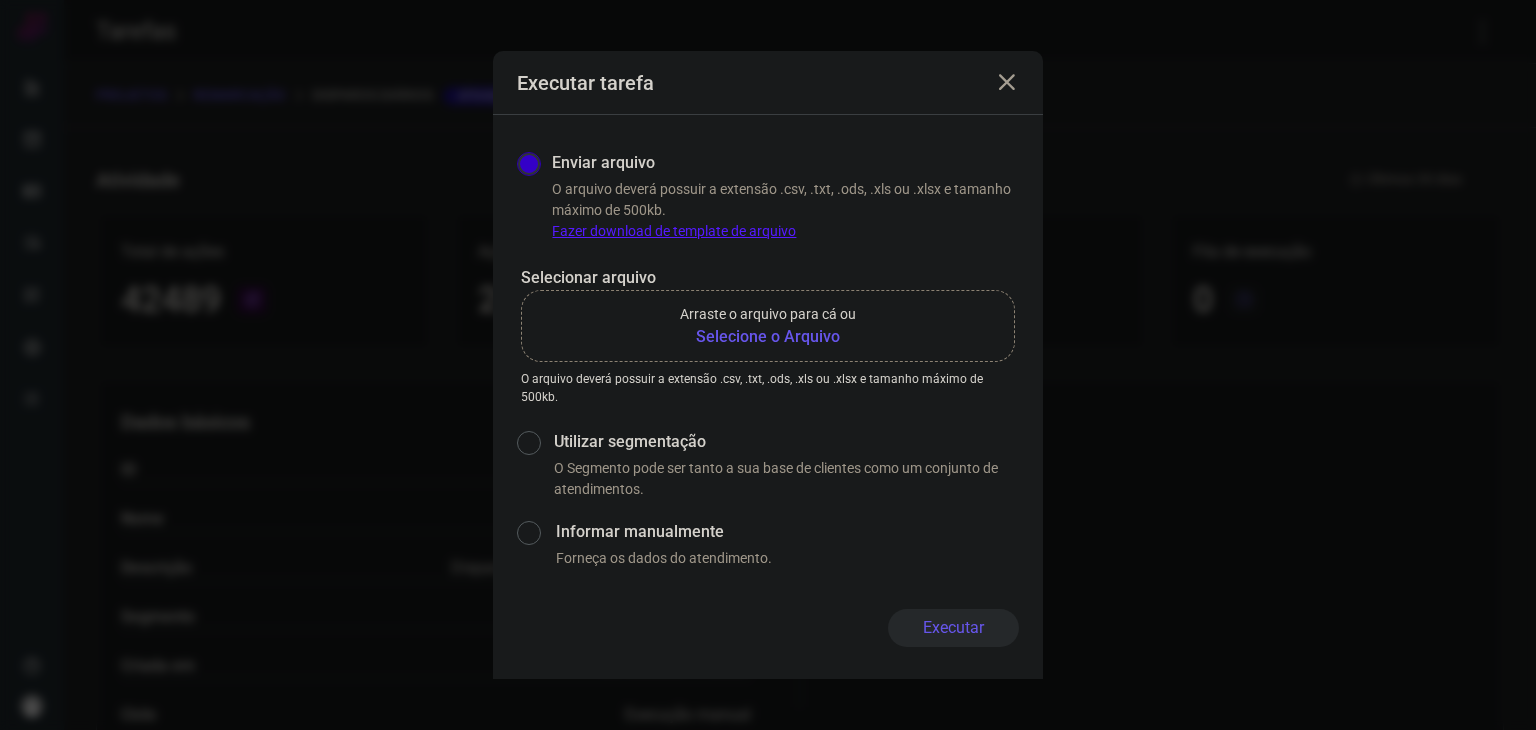 click on "Arraste o arquivo para cá ou Selecione o Arquivo" 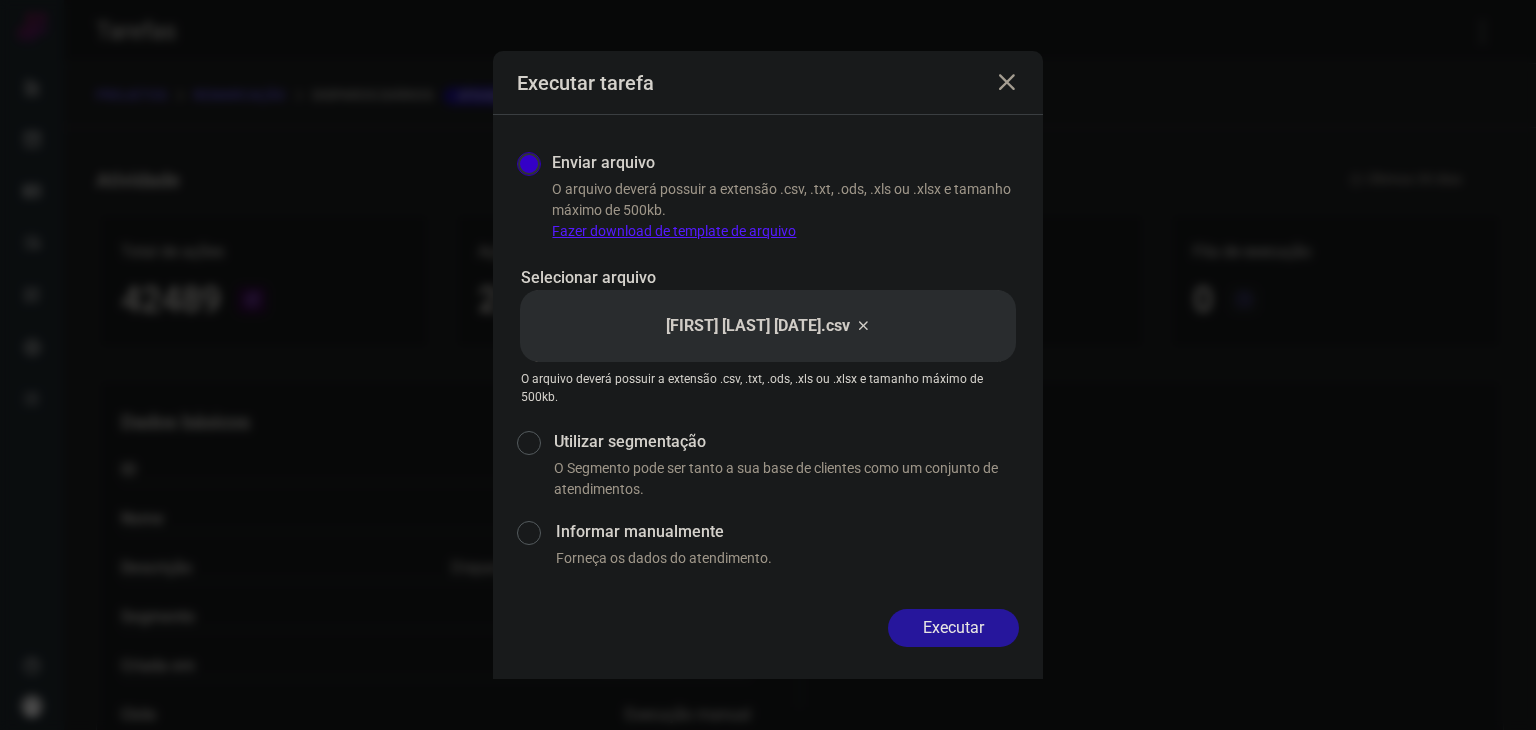 click on "Executar" at bounding box center (953, 628) 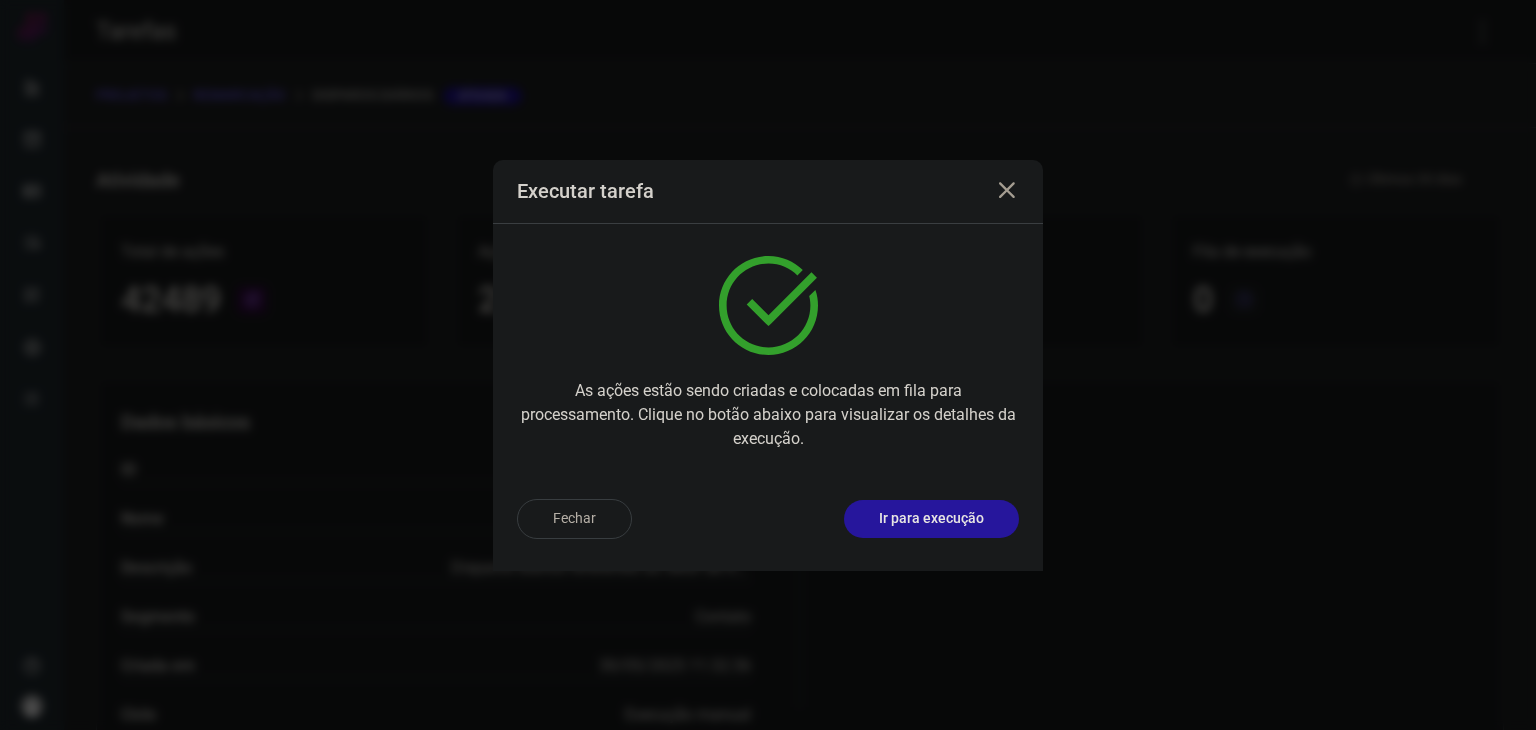 click on "Ir para execução" at bounding box center (931, 519) 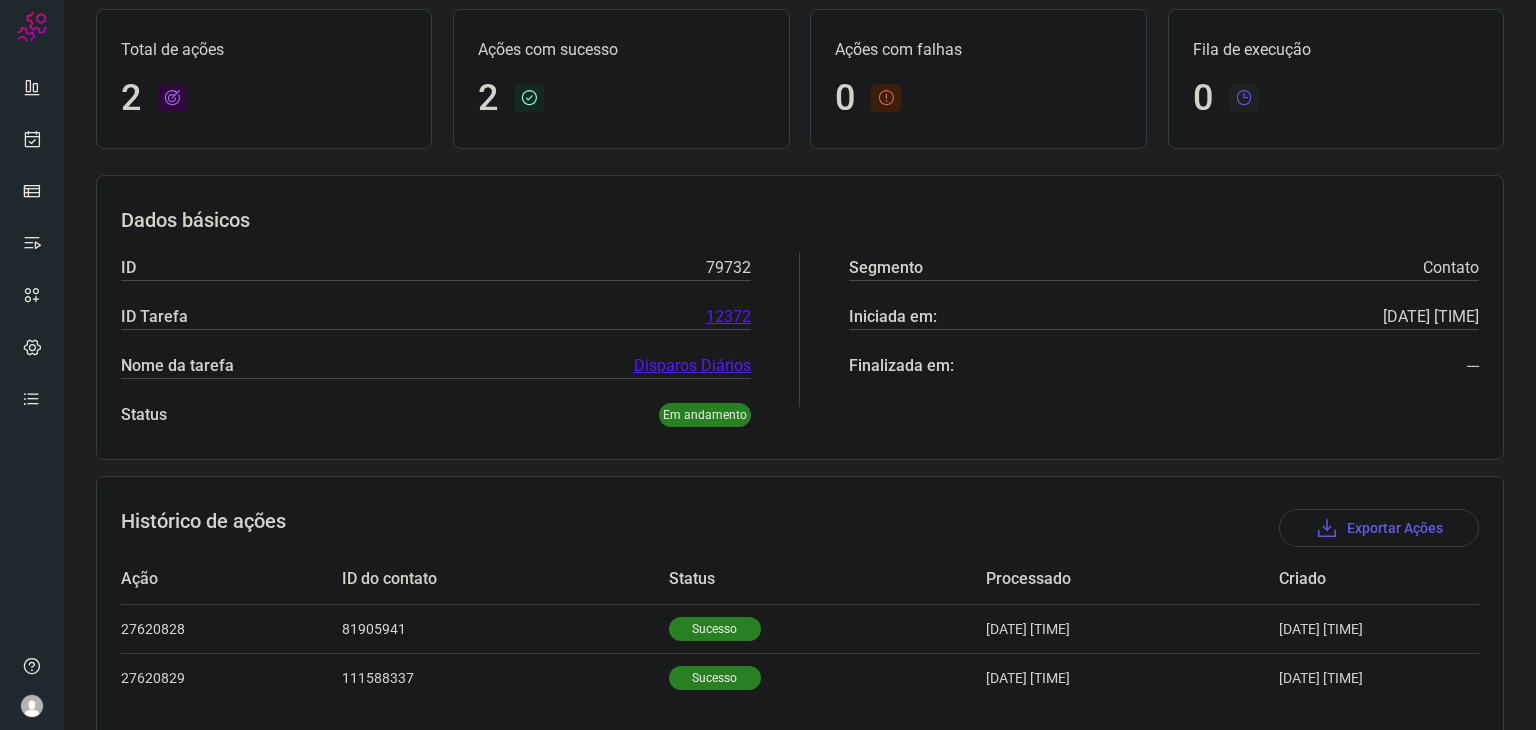 scroll, scrollTop: 192, scrollLeft: 0, axis: vertical 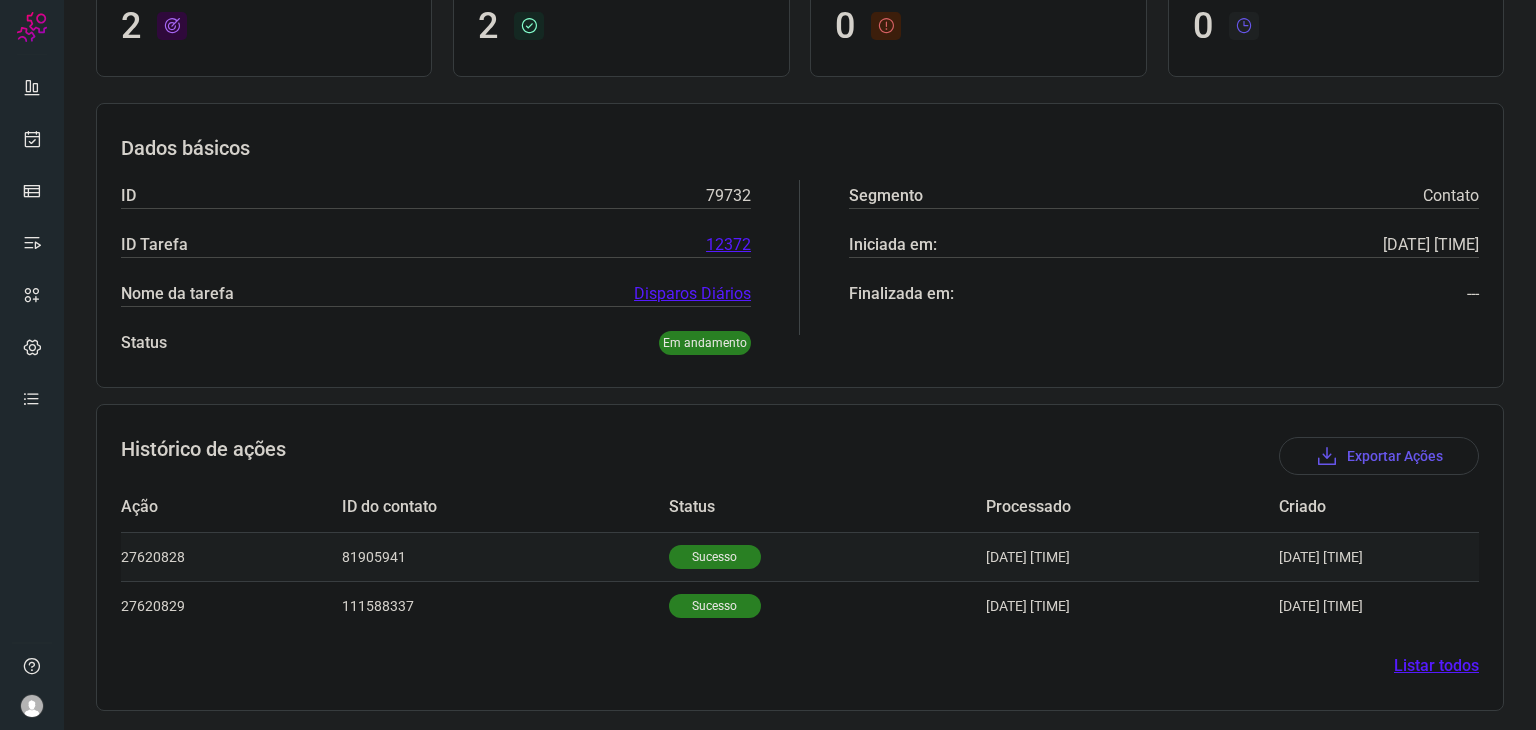 click on "Sucesso" at bounding box center (715, 557) 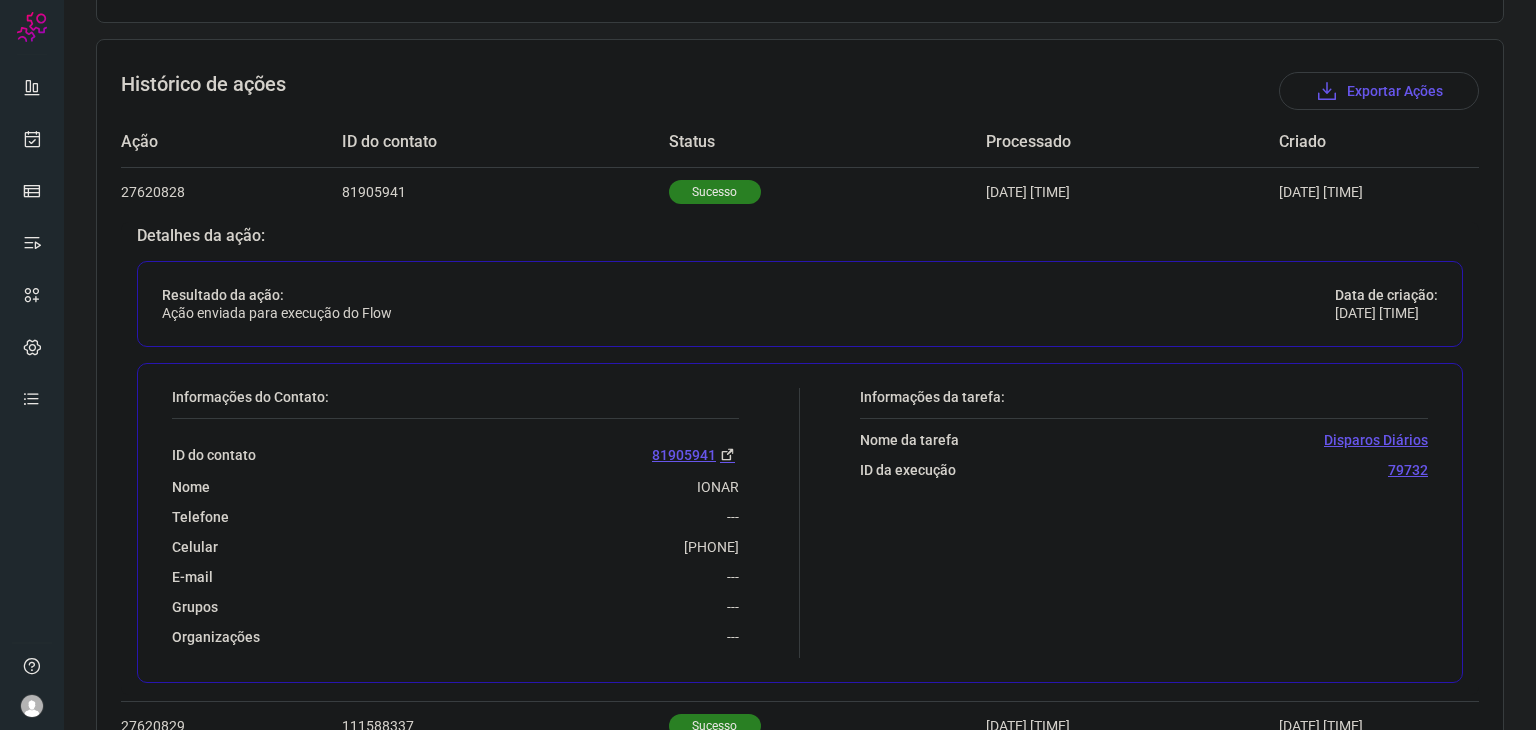 scroll, scrollTop: 592, scrollLeft: 0, axis: vertical 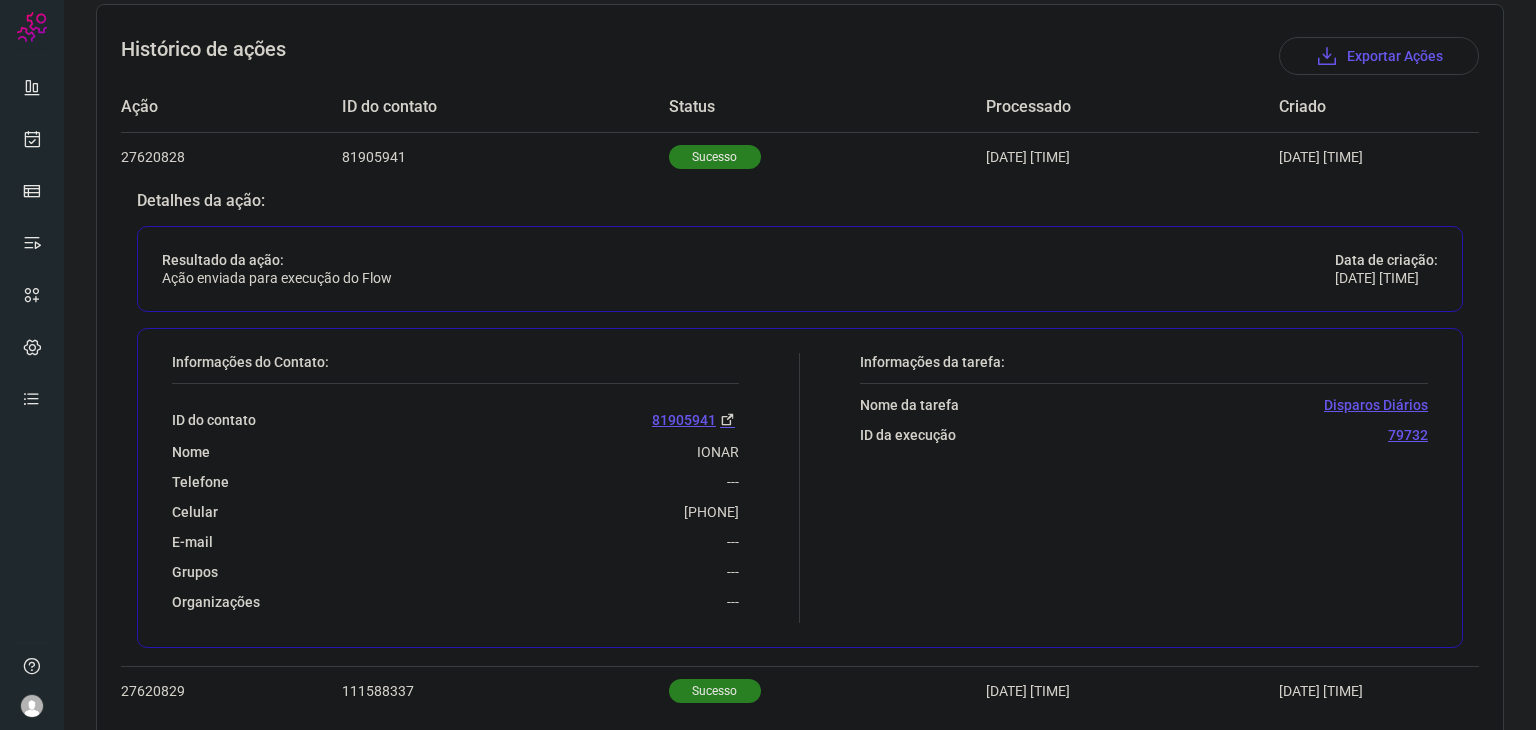drag, startPoint x: 626, startPoint y: 512, endPoint x: 733, endPoint y: 502, distance: 107.46627 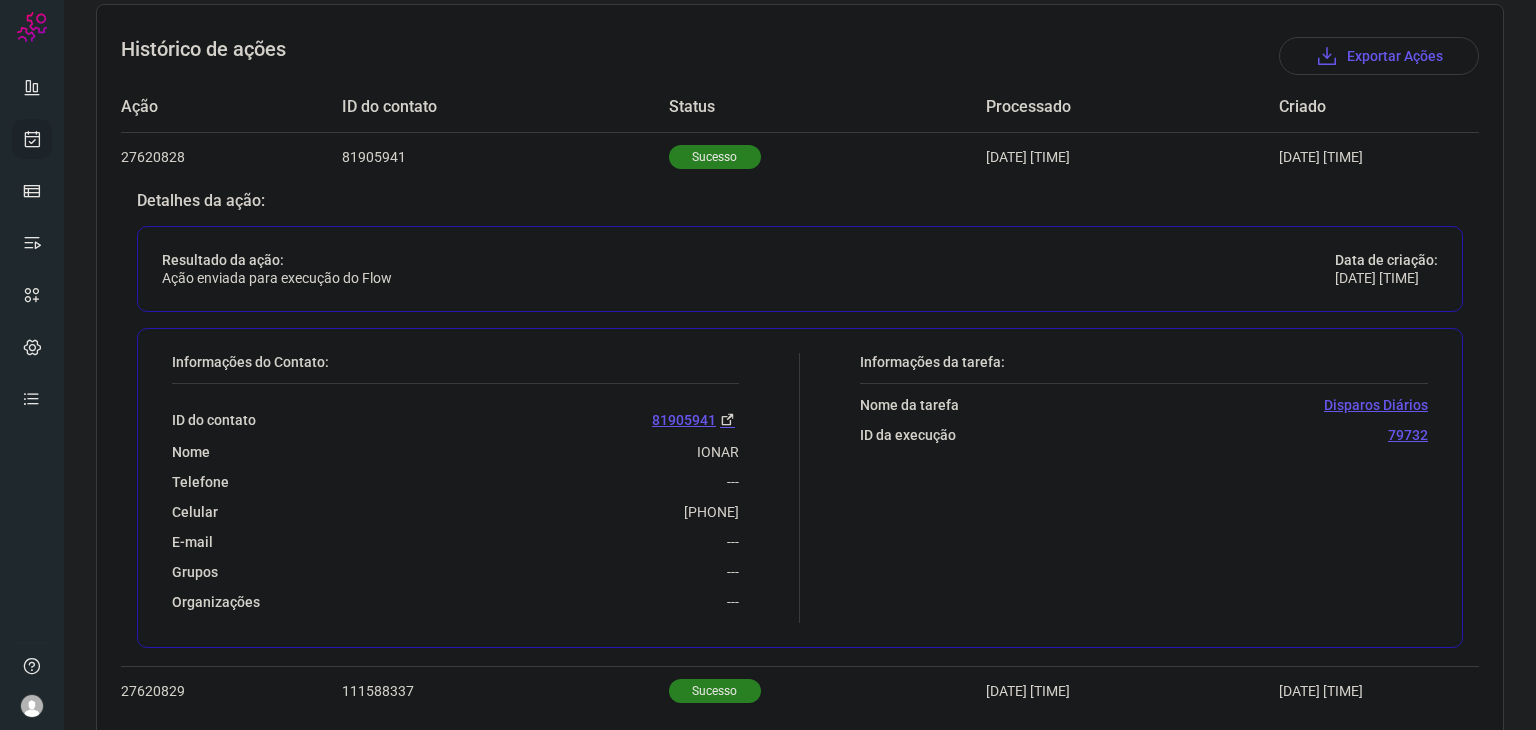 click at bounding box center [32, 139] 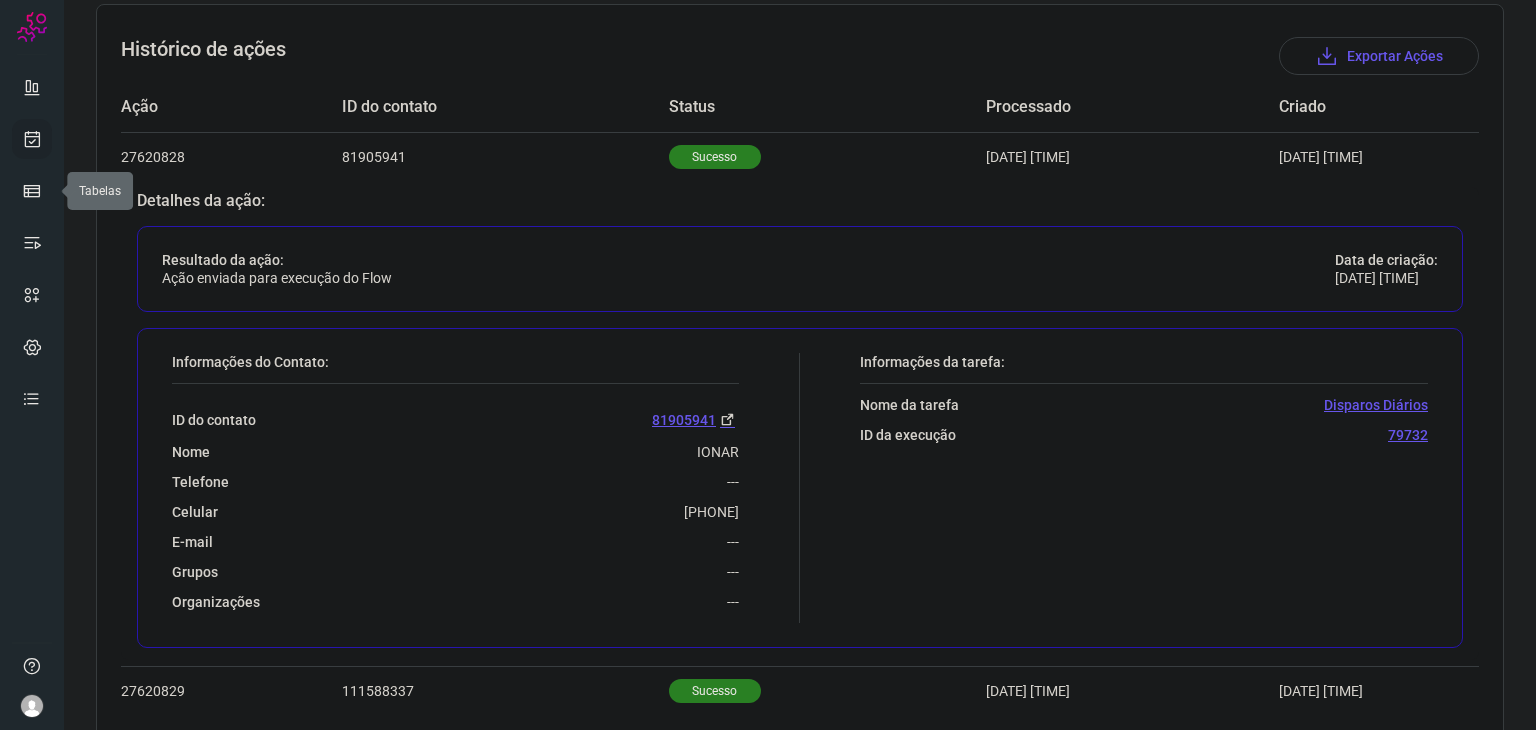 click at bounding box center [32, 139] 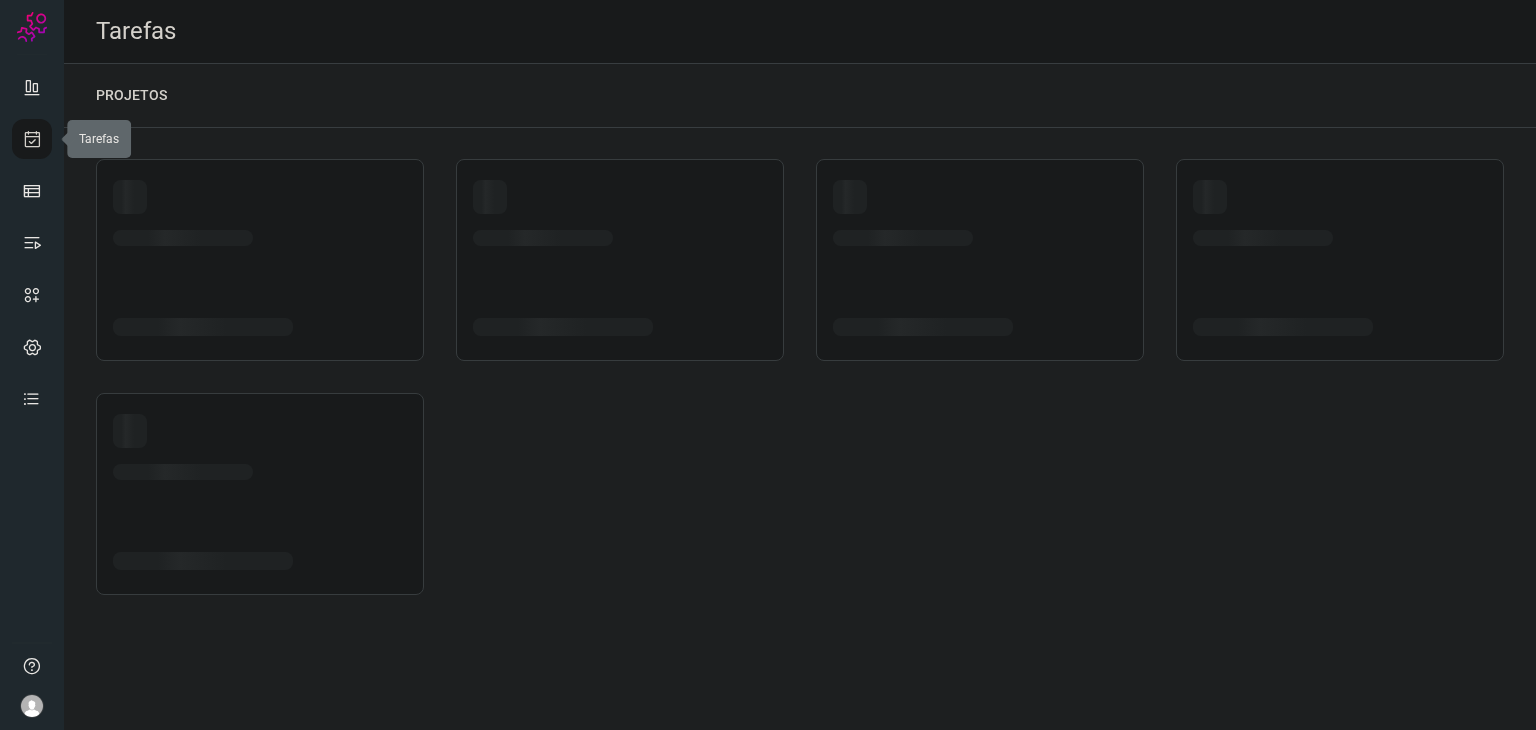 scroll, scrollTop: 0, scrollLeft: 0, axis: both 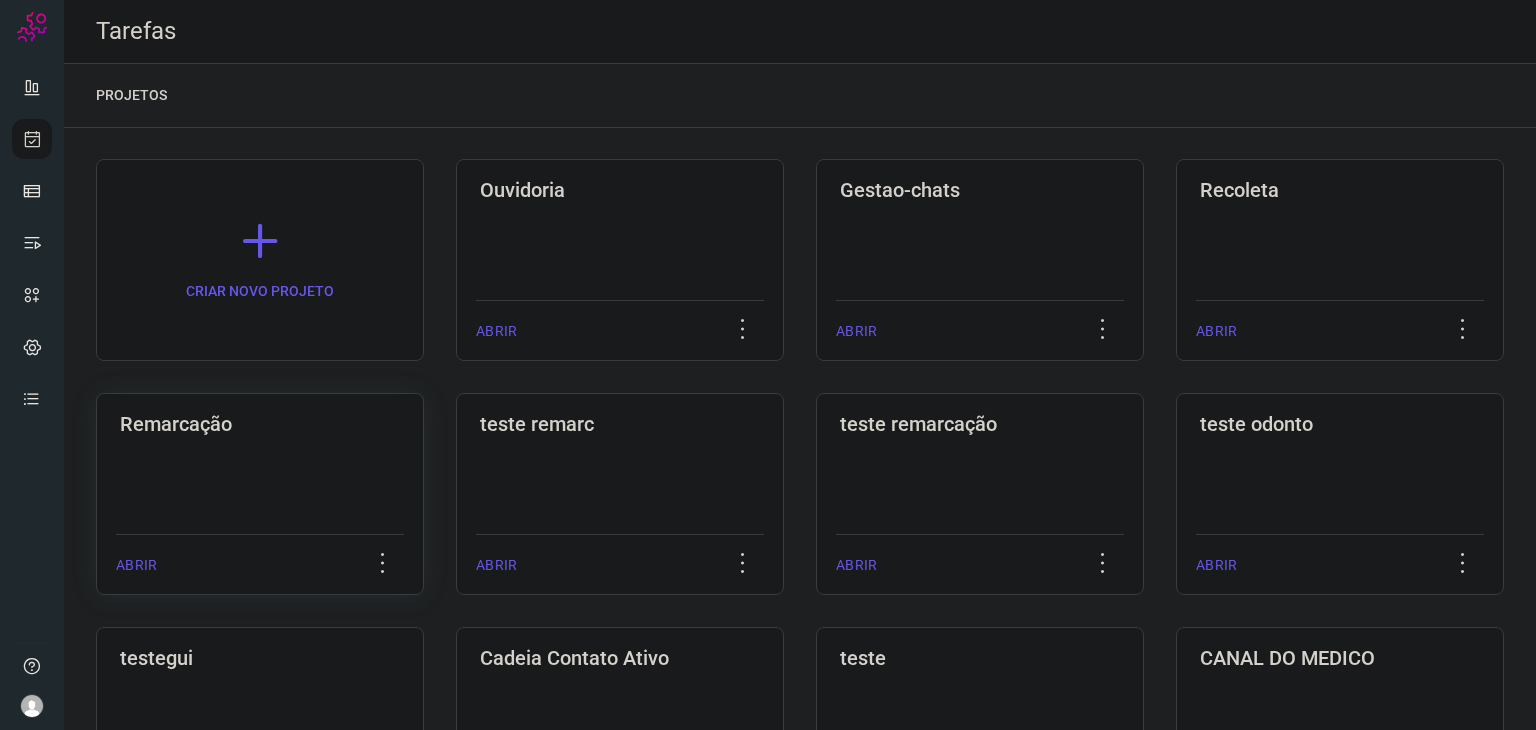 click on "Remarcação" at bounding box center (260, 424) 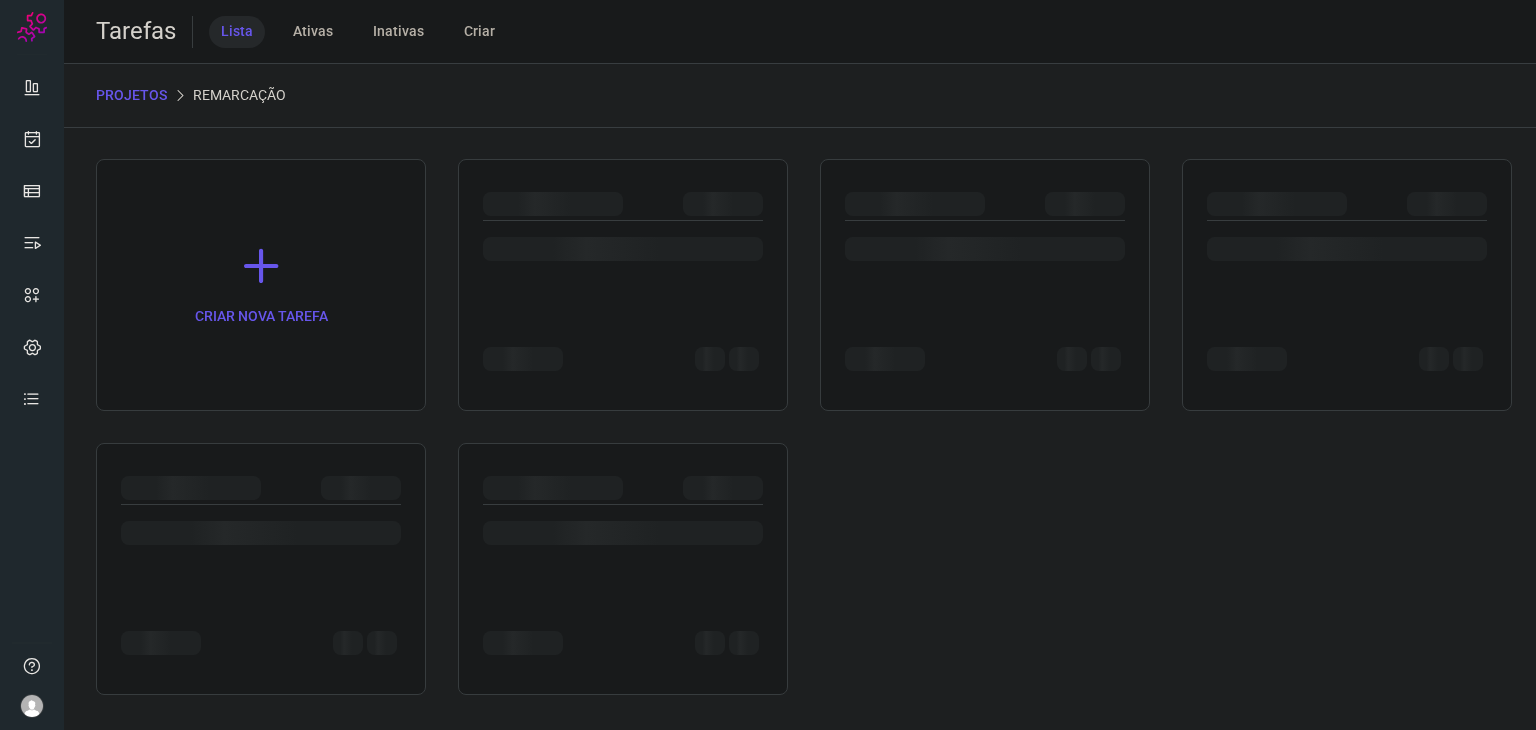 click on "CRIAR NOVA TAREFA" at bounding box center [800, 427] 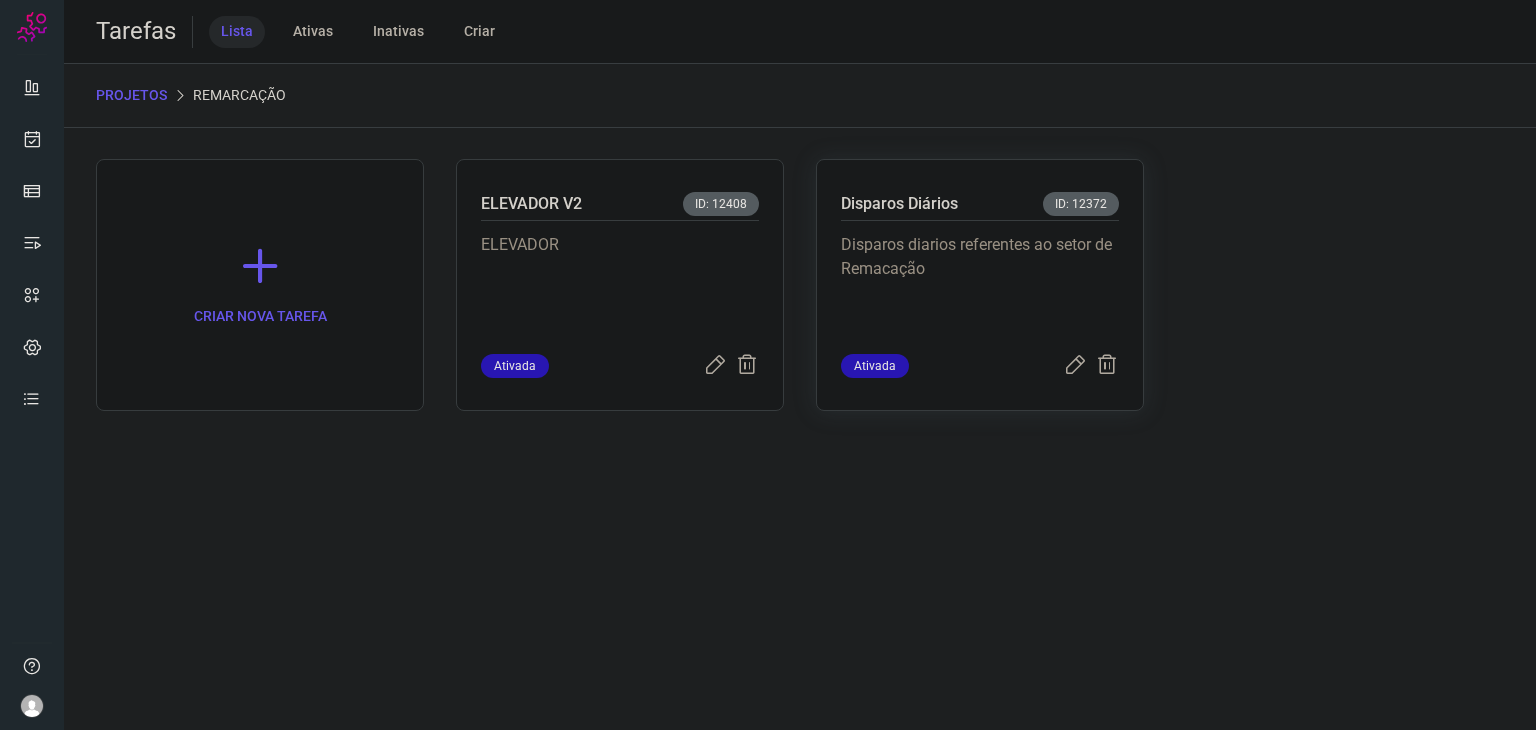 click on "Disparos diarios referentes ao setor de Remacação" at bounding box center (980, 283) 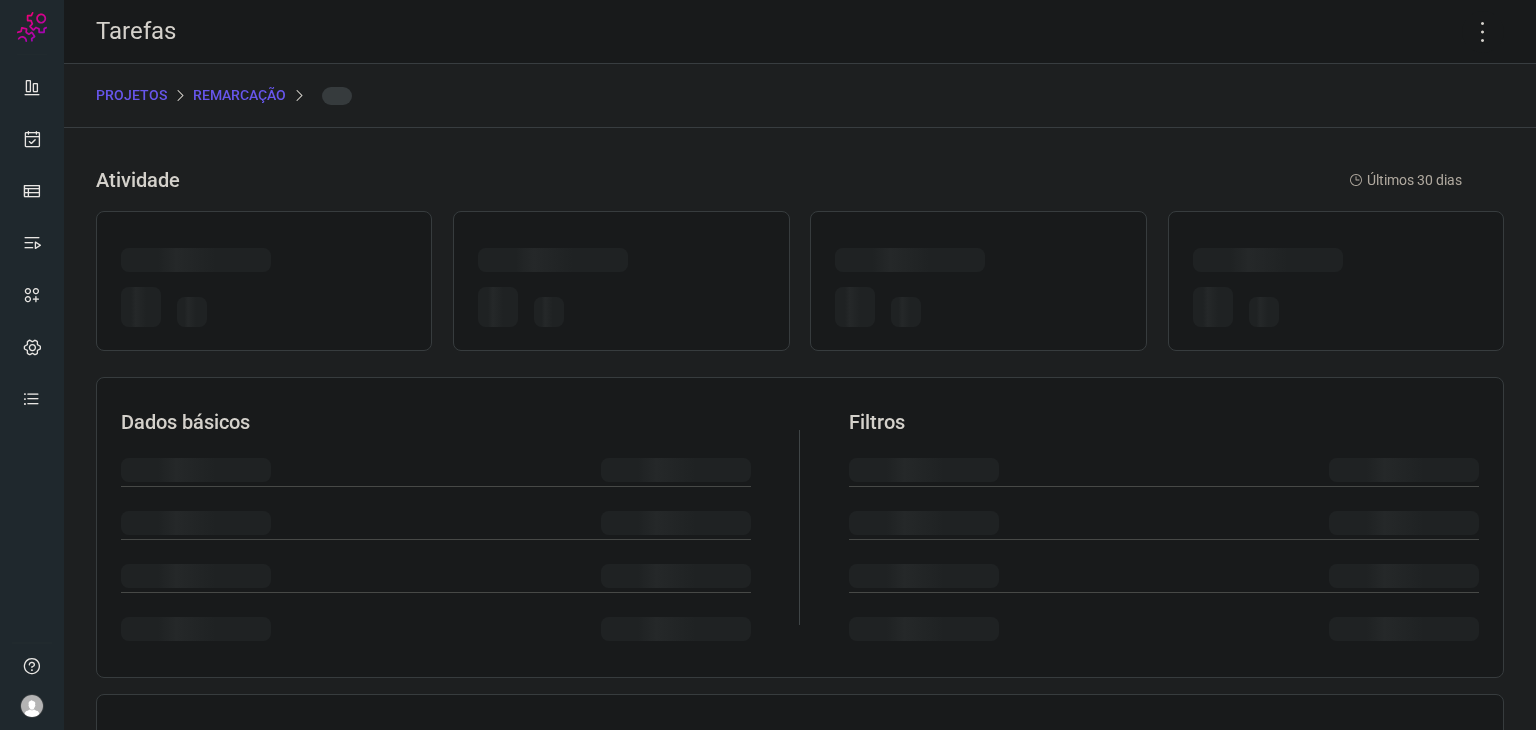 click 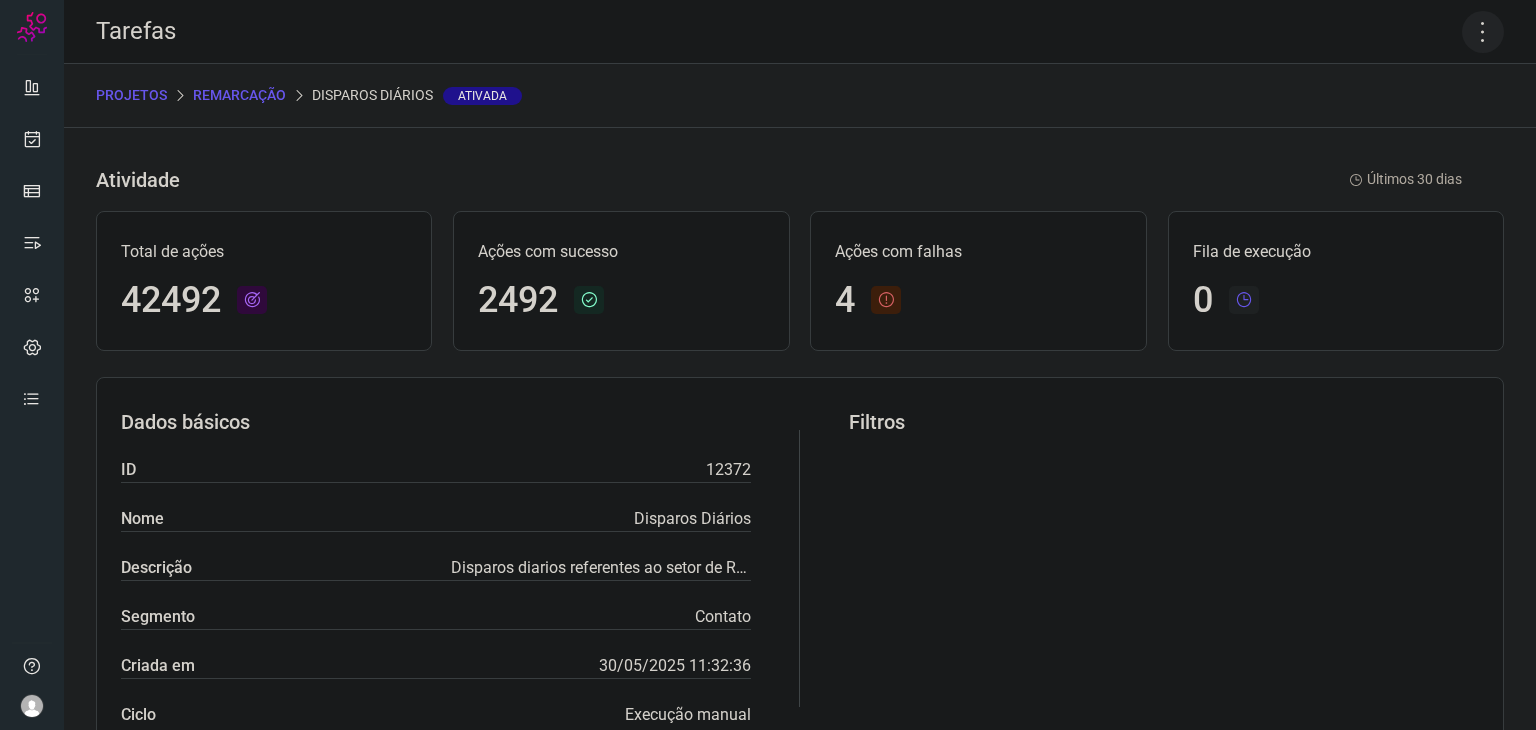 click 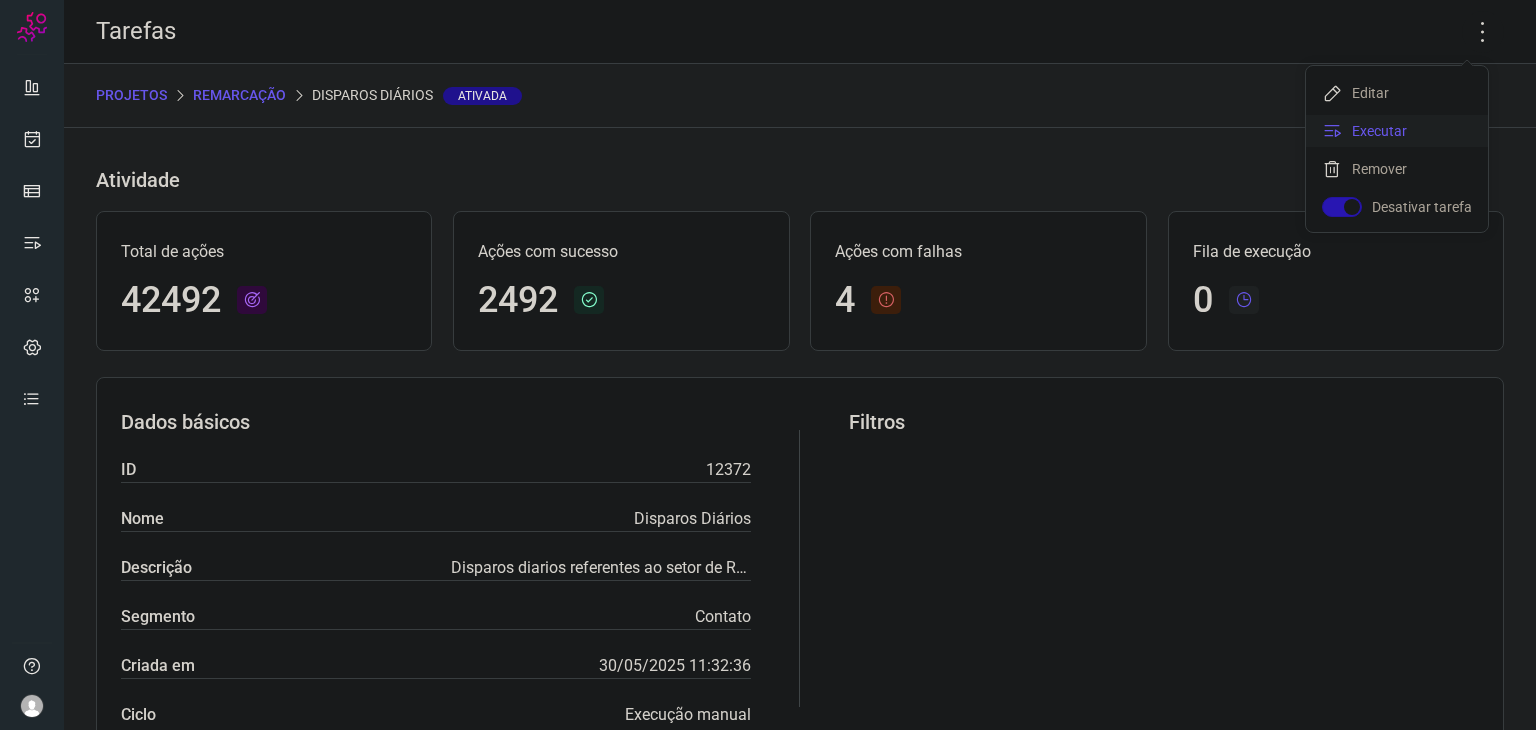 click on "Executar" 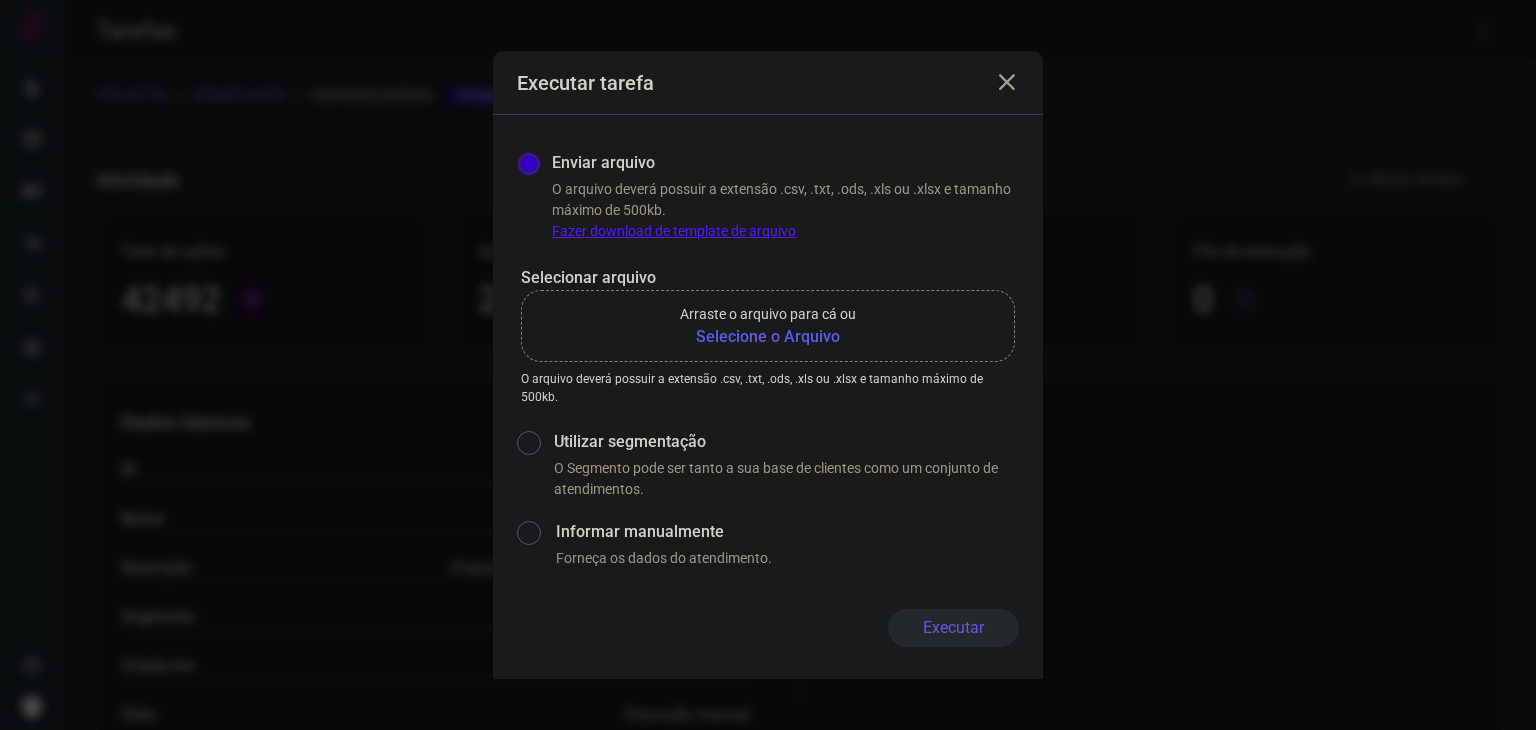click on "Selecione o Arquivo" at bounding box center (768, 337) 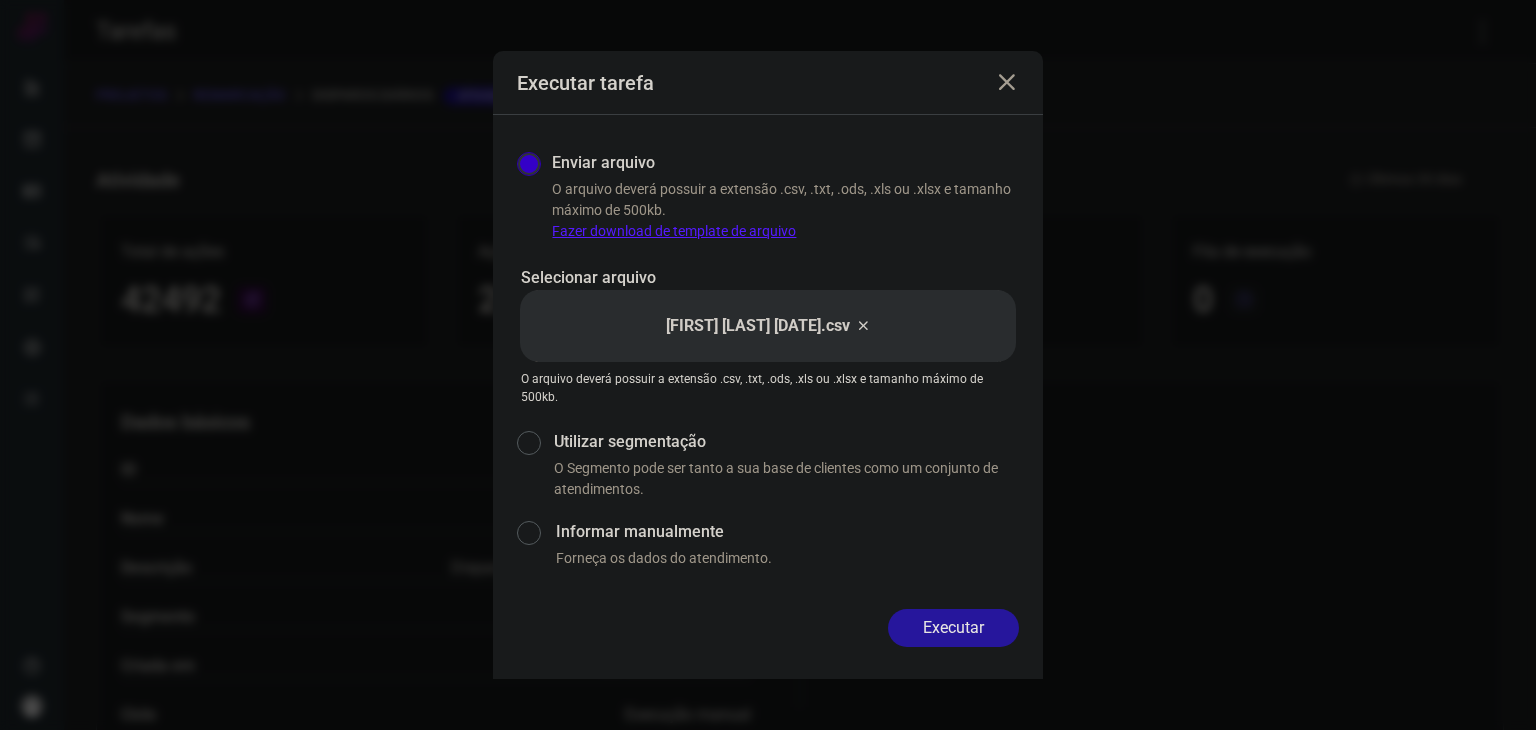 click on "Executar" at bounding box center (953, 628) 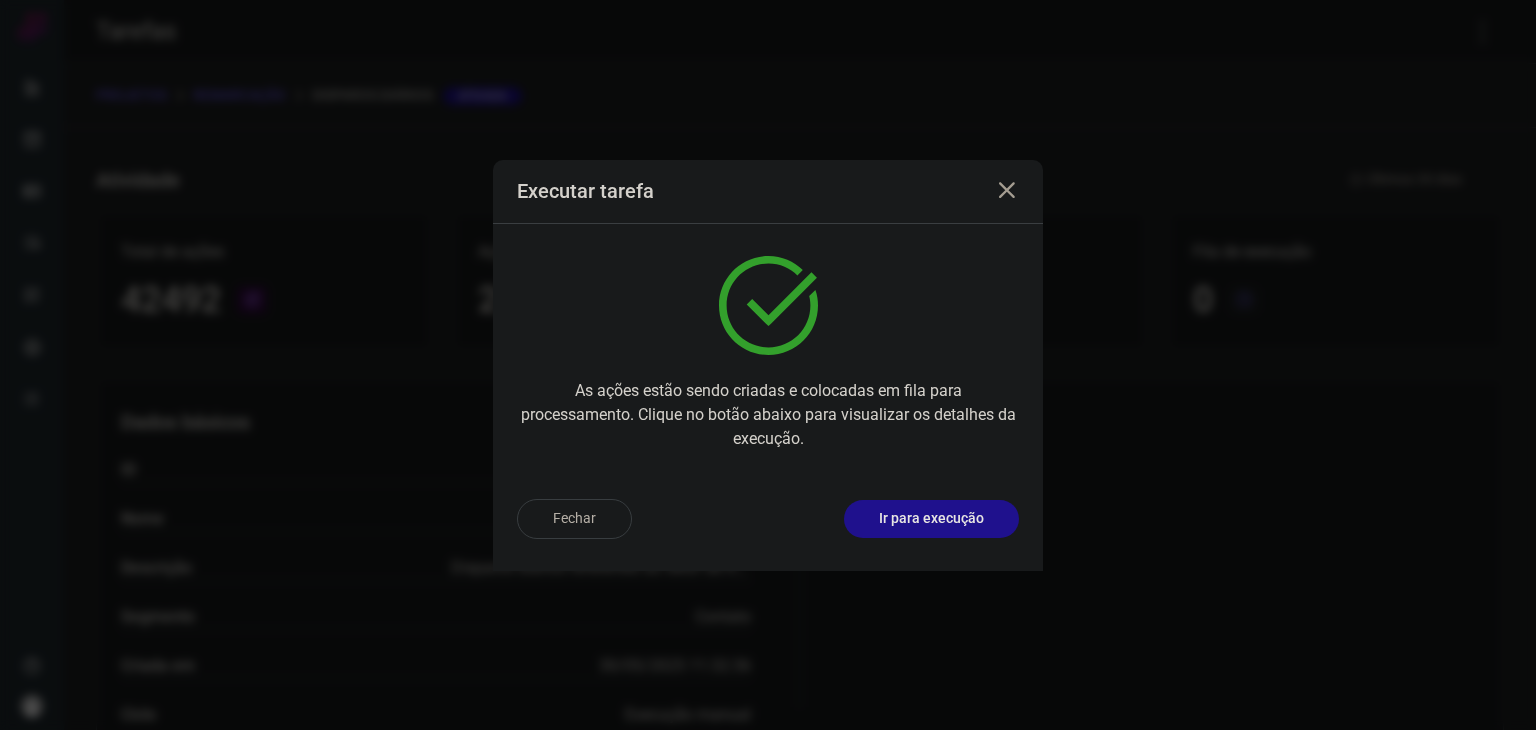click on "Ir para execução" at bounding box center (931, 519) 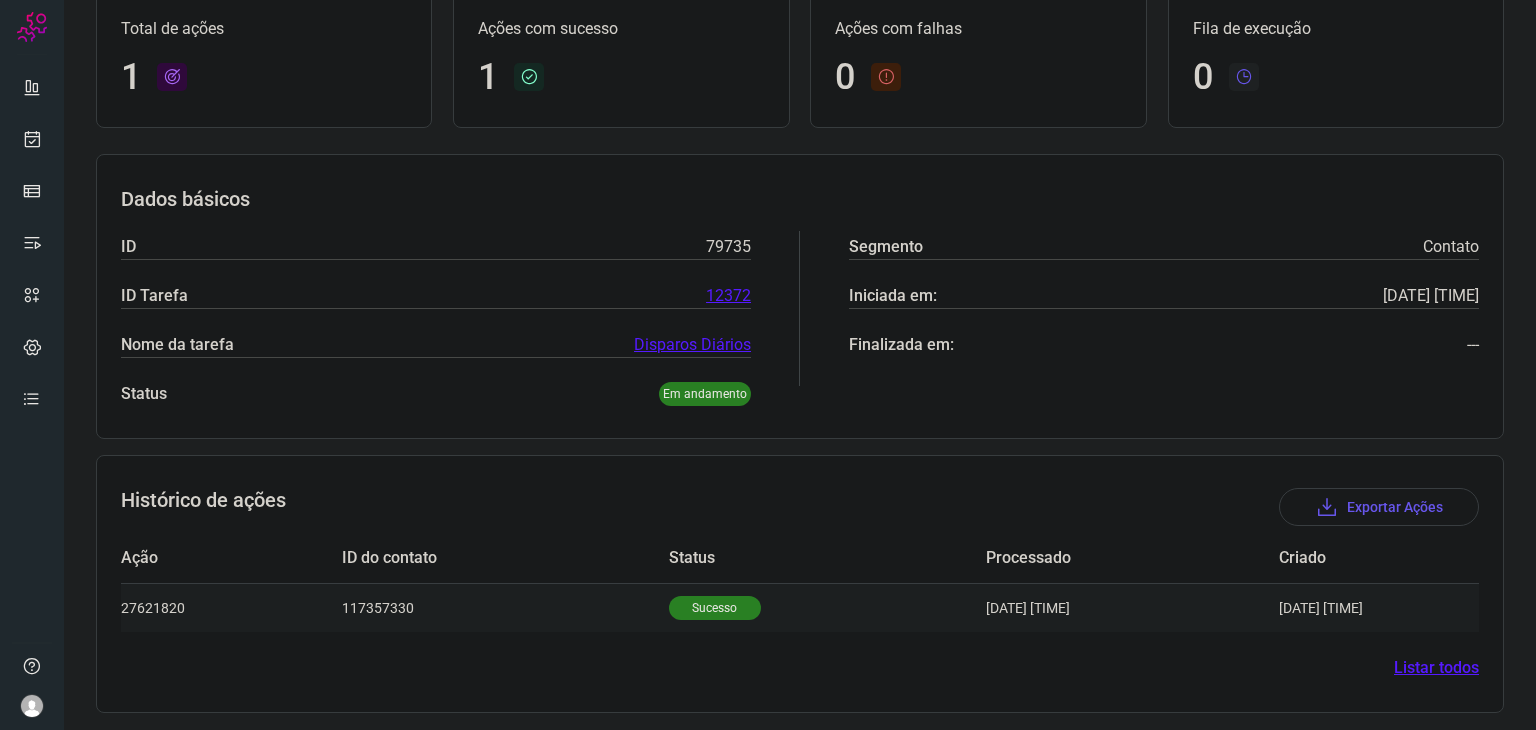 scroll, scrollTop: 143, scrollLeft: 0, axis: vertical 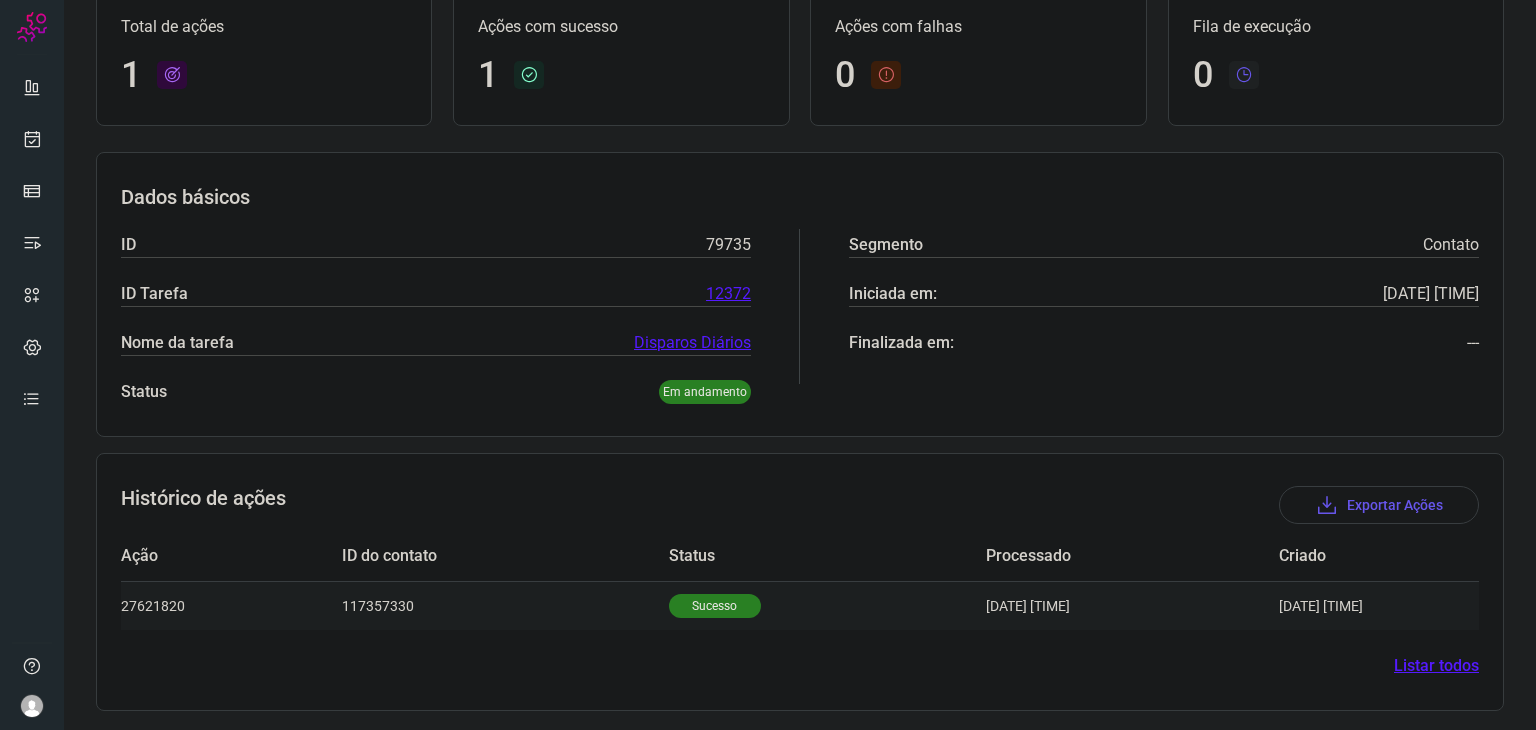 click on "Sucesso" at bounding box center [715, 606] 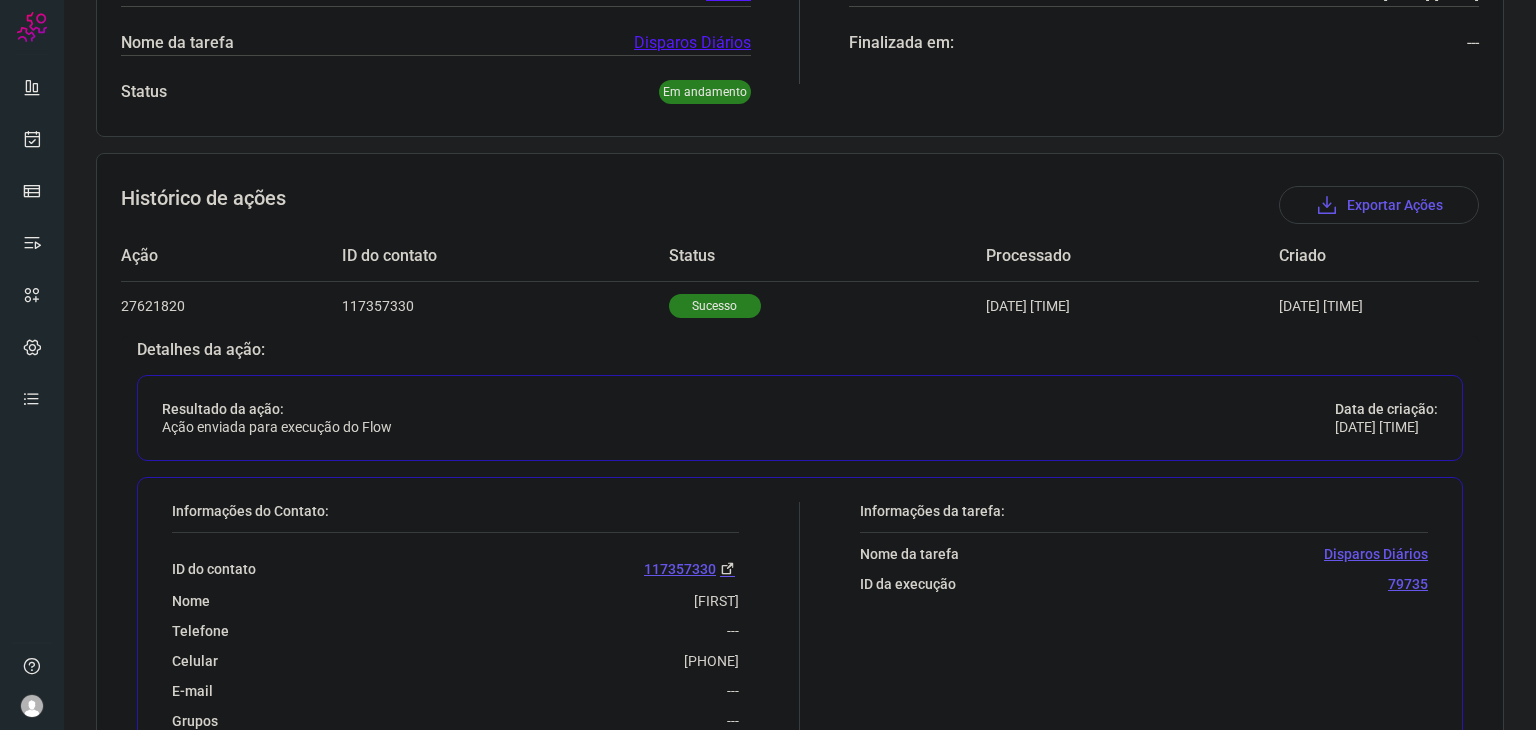 scroll, scrollTop: 543, scrollLeft: 0, axis: vertical 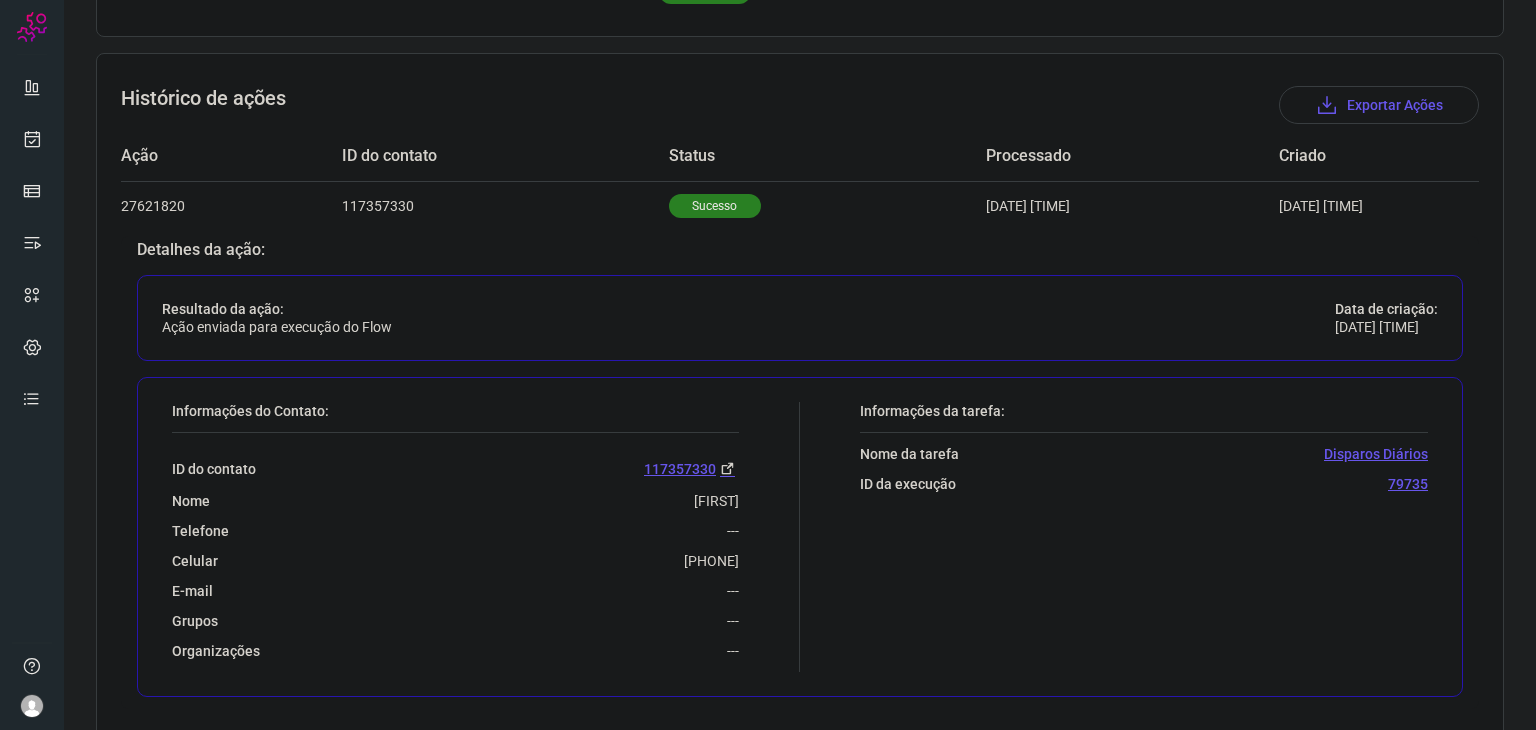 drag, startPoint x: 632, startPoint y: 563, endPoint x: 737, endPoint y: 557, distance: 105.17129 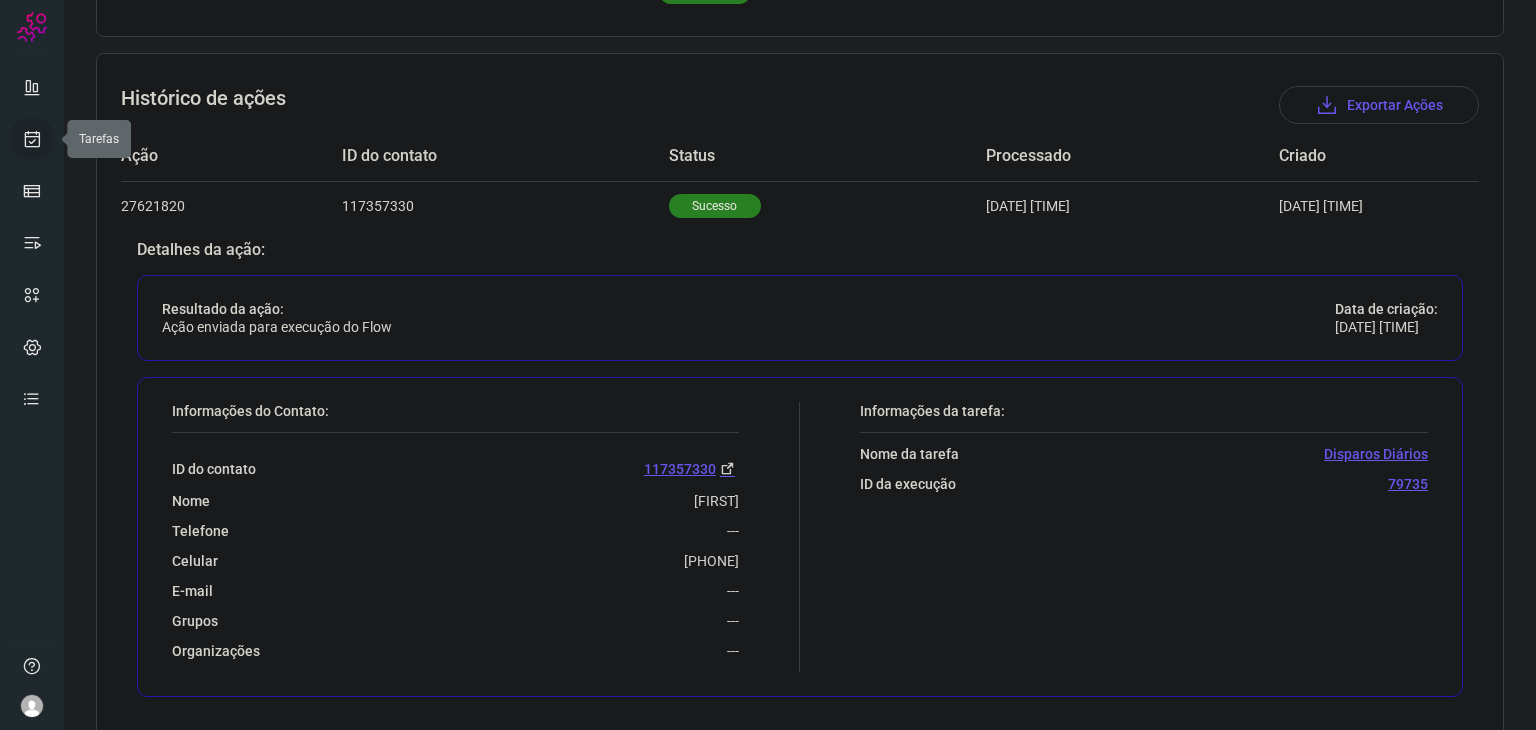 click at bounding box center [32, 139] 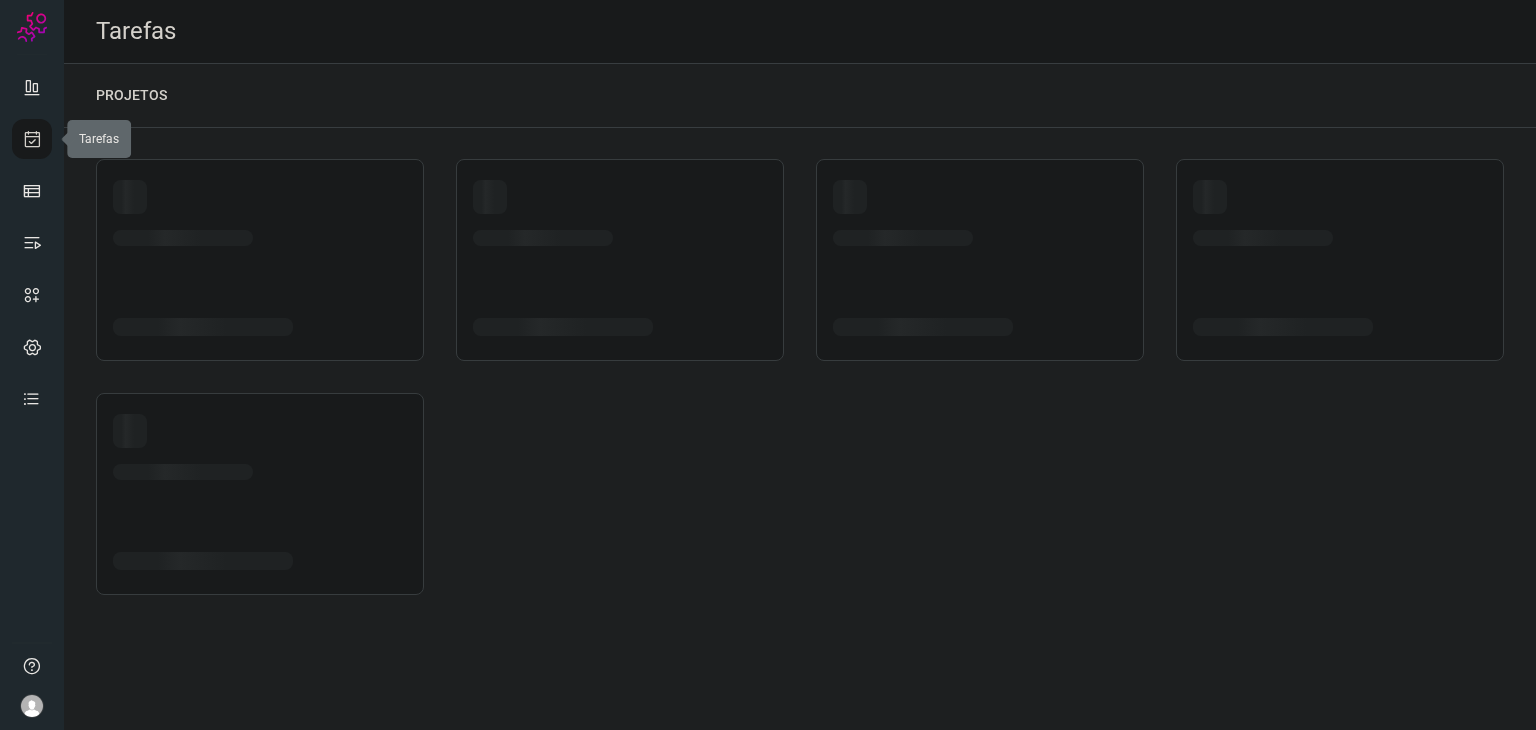 scroll, scrollTop: 0, scrollLeft: 0, axis: both 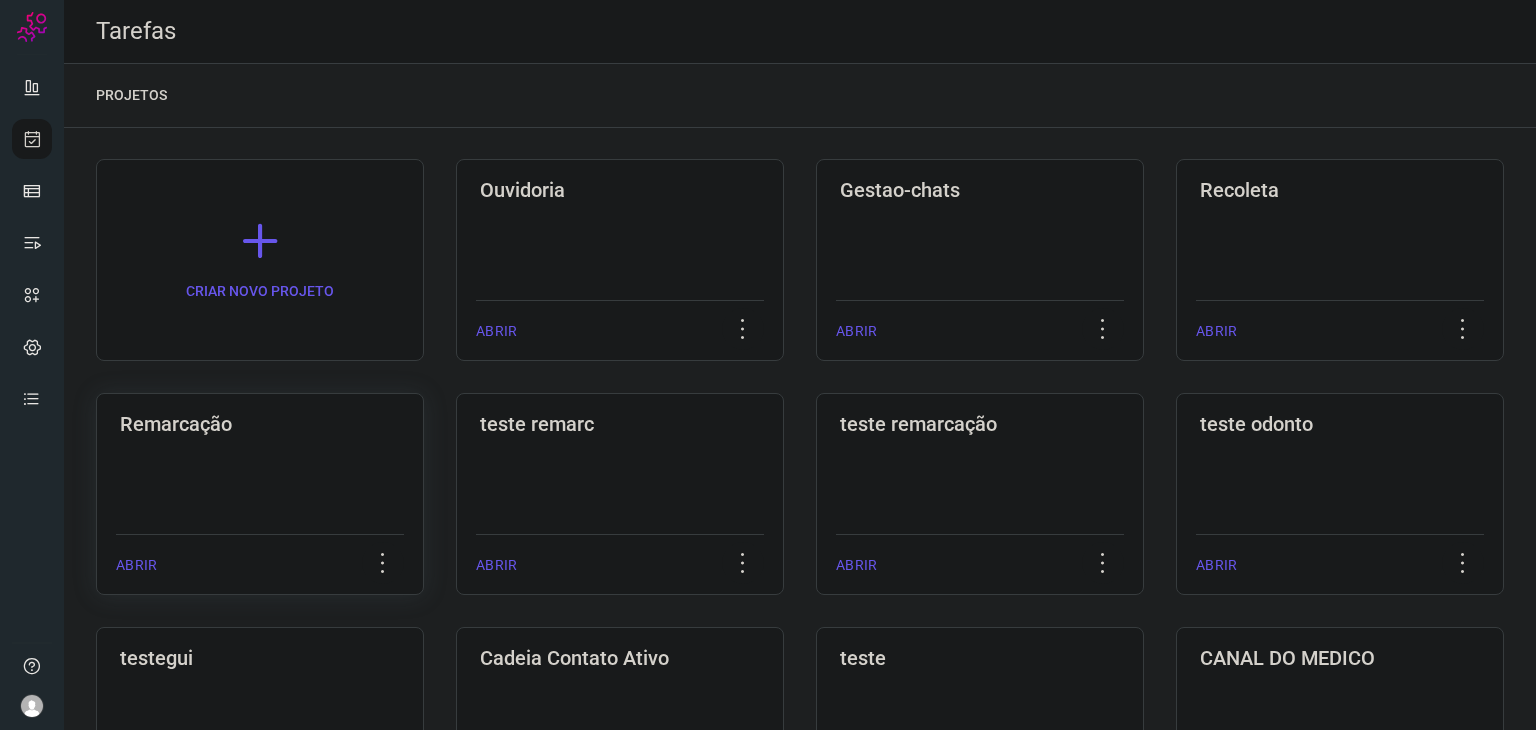 click on "Remarcação  ABRIR" 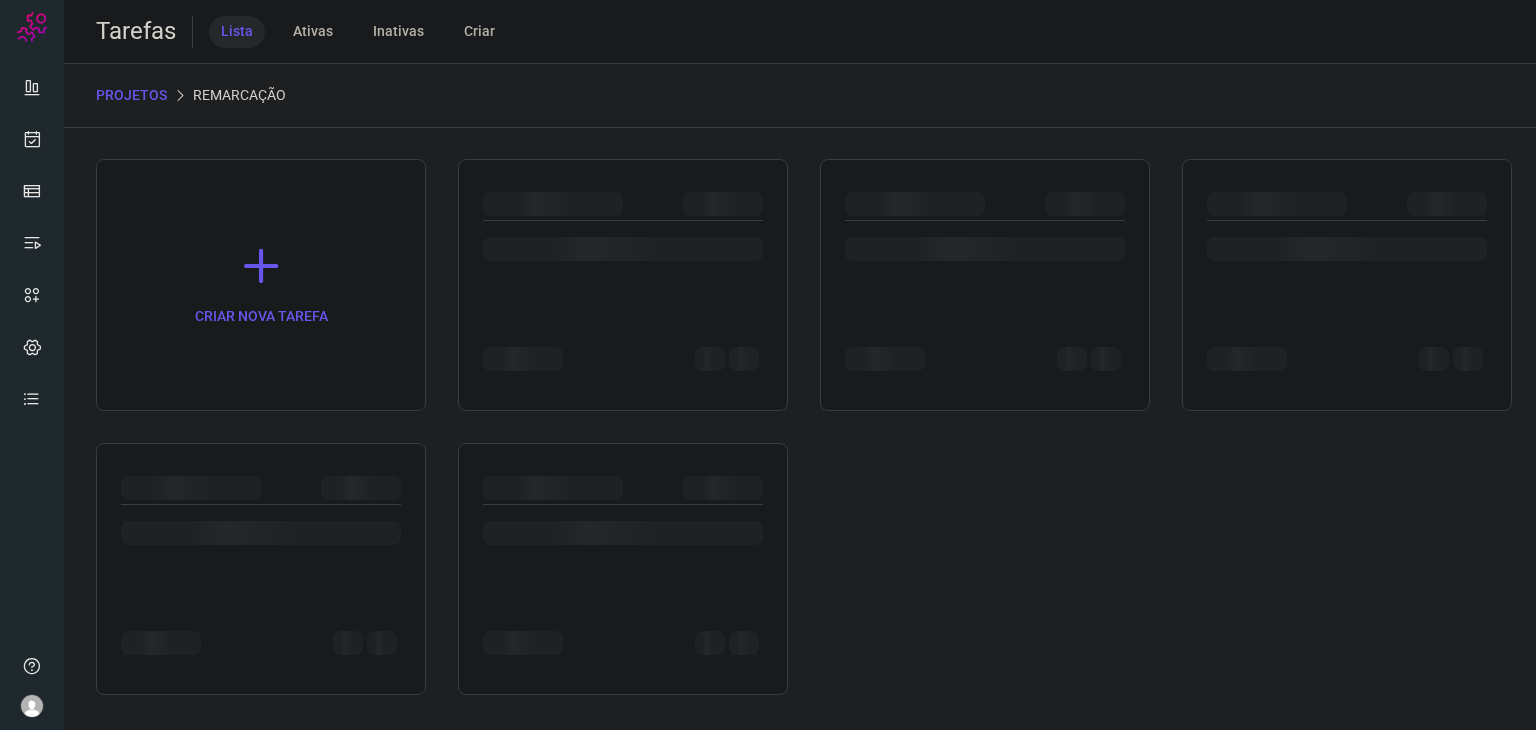 click 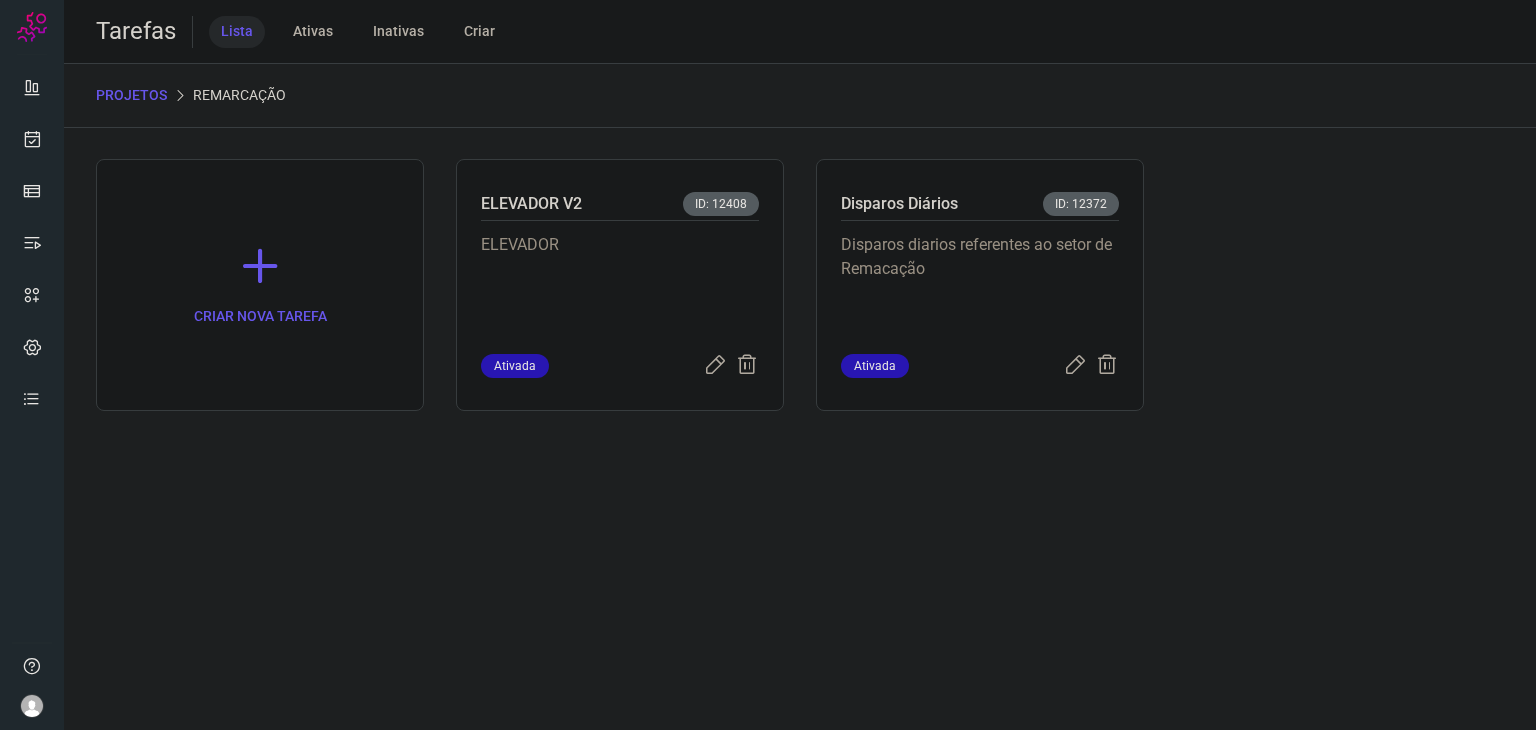 click on "Disparos diarios referentes ao setor de Remacação" at bounding box center (980, 283) 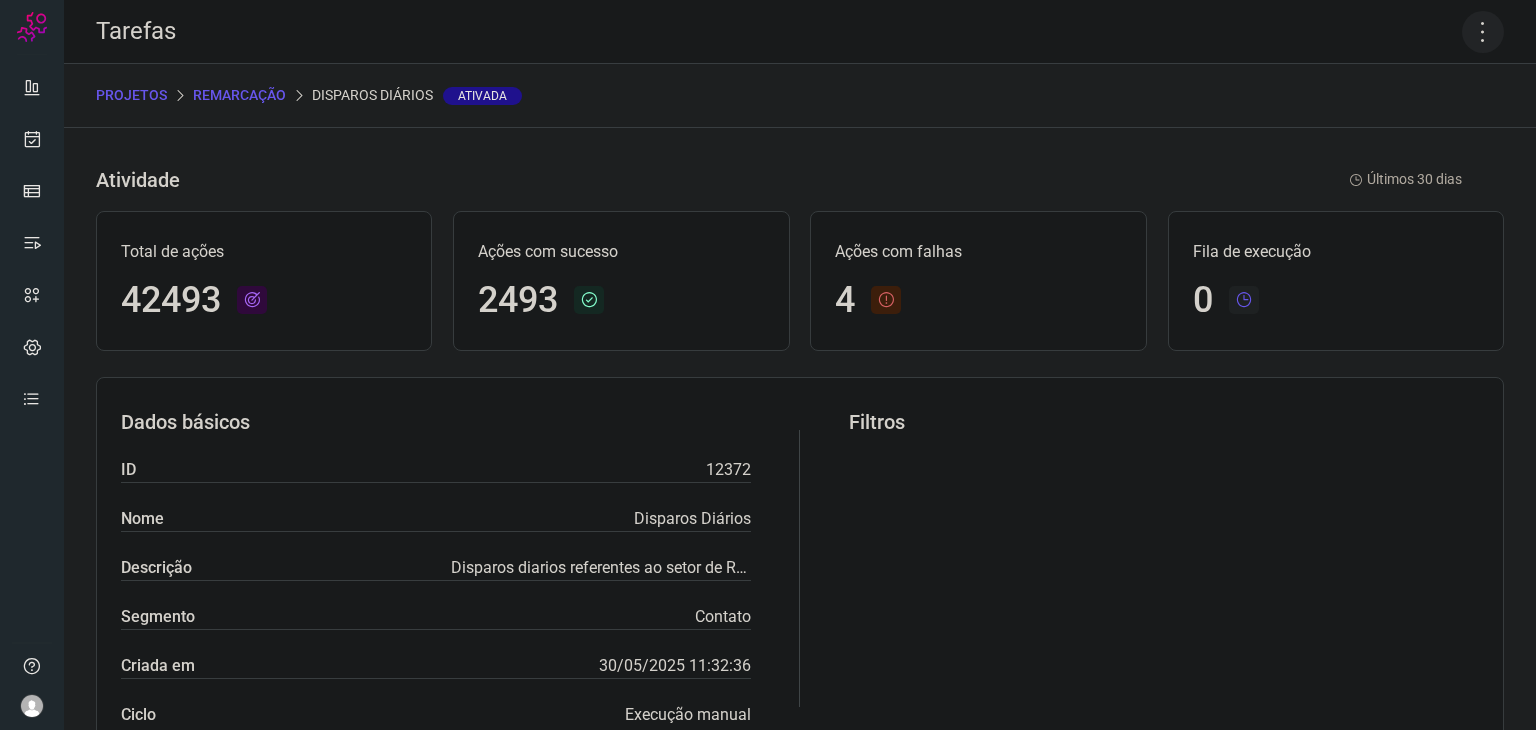 click 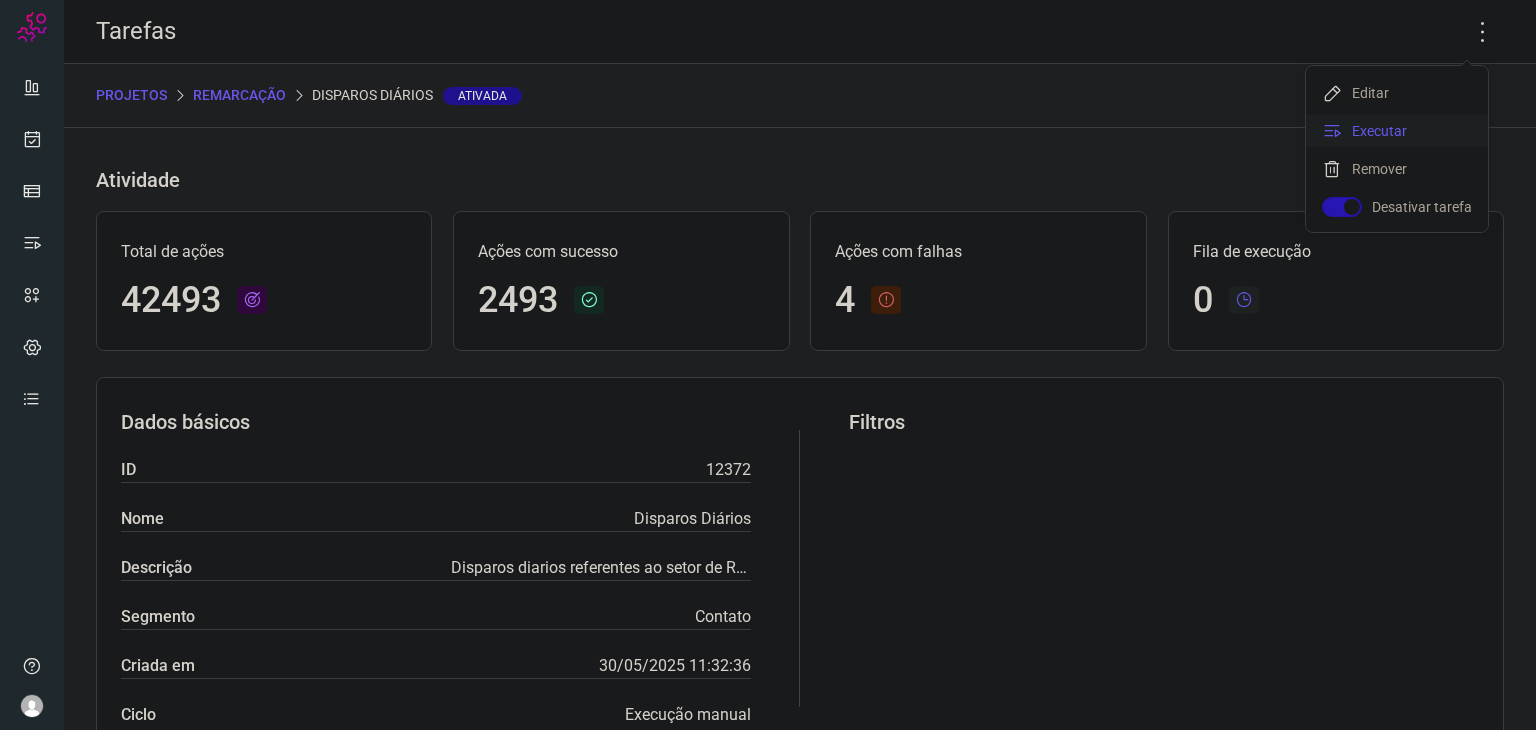 click on "Executar" 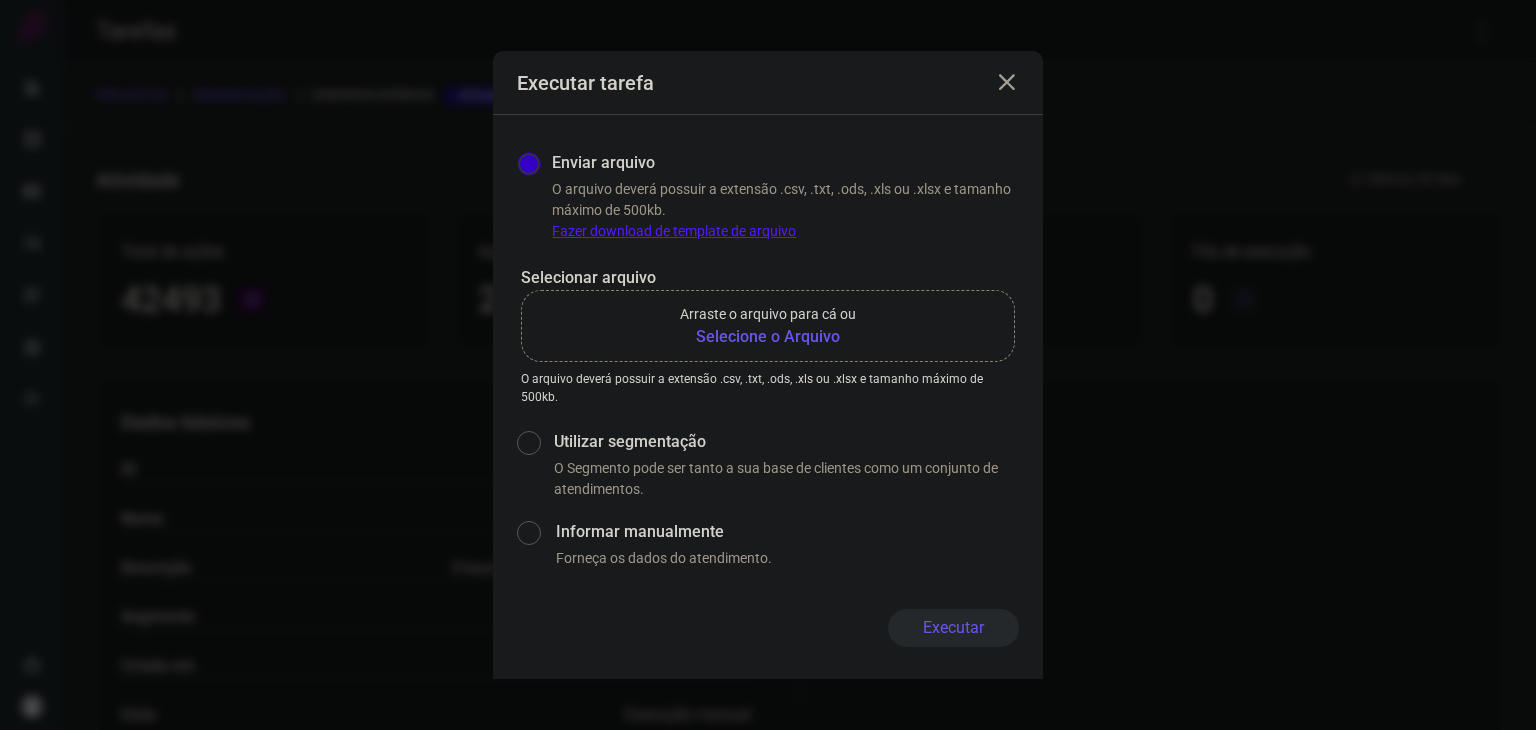 click on "Selecione o Arquivo" at bounding box center (768, 337) 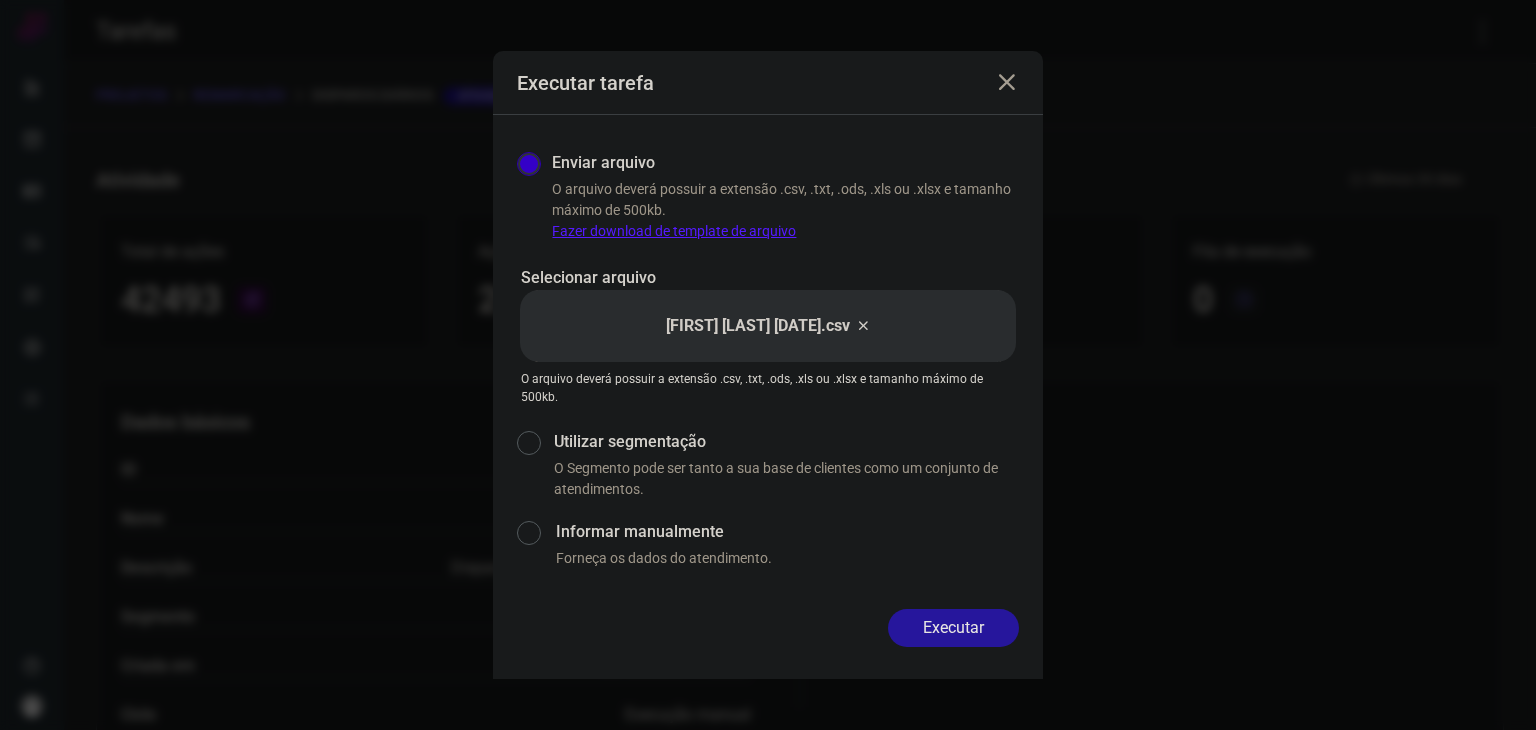 click on "Executar" at bounding box center [953, 628] 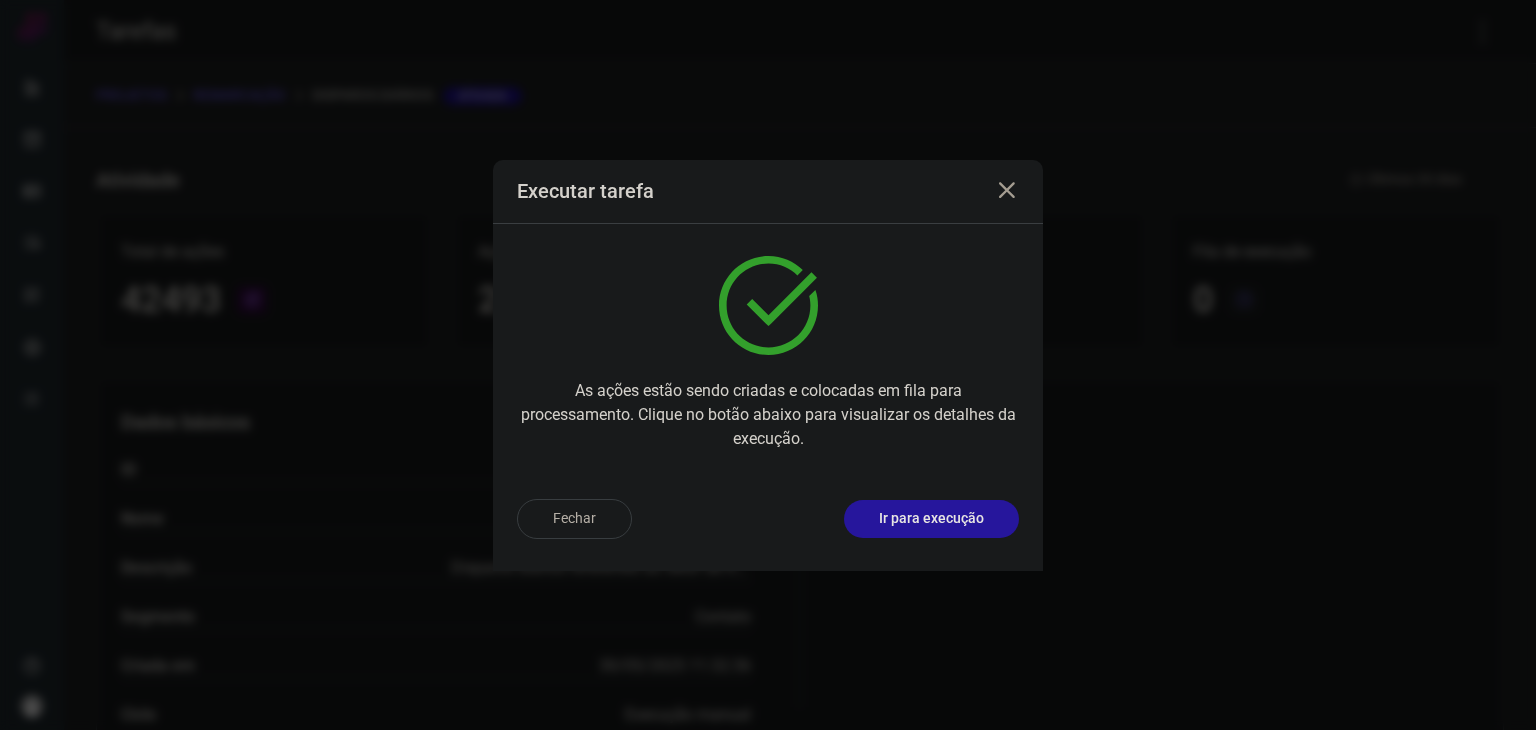 click on "Ir para execução" at bounding box center [931, 518] 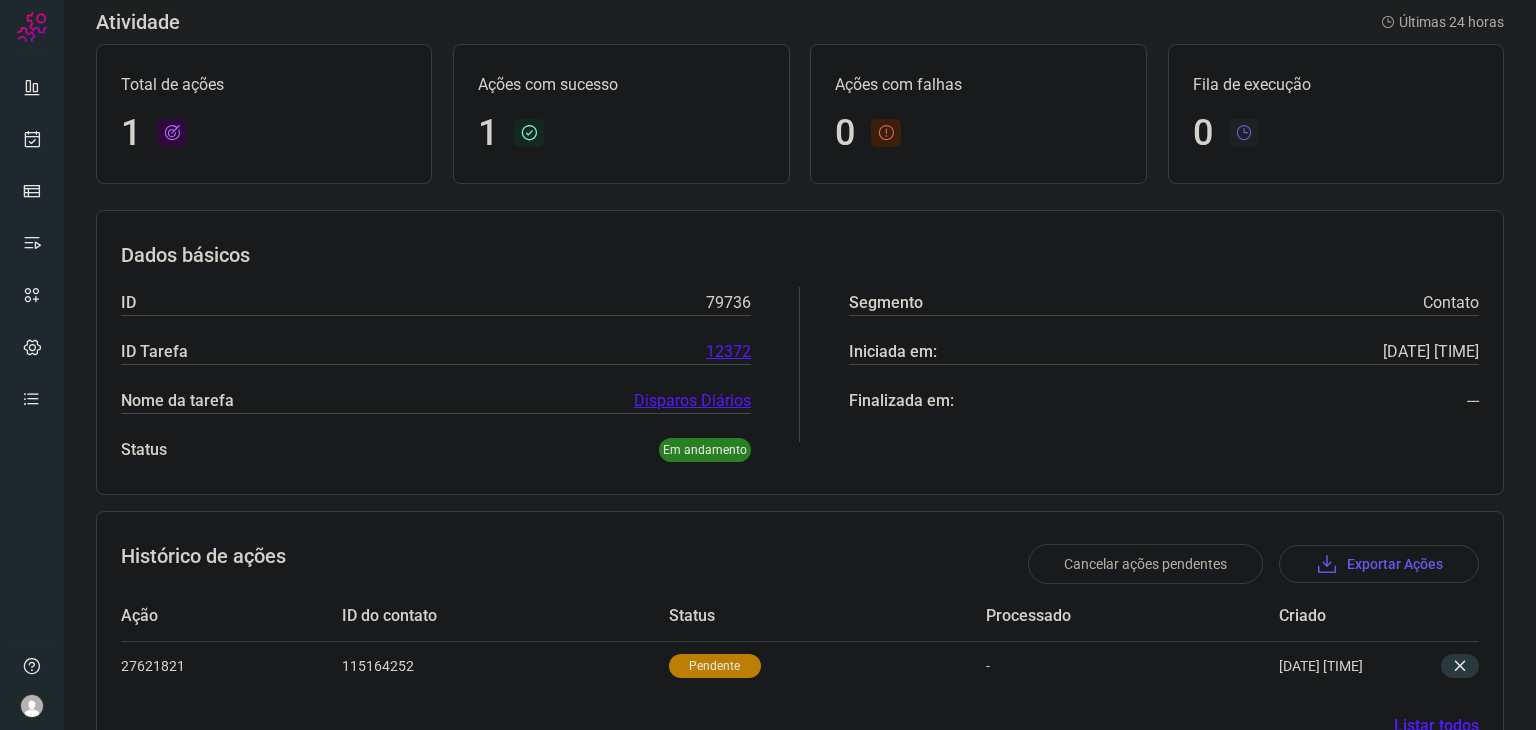 scroll, scrollTop: 0, scrollLeft: 0, axis: both 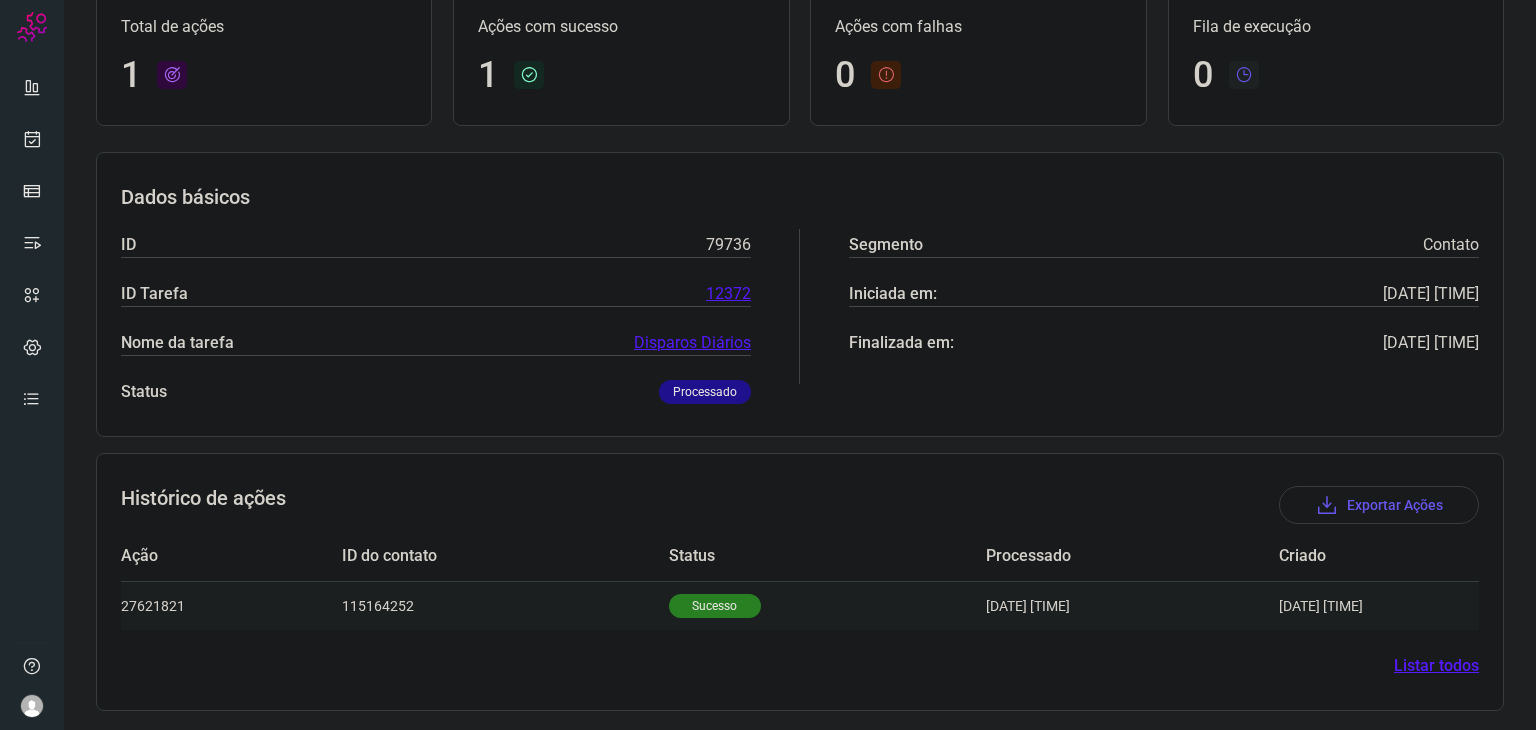 click on "Sucesso" at bounding box center (715, 606) 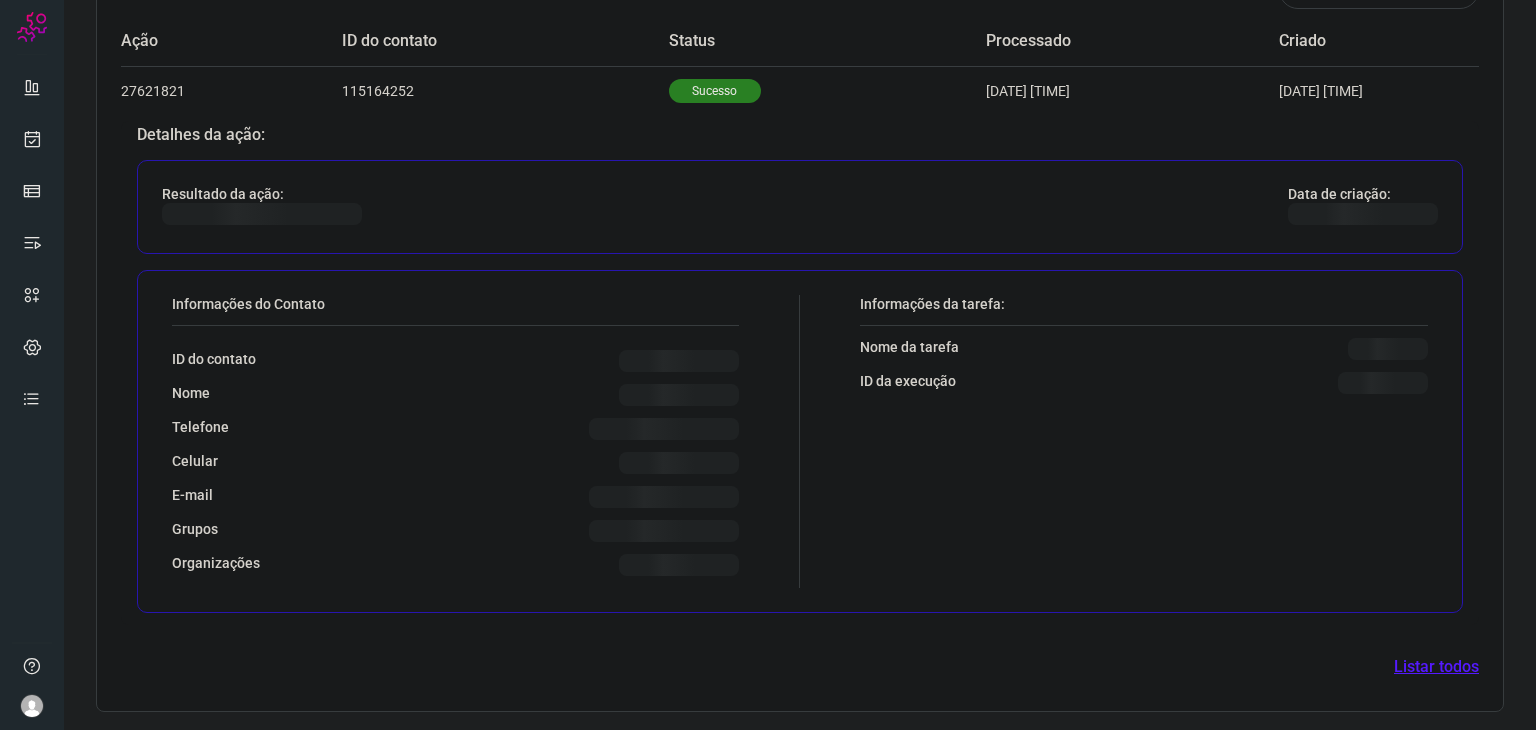 scroll, scrollTop: 627, scrollLeft: 0, axis: vertical 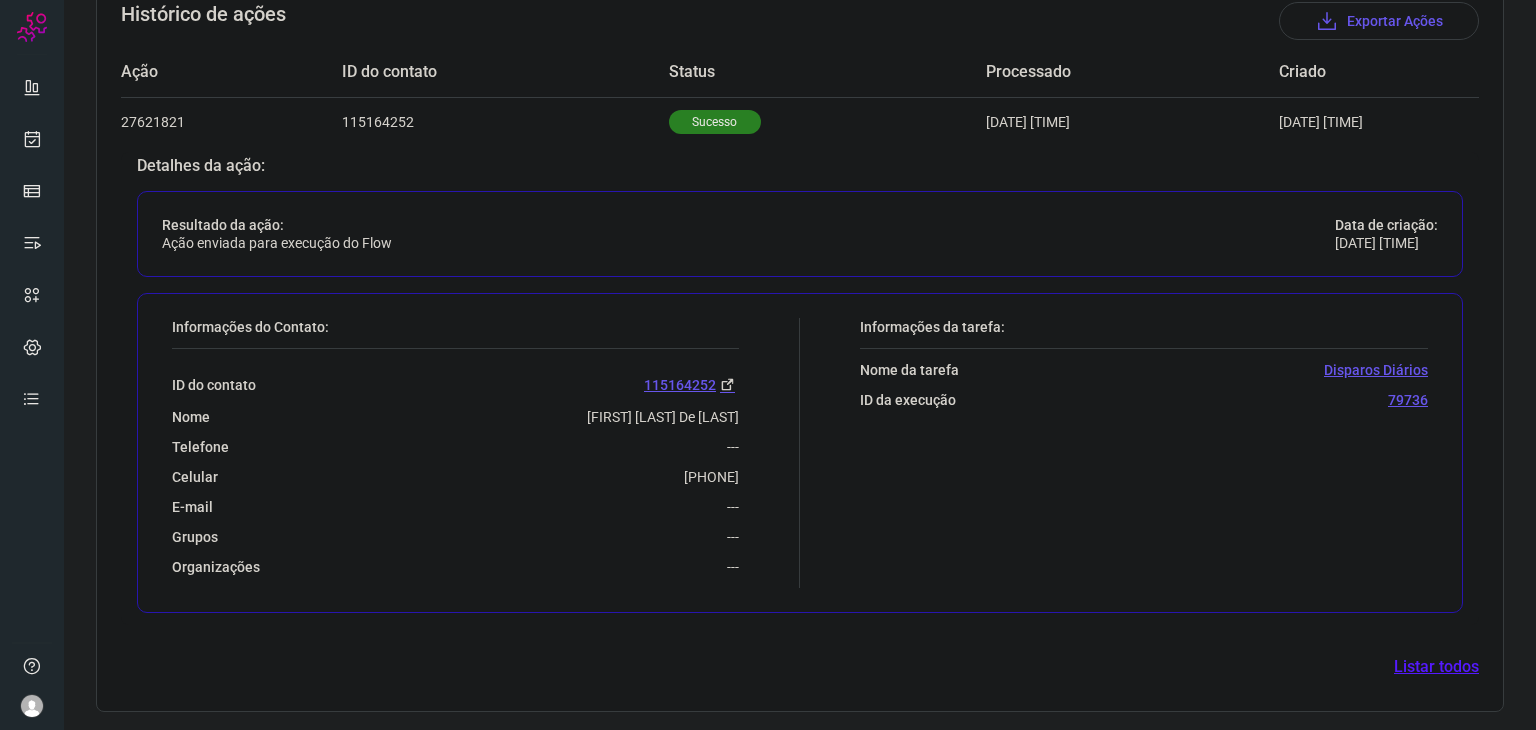 drag, startPoint x: 623, startPoint y: 479, endPoint x: 741, endPoint y: 465, distance: 118.82761 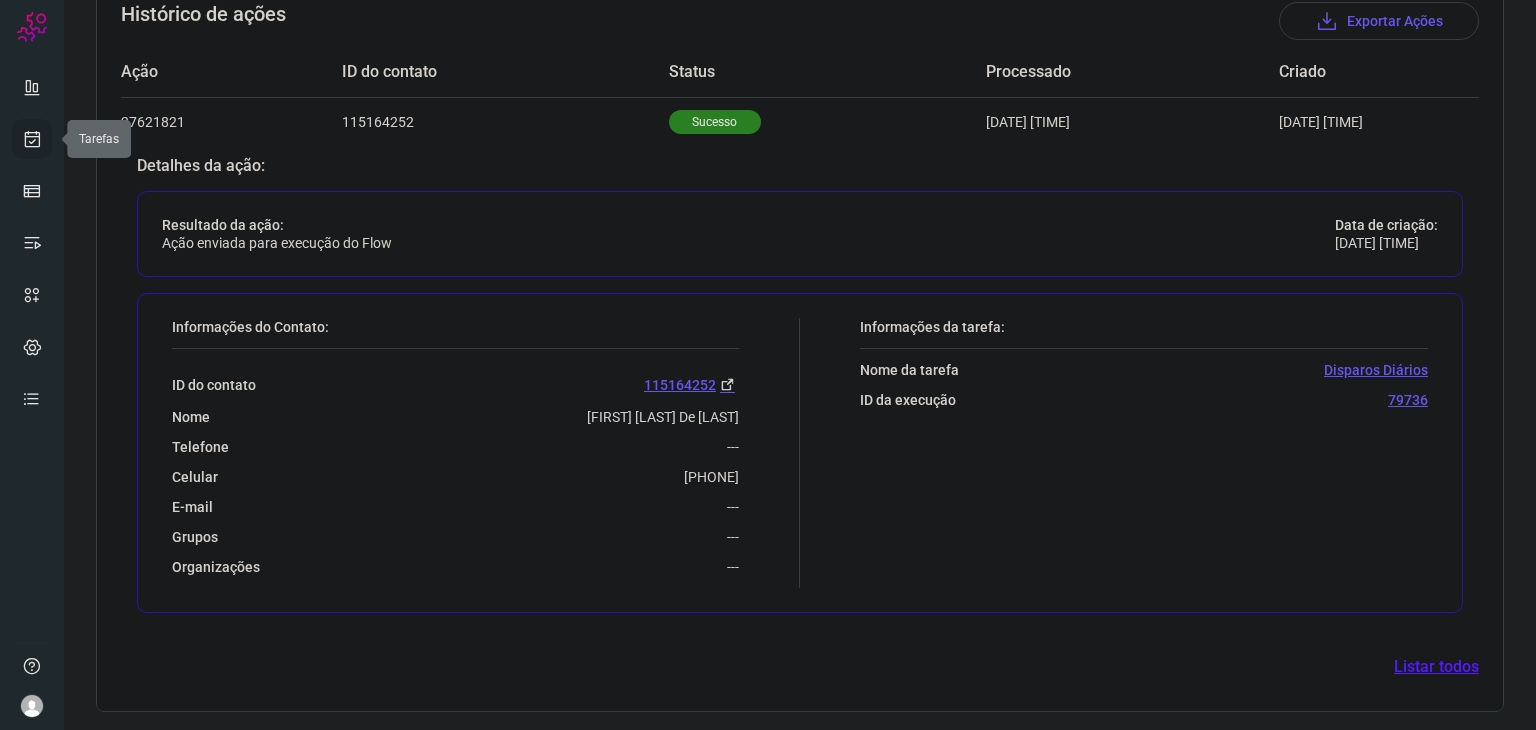 click at bounding box center (32, 139) 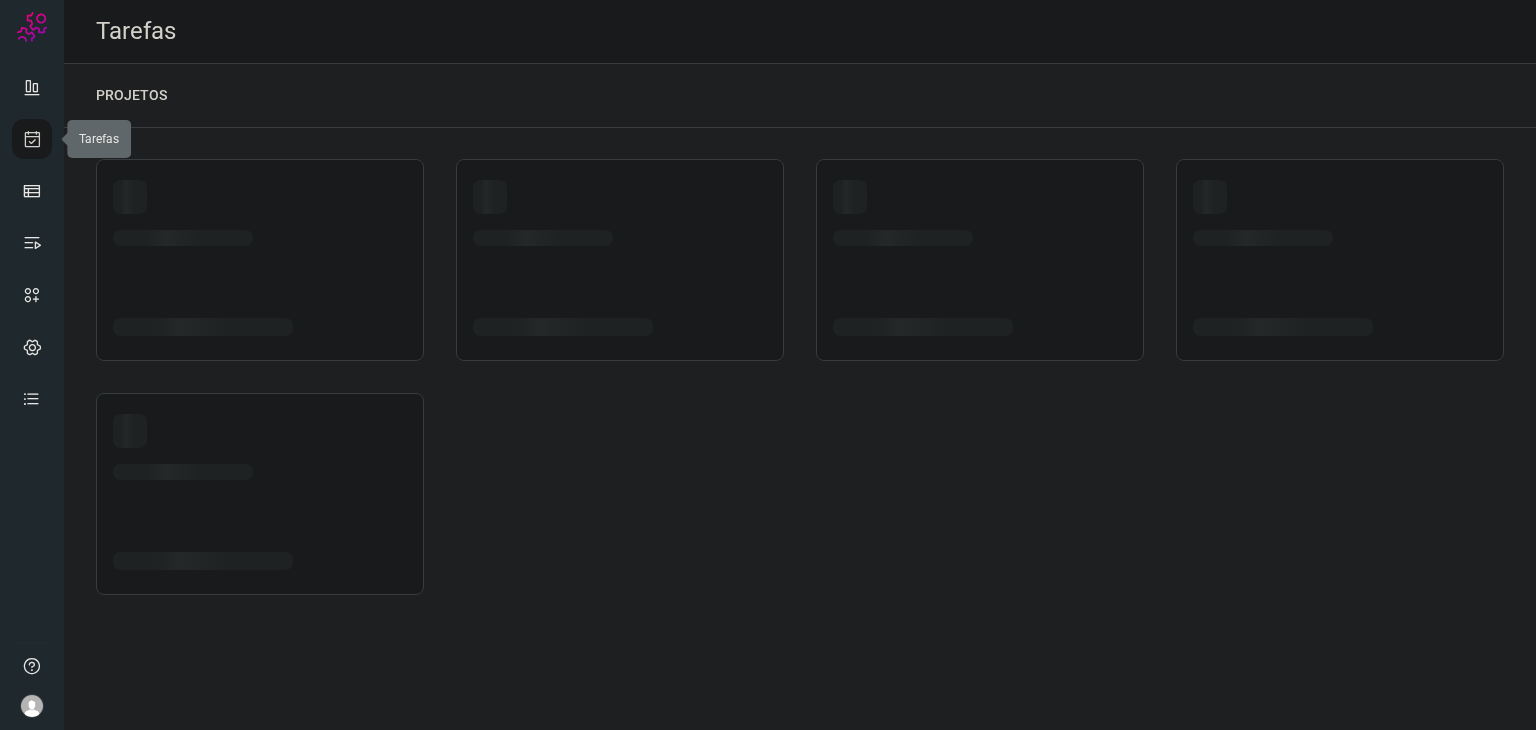 scroll, scrollTop: 0, scrollLeft: 0, axis: both 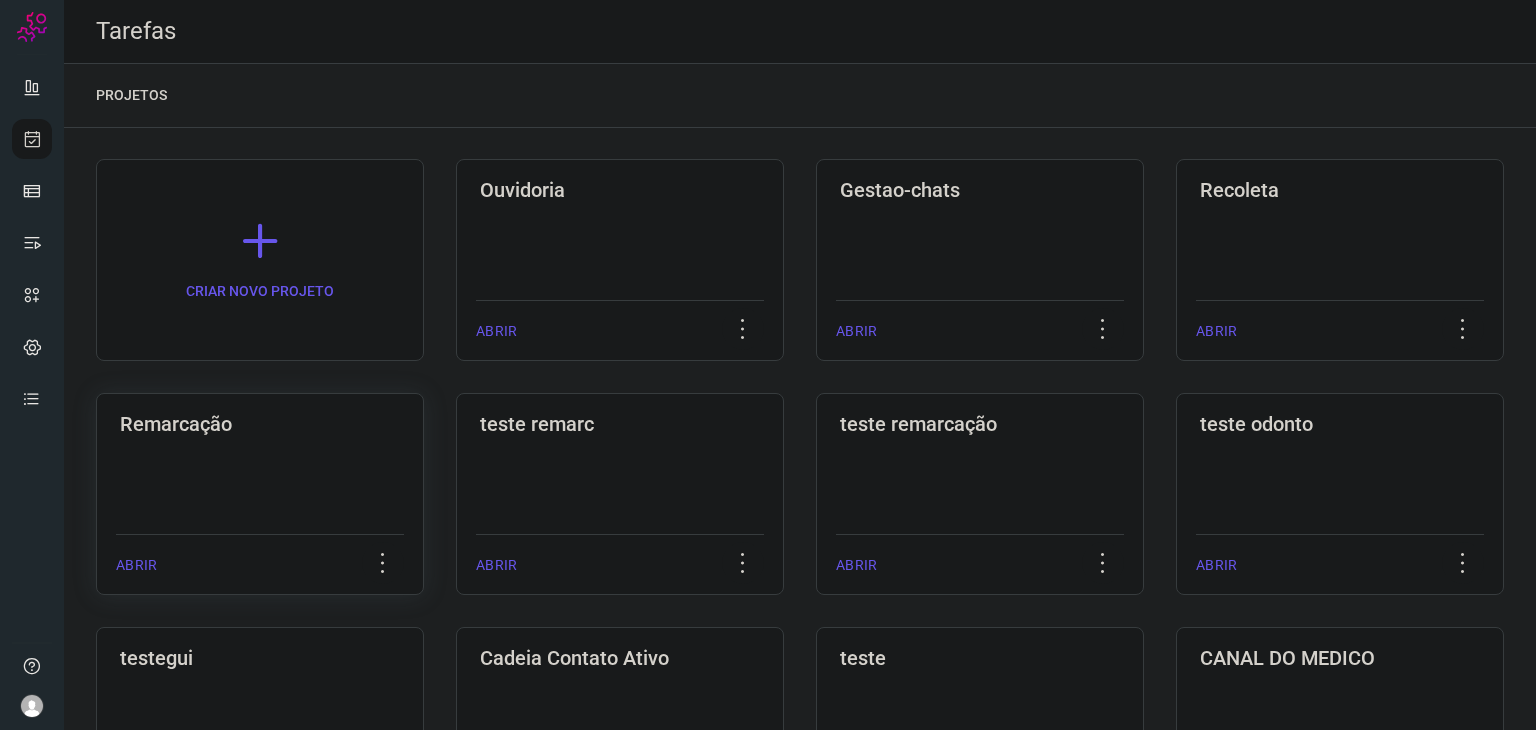 click on "Remarcação  ABRIR" 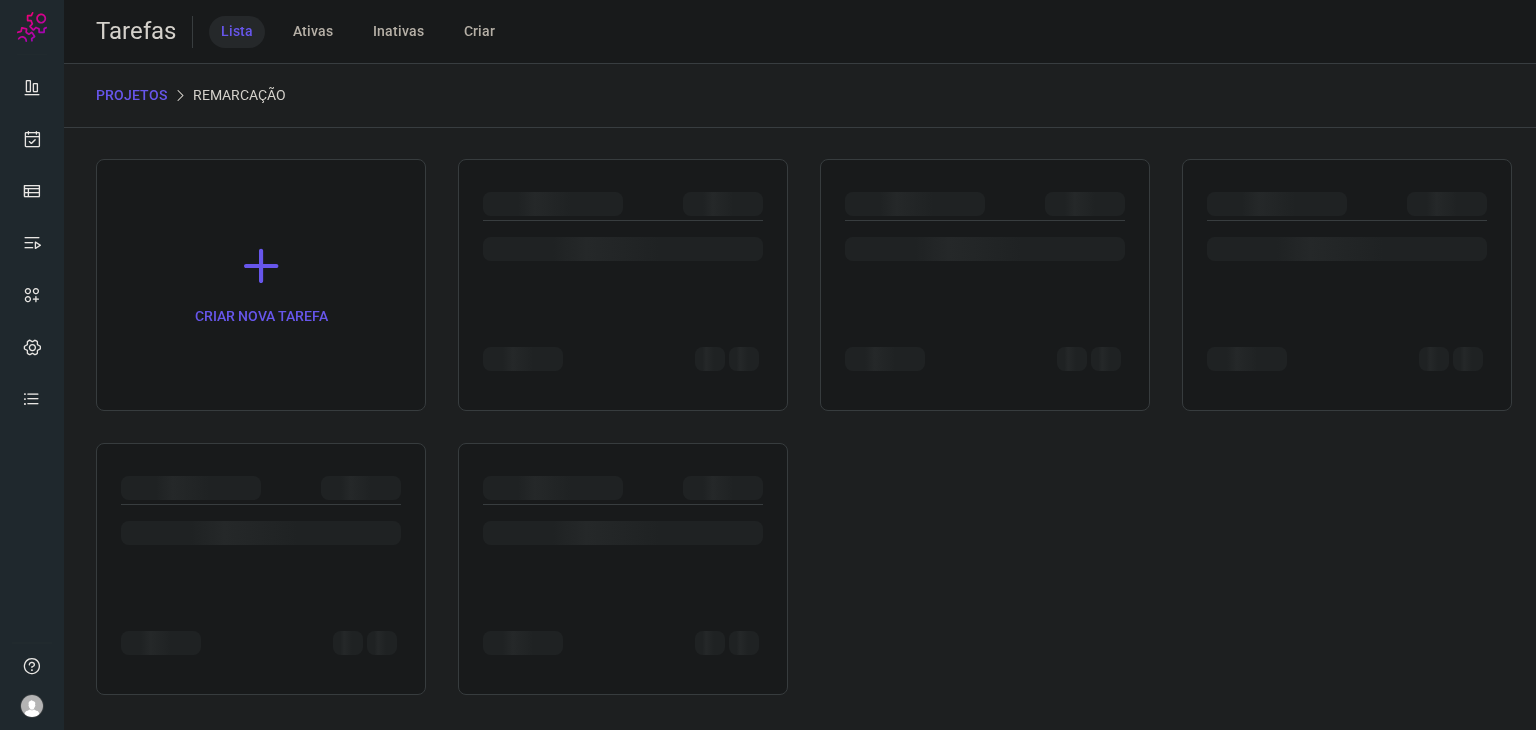 click 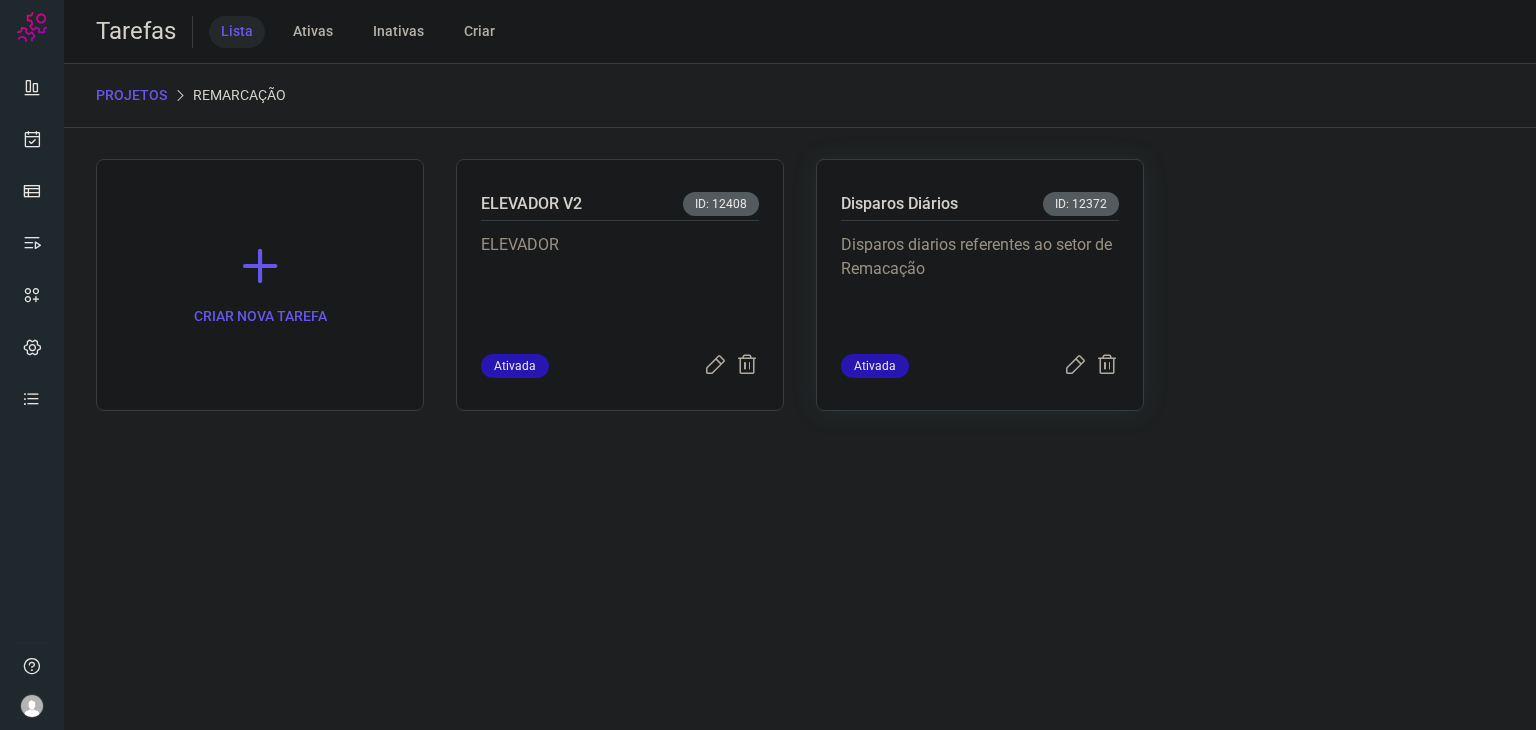 click on "Disparos diarios referentes ao setor de Remacação" at bounding box center (980, 283) 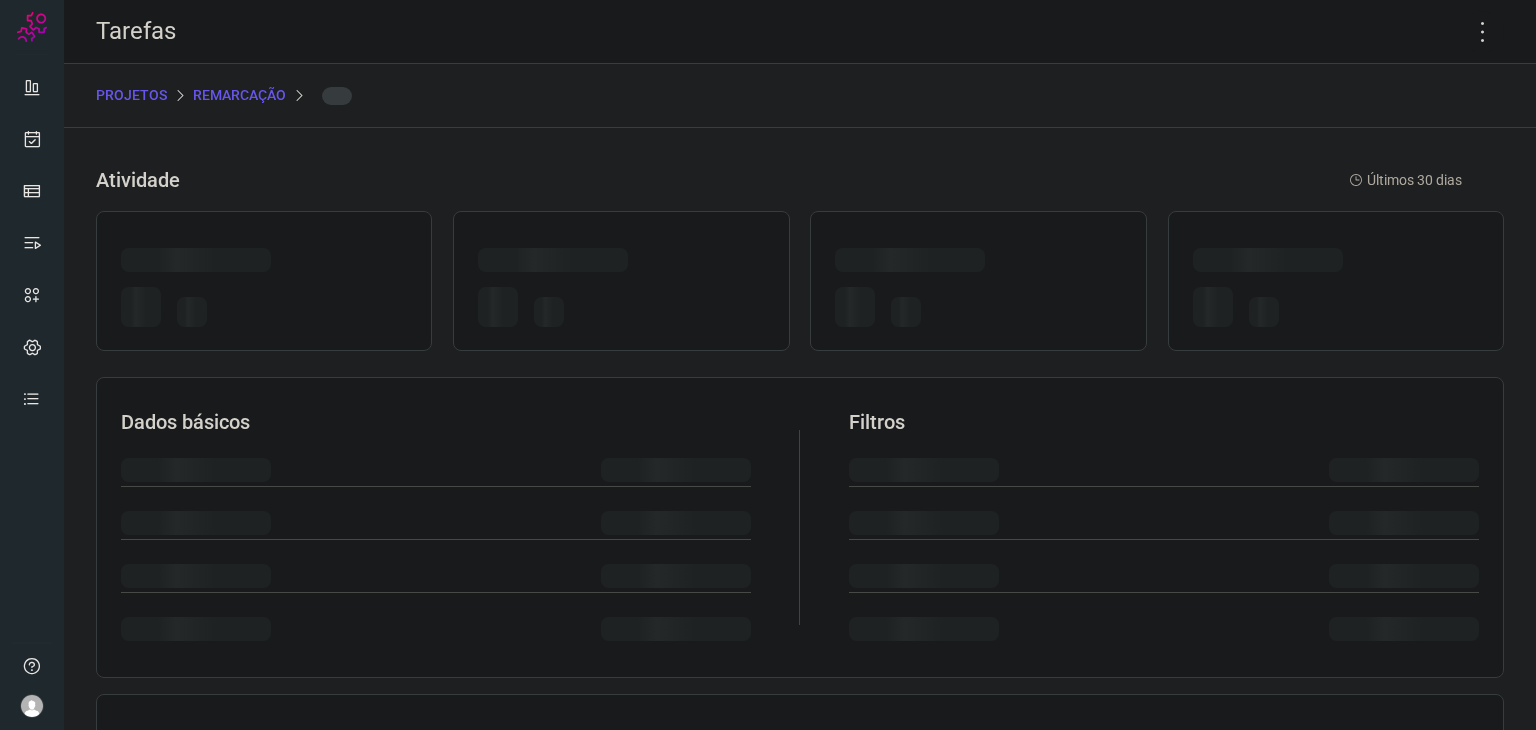 click at bounding box center (978, 281) 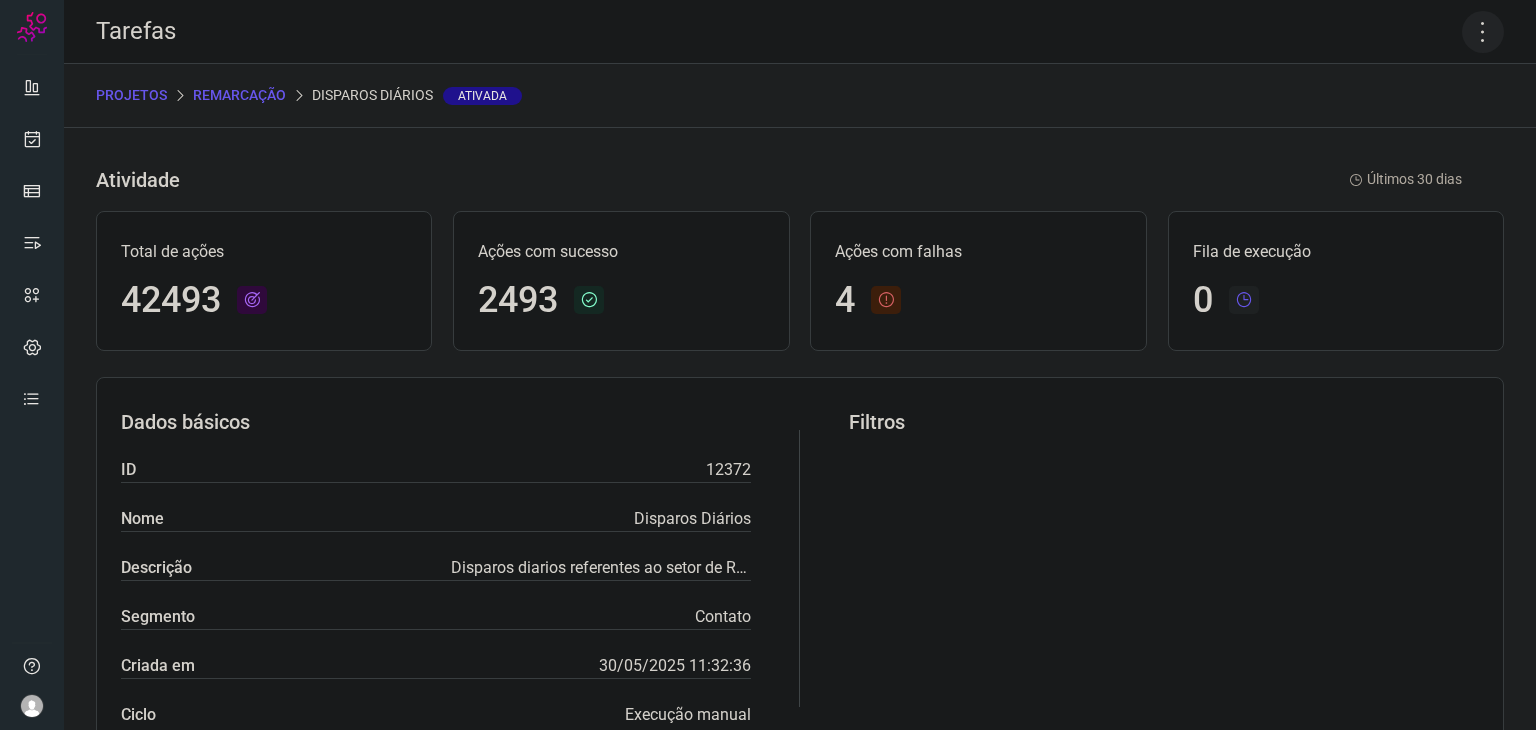 click 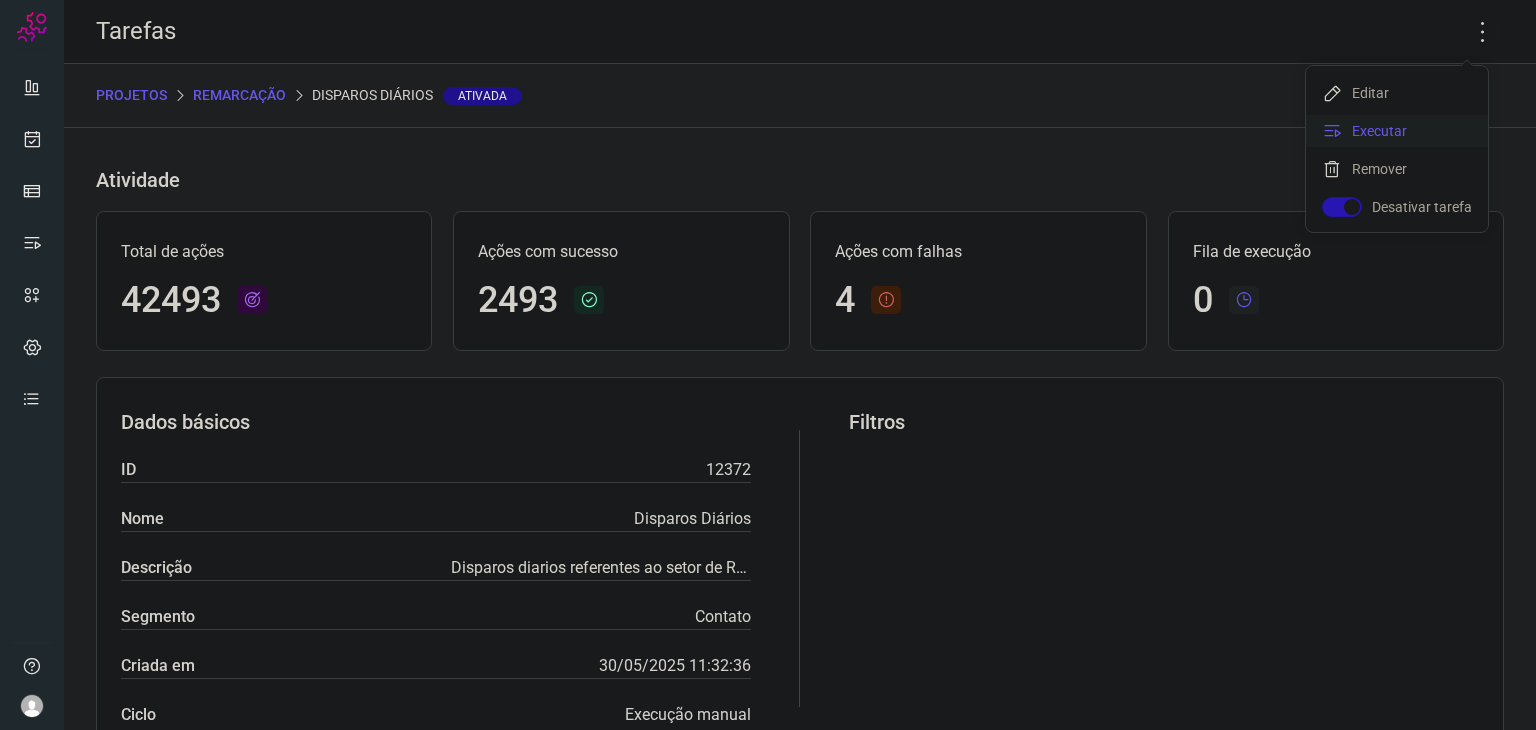 click on "Executar" 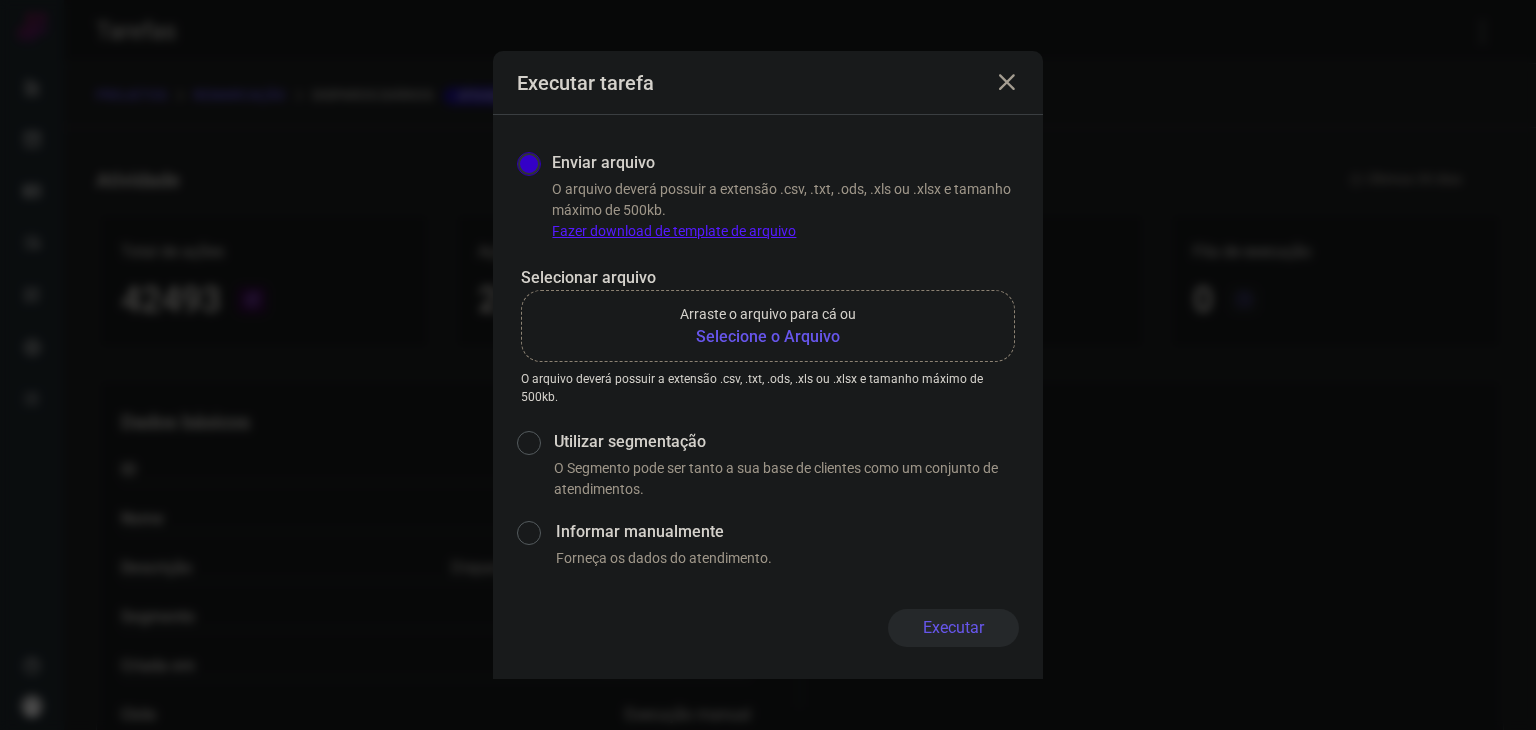 click on "Arraste o arquivo para cá ou" at bounding box center [768, 314] 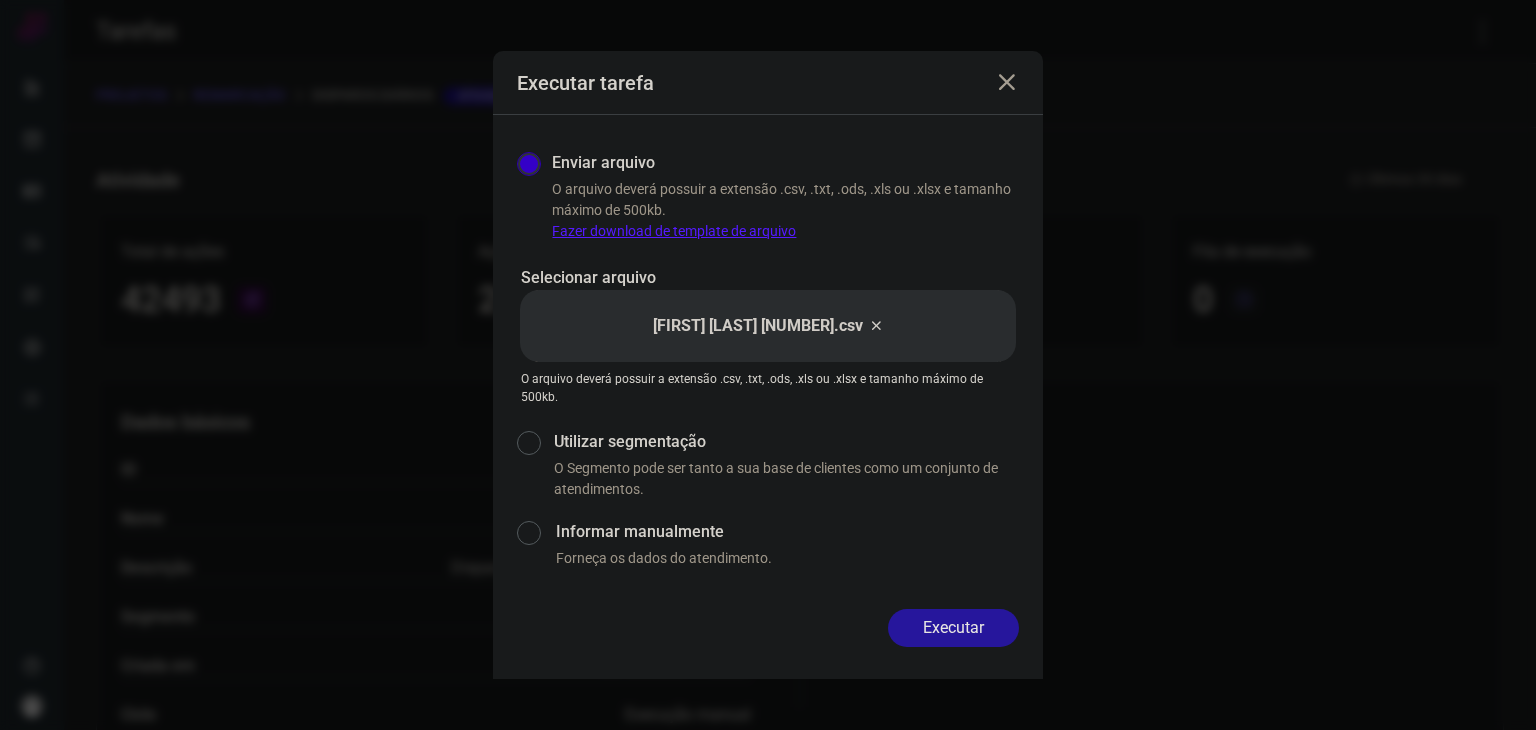 click on "Executar" at bounding box center [953, 628] 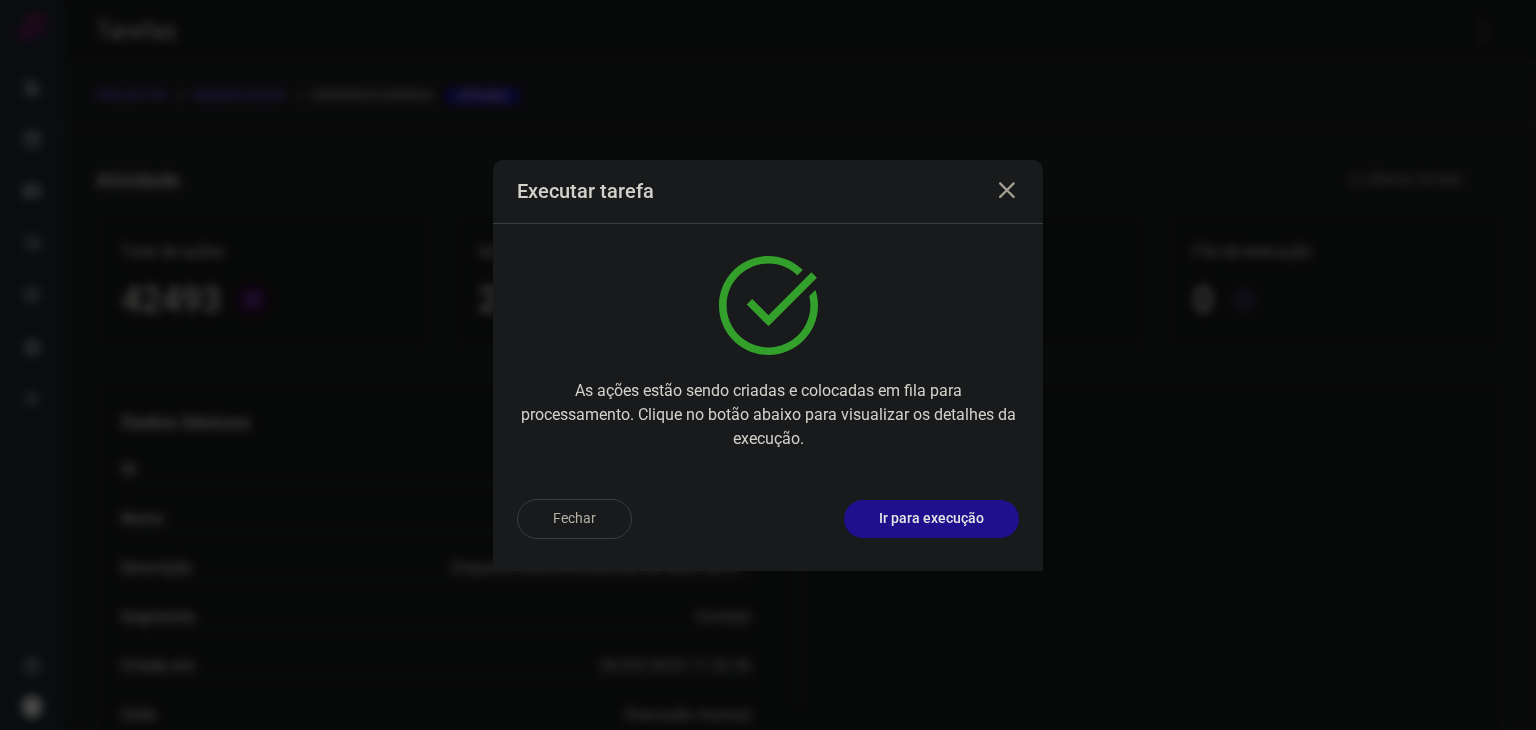 click on "Ir para execução" at bounding box center [931, 519] 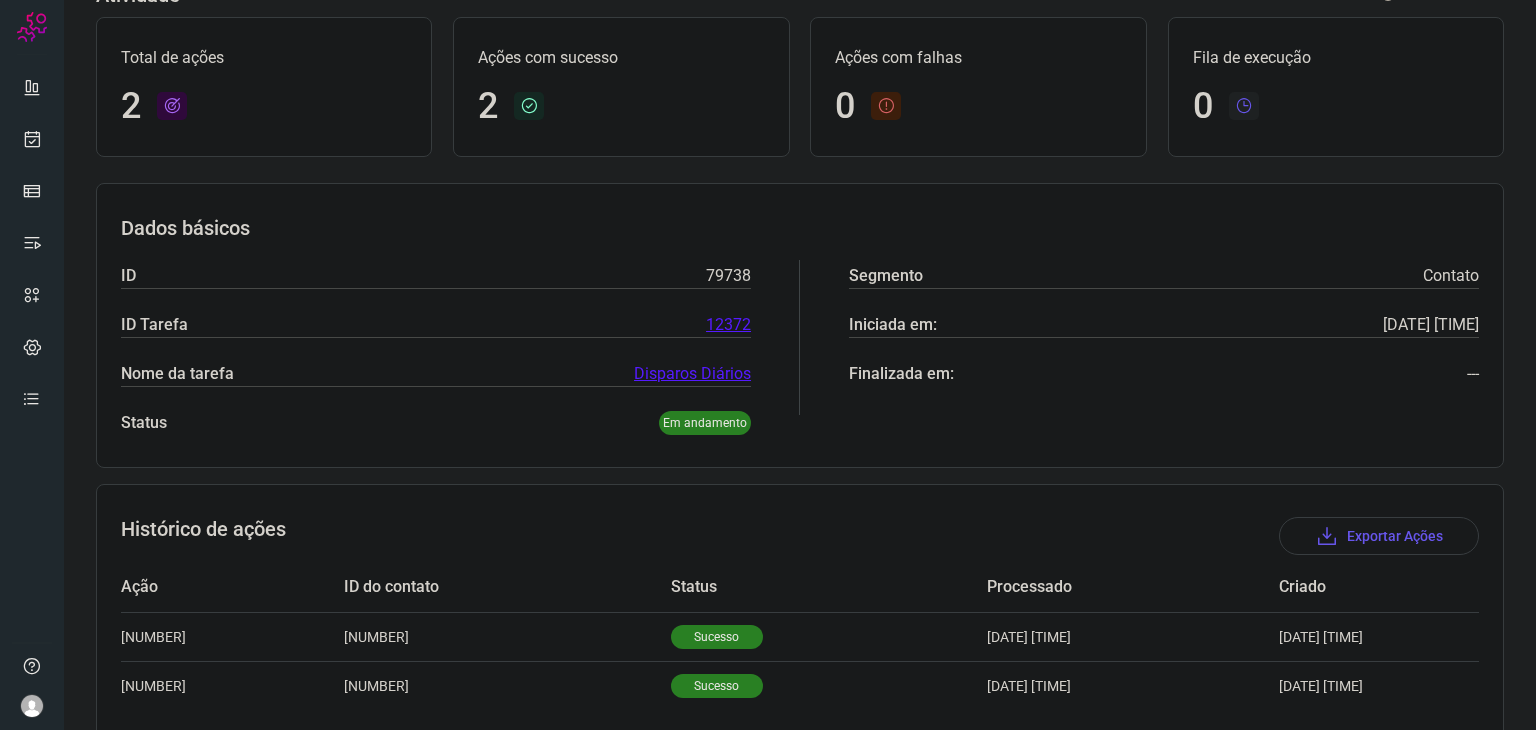 scroll, scrollTop: 192, scrollLeft: 0, axis: vertical 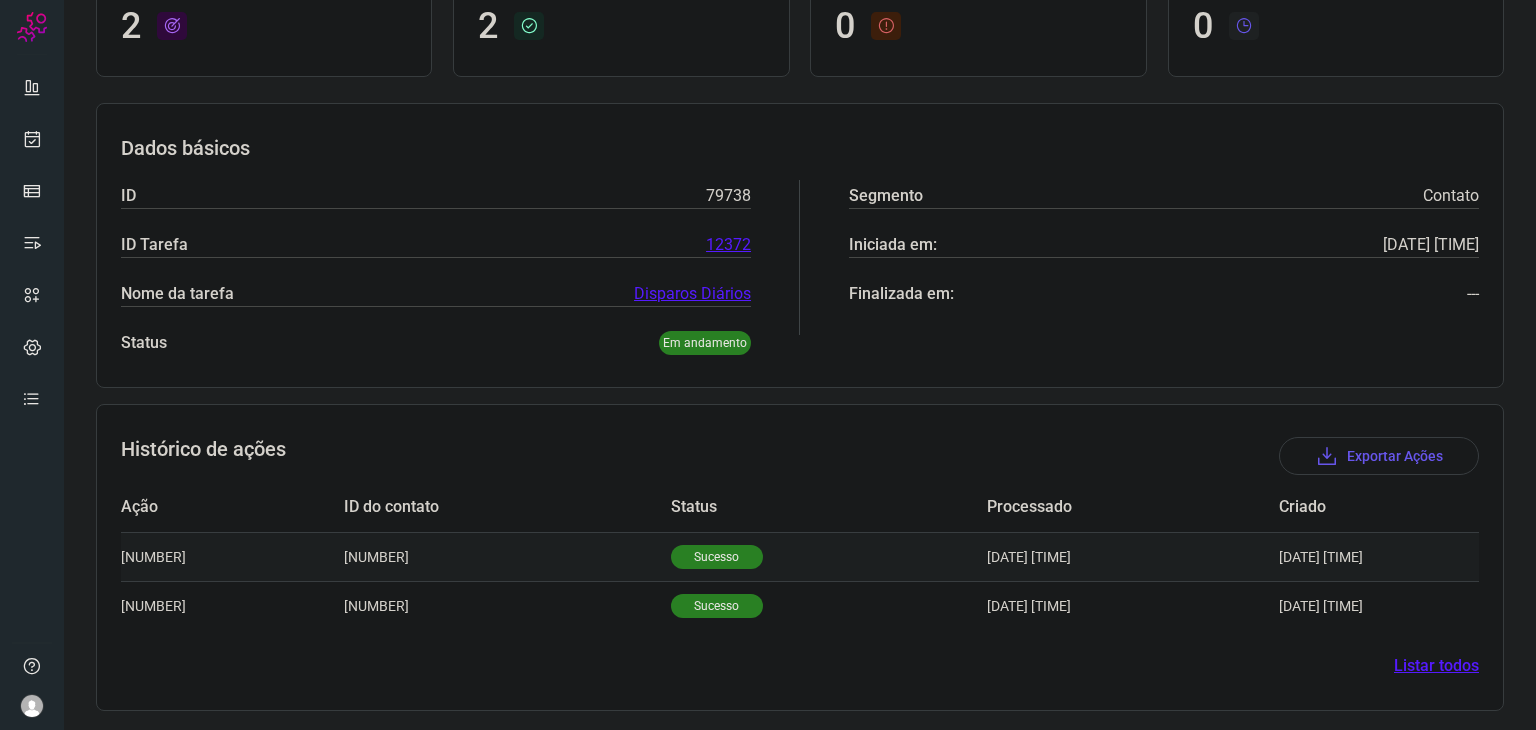 click on "Sucesso" at bounding box center [717, 557] 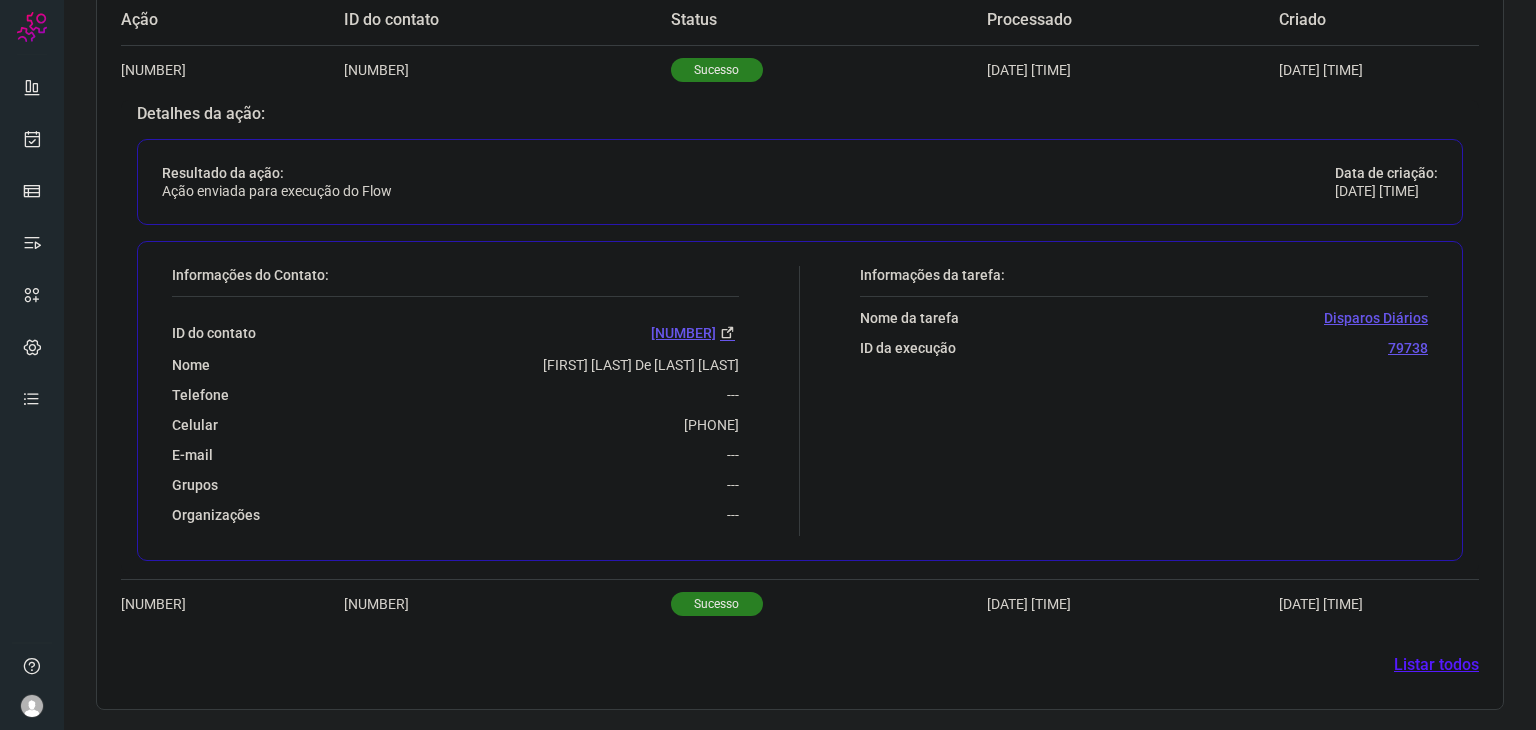 scroll, scrollTop: 676, scrollLeft: 0, axis: vertical 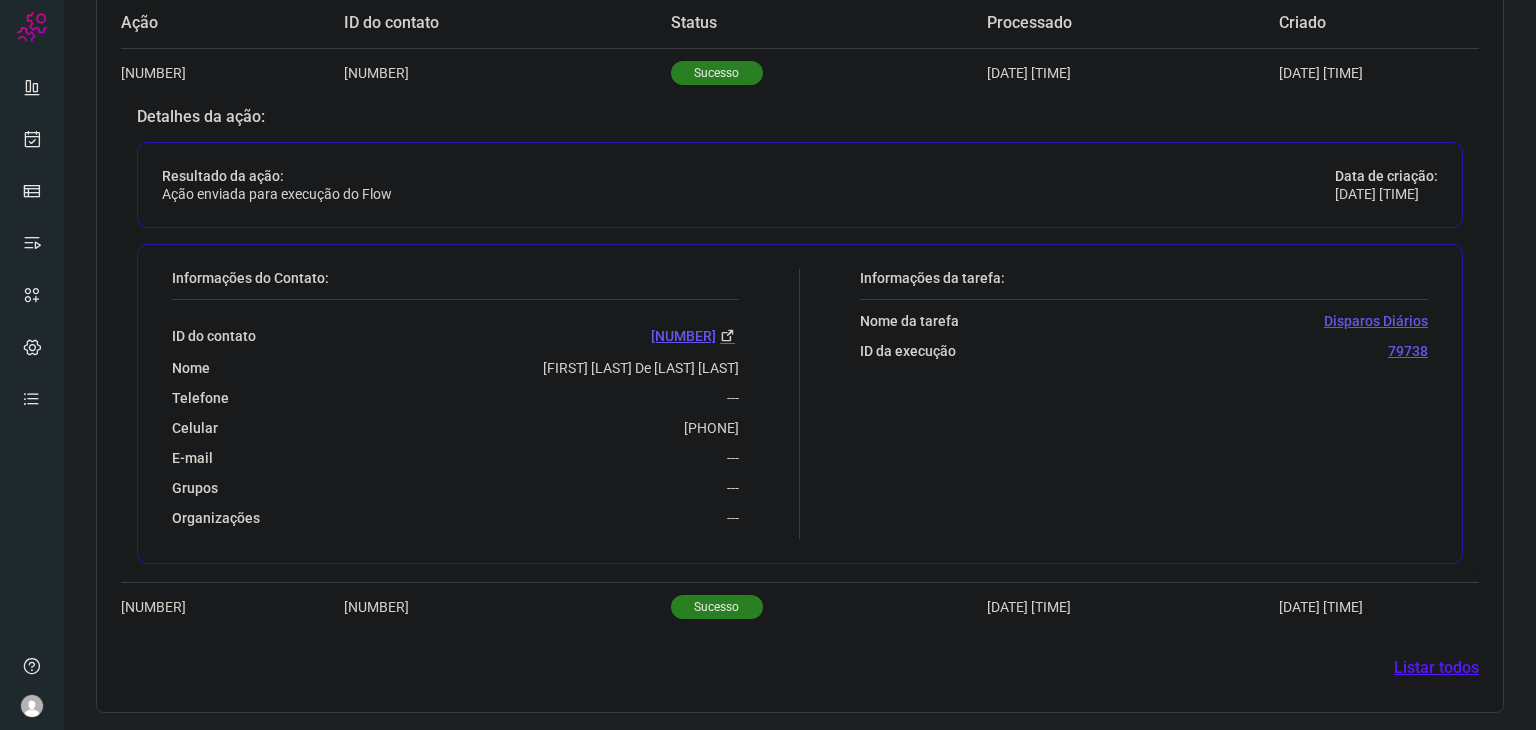 drag, startPoint x: 618, startPoint y: 417, endPoint x: 742, endPoint y: 409, distance: 124.2578 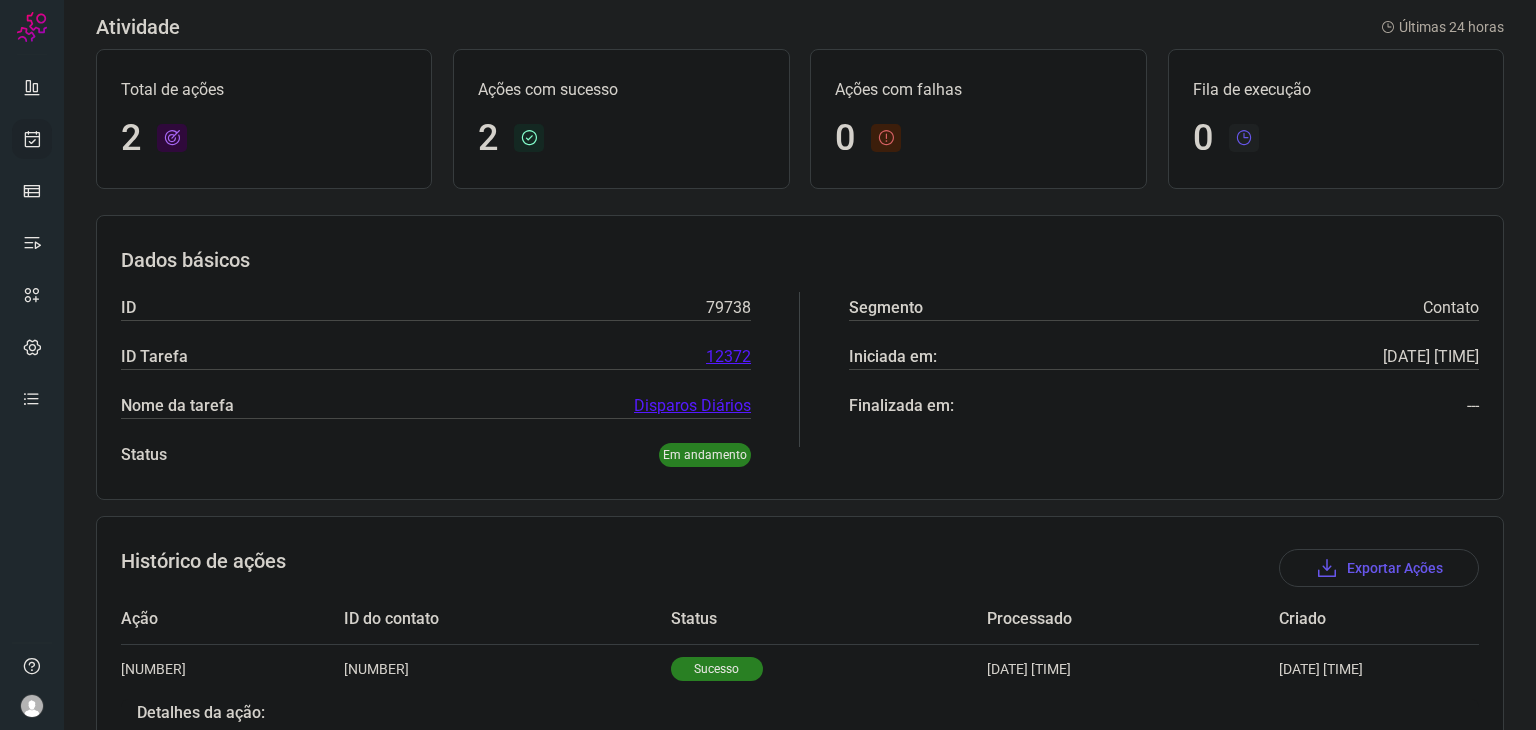 scroll, scrollTop: 0, scrollLeft: 0, axis: both 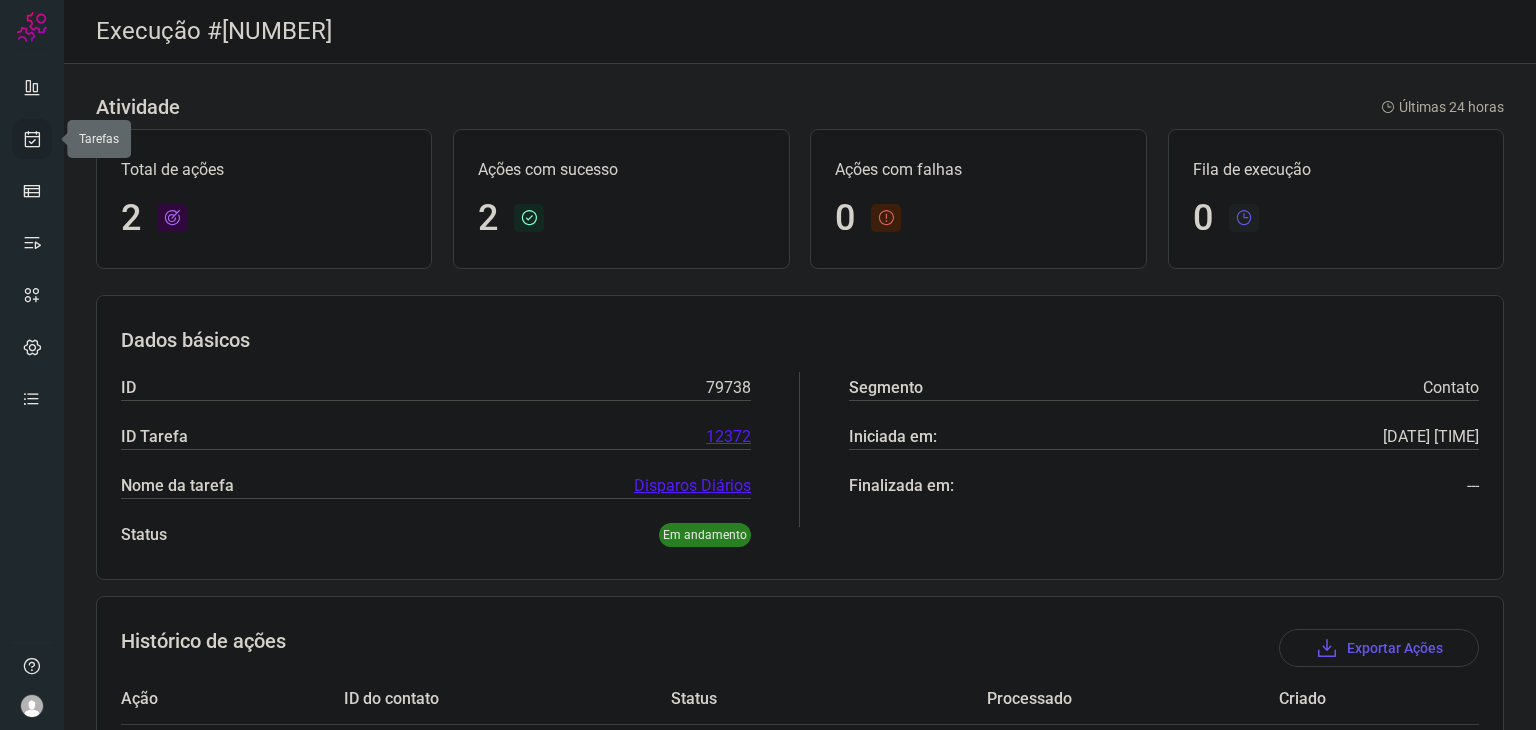 click at bounding box center [32, 139] 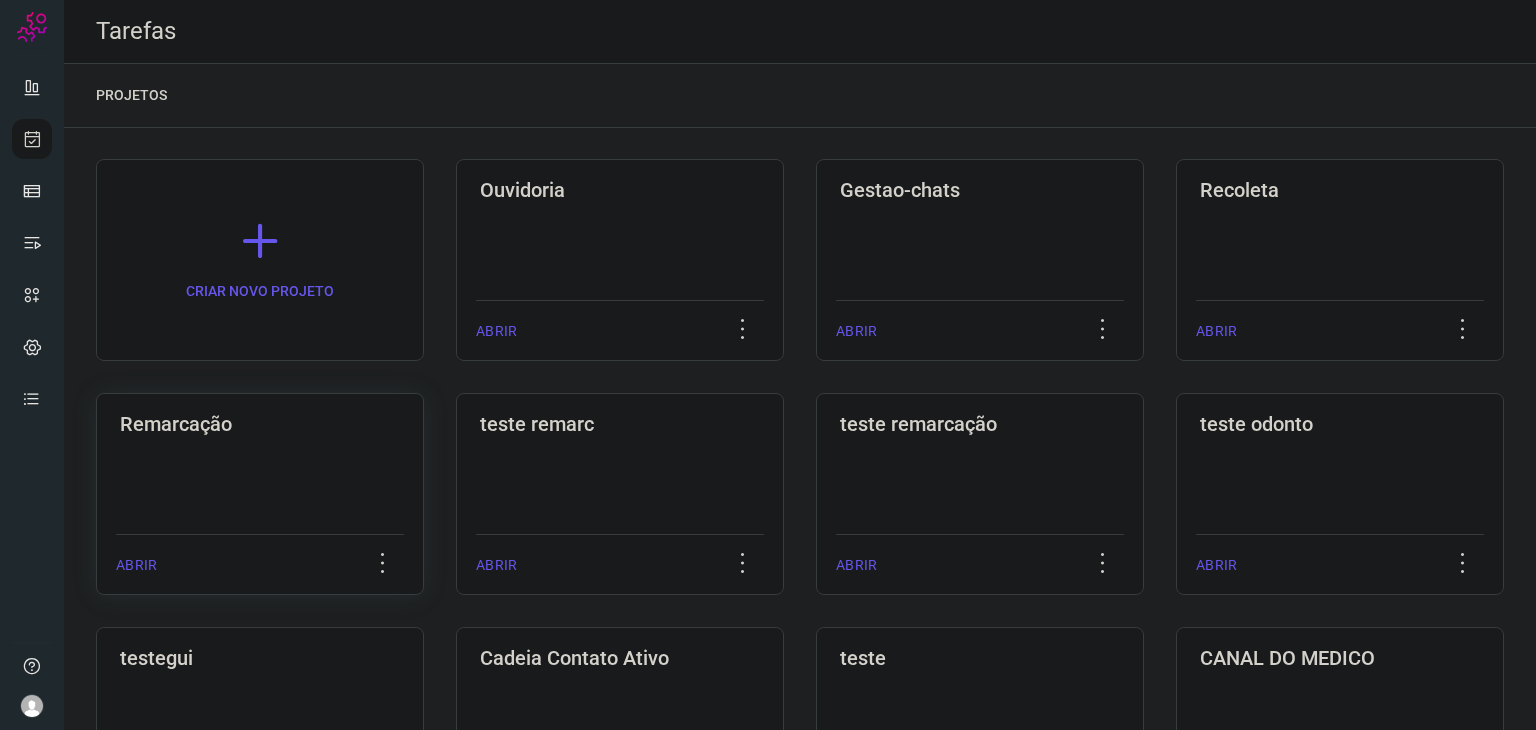 click on "Remarcação  ABRIR" 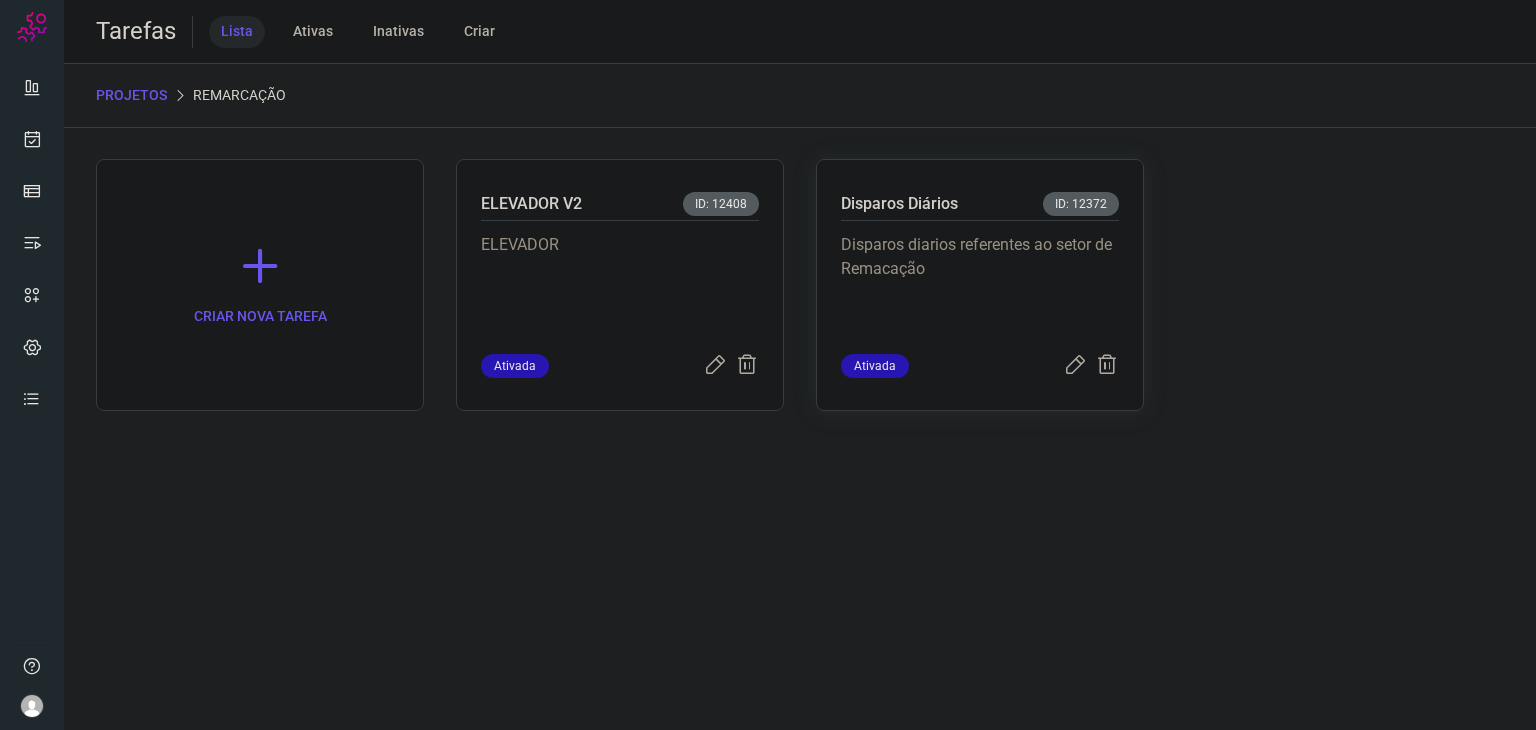 click on "Disparos diarios referentes ao setor de Remacação" at bounding box center [980, 283] 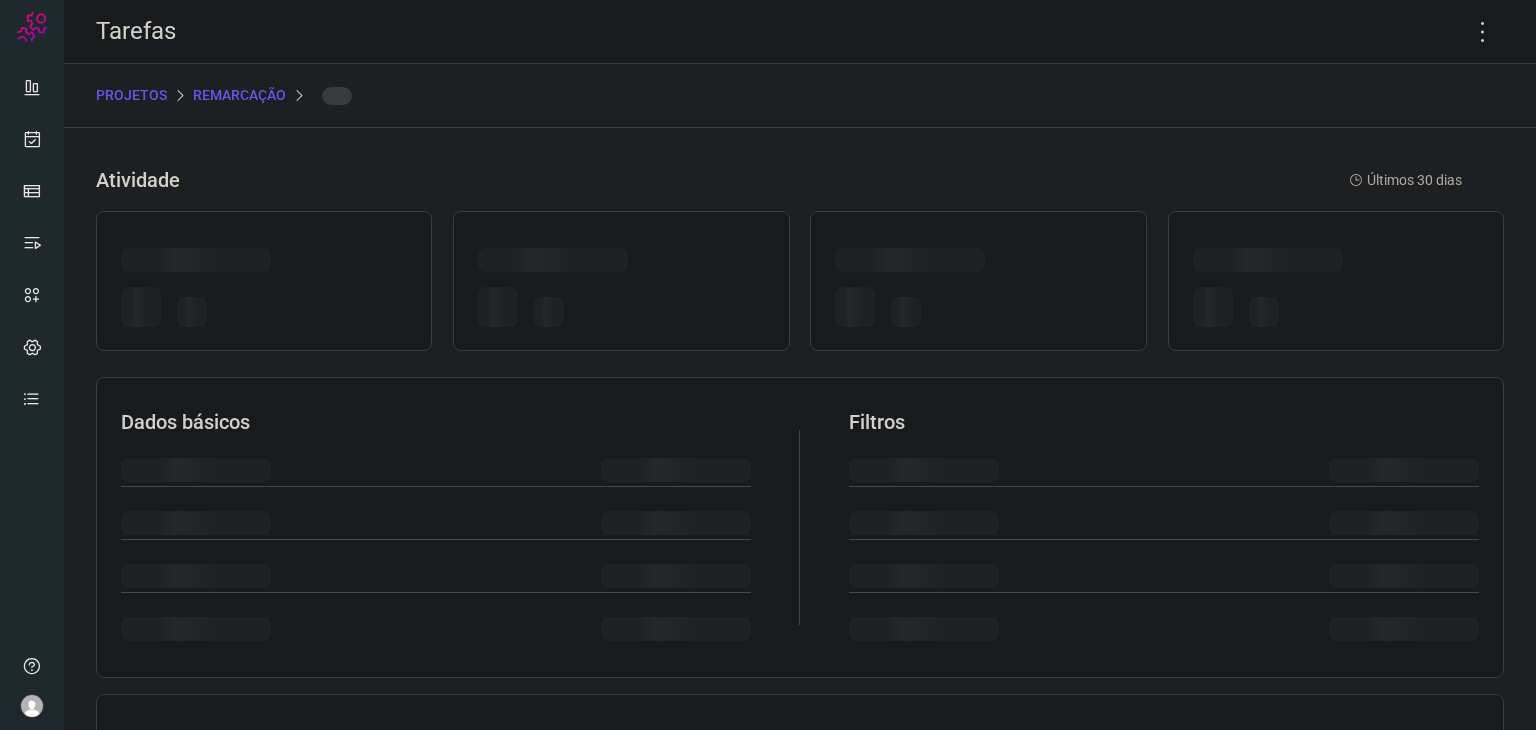 click at bounding box center (978, 306) 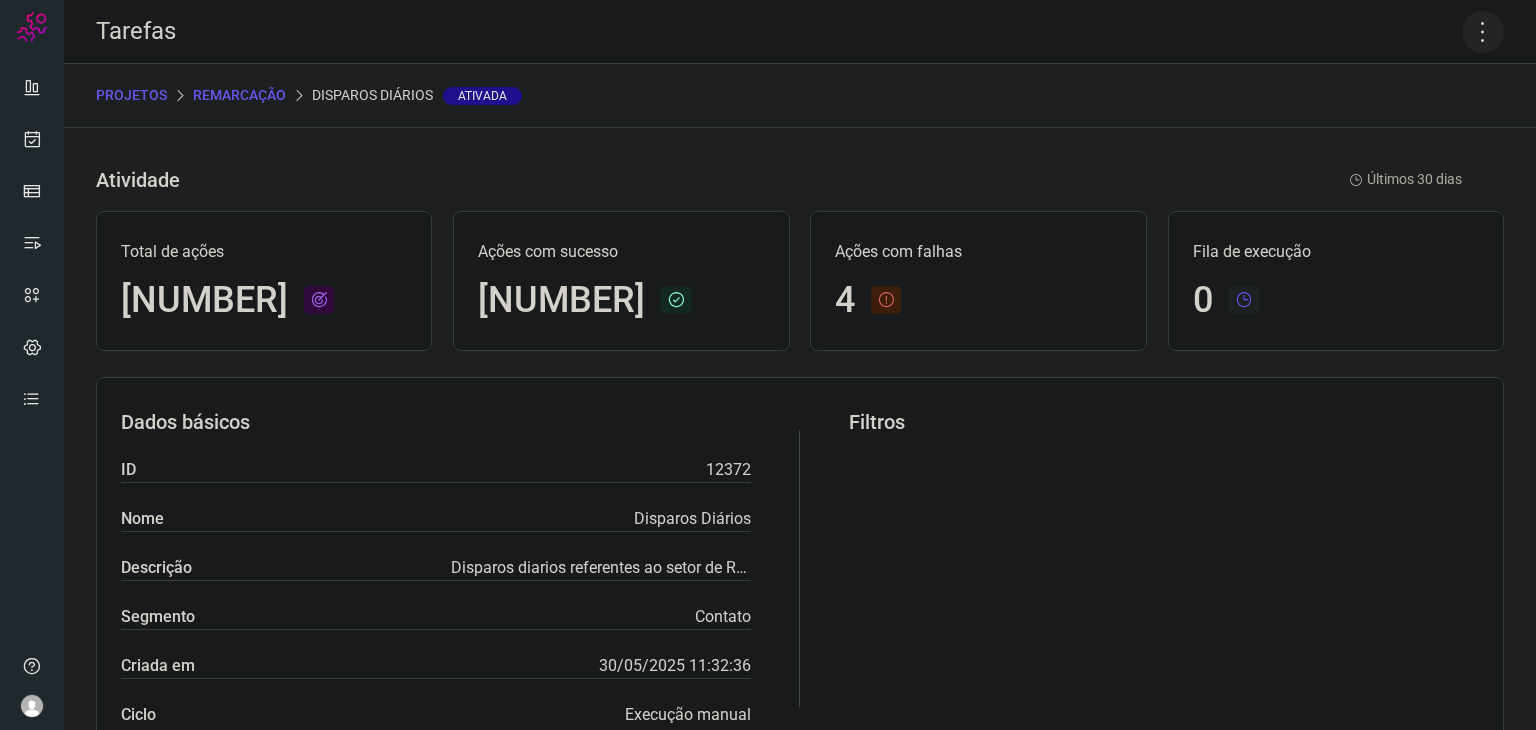 click 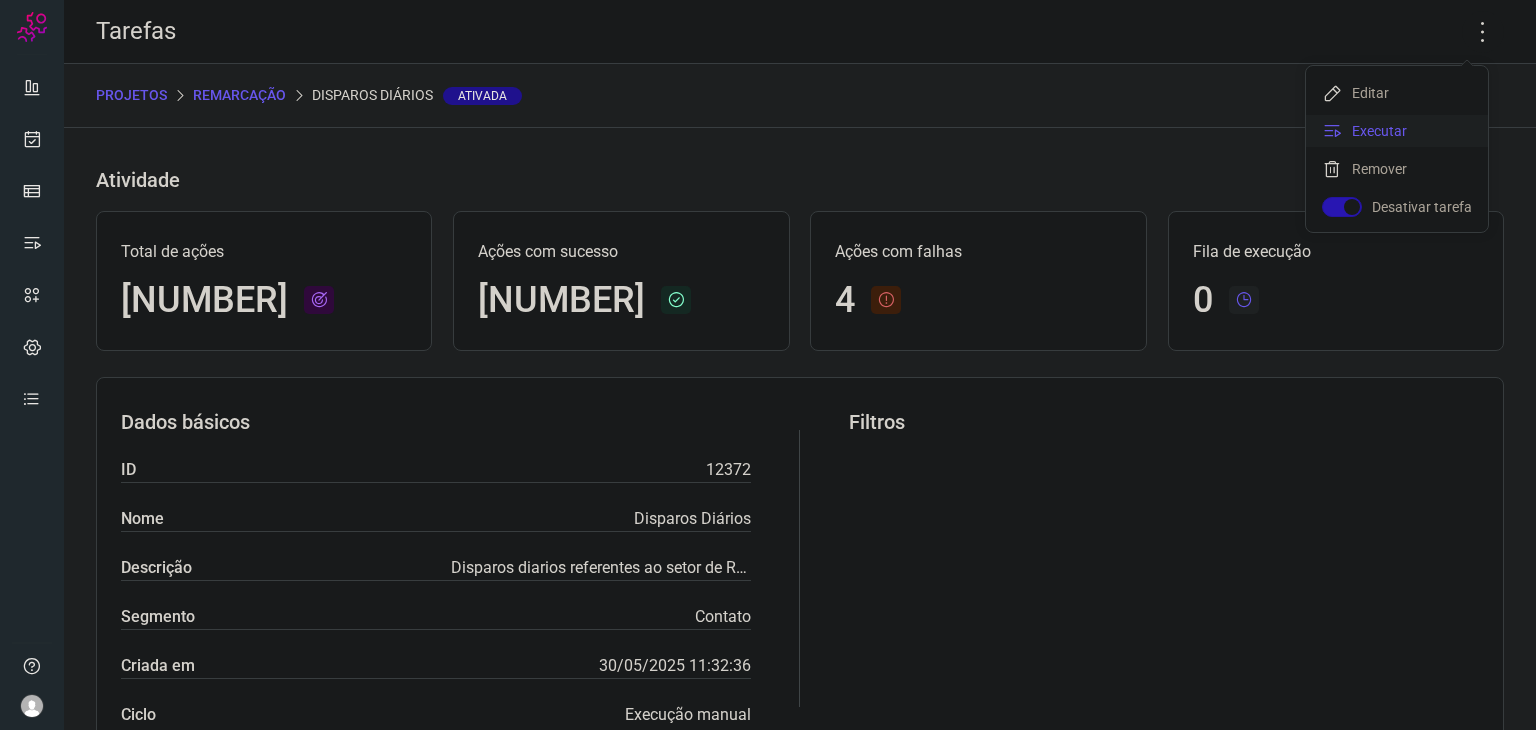 click on "Executar" 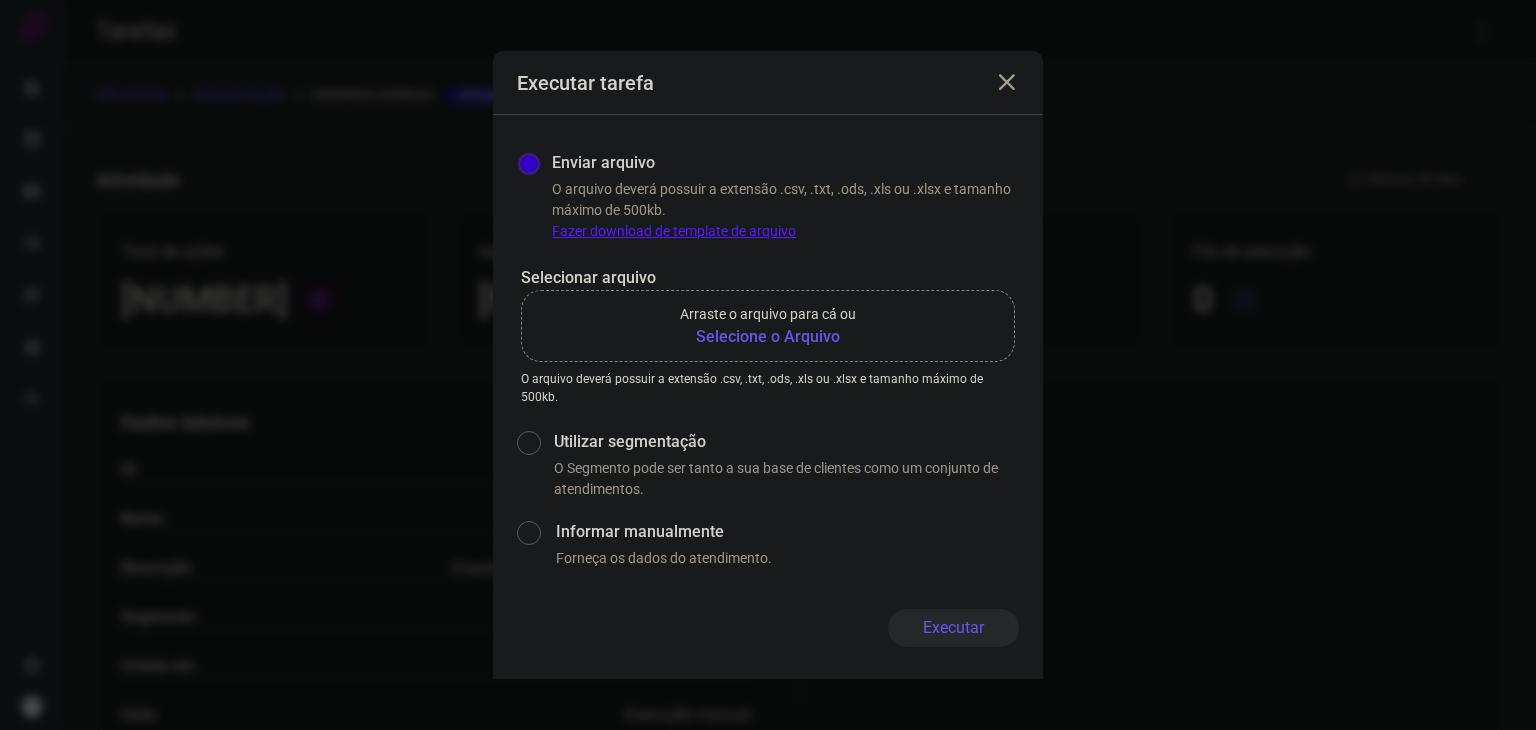 click on "Selecione o Arquivo" at bounding box center (768, 337) 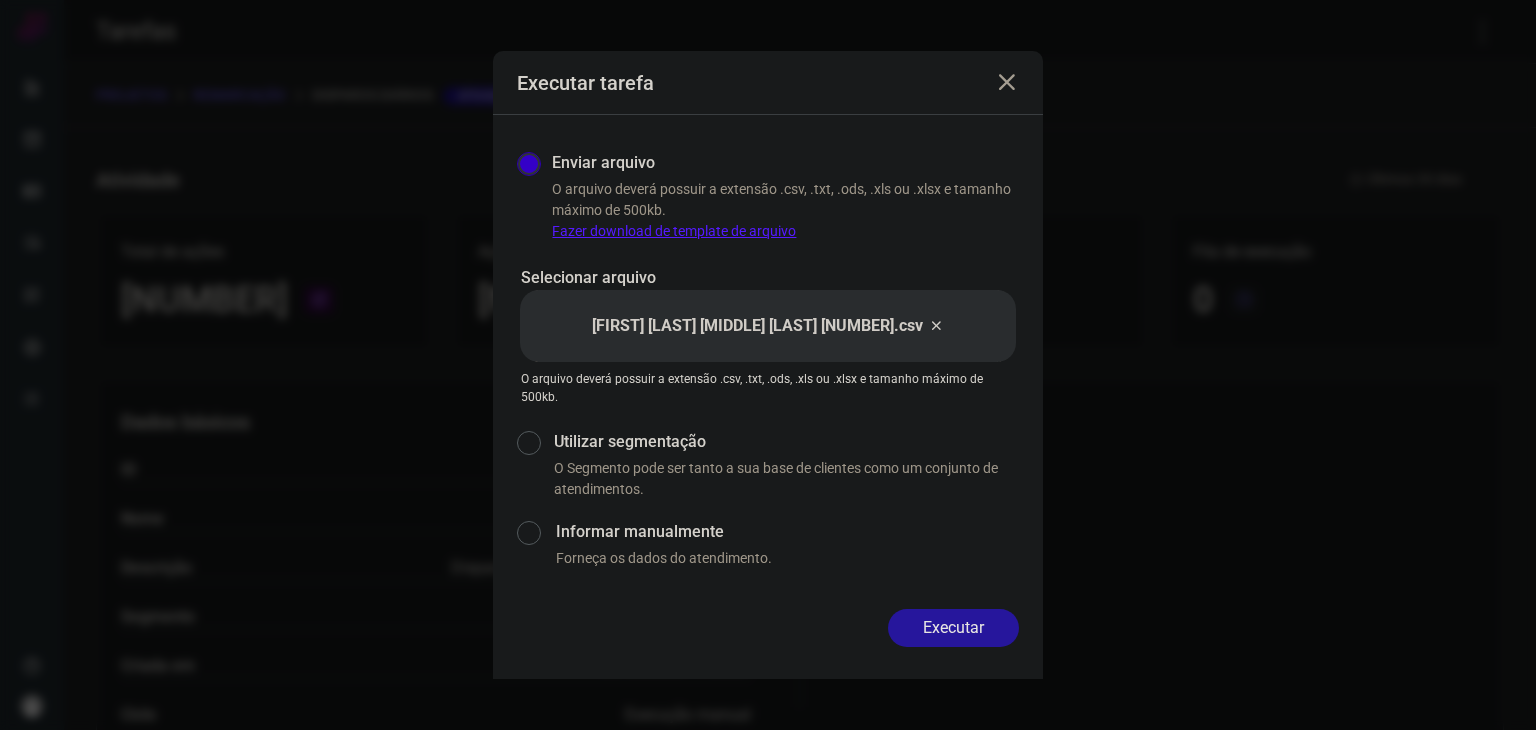 click on "Executar" at bounding box center [953, 628] 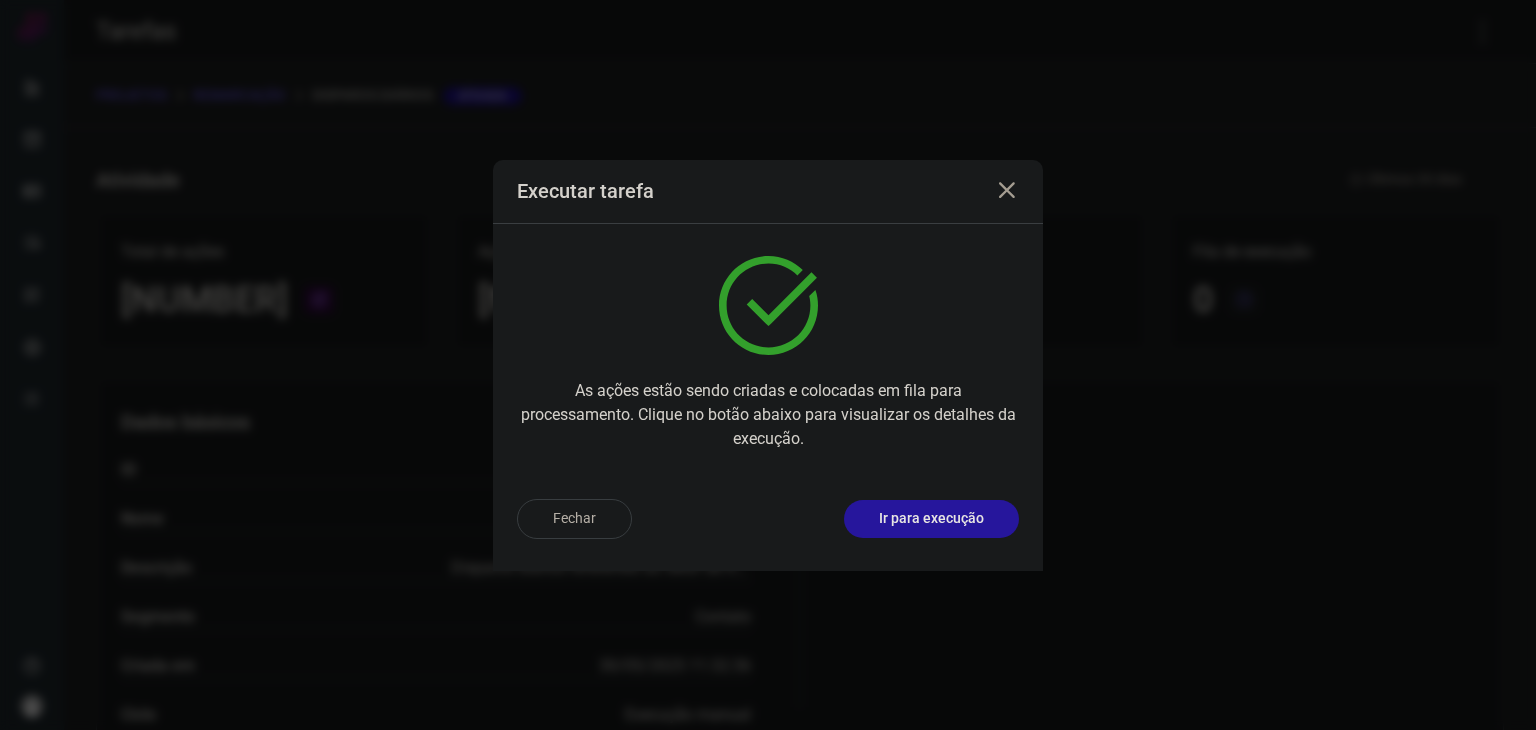 click on "Ir para execução" at bounding box center [931, 518] 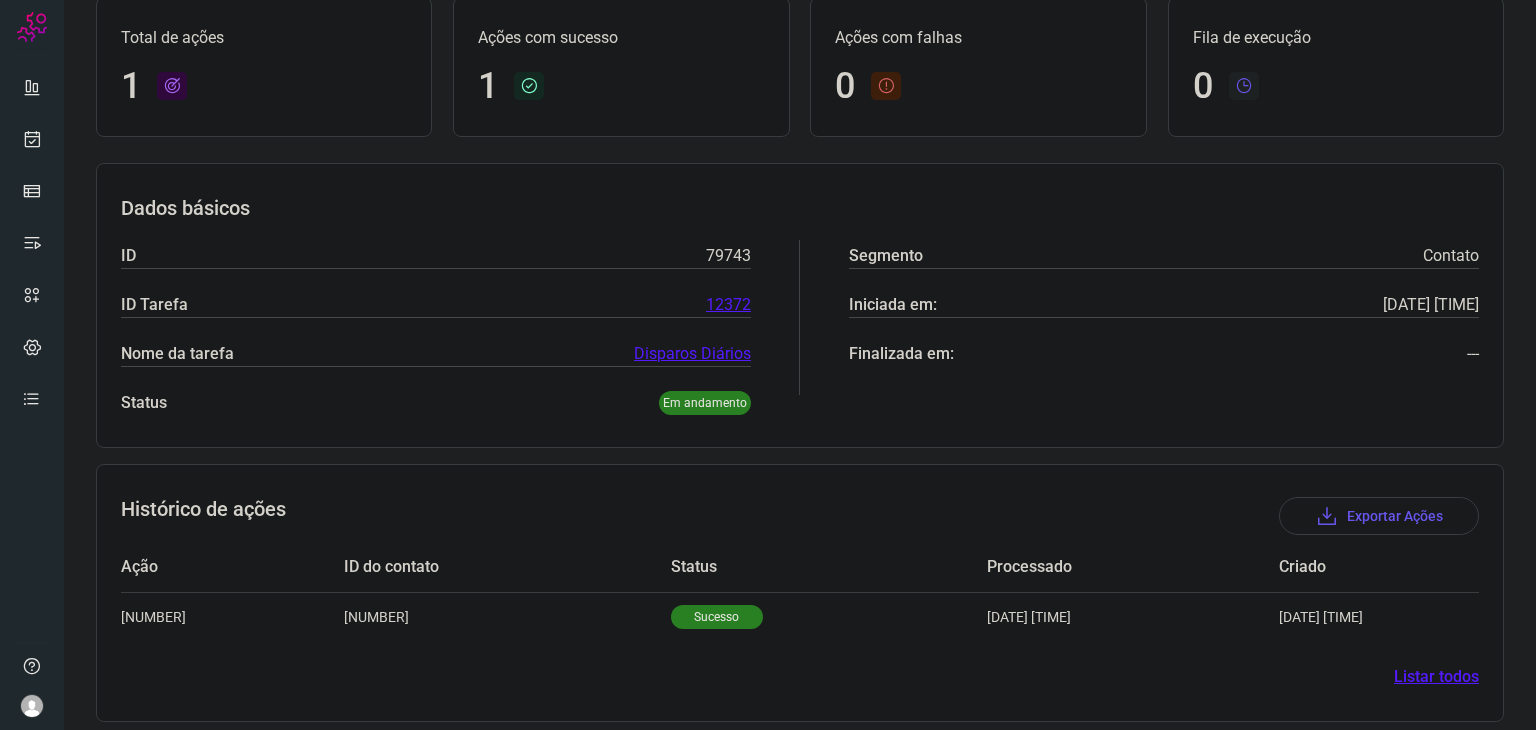 scroll, scrollTop: 143, scrollLeft: 0, axis: vertical 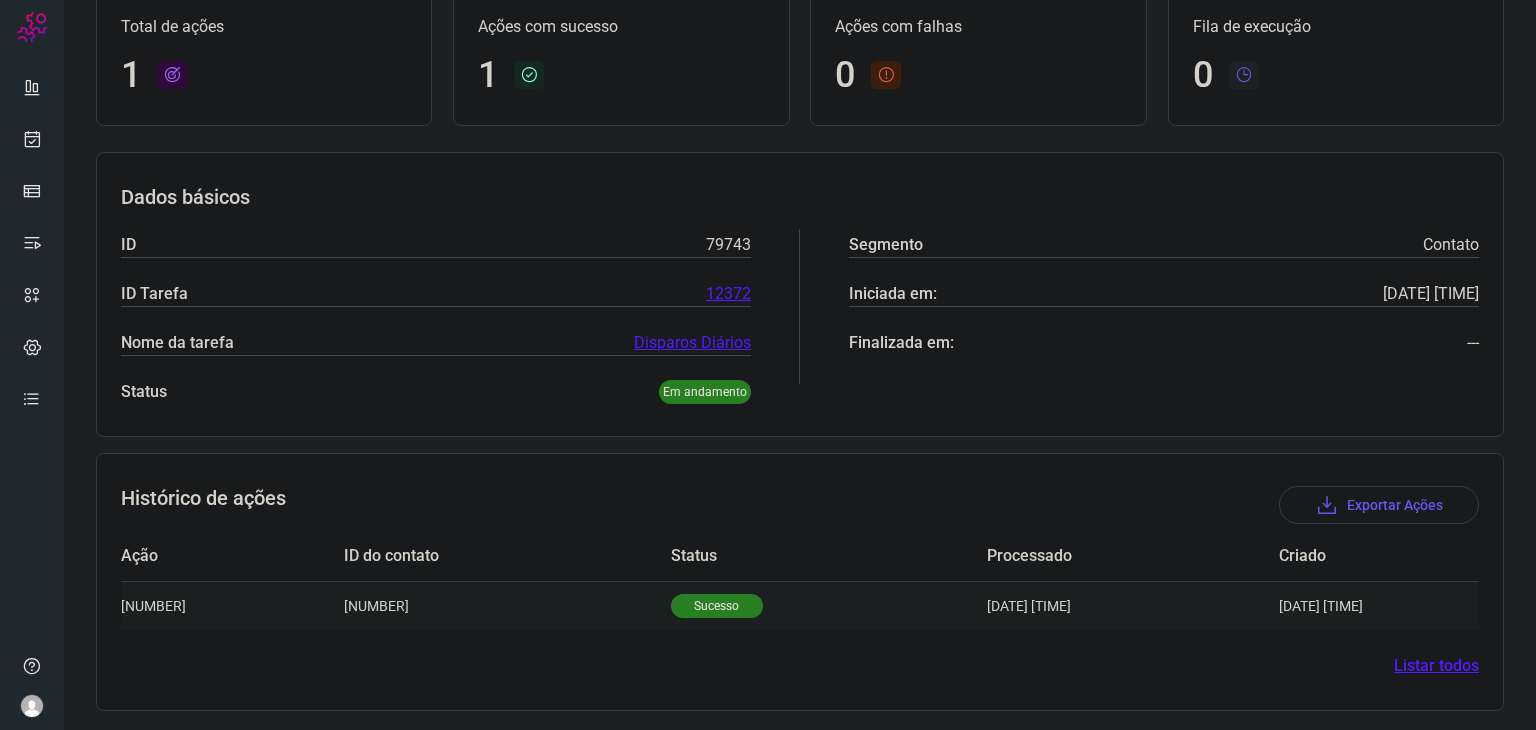 click on "Sucesso" at bounding box center (717, 606) 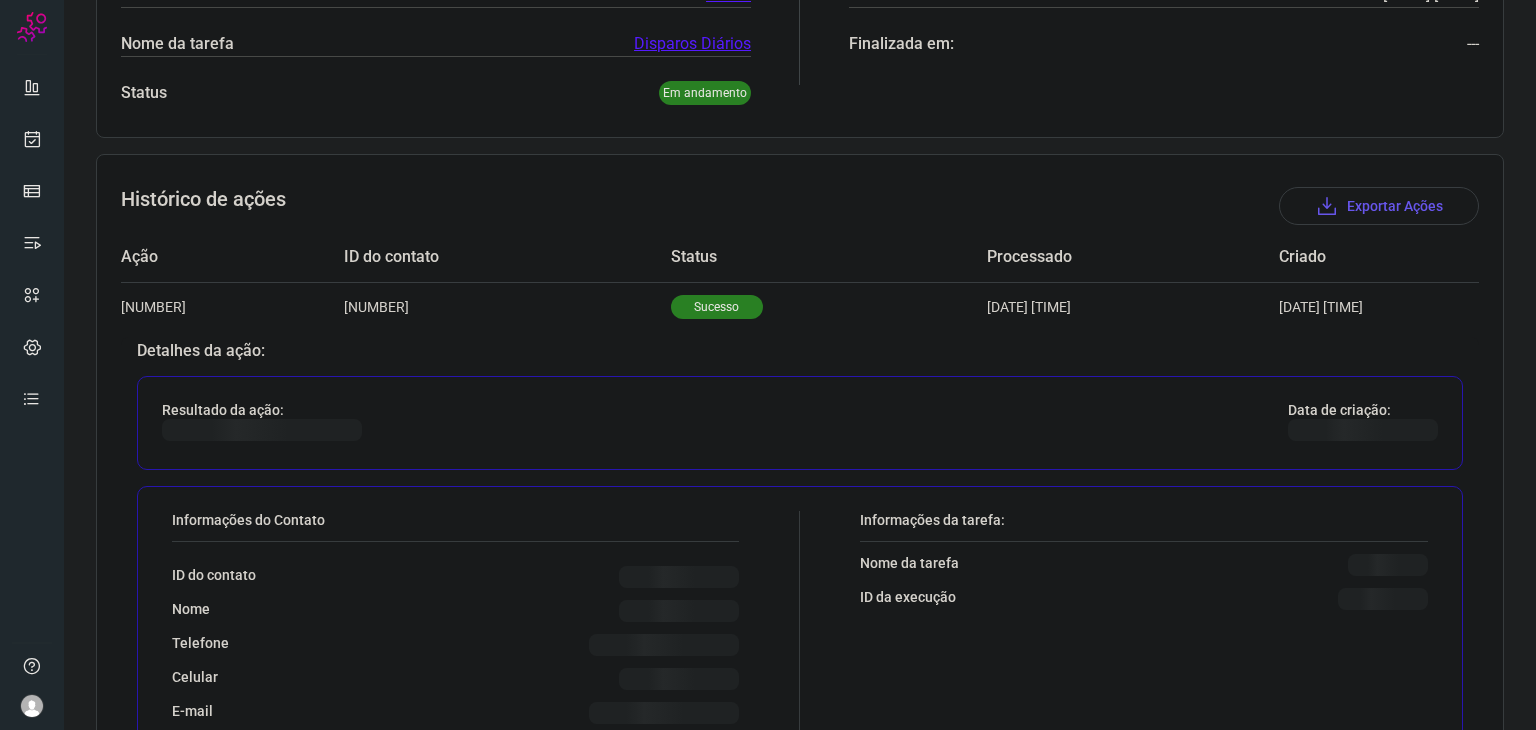 scroll, scrollTop: 443, scrollLeft: 0, axis: vertical 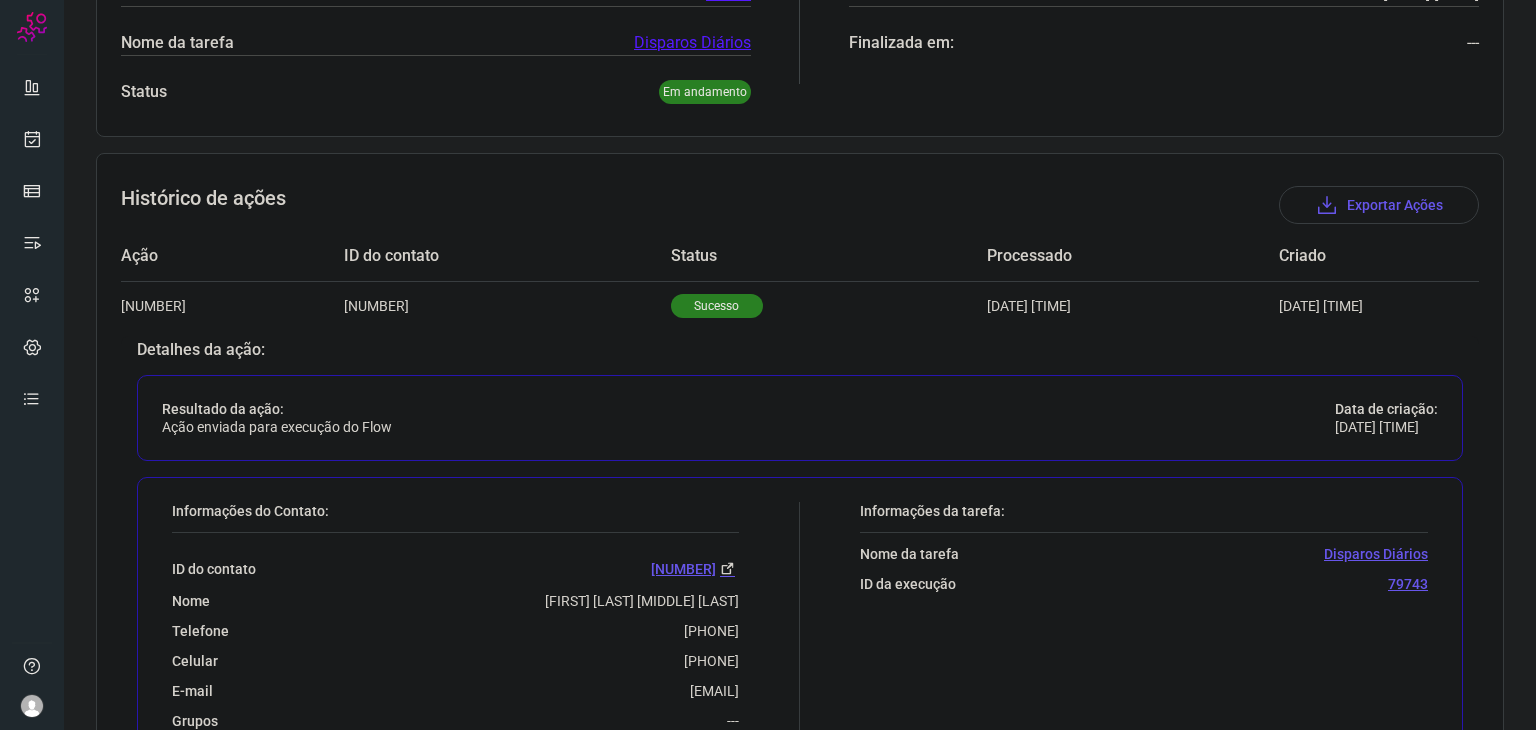 drag, startPoint x: 660, startPoint y: 618, endPoint x: 771, endPoint y: 619, distance: 111.0045 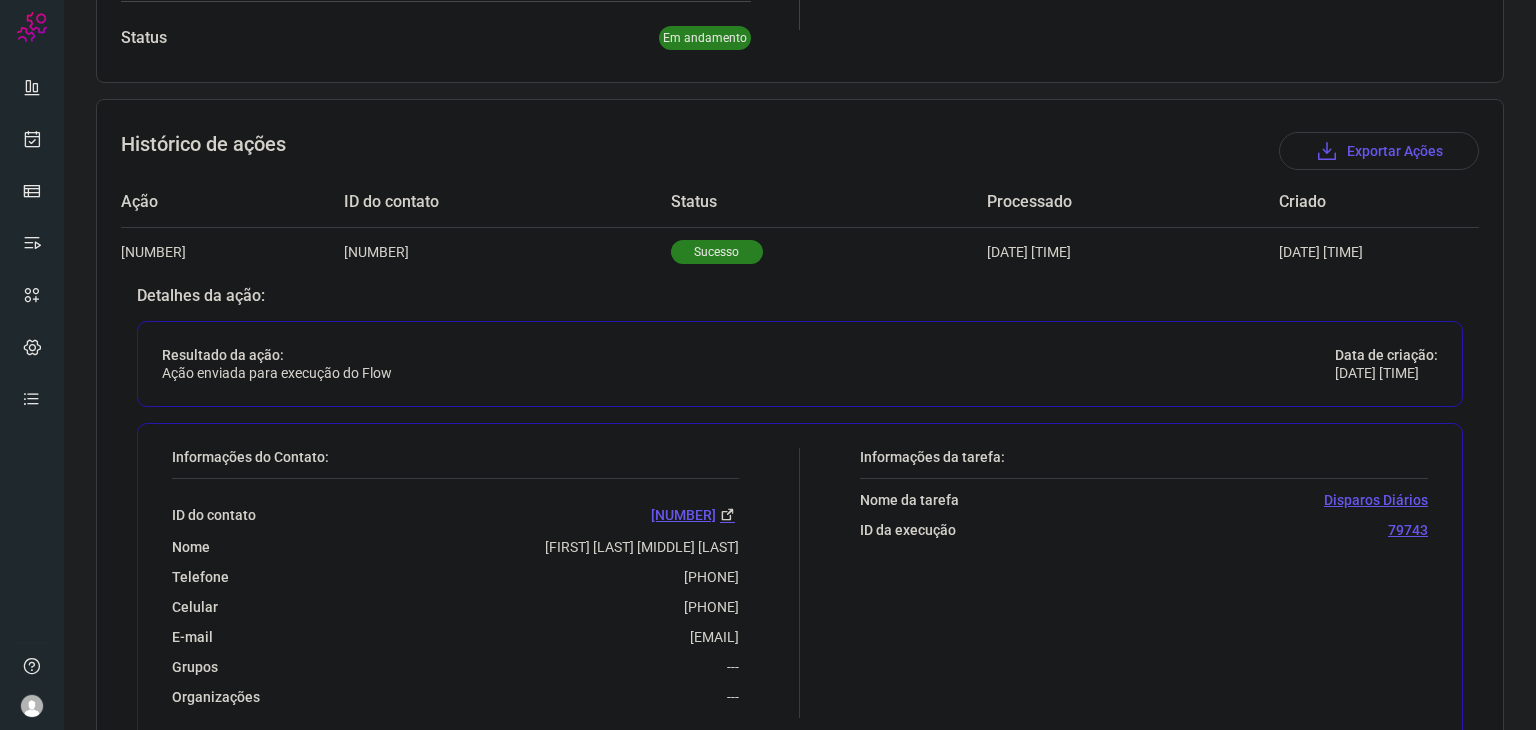 scroll, scrollTop: 543, scrollLeft: 0, axis: vertical 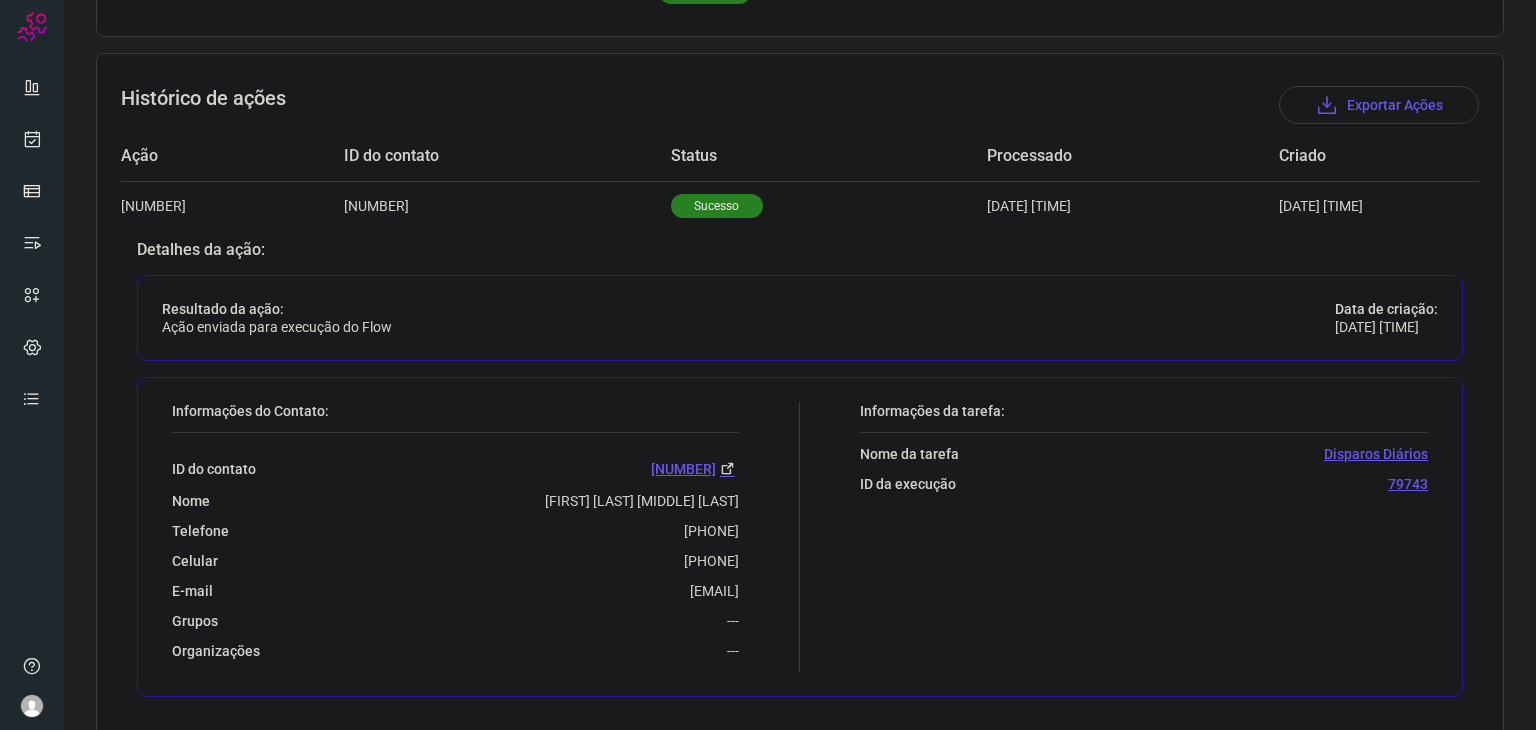 copy on "[PHONE]" 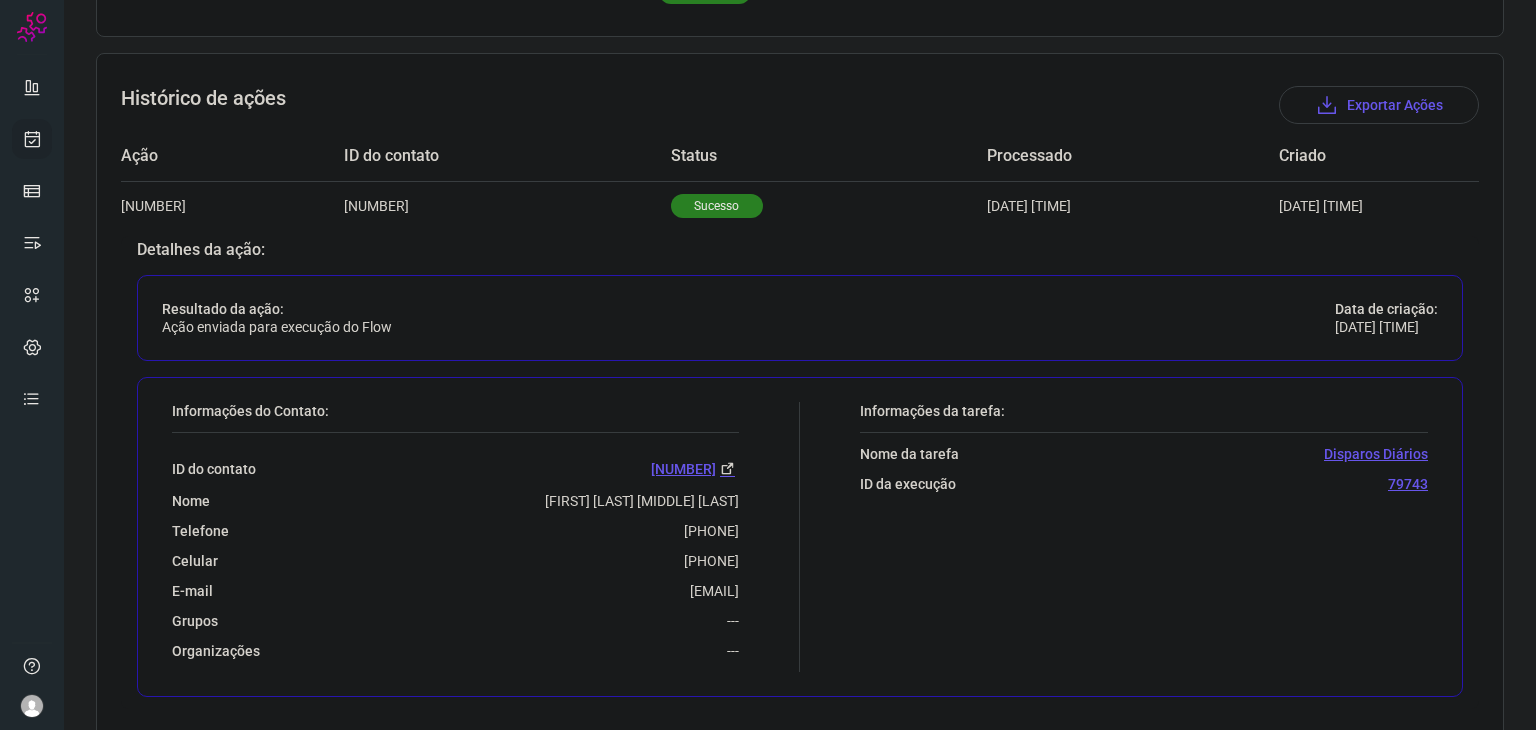 click at bounding box center [32, 139] 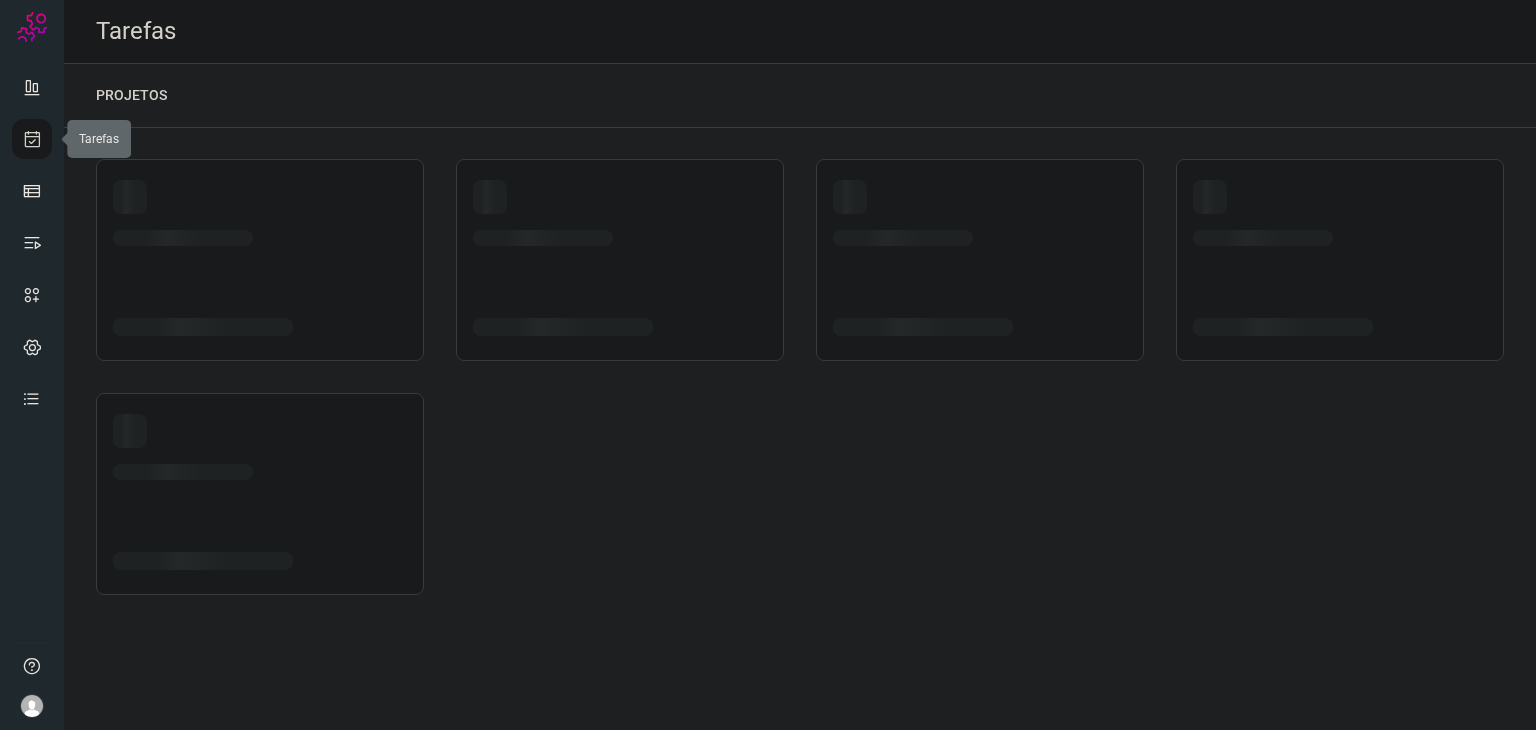 scroll, scrollTop: 0, scrollLeft: 0, axis: both 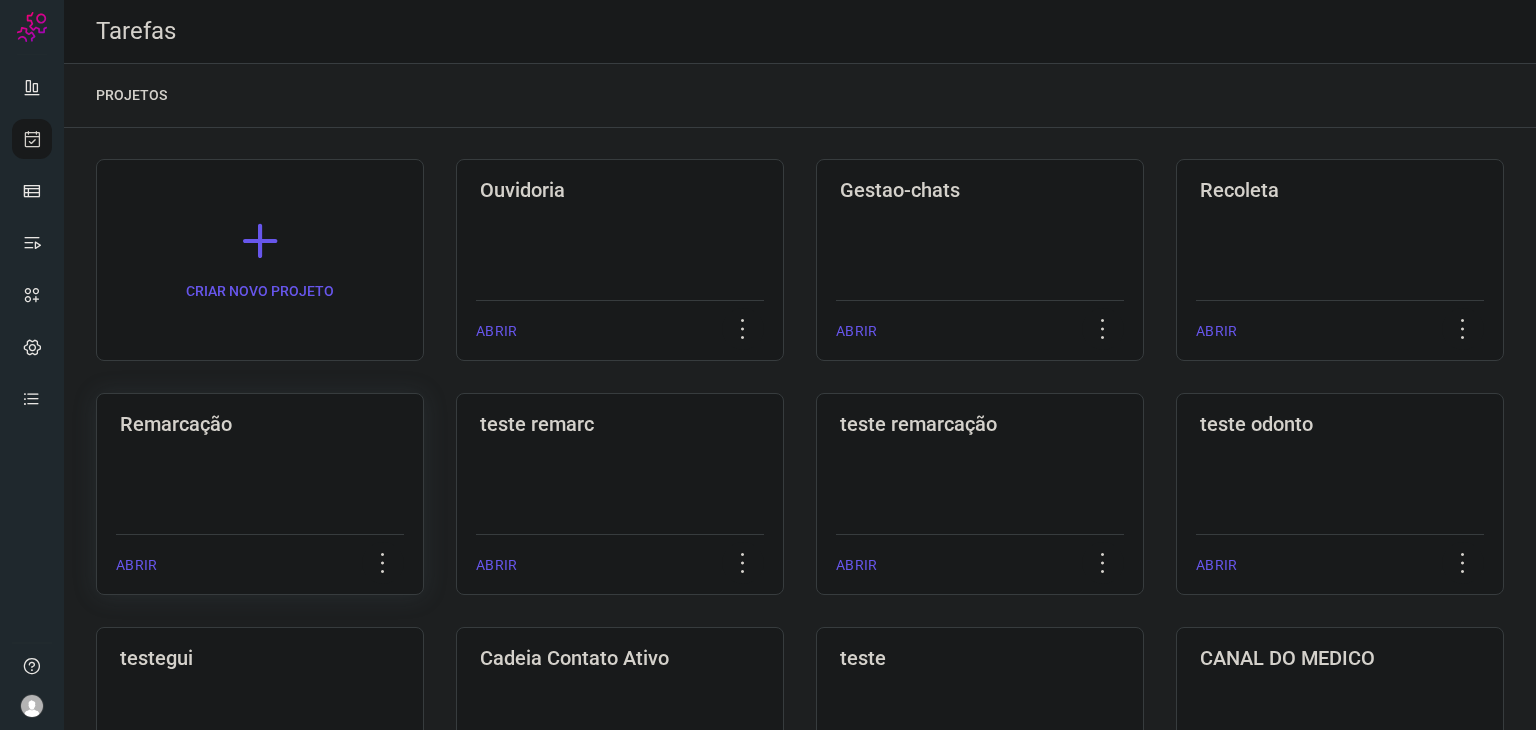 click on "Remarcação  ABRIR" 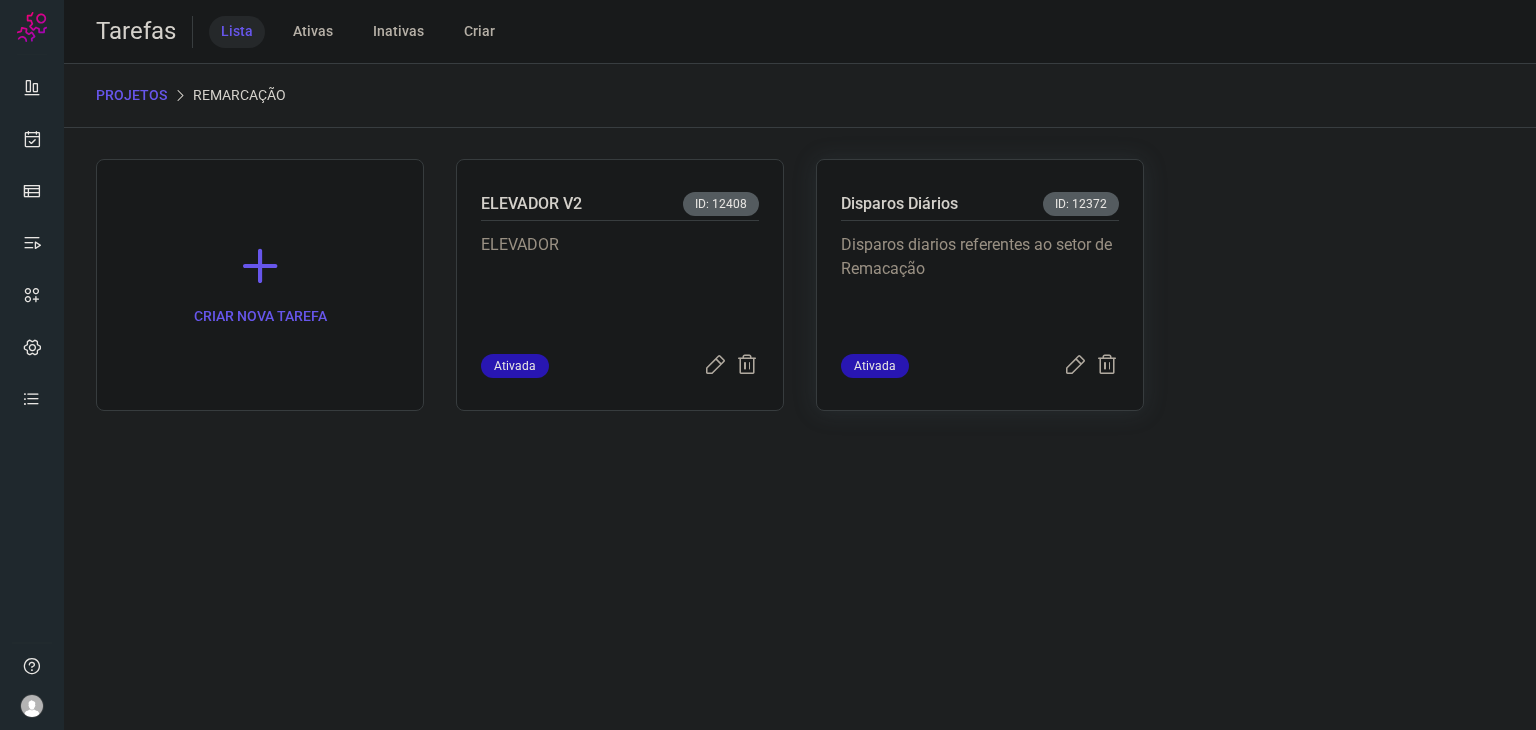 click on "Disparos diarios referentes ao setor de Remacação" at bounding box center [980, 283] 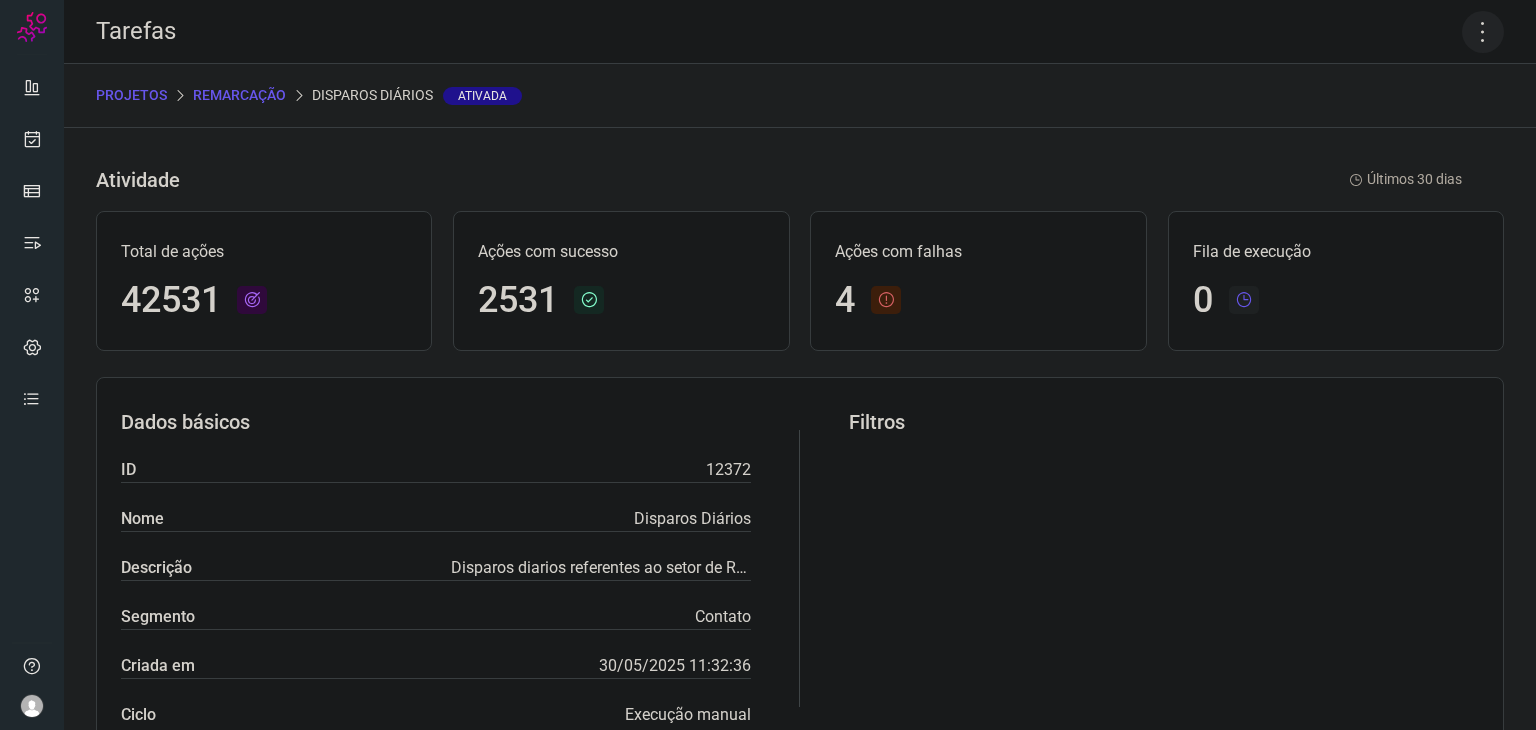 click 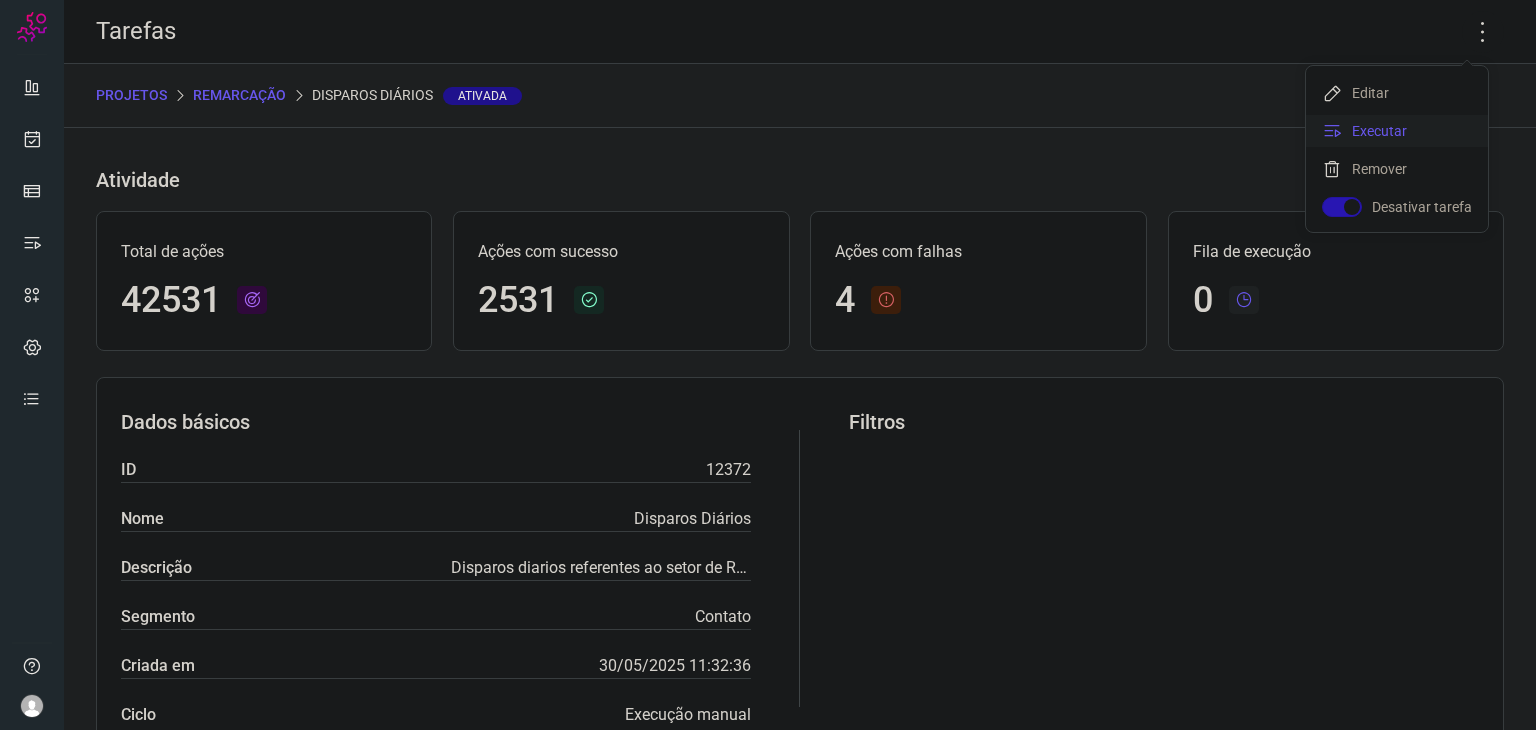 click on "Executar" 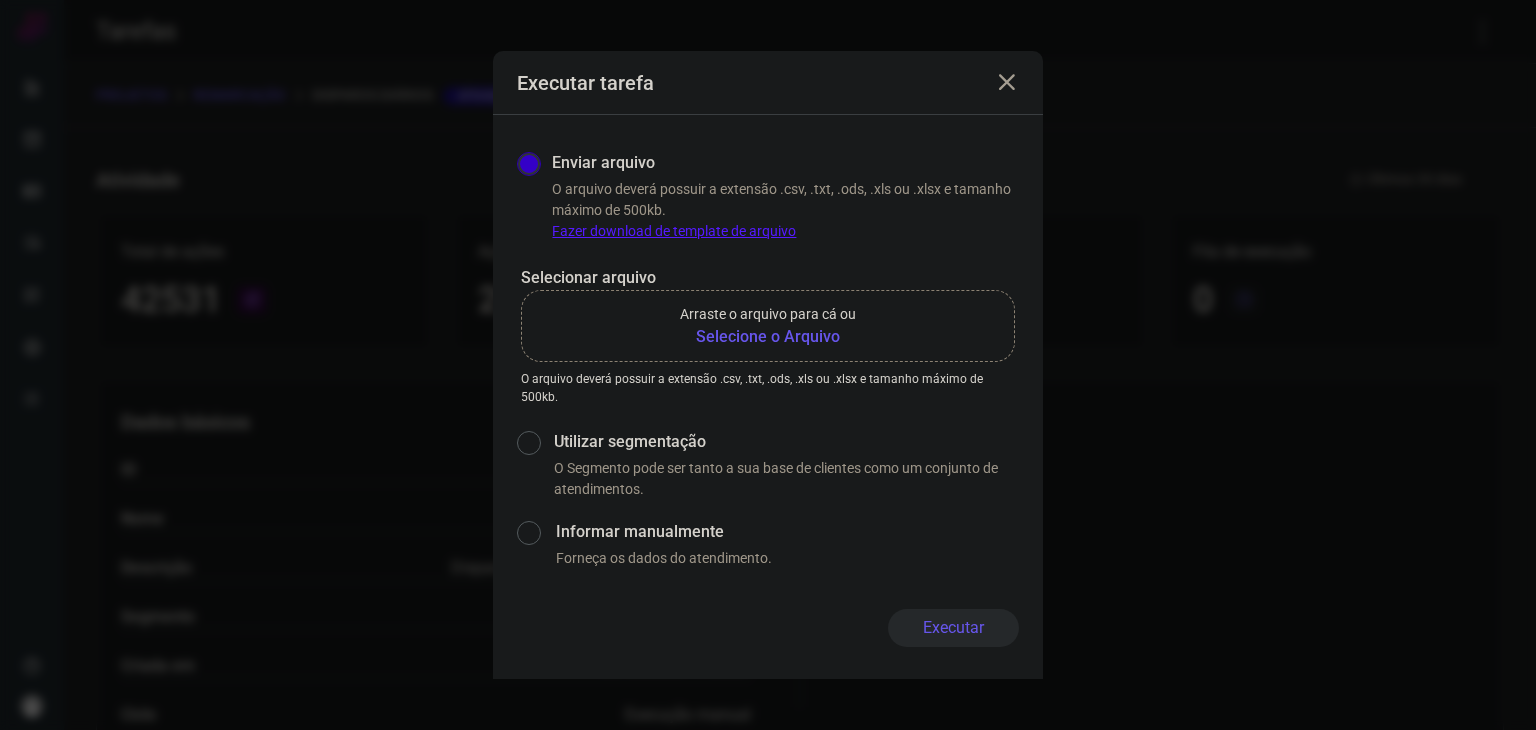 click on "Selecione o Arquivo" at bounding box center (768, 337) 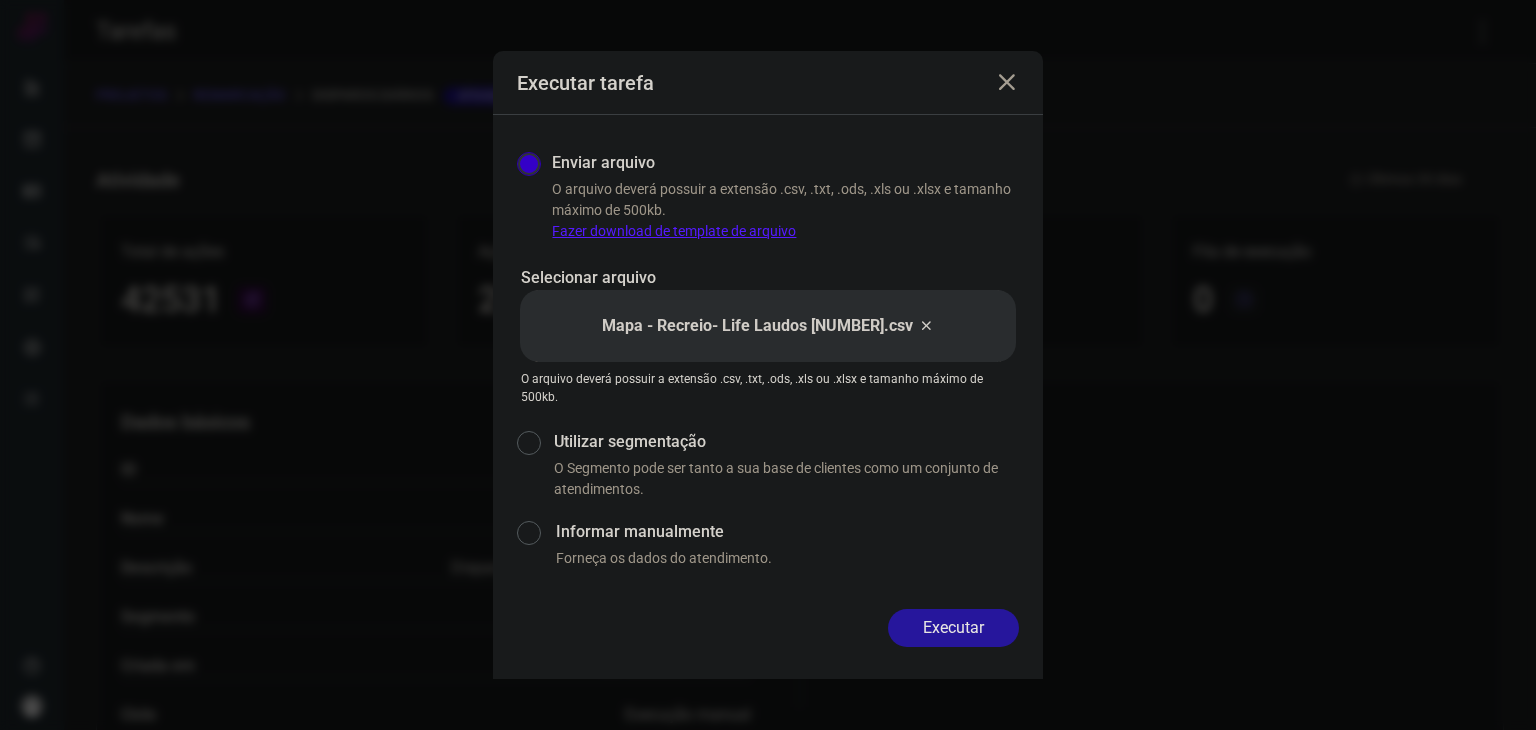 click on "Executar" at bounding box center [953, 628] 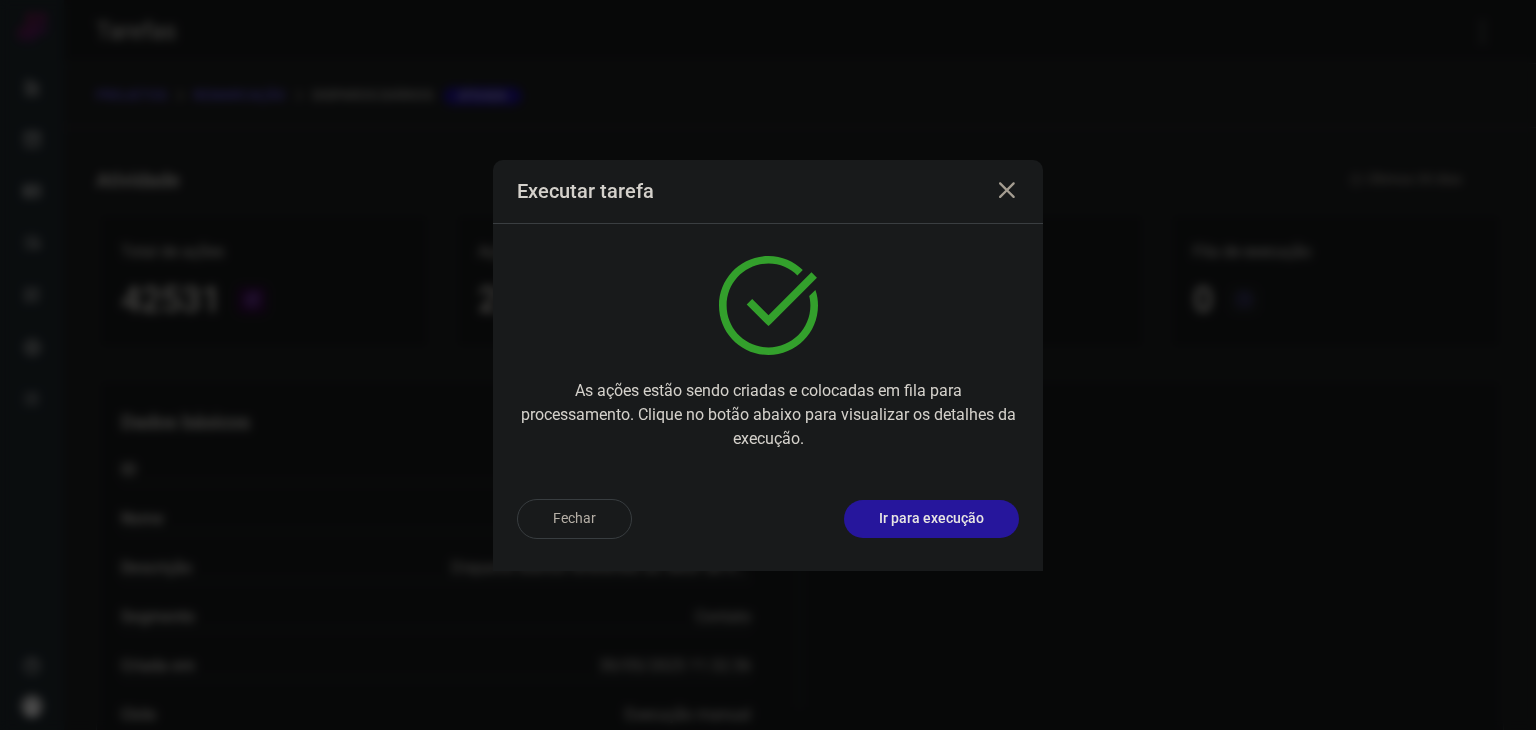 click on "Ir para execução" at bounding box center [931, 518] 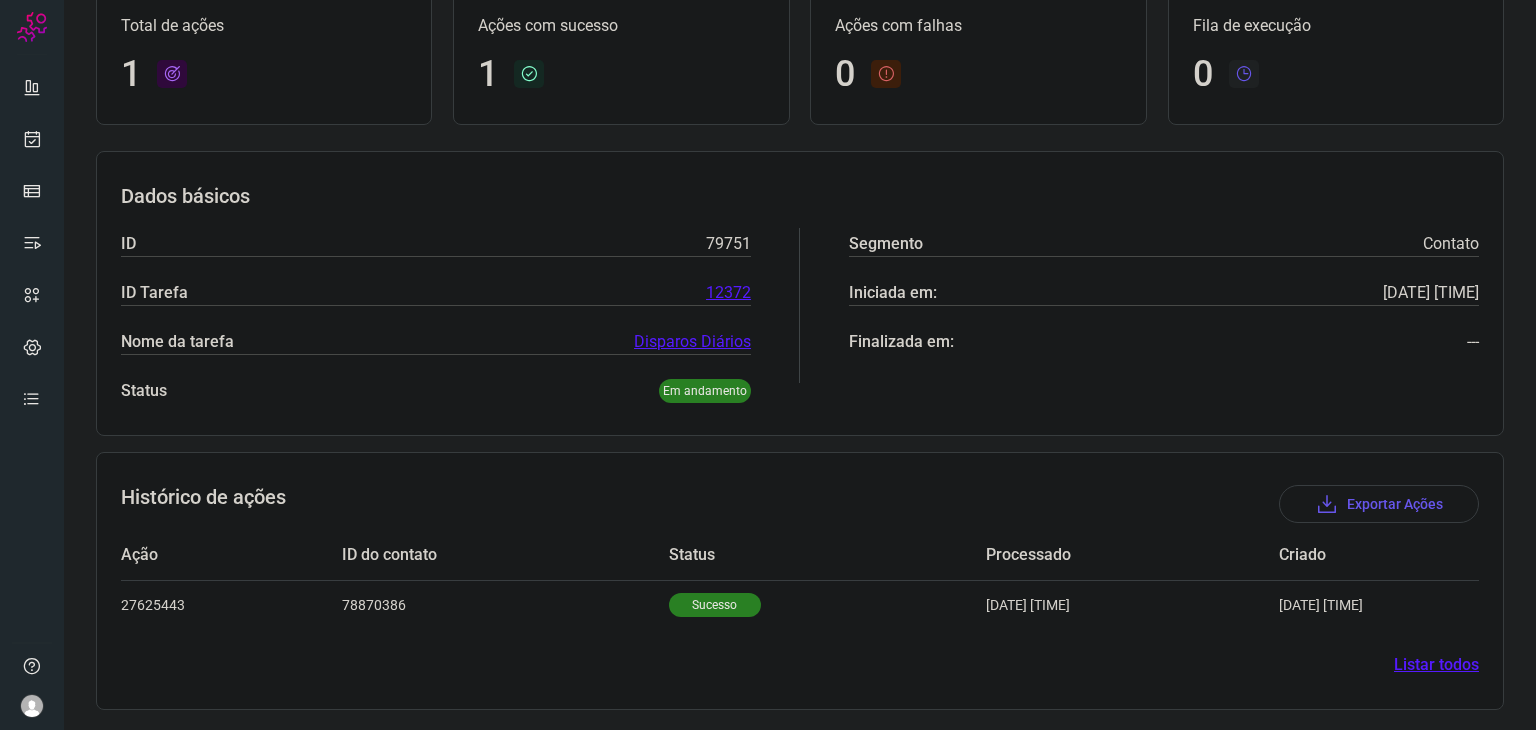 scroll, scrollTop: 143, scrollLeft: 0, axis: vertical 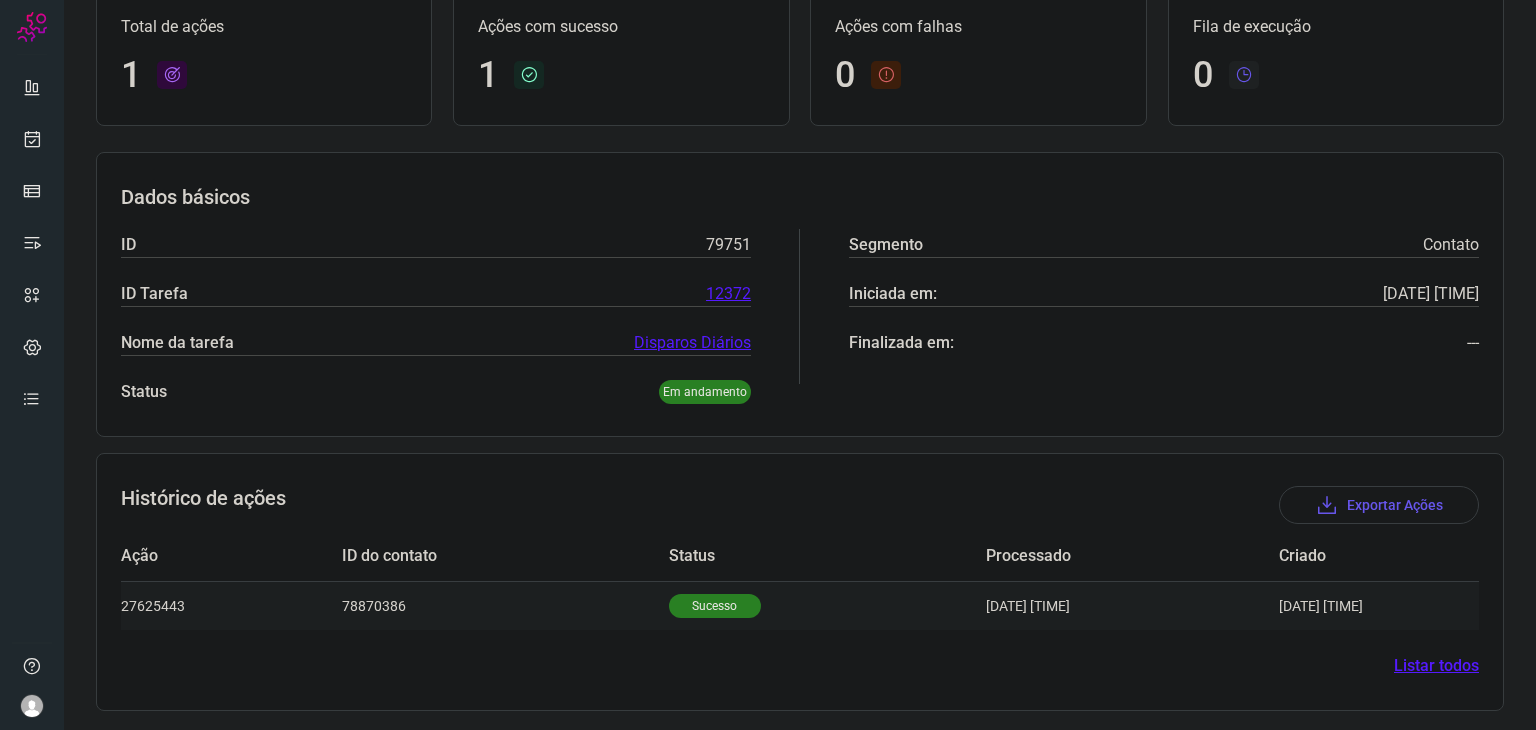 click on "Sucesso" at bounding box center (715, 606) 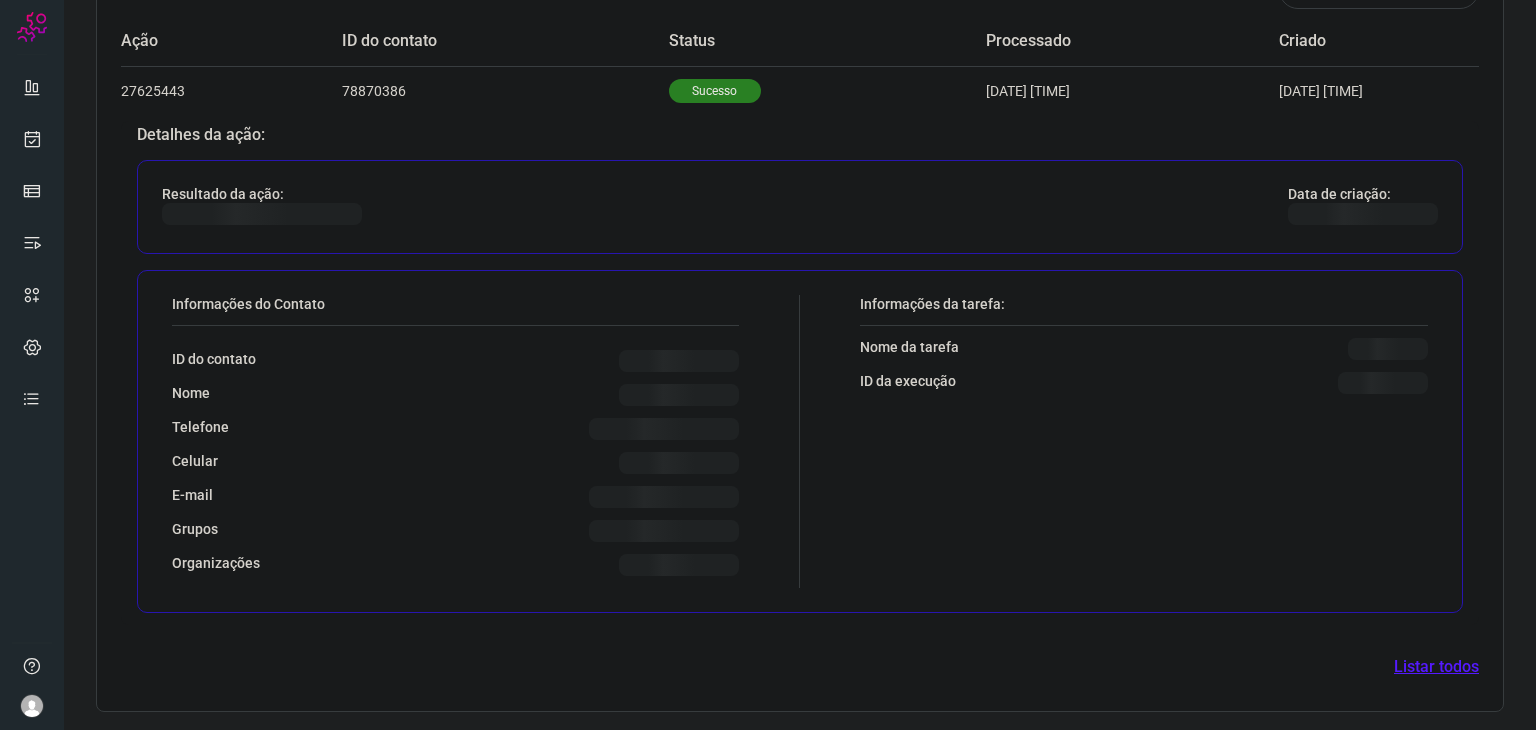 scroll, scrollTop: 627, scrollLeft: 0, axis: vertical 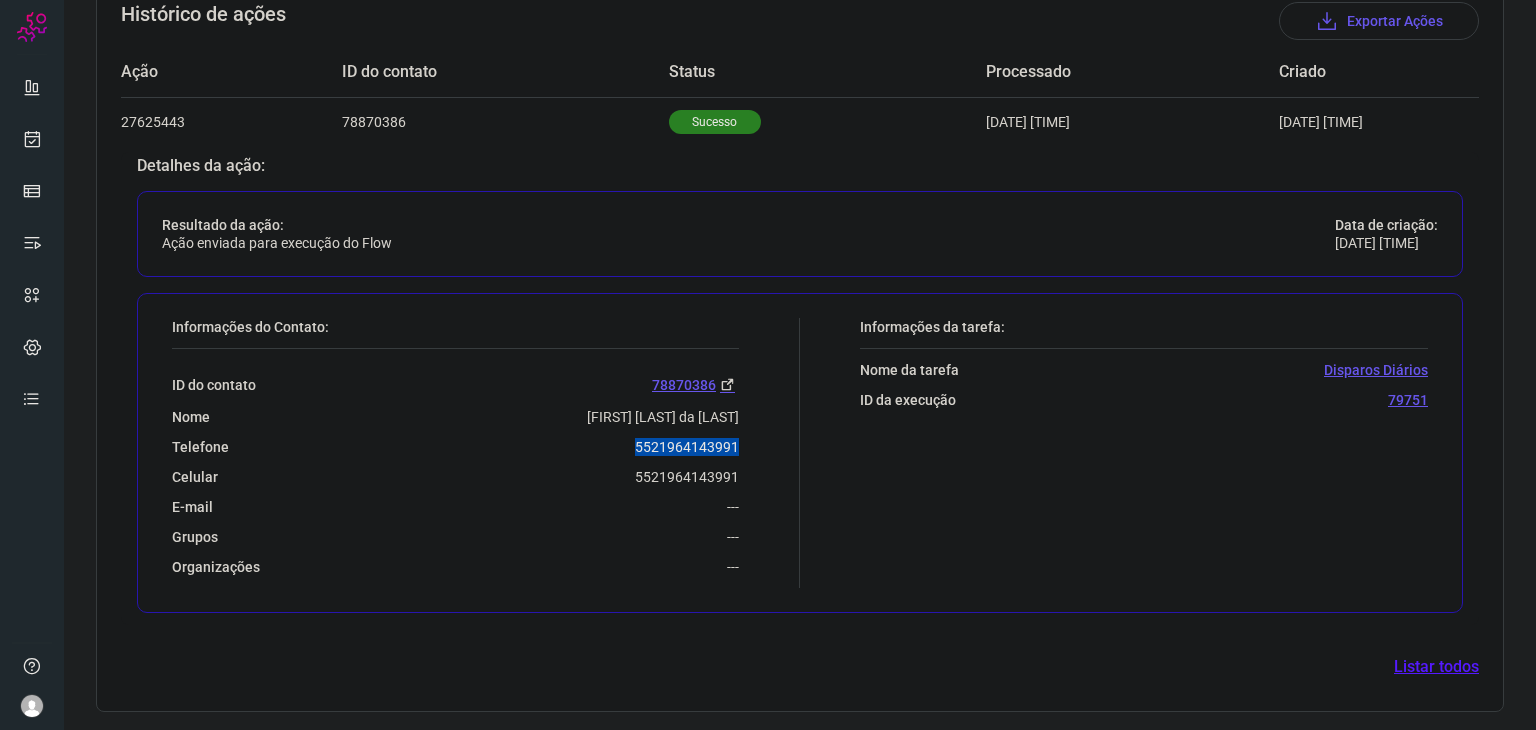 drag, startPoint x: 624, startPoint y: 442, endPoint x: 737, endPoint y: 441, distance: 113.004425 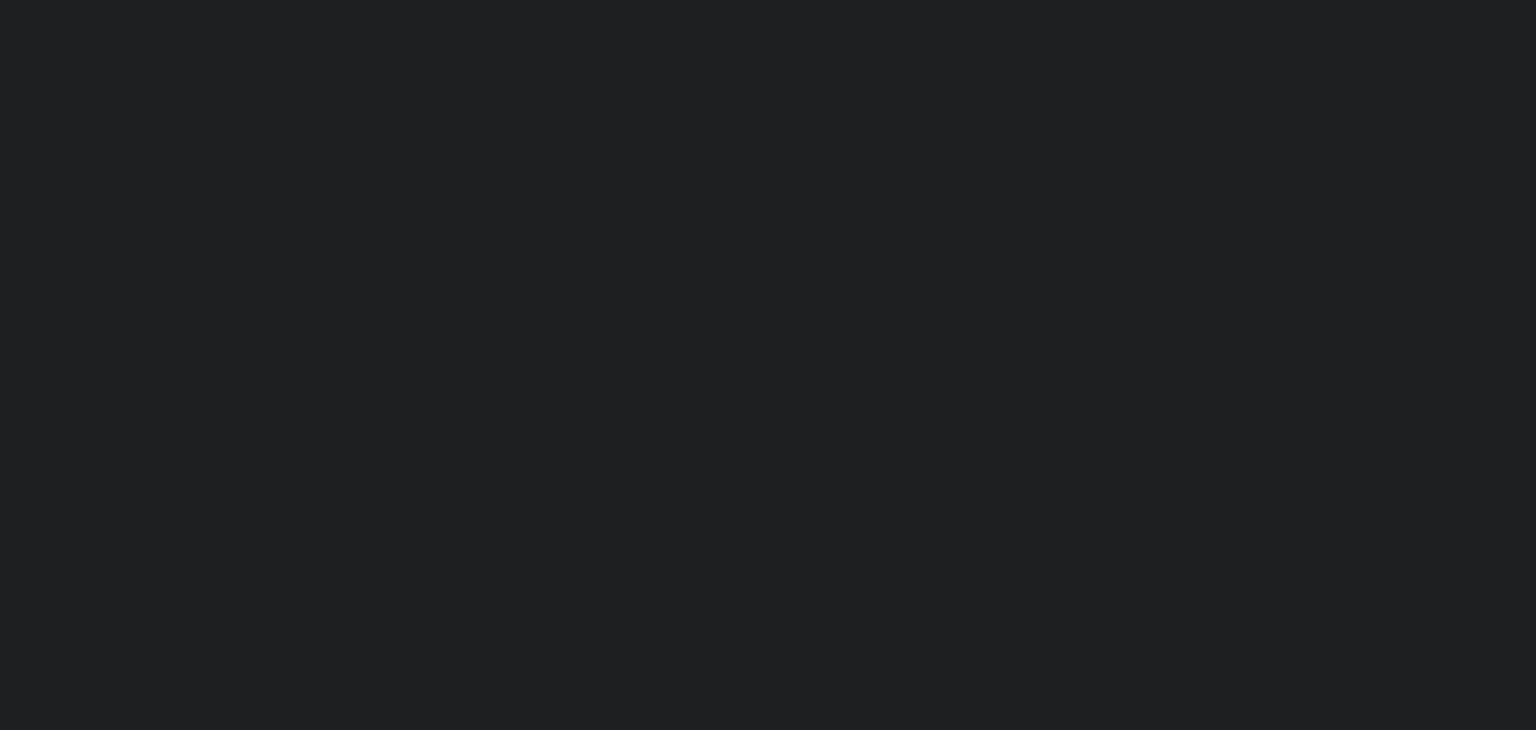 scroll, scrollTop: 0, scrollLeft: 0, axis: both 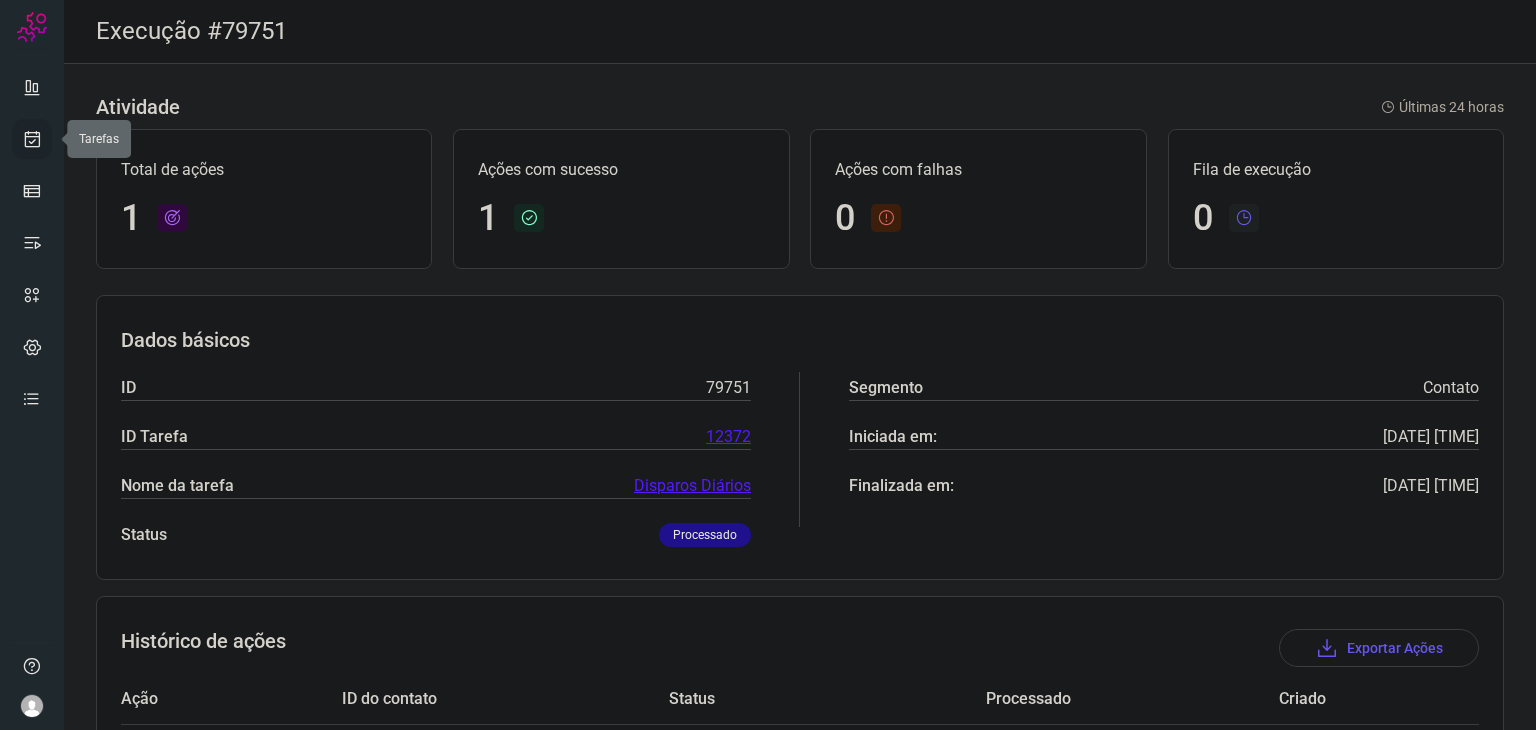 click at bounding box center [32, 139] 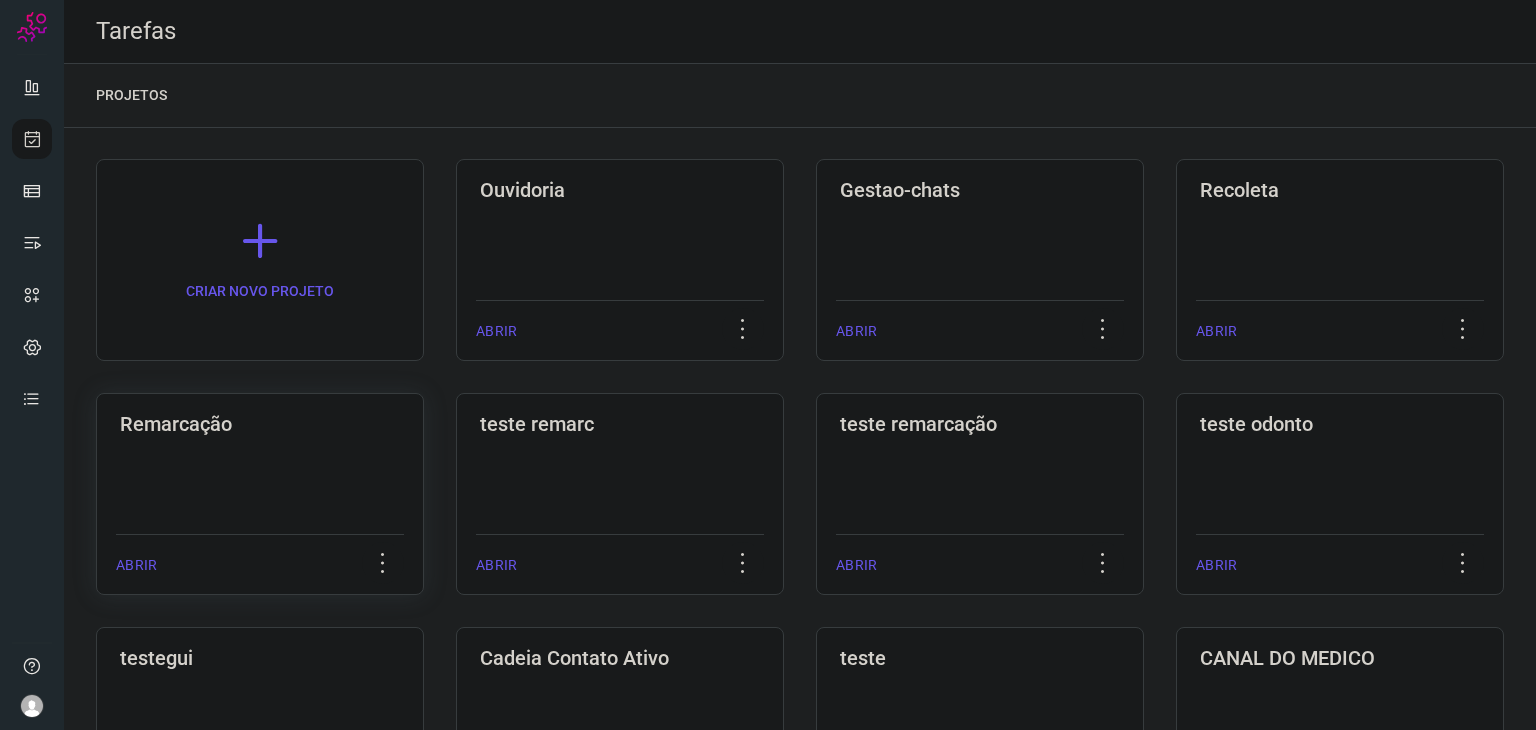click on "Remarcação  ABRIR" 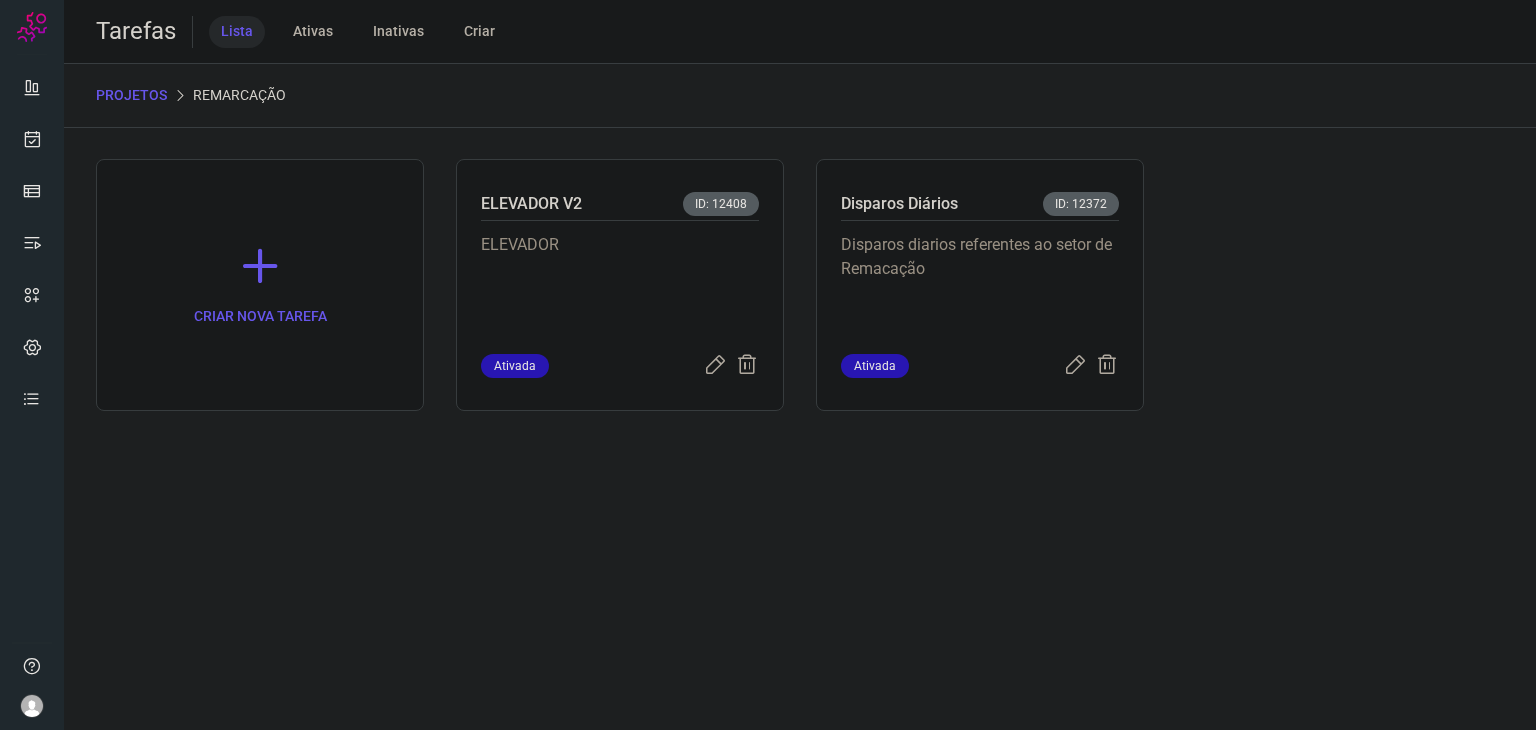 click on "CRIAR NOVA TAREFA ELEVADOR V2 ID: 12408 ELEVADOR Ativada Disparos Diários ID: 12372 Disparos diarios referentes ao setor de Remacação Ativada" at bounding box center [800, 285] 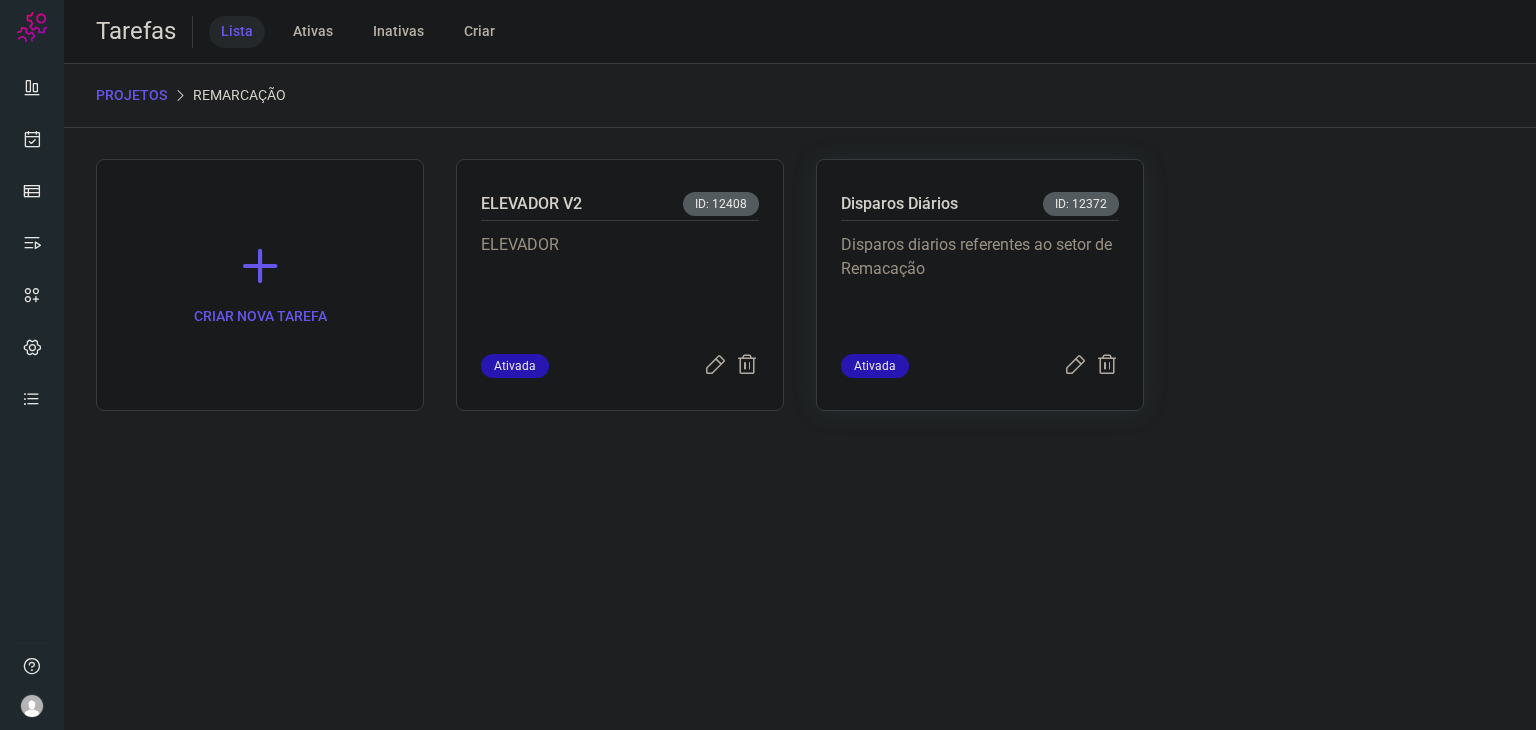 click on "Disparos Diários ID: 12372 Disparos diarios referentes ao setor de Remacação Ativada" 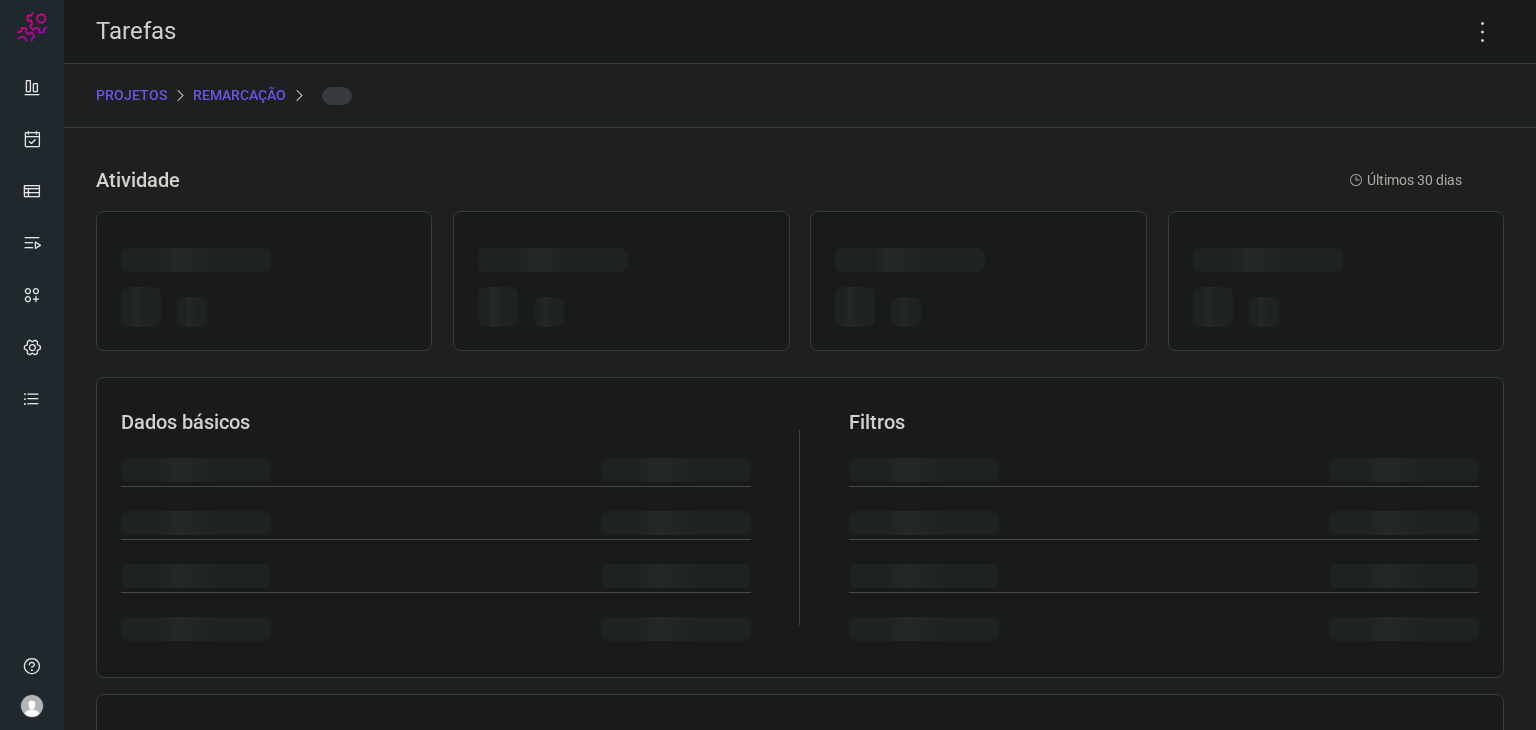 click on "Atividade  Últimos 30 dias" at bounding box center [779, 180] 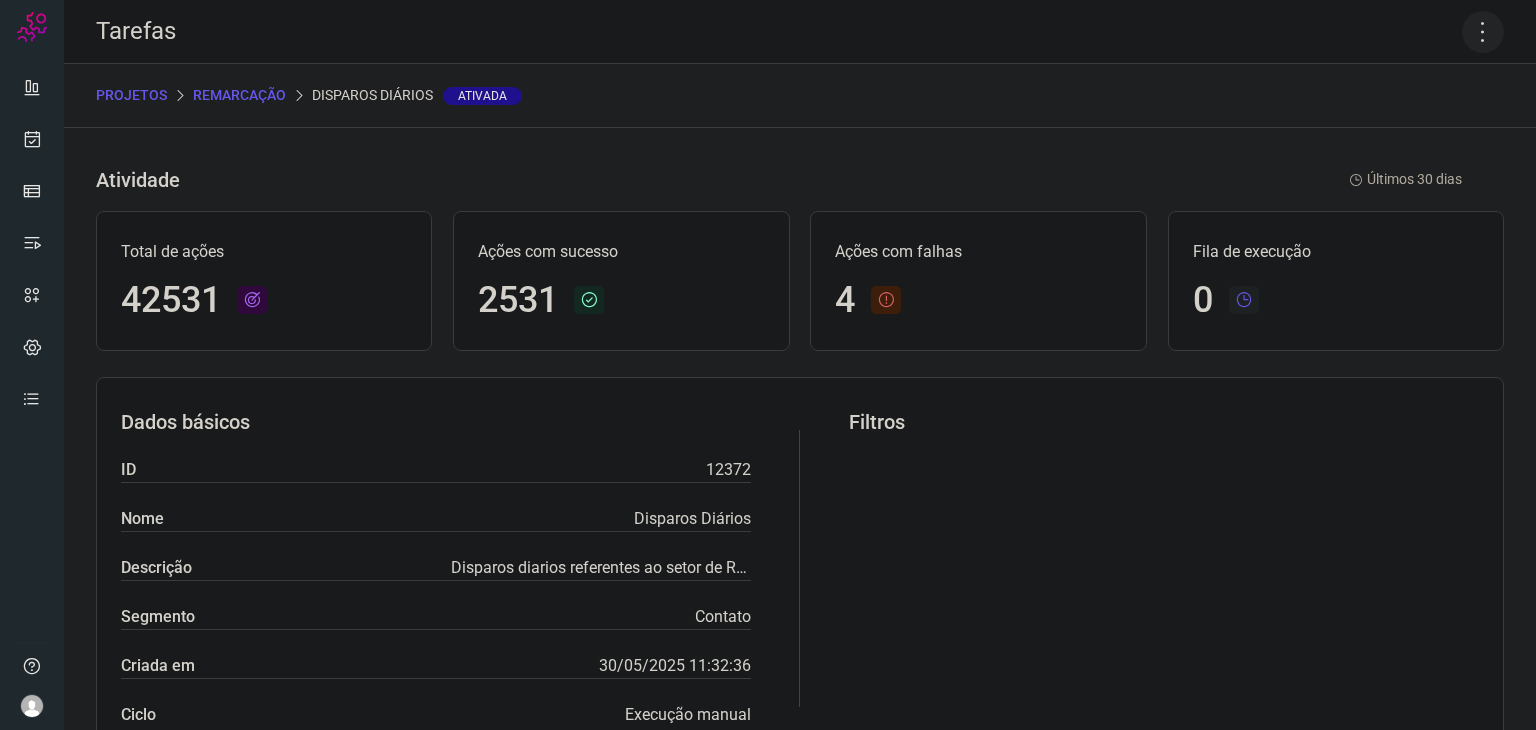 click 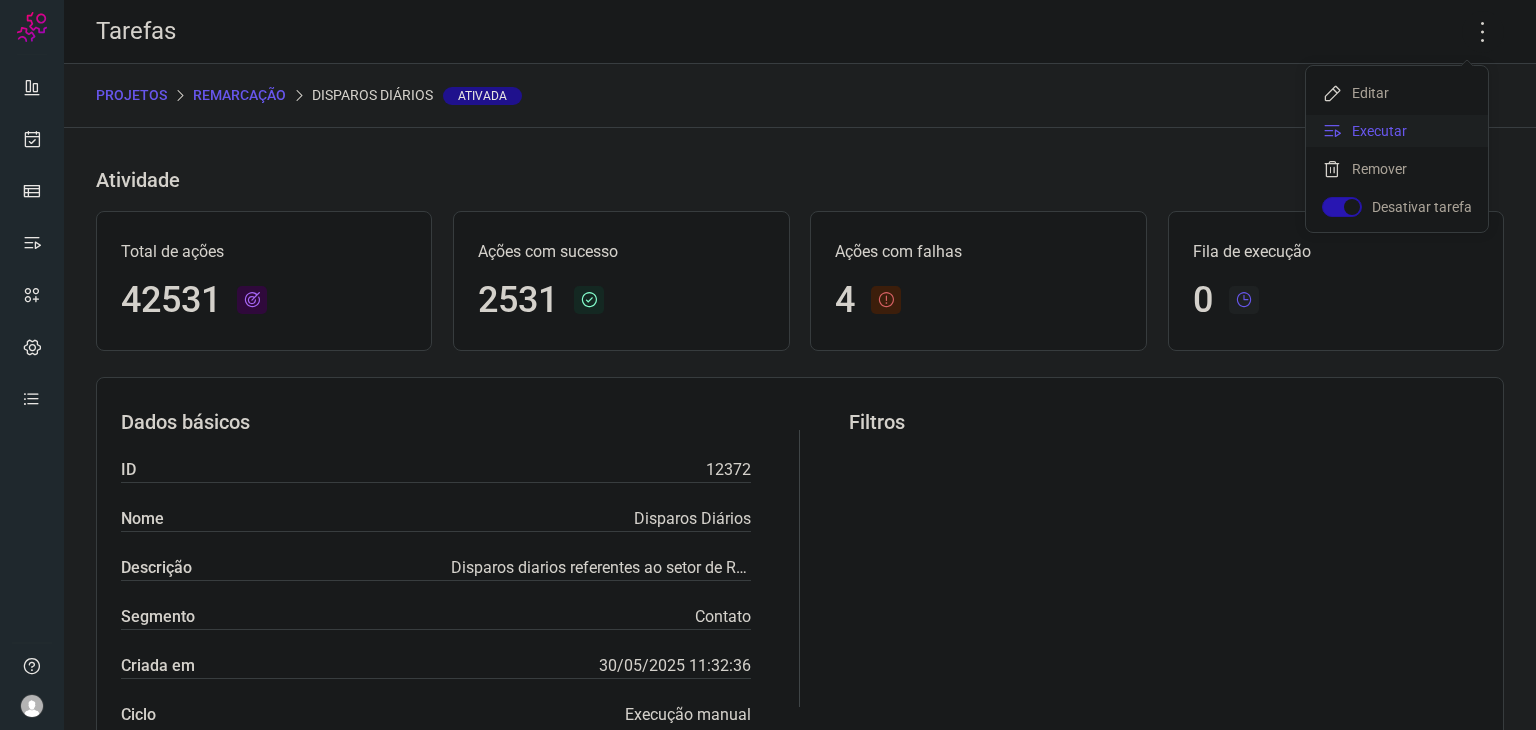 click on "Executar" 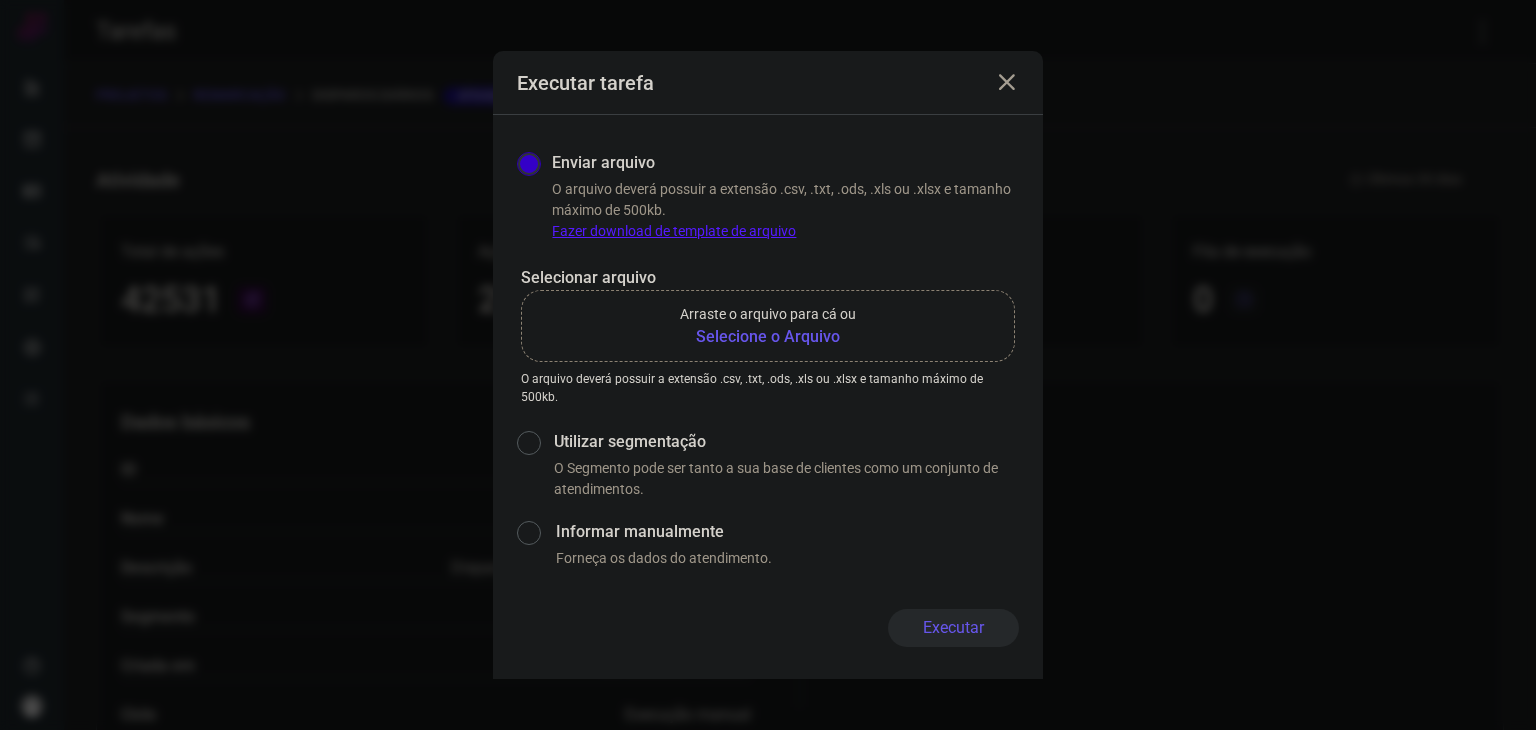 click on "Selecione o Arquivo" at bounding box center [768, 337] 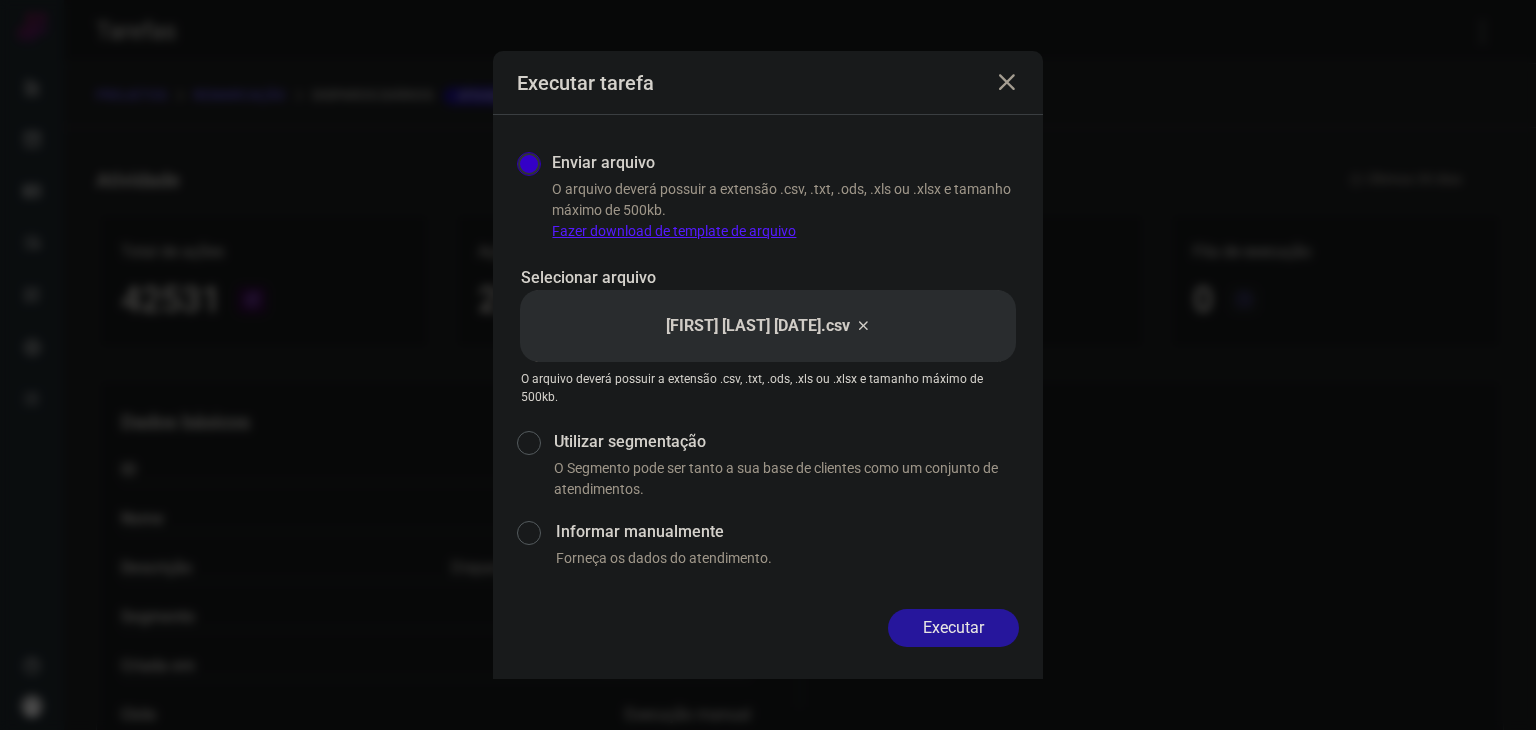 click on "Executar" at bounding box center [953, 628] 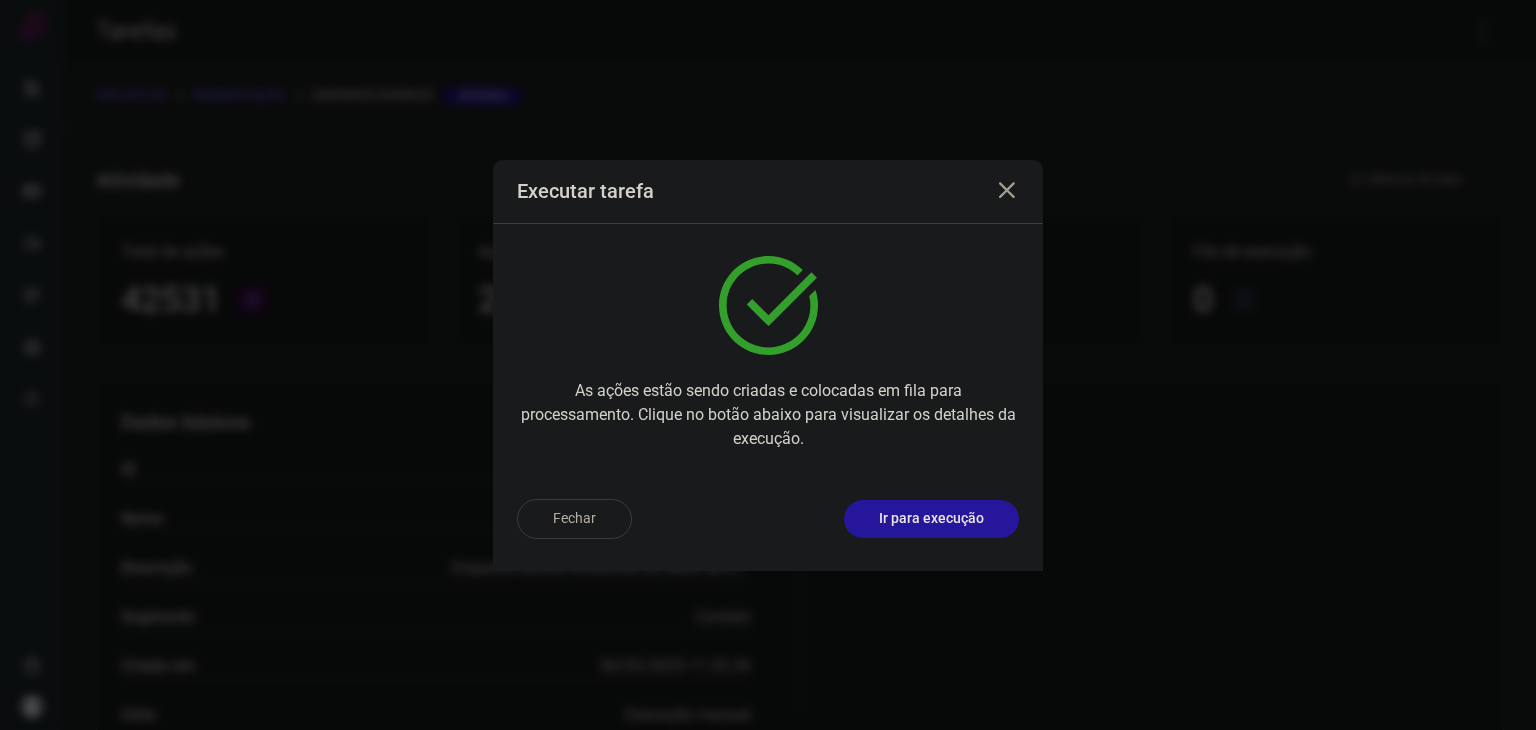 click on "Ir para execução" at bounding box center (931, 519) 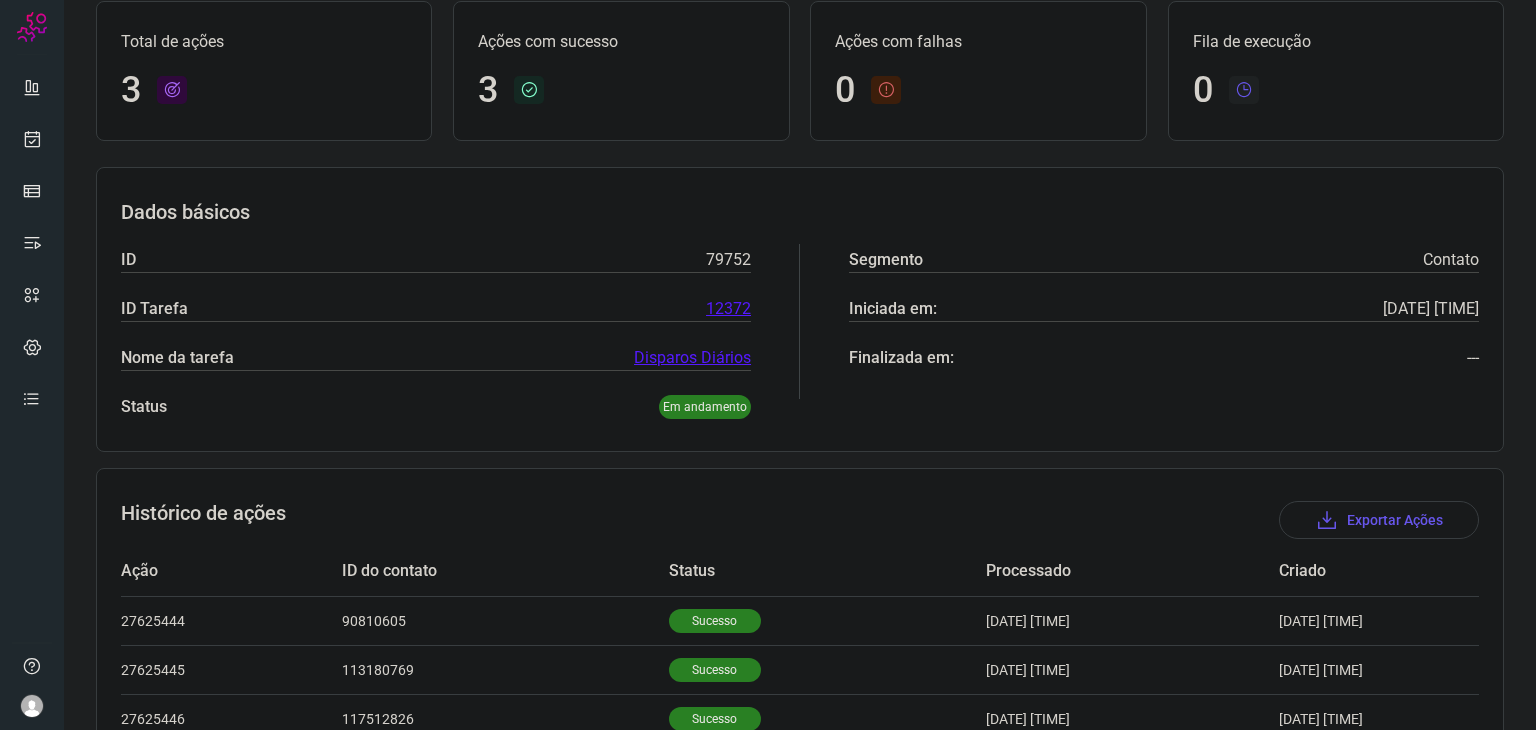 scroll, scrollTop: 240, scrollLeft: 0, axis: vertical 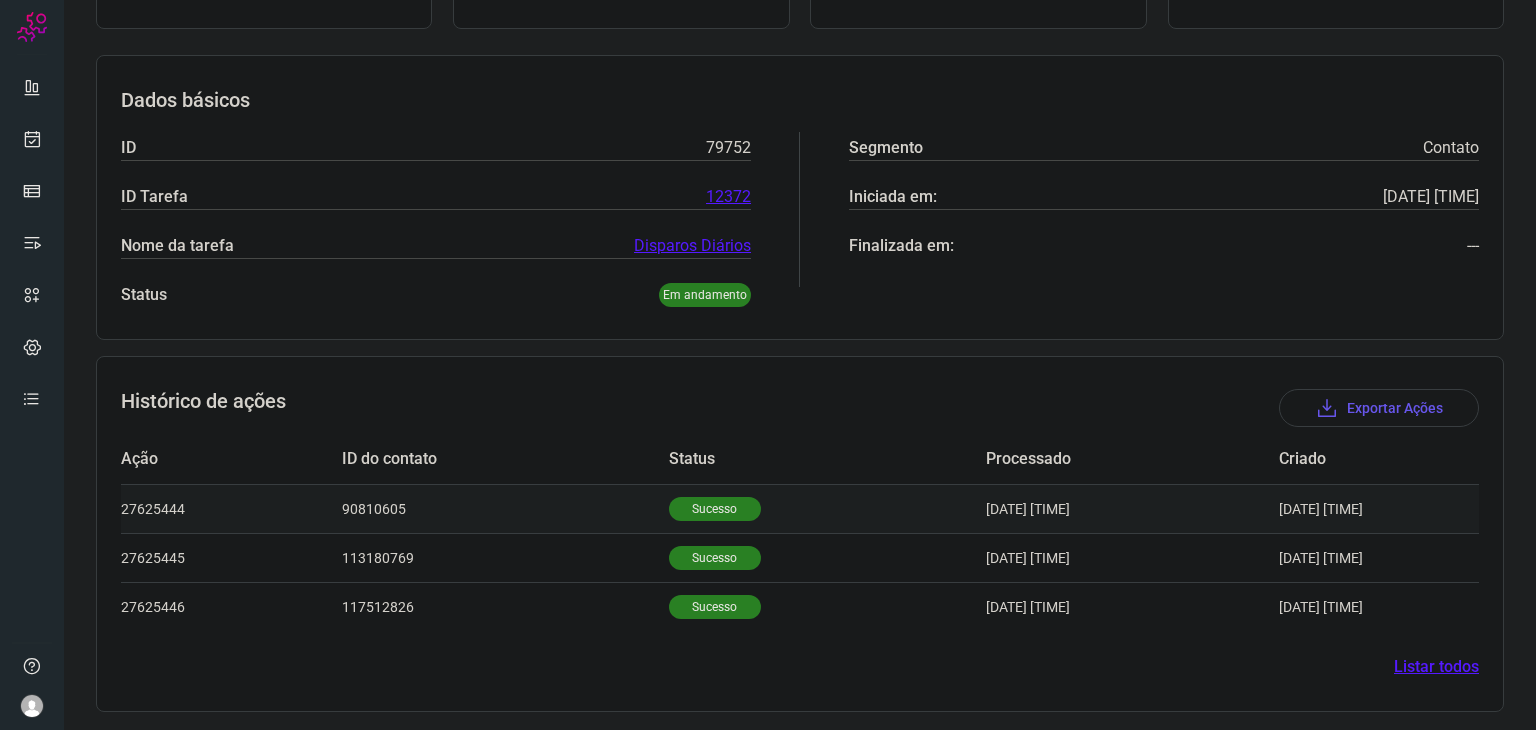 click on "Sucesso" at bounding box center (715, 509) 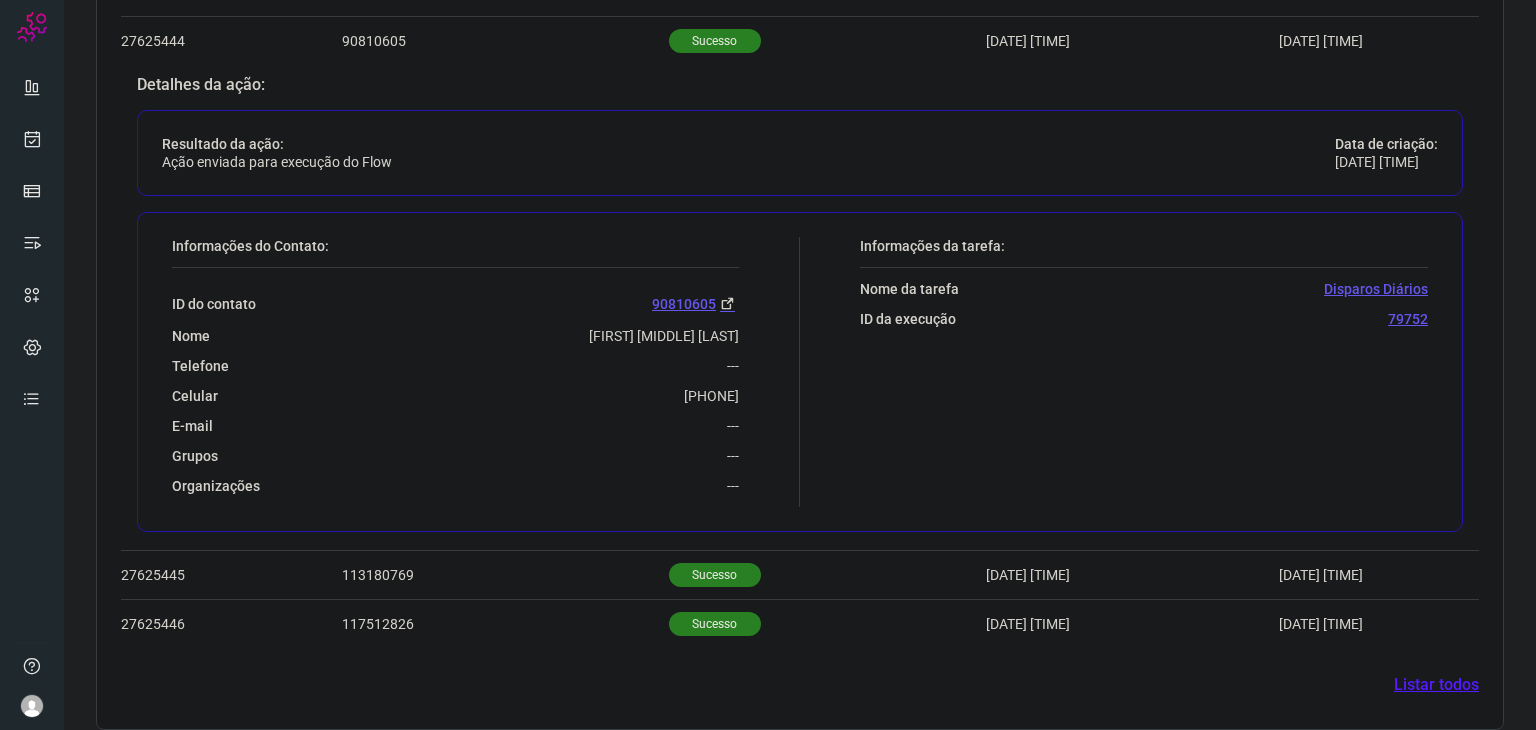 scroll, scrollTop: 725, scrollLeft: 0, axis: vertical 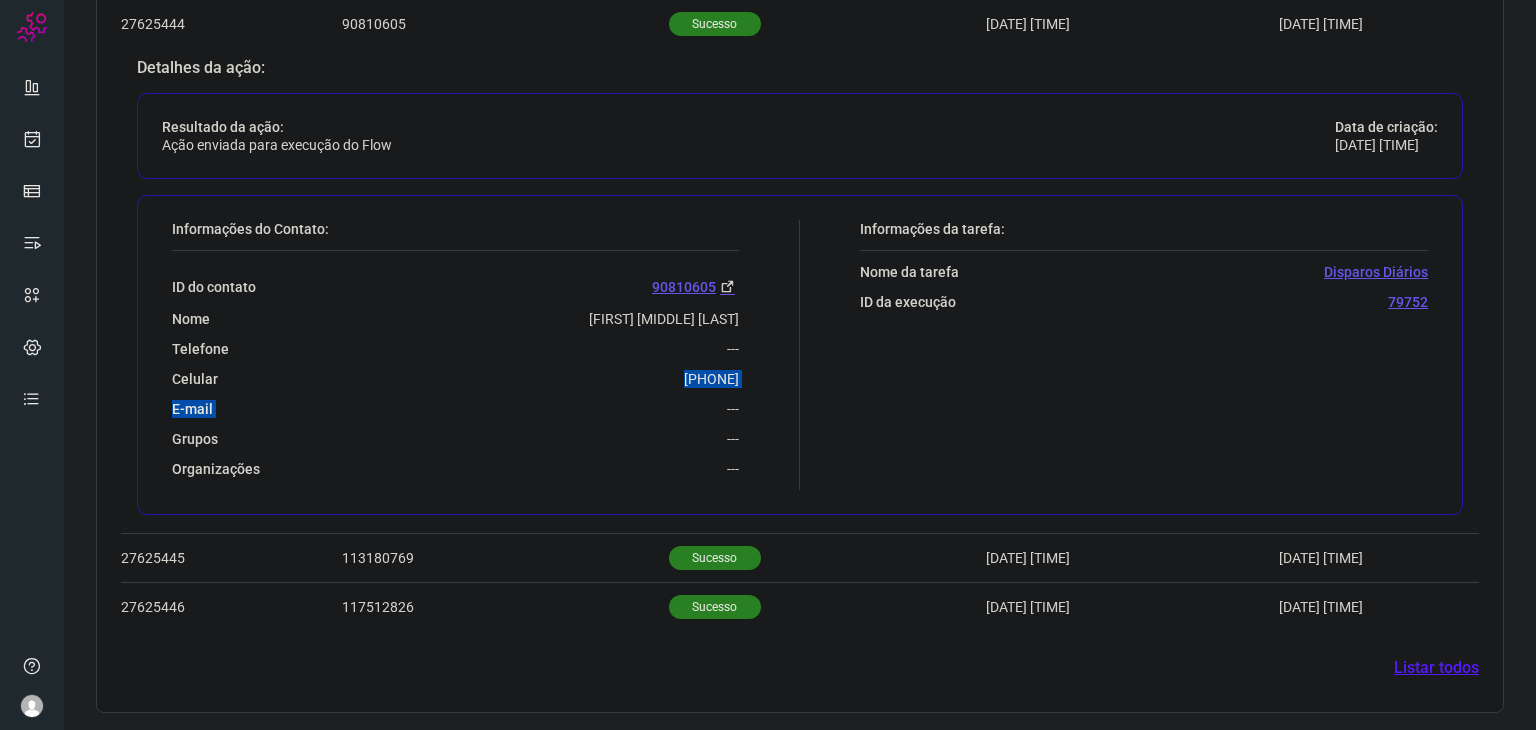 drag, startPoint x: 628, startPoint y: 389, endPoint x: 623, endPoint y: 367, distance: 22.561028 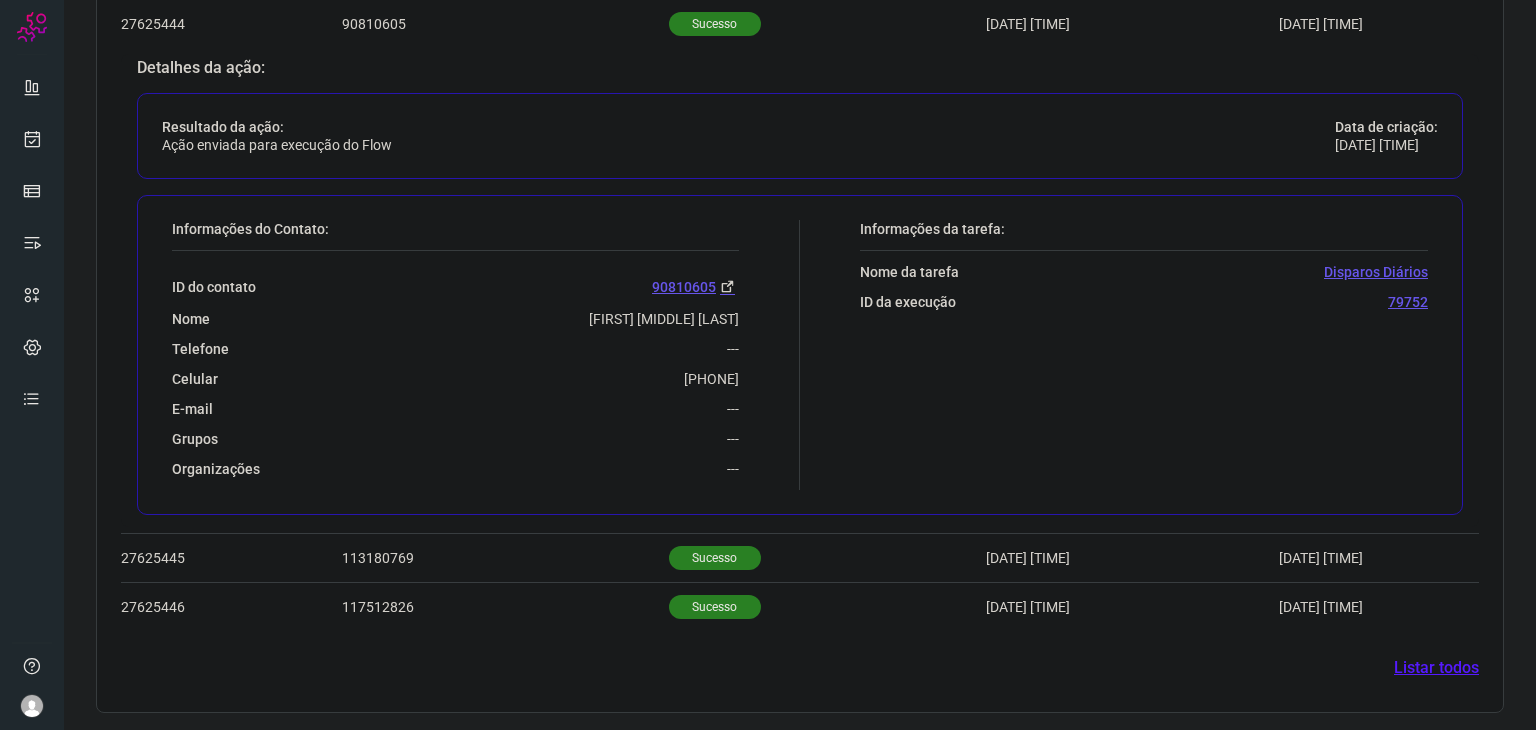 click on "Luis Henrique Pereira Barros" at bounding box center [664, 319] 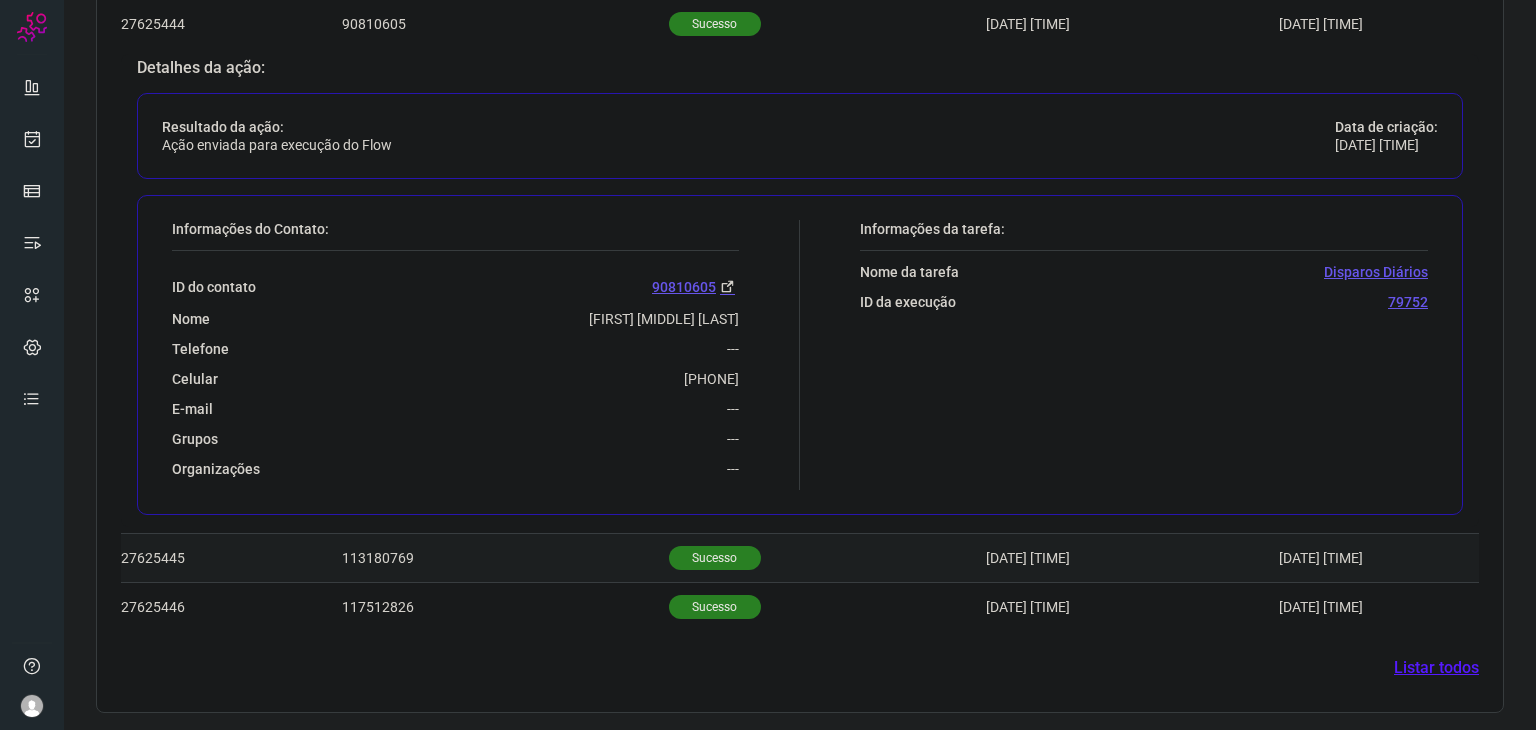click on "Sucesso" at bounding box center (827, 558) 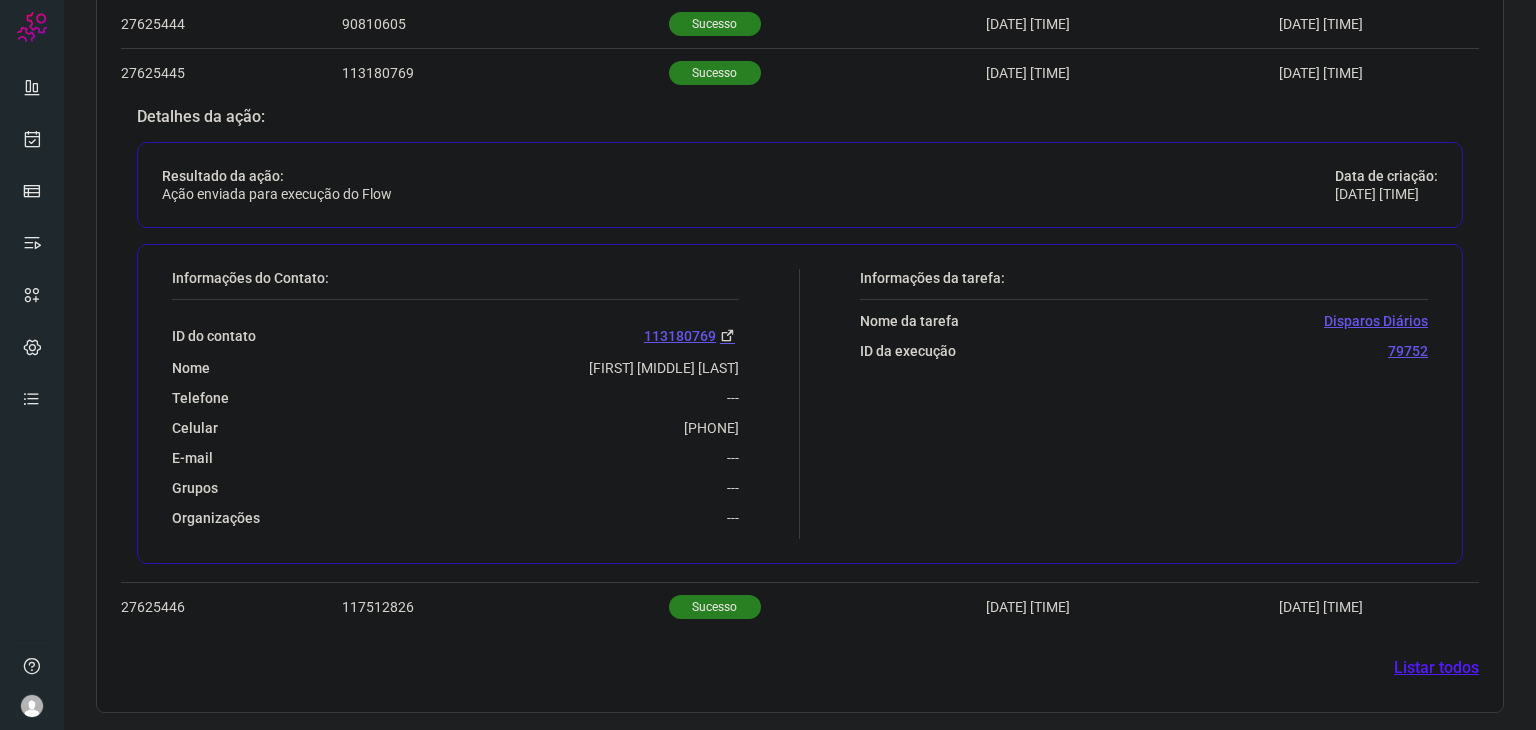 drag, startPoint x: 632, startPoint y: 427, endPoint x: 732, endPoint y: 412, distance: 101.118744 